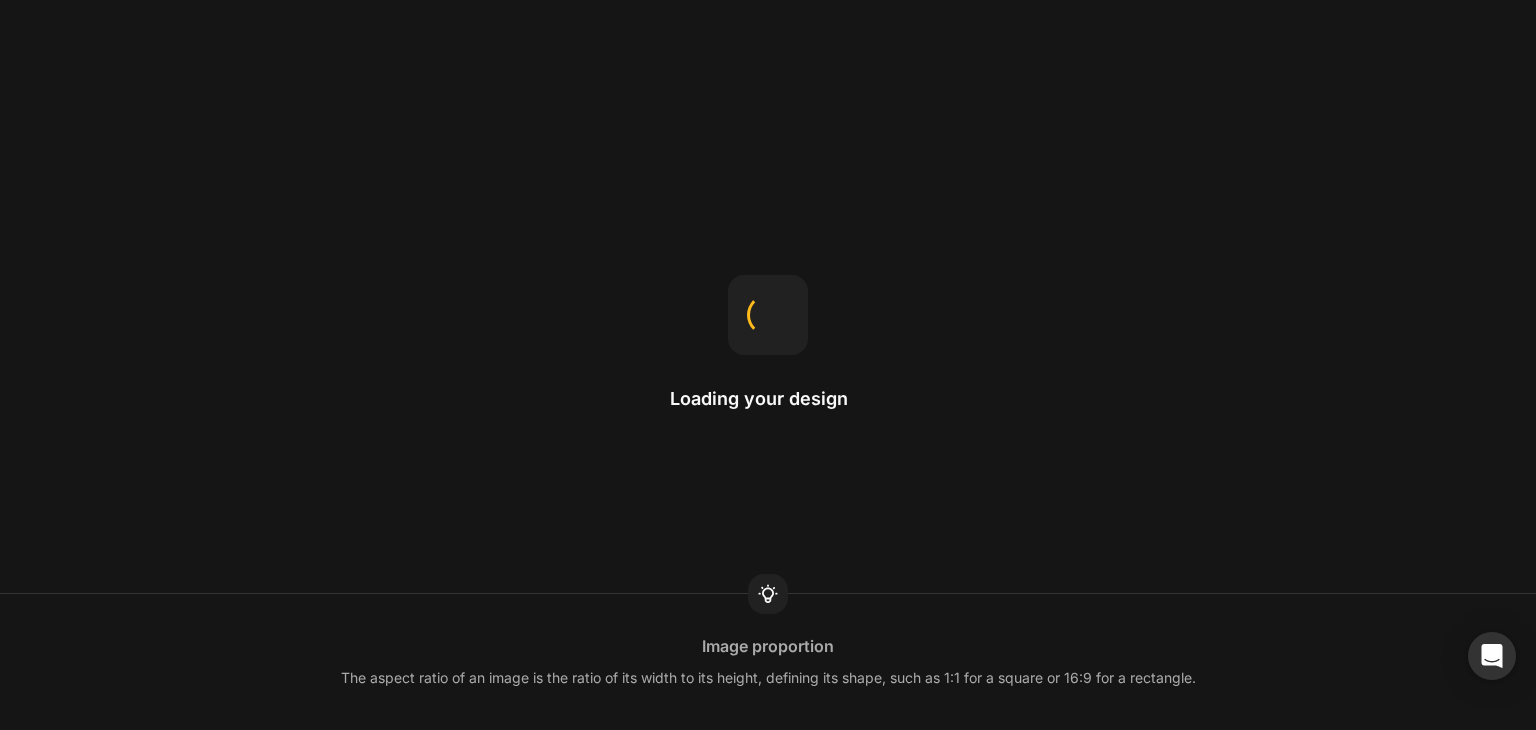 scroll, scrollTop: 0, scrollLeft: 0, axis: both 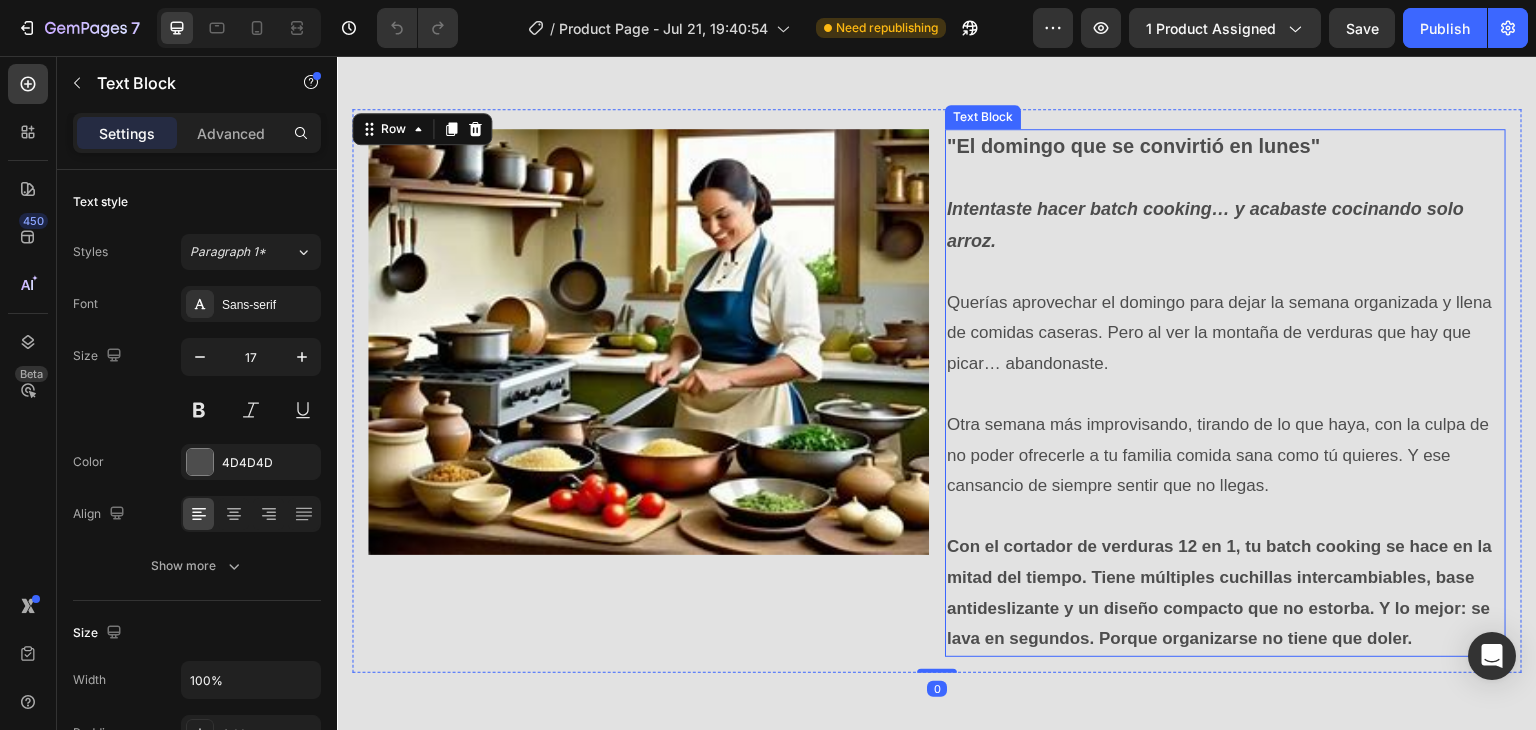 click on ""El domingo que se convirtió en lunes"" at bounding box center (1133, 146) 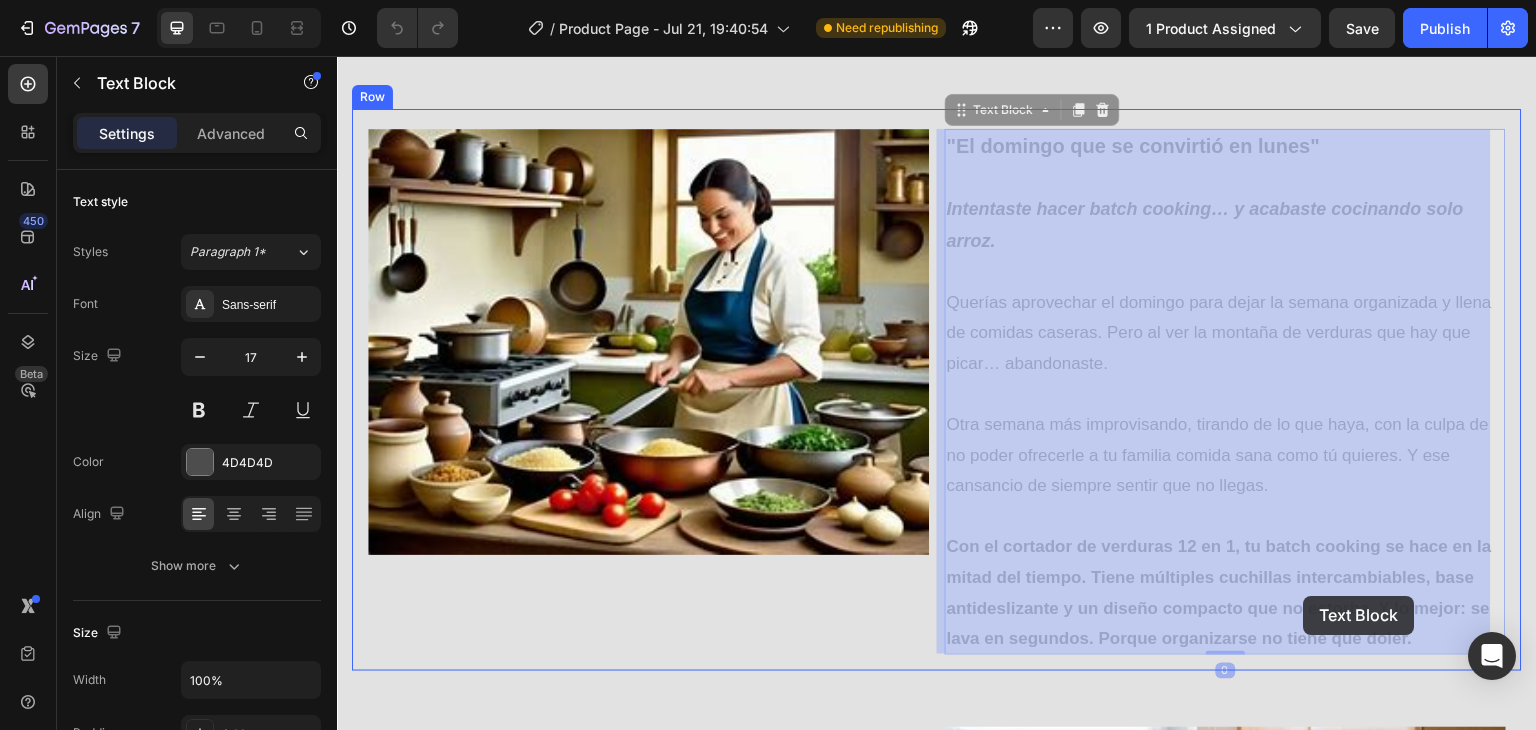 drag, startPoint x: 1429, startPoint y: 631, endPoint x: 1296, endPoint y: 595, distance: 137.78607 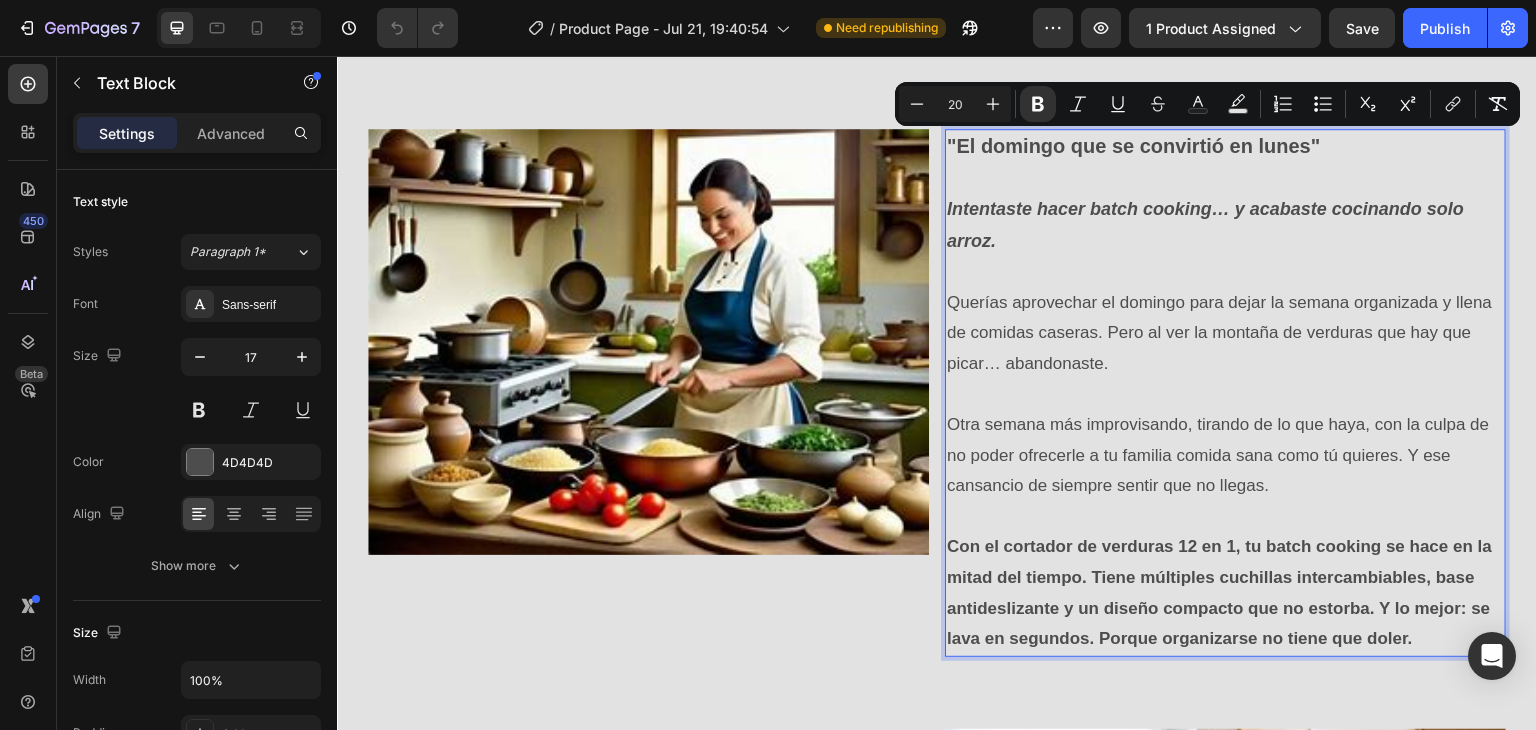 drag, startPoint x: 1414, startPoint y: 632, endPoint x: 938, endPoint y: 140, distance: 684.5729 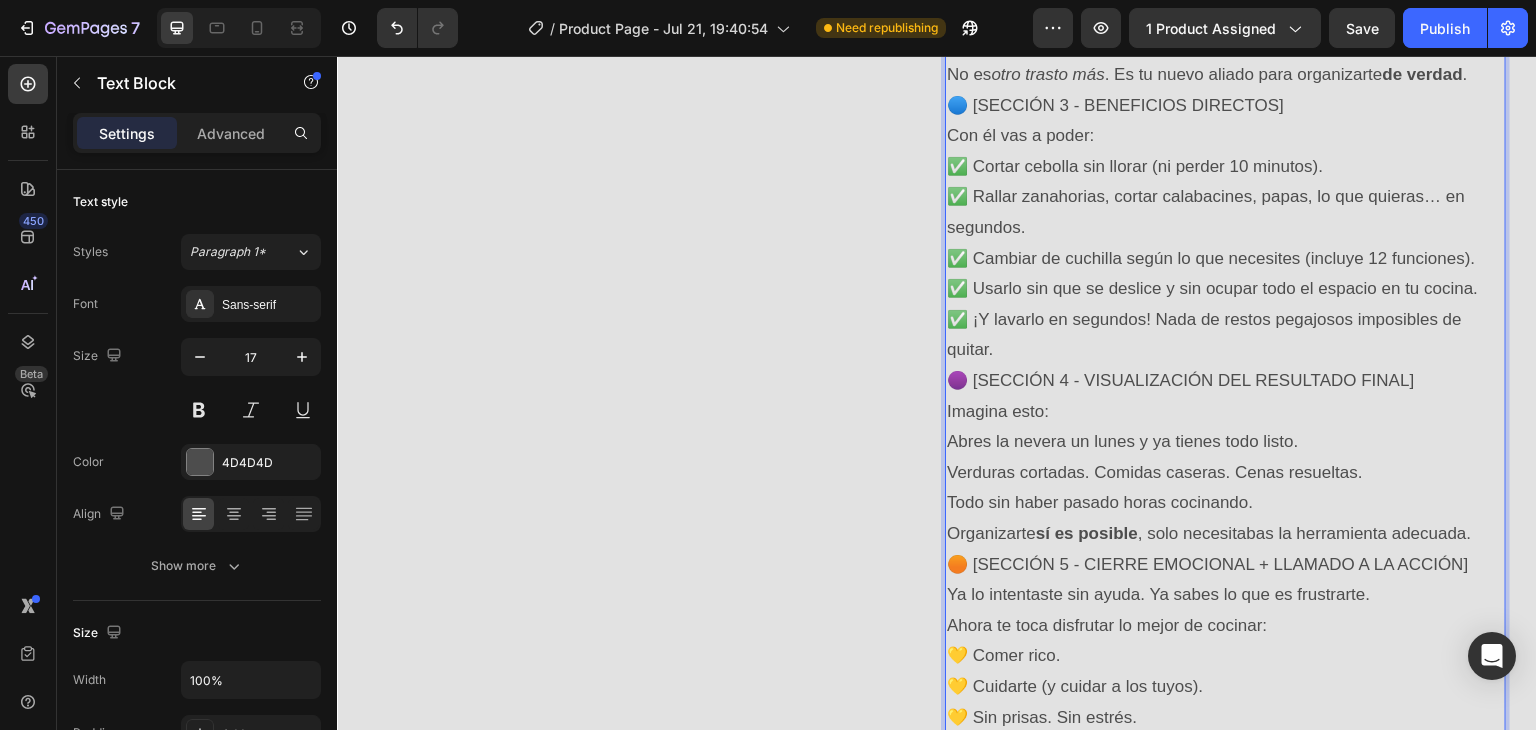 scroll, scrollTop: 1777, scrollLeft: 0, axis: vertical 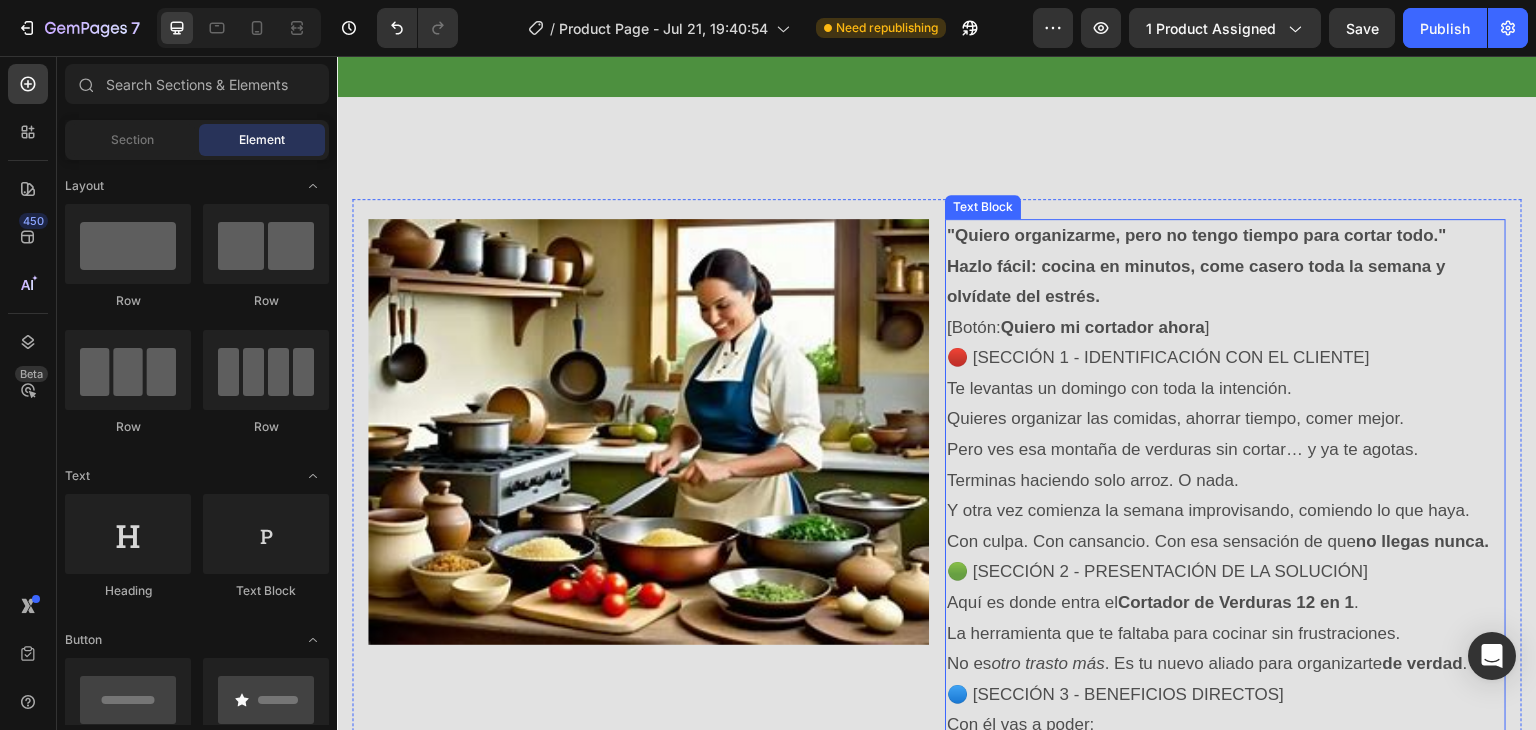 click on ""Quiero organizarme, pero no tengo tiempo para cortar todo."" at bounding box center [1197, 235] 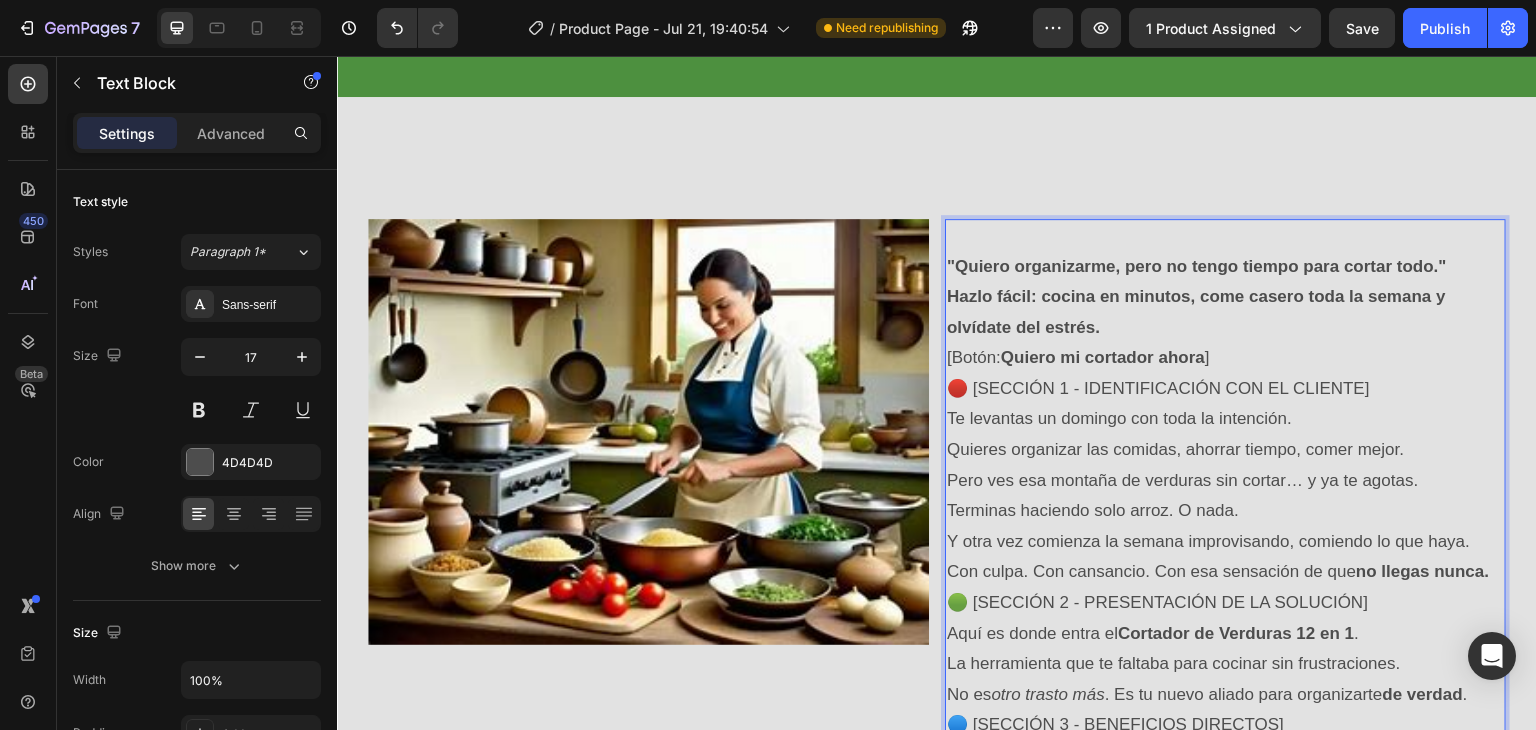 click on "[Botón:  Quiero mi cortador ahora ]" at bounding box center [1225, 358] 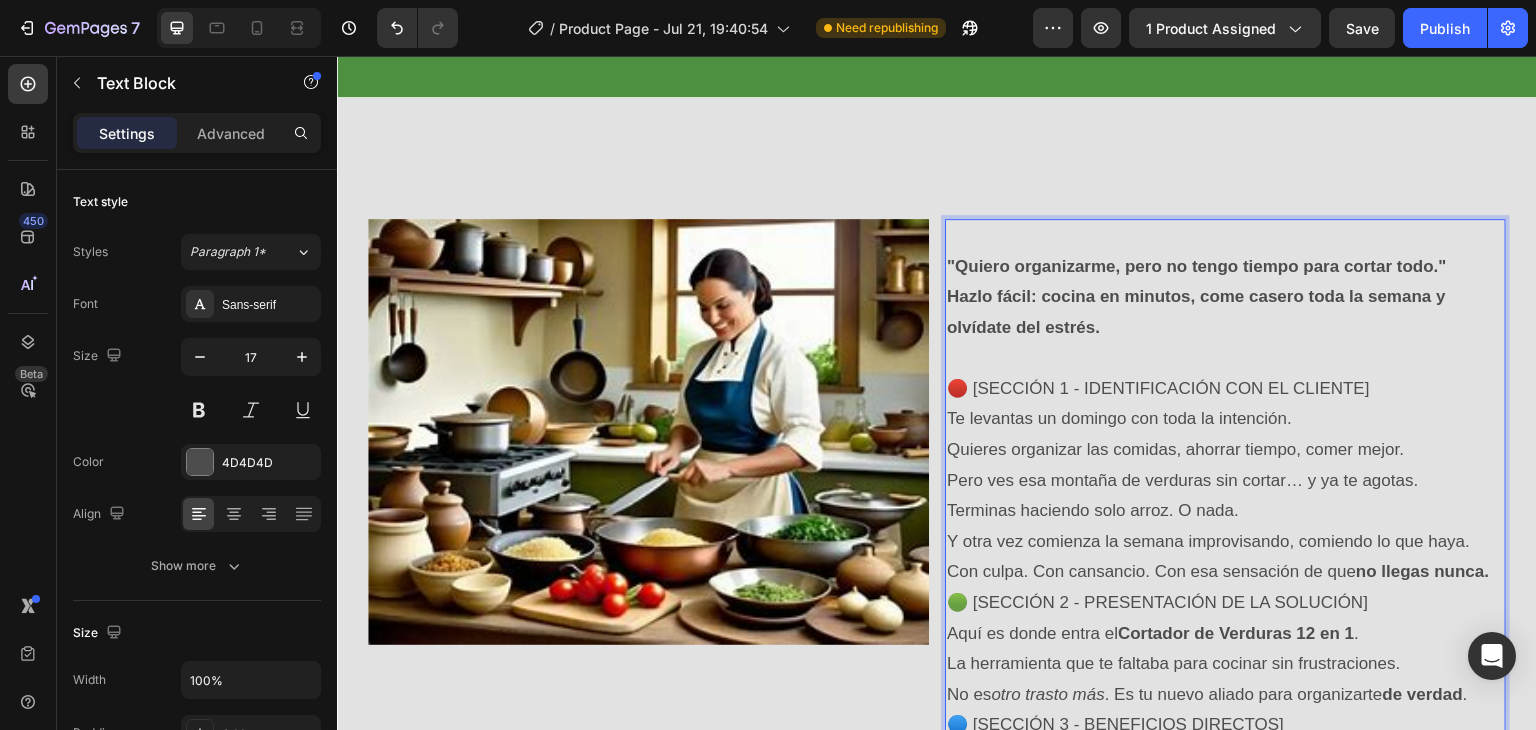 click on "🔴 [SECCIÓN 1 - IDENTIFICACIÓN CON EL CLIENTE]" at bounding box center [1225, 389] 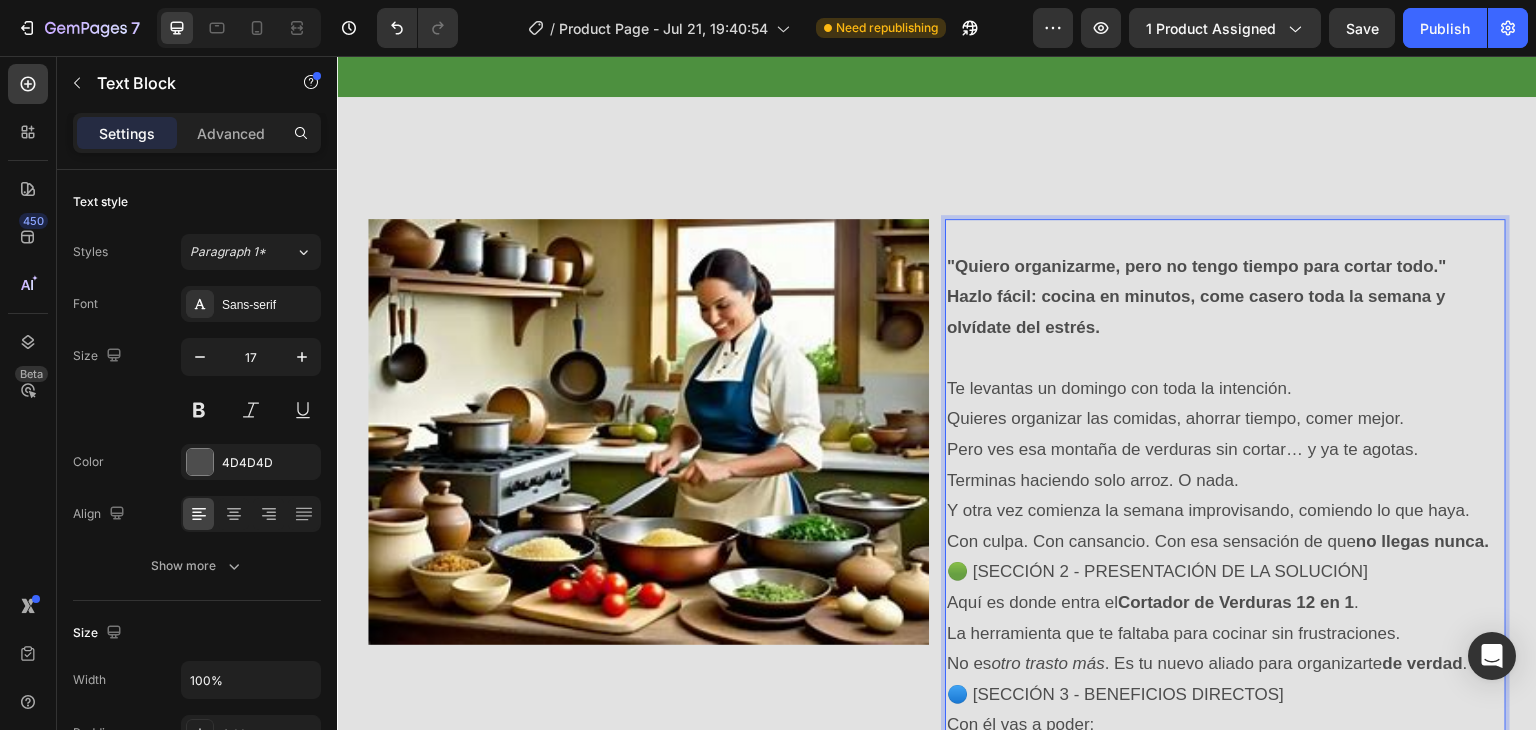 click on "Terminas haciendo solo arroz. O nada. Y otra vez comienza la semana improvisando, comiendo lo que haya. Con culpa. Con cansancio. Con esa sensación de que no llegas nunca." at bounding box center (1225, 512) 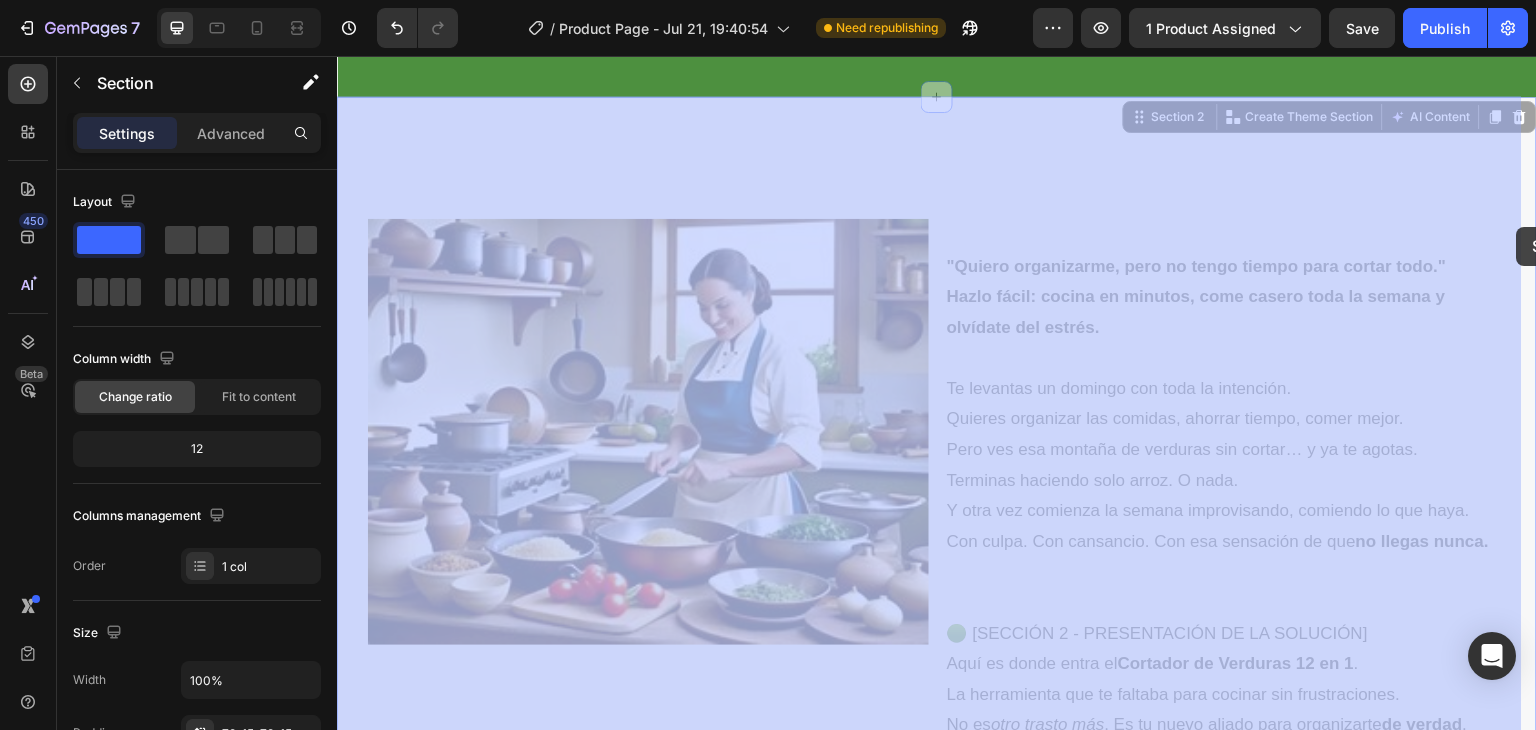drag, startPoint x: 1514, startPoint y: 211, endPoint x: 1517, endPoint y: 227, distance: 16.27882 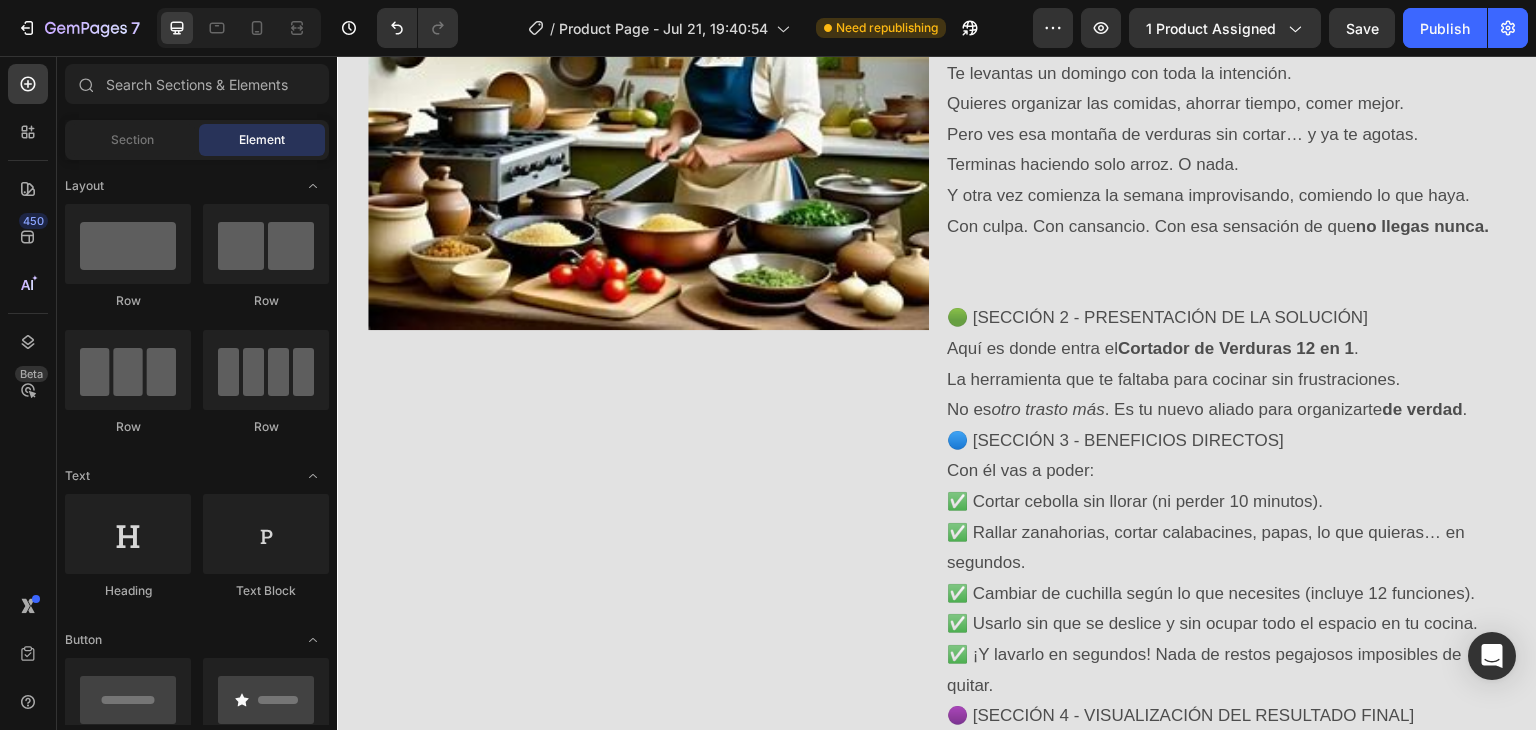 scroll, scrollTop: 1471, scrollLeft: 0, axis: vertical 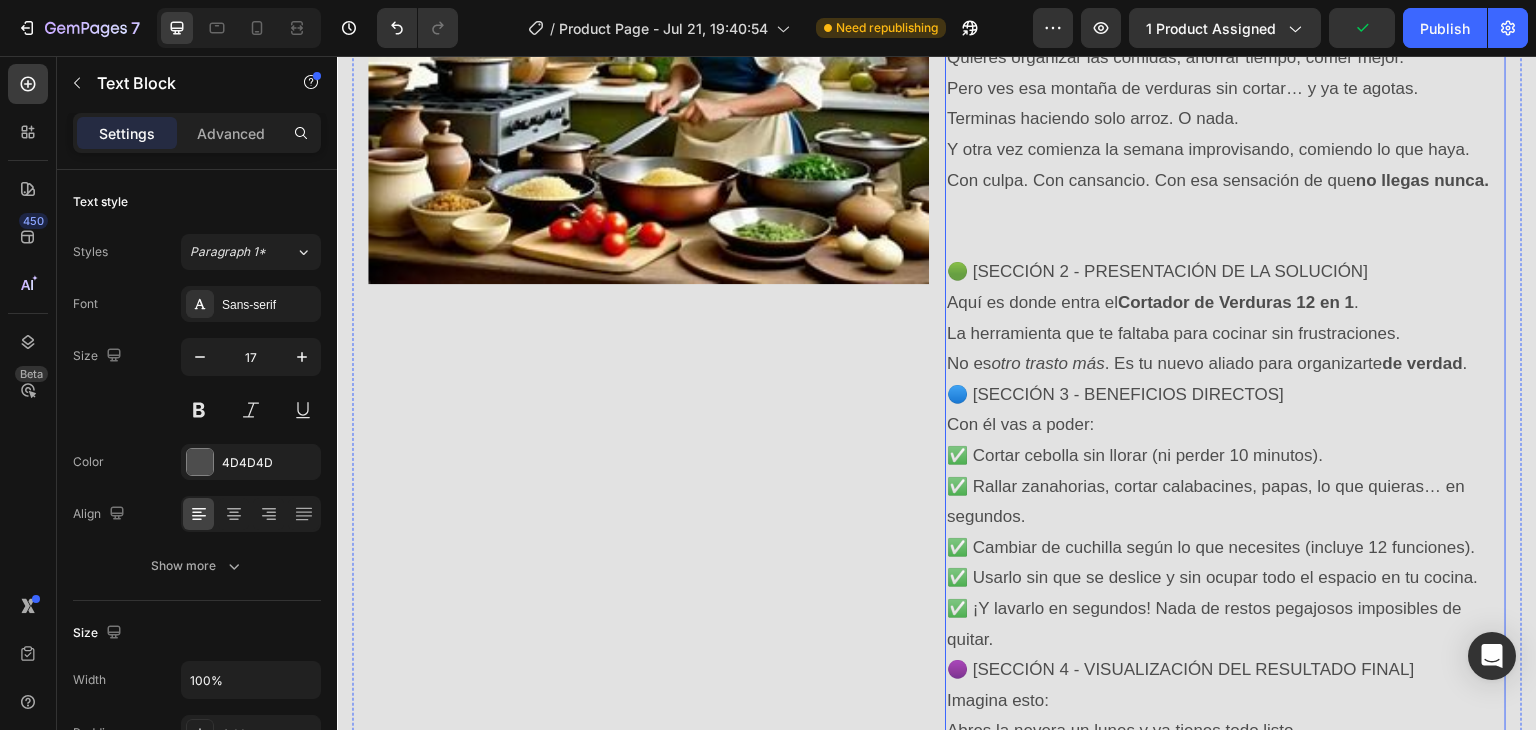 click on "🟢 [SECCIÓN 2 - PRESENTACIÓN DE LA SOLUCIÓN]" at bounding box center [1225, 272] 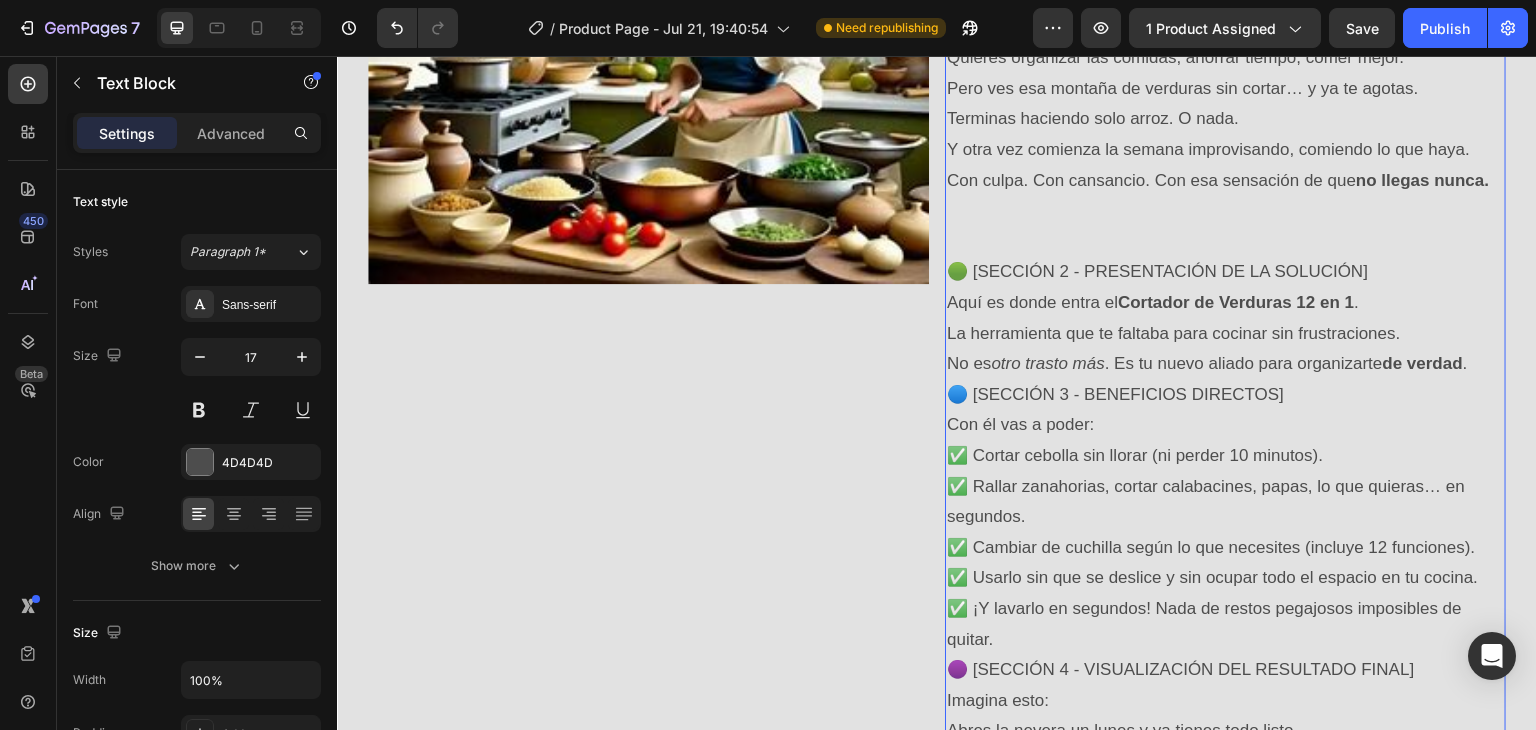 click on "🟢 [SECCIÓN 2 - PRESENTACIÓN DE LA SOLUCIÓN]" at bounding box center [1225, 272] 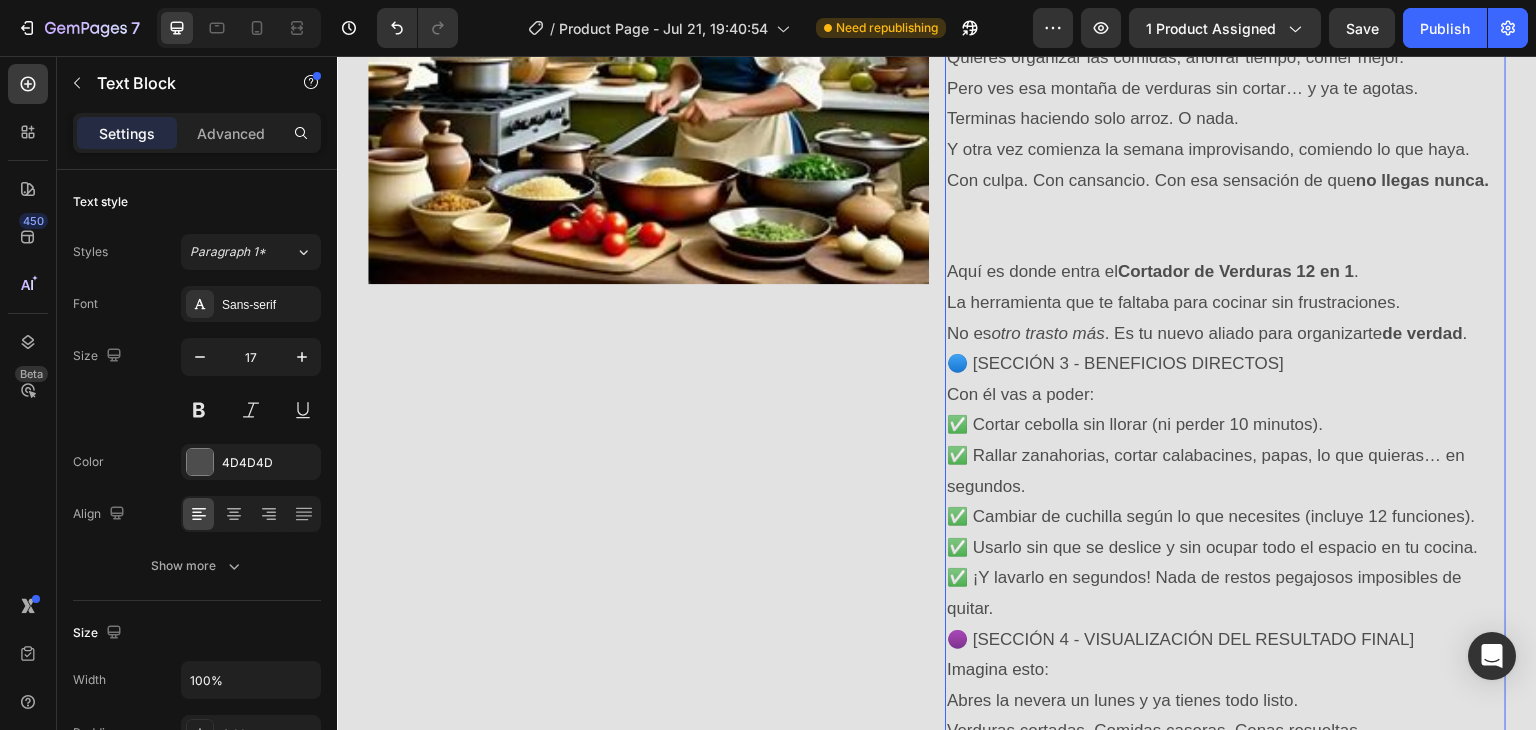 click on "🔵 [SECCIÓN 3 - BENEFICIOS DIRECTOS]" at bounding box center (1225, 364) 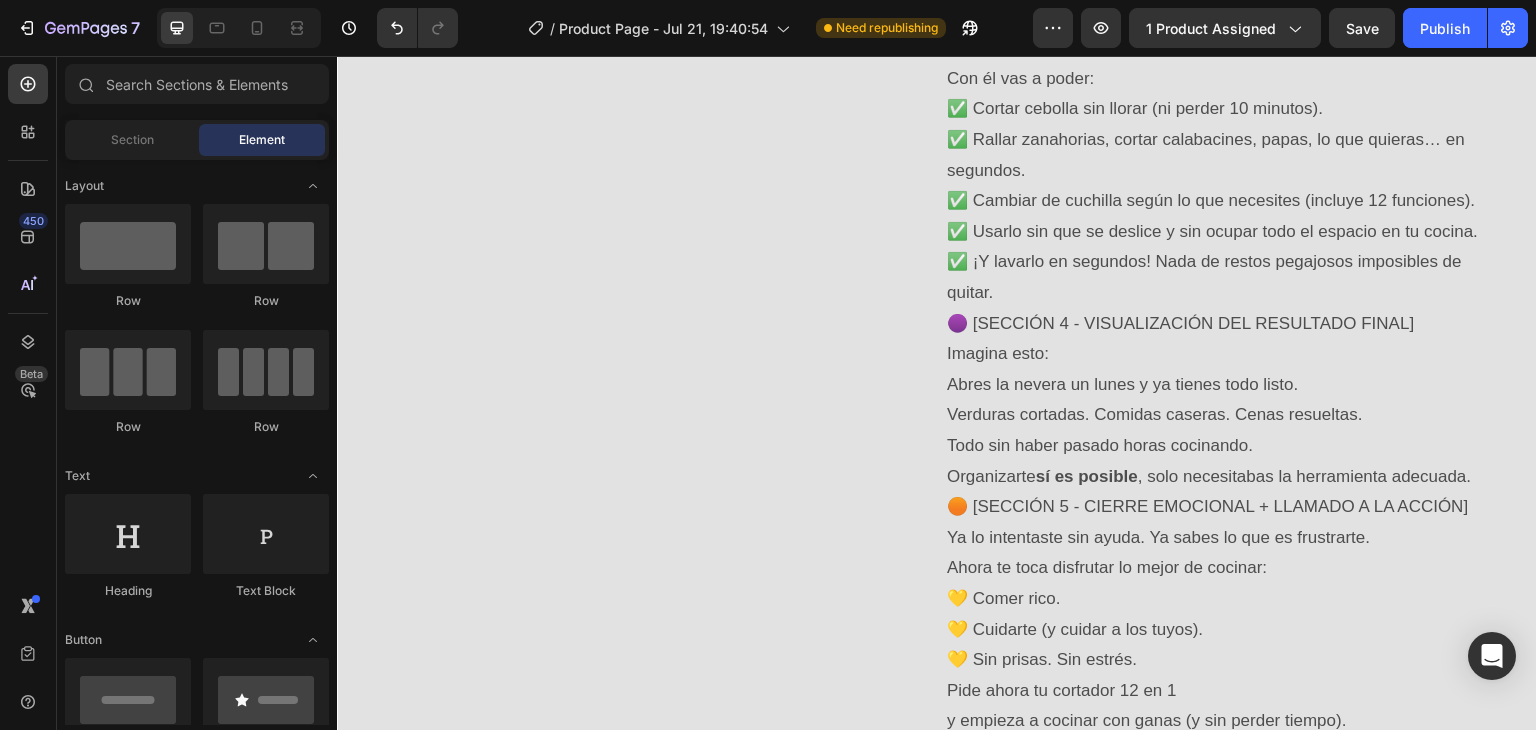 scroll, scrollTop: 1791, scrollLeft: 0, axis: vertical 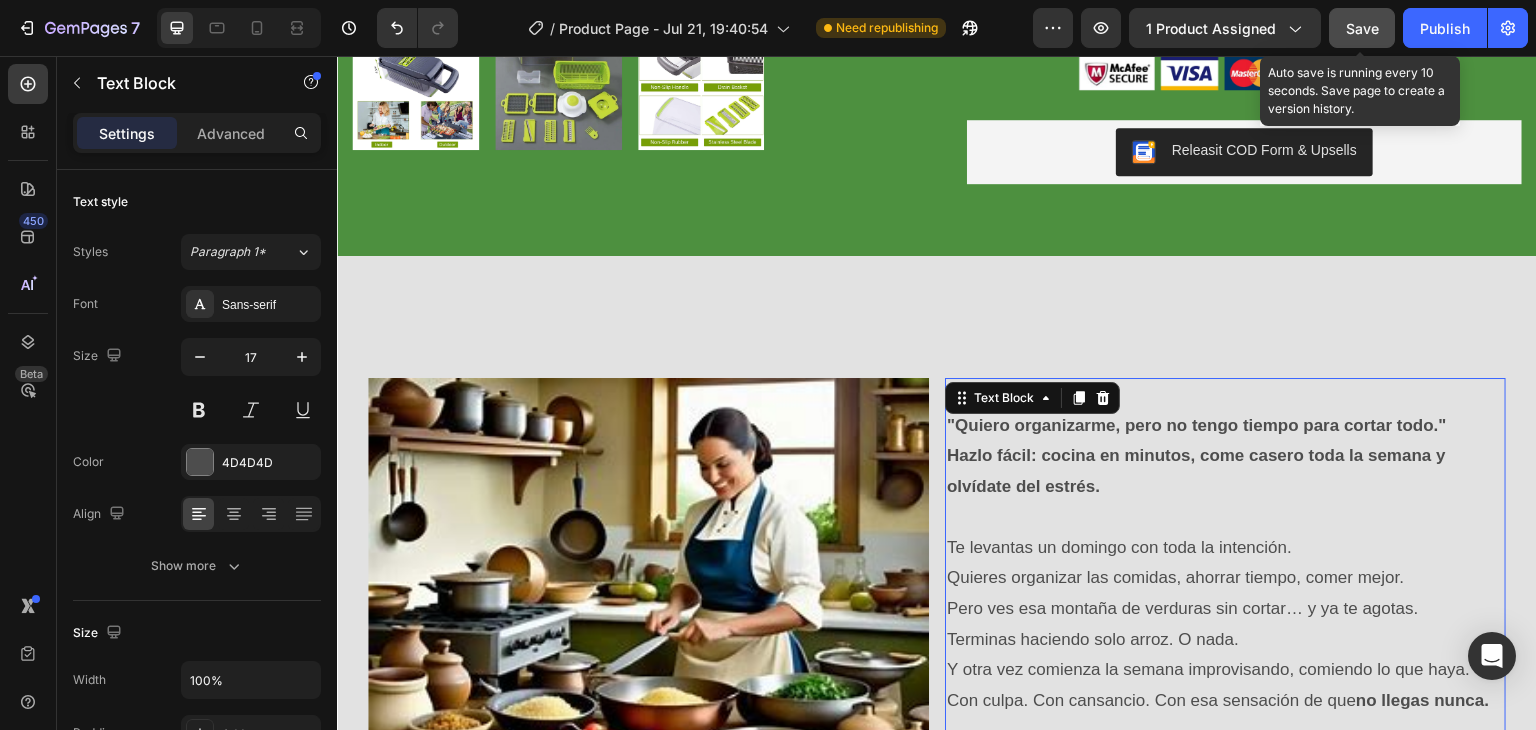 click on "Save" at bounding box center (1362, 28) 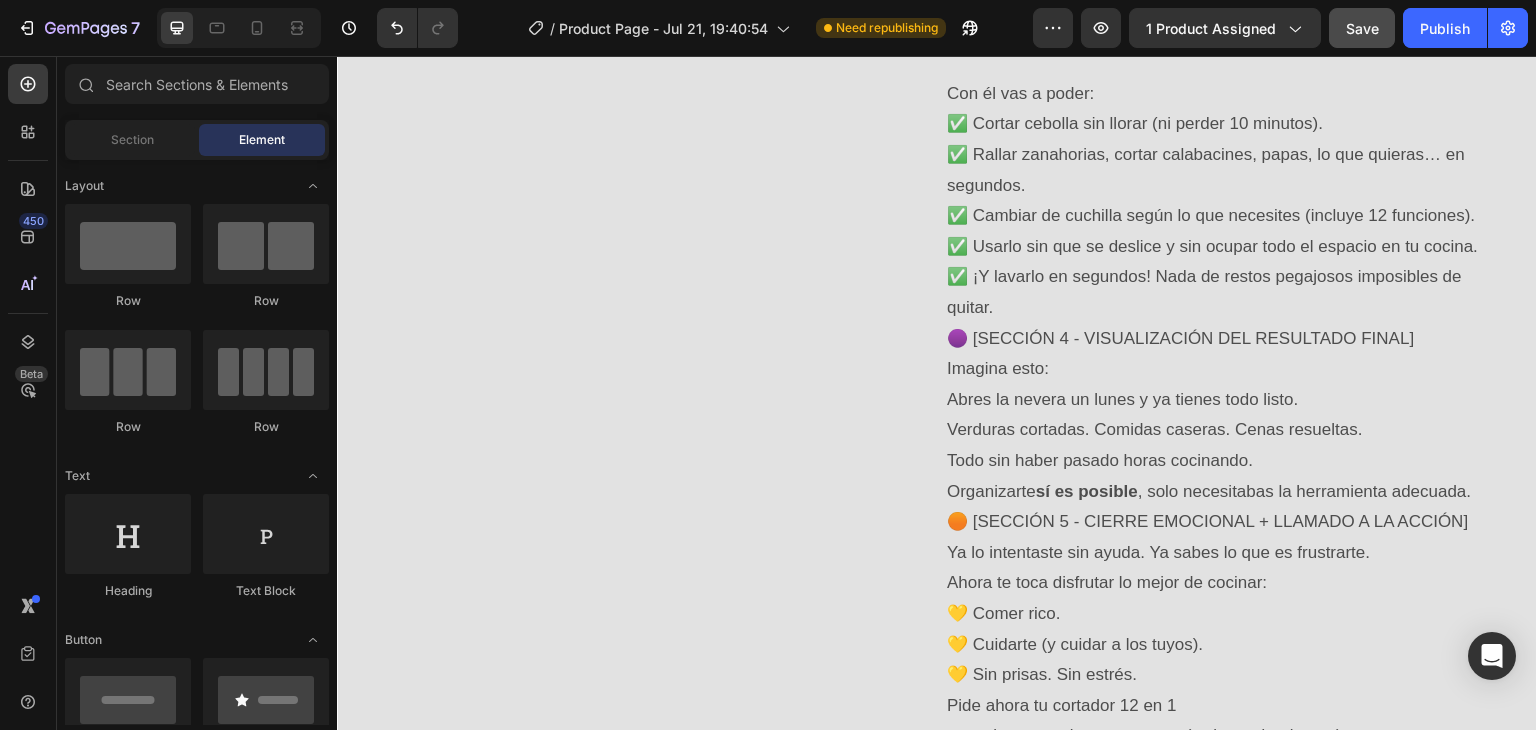 scroll, scrollTop: 1832, scrollLeft: 0, axis: vertical 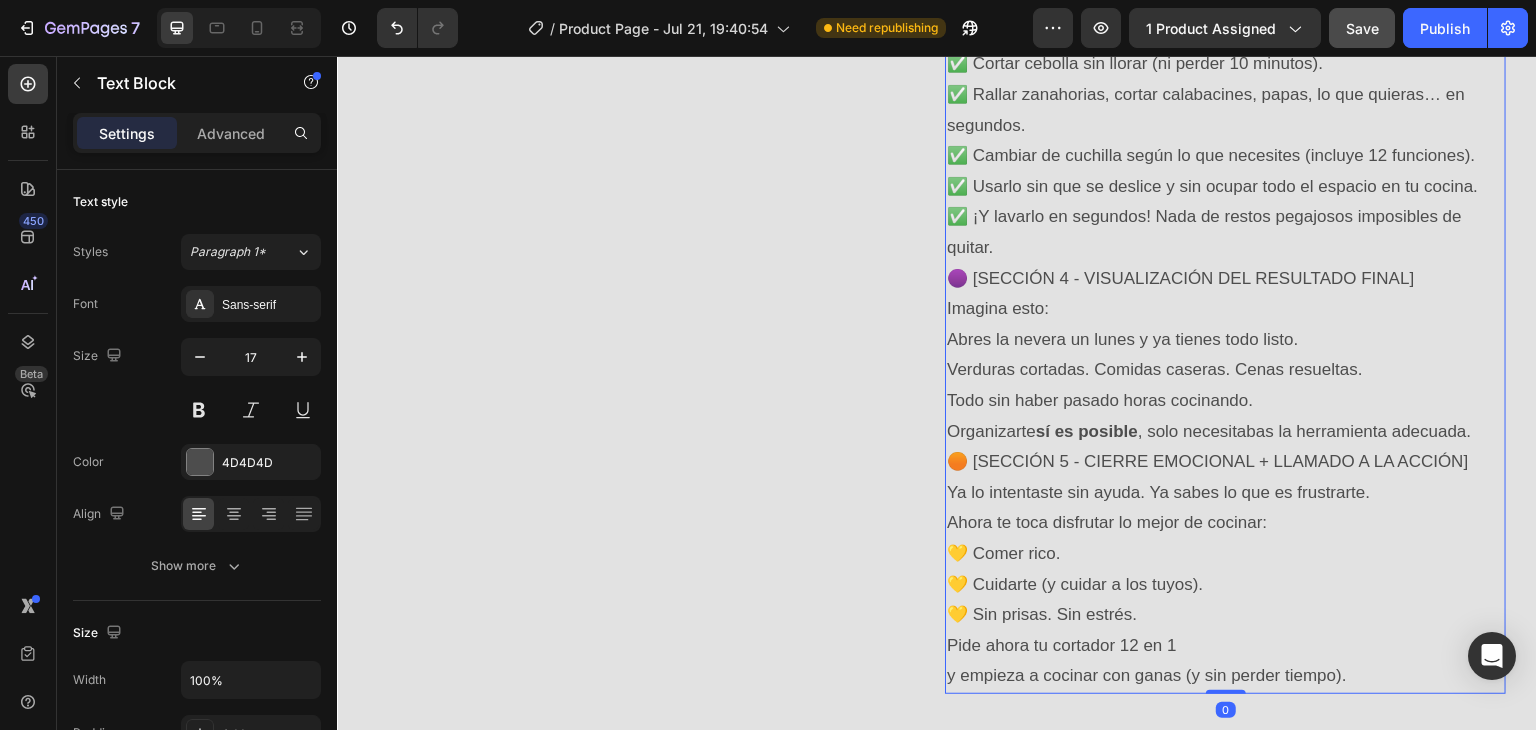 click on "🟣 [SECCIÓN 4 - VISUALIZACIÓN DEL RESULTADO FINAL]" at bounding box center (1225, 279) 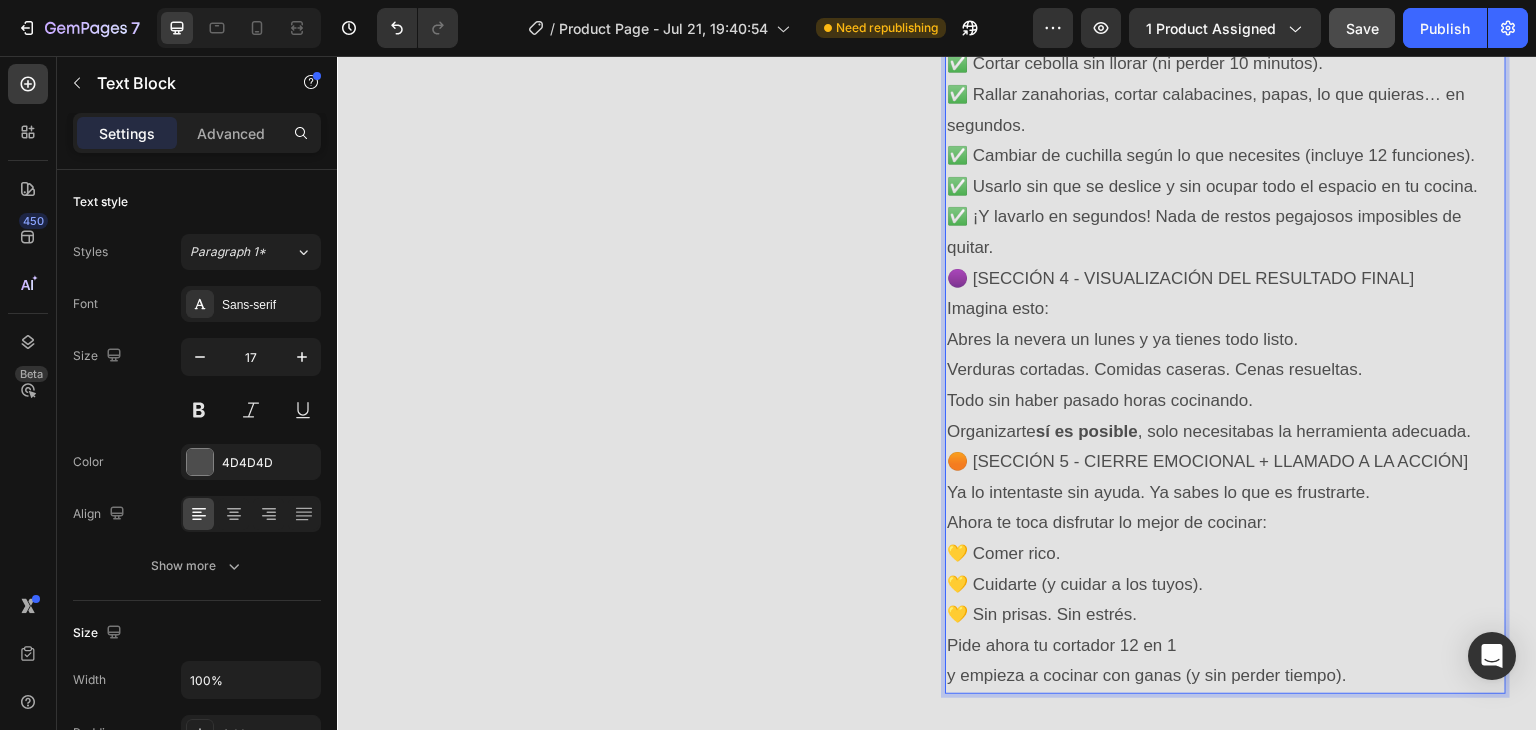 click on "🟣 [SECCIÓN 4 - VISUALIZACIÓN DEL RESULTADO FINAL]" at bounding box center (1225, 279) 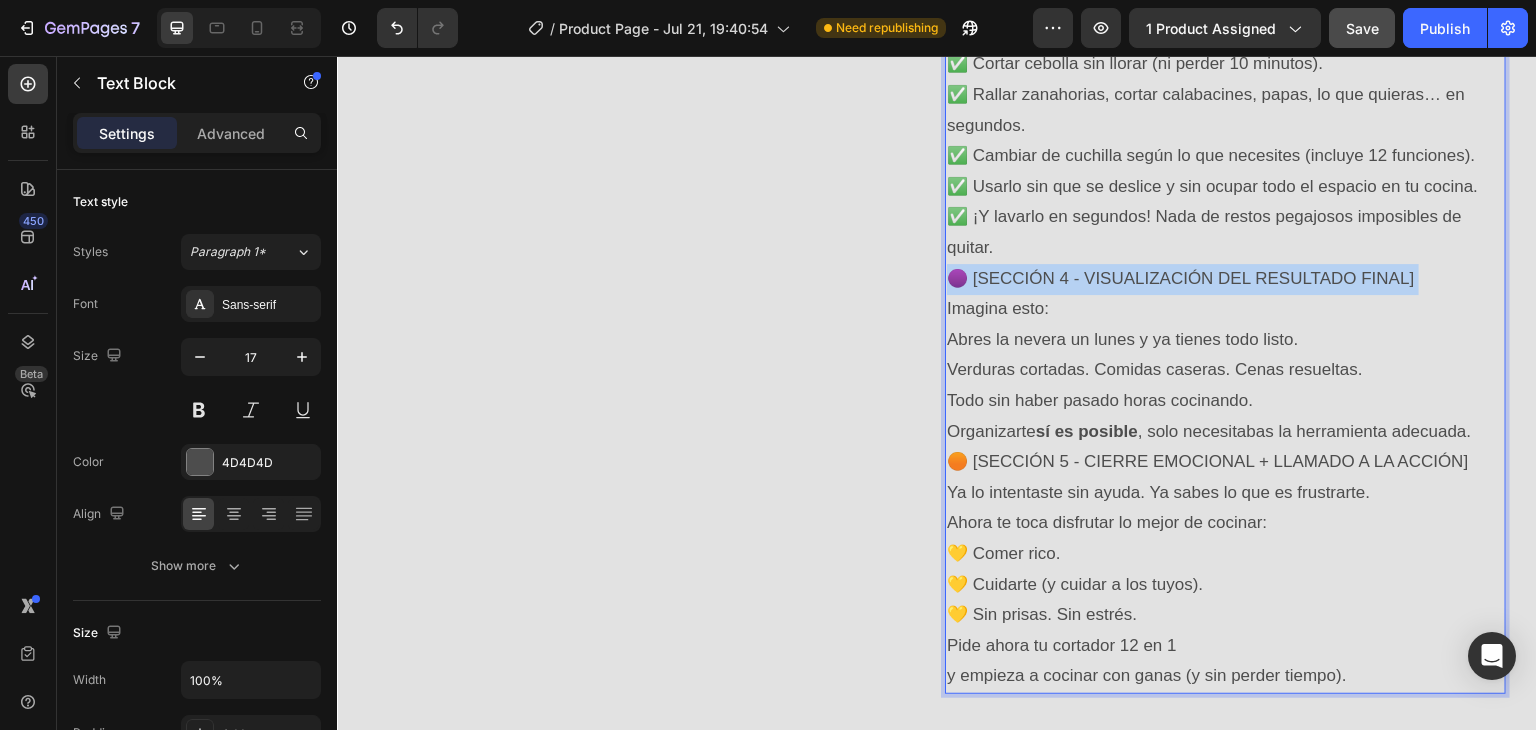 click on "🟣 [SECCIÓN 4 - VISUALIZACIÓN DEL RESULTADO FINAL]" at bounding box center [1225, 279] 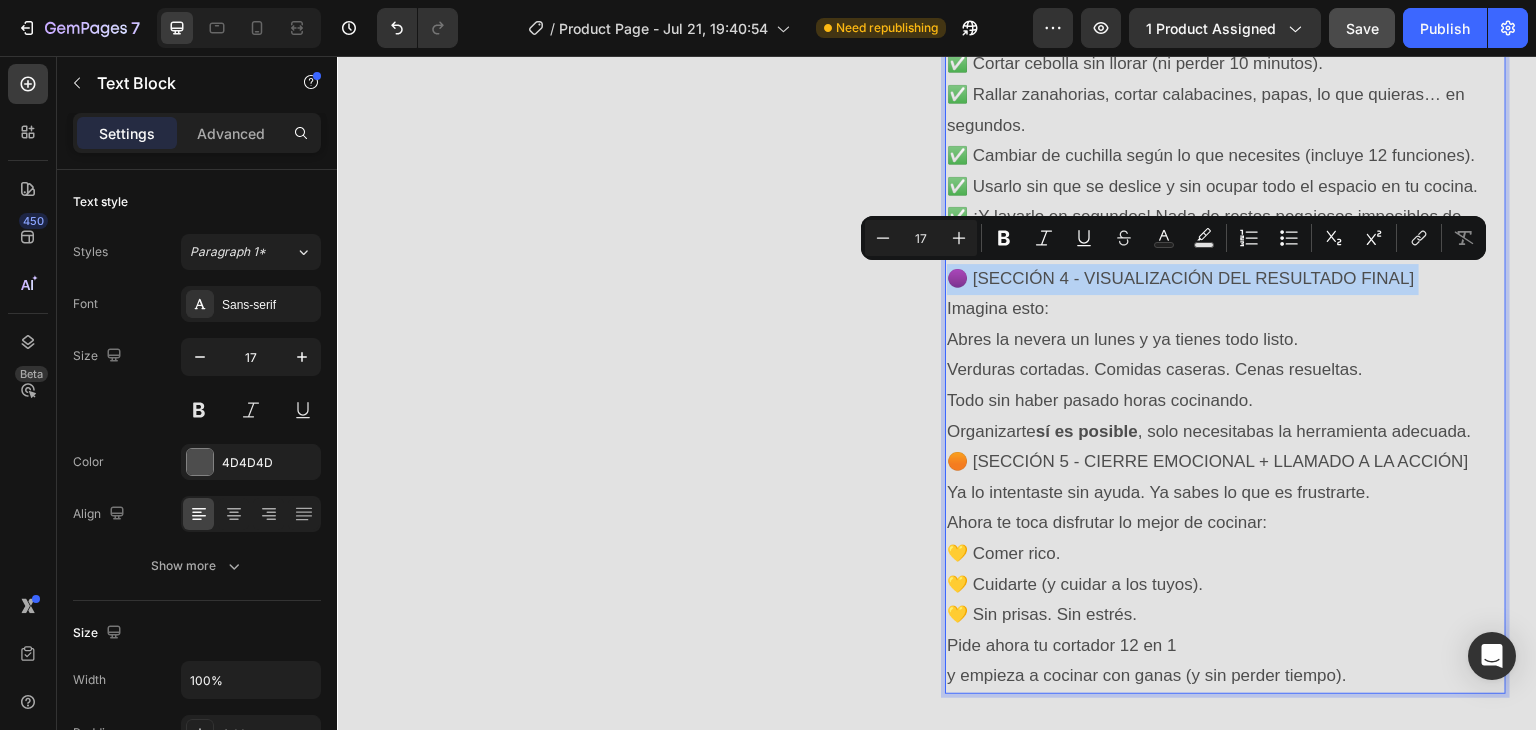 click on "🟣 [SECCIÓN 4 - VISUALIZACIÓN DEL RESULTADO FINAL]" at bounding box center (1225, 279) 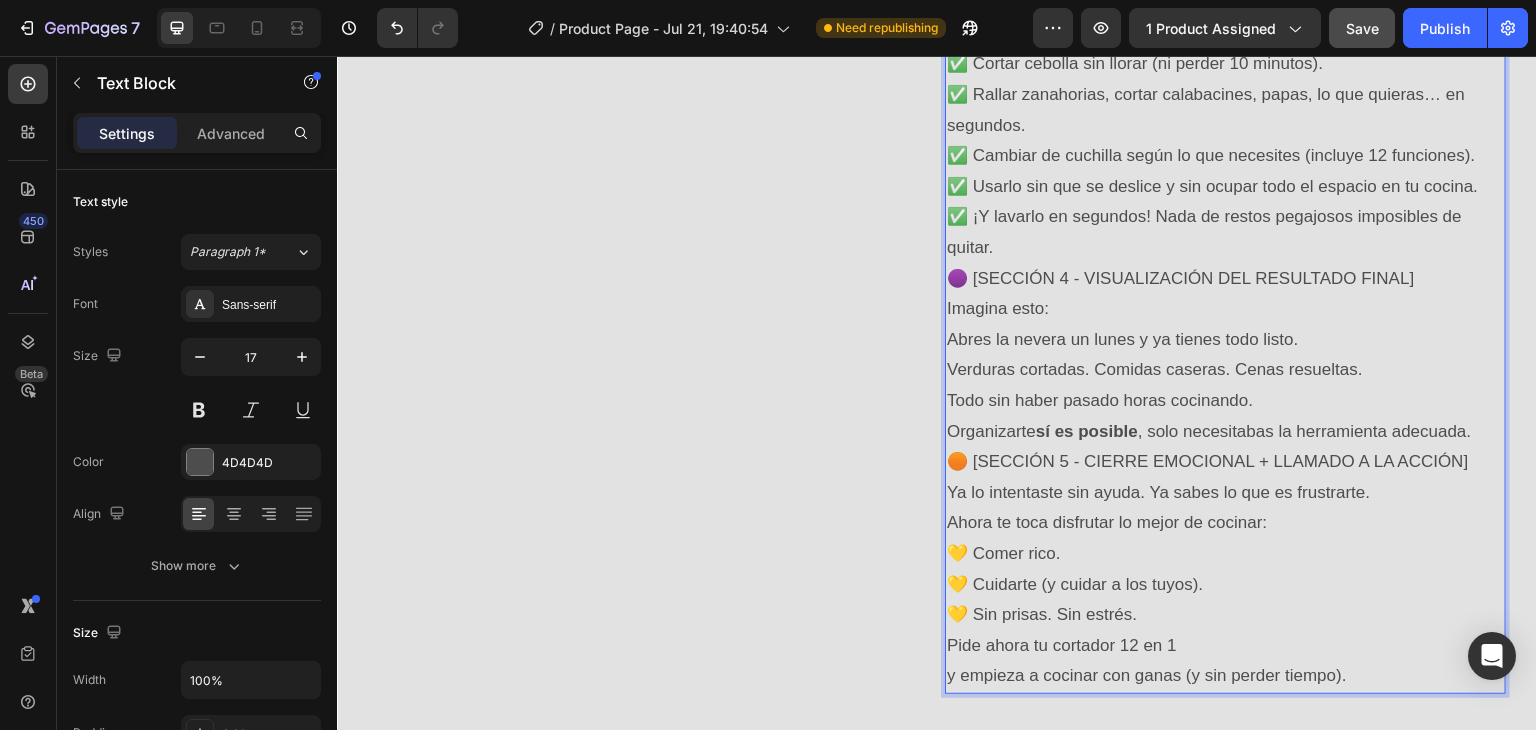 click on "🟣 [SECCIÓN 4 - VISUALIZACIÓN DEL RESULTADO FINAL]" at bounding box center [1225, 279] 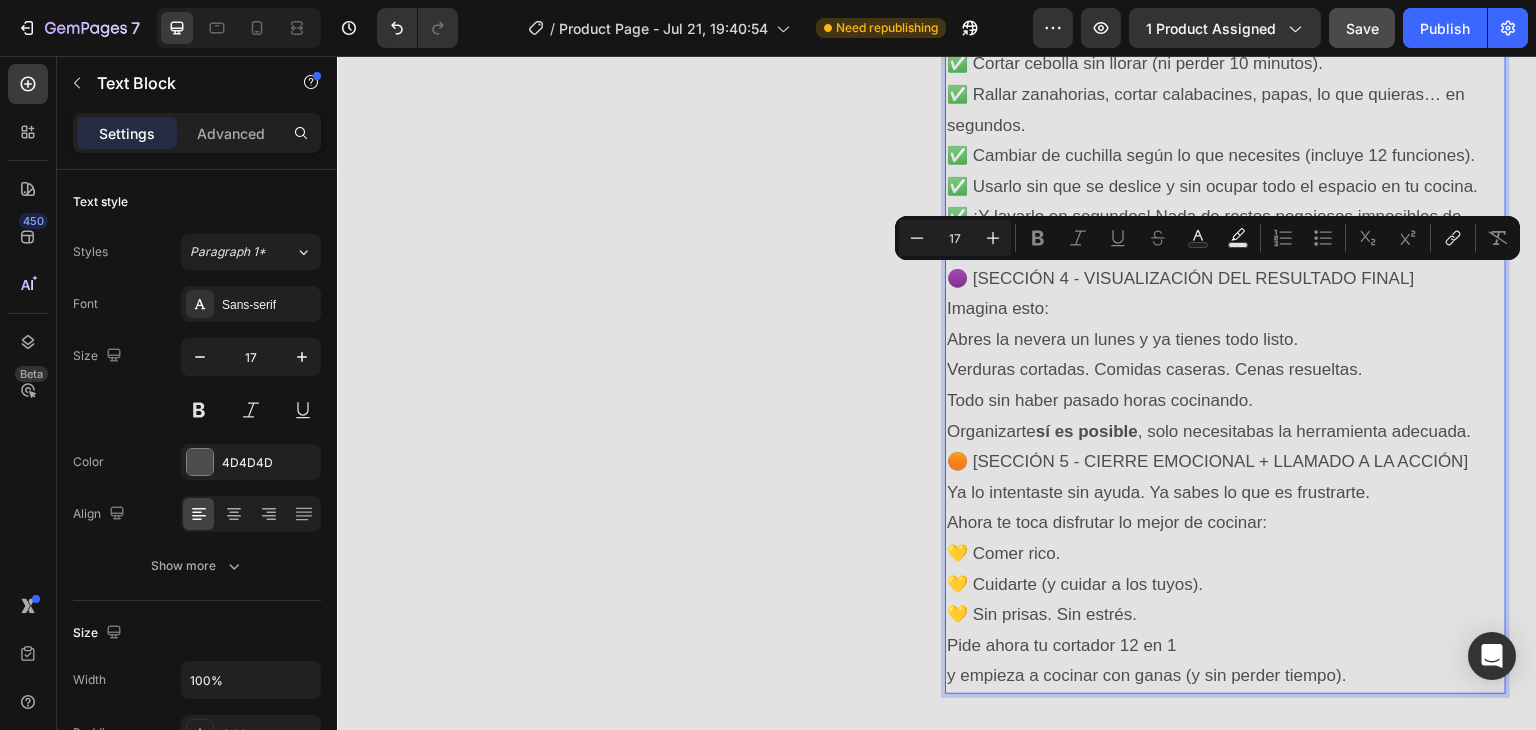 click on "🟣 [SECCIÓN 4 - VISUALIZACIÓN DEL RESULTADO FINAL]" at bounding box center (1225, 279) 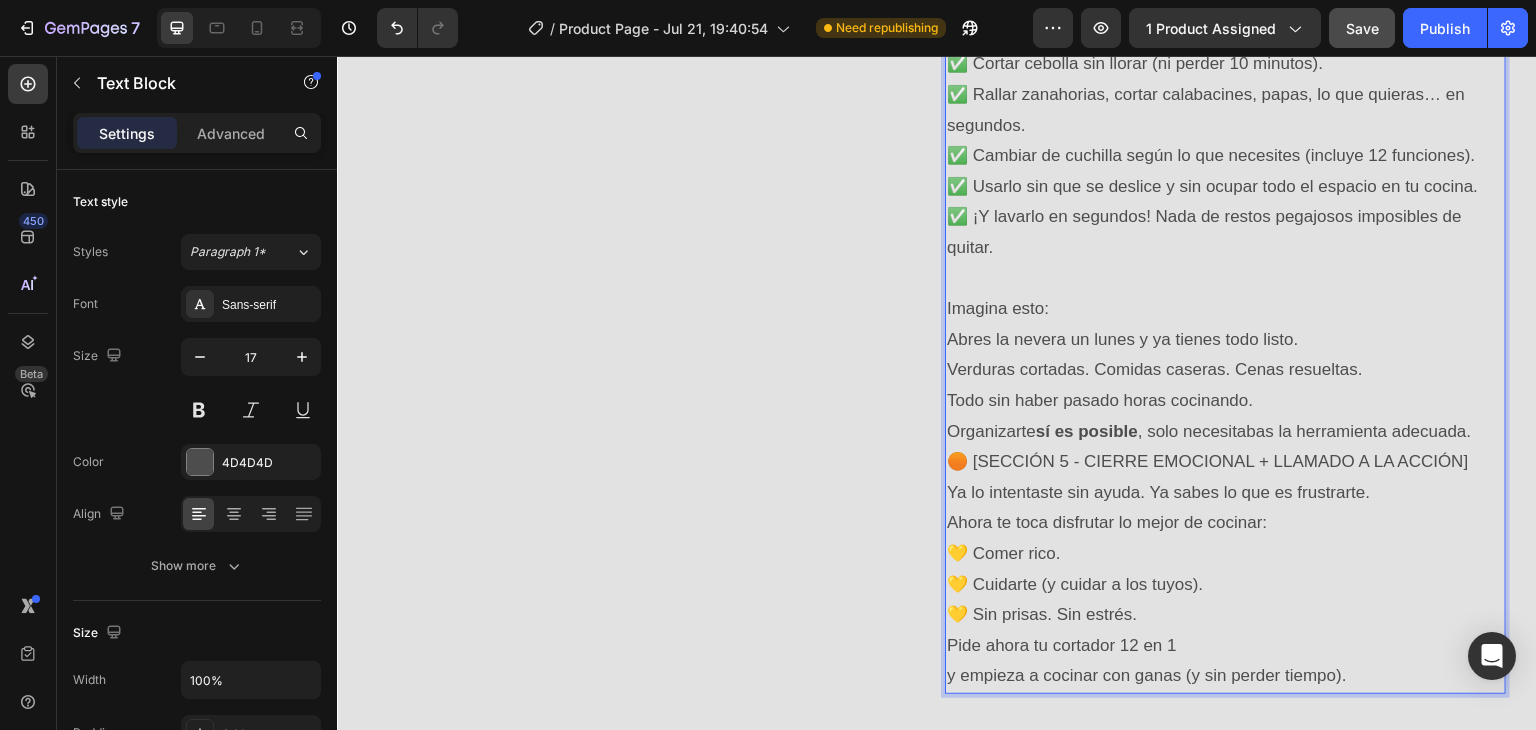 click on "🟠 [SECCIÓN 5 - CIERRE EMOCIONAL + LLAMADO A LA ACCIÓN]" at bounding box center (1225, 462) 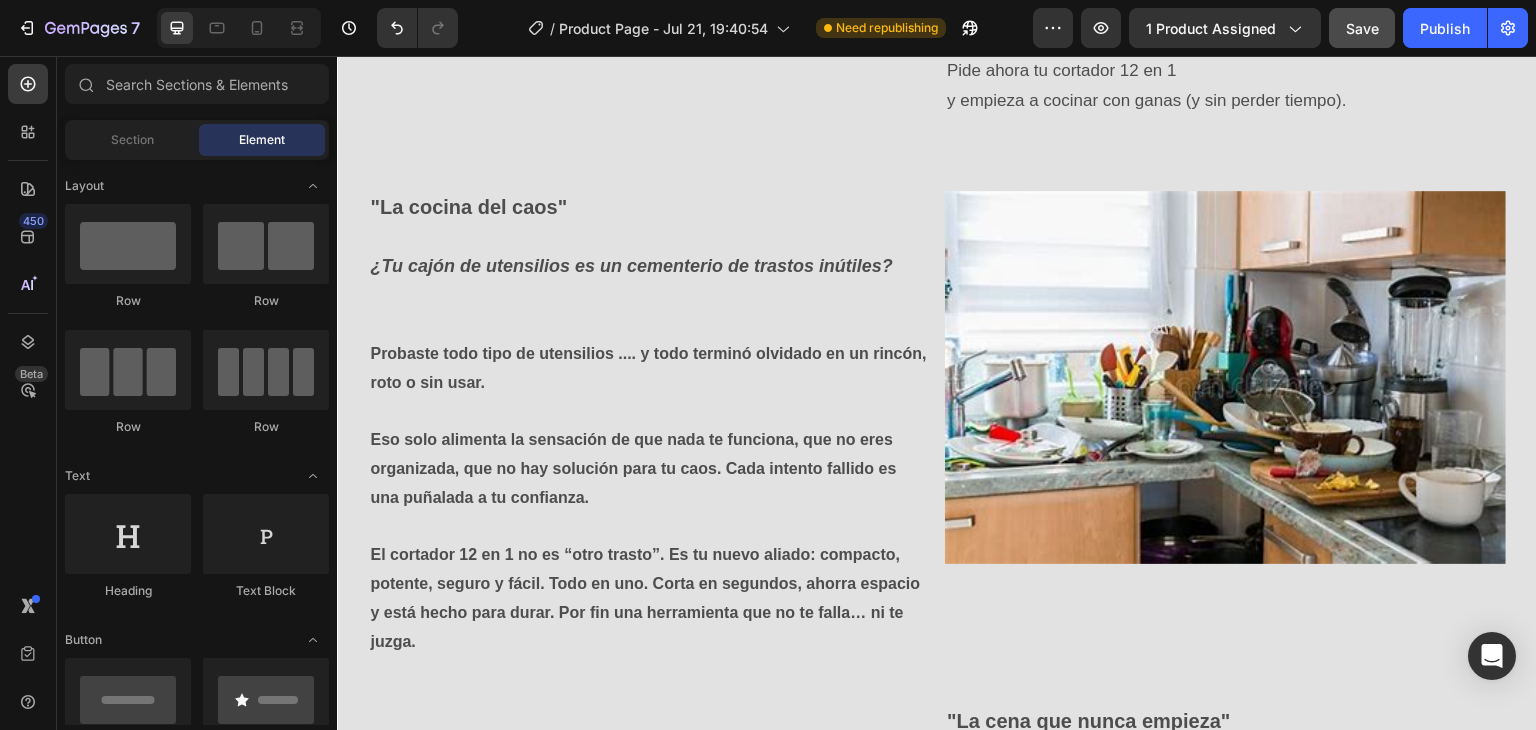 scroll, scrollTop: 2398, scrollLeft: 0, axis: vertical 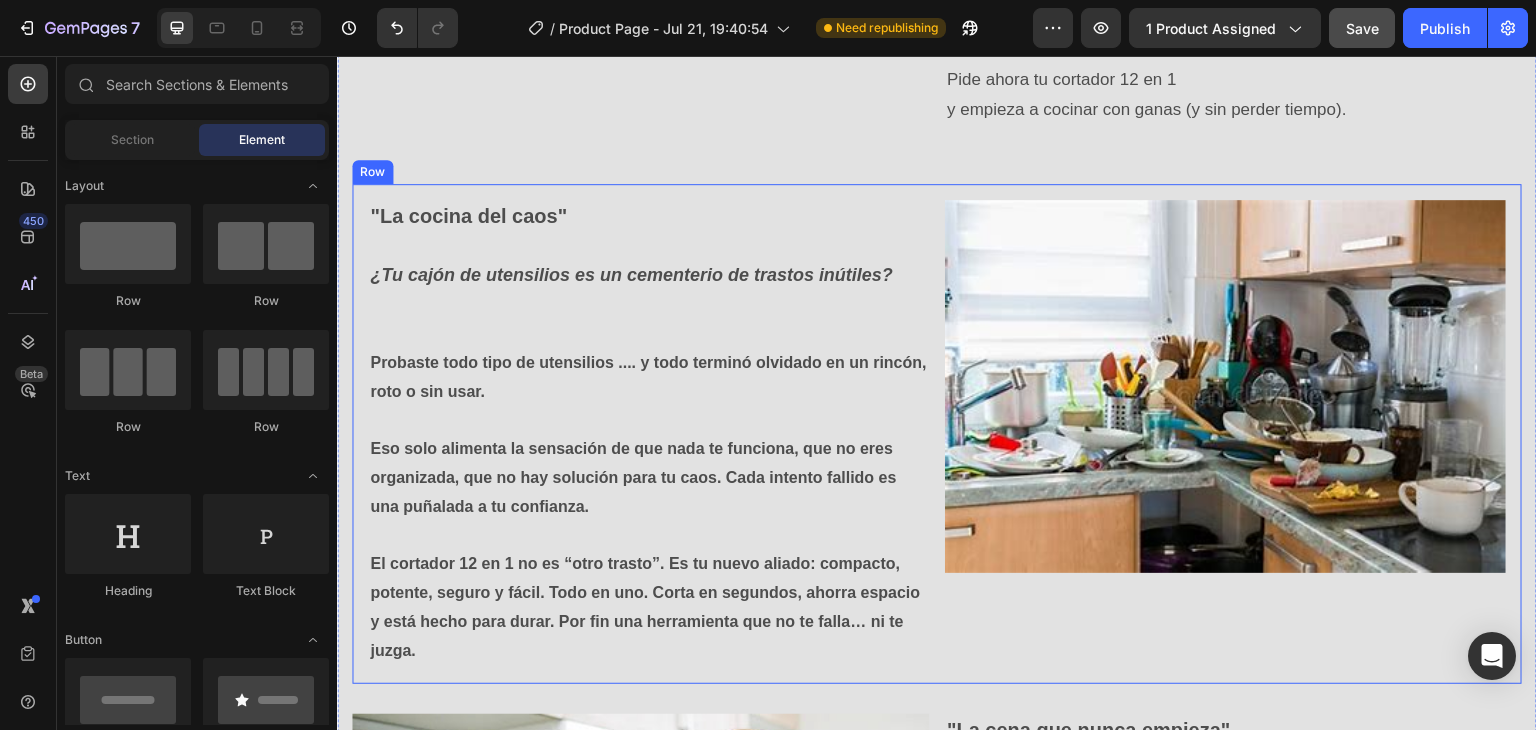 click on ""La cocina del caos" ¿Tu cajón de utensilios es un cementerio de trastos inútiles? Probaste todo tipo de utensilios .... y todo terminó olvidado en un rincón, roto o sin usar. Eso solo alimenta la sensación de que nada te funciona, que no eres organizada, que no hay solución para tu caos. Cada intento fallido es una puñalada a tu confianza. El cortador 12 en 1 no es “otro trasto”. Es tu nuevo aliado: compacto, potente, seguro y fácil. Todo en uno. Corta en segundos, ahorra espacio y está hecho para durar. Por fin una herramienta que no te falla… ni te juzga. Text Block Image Row" at bounding box center (937, 434) 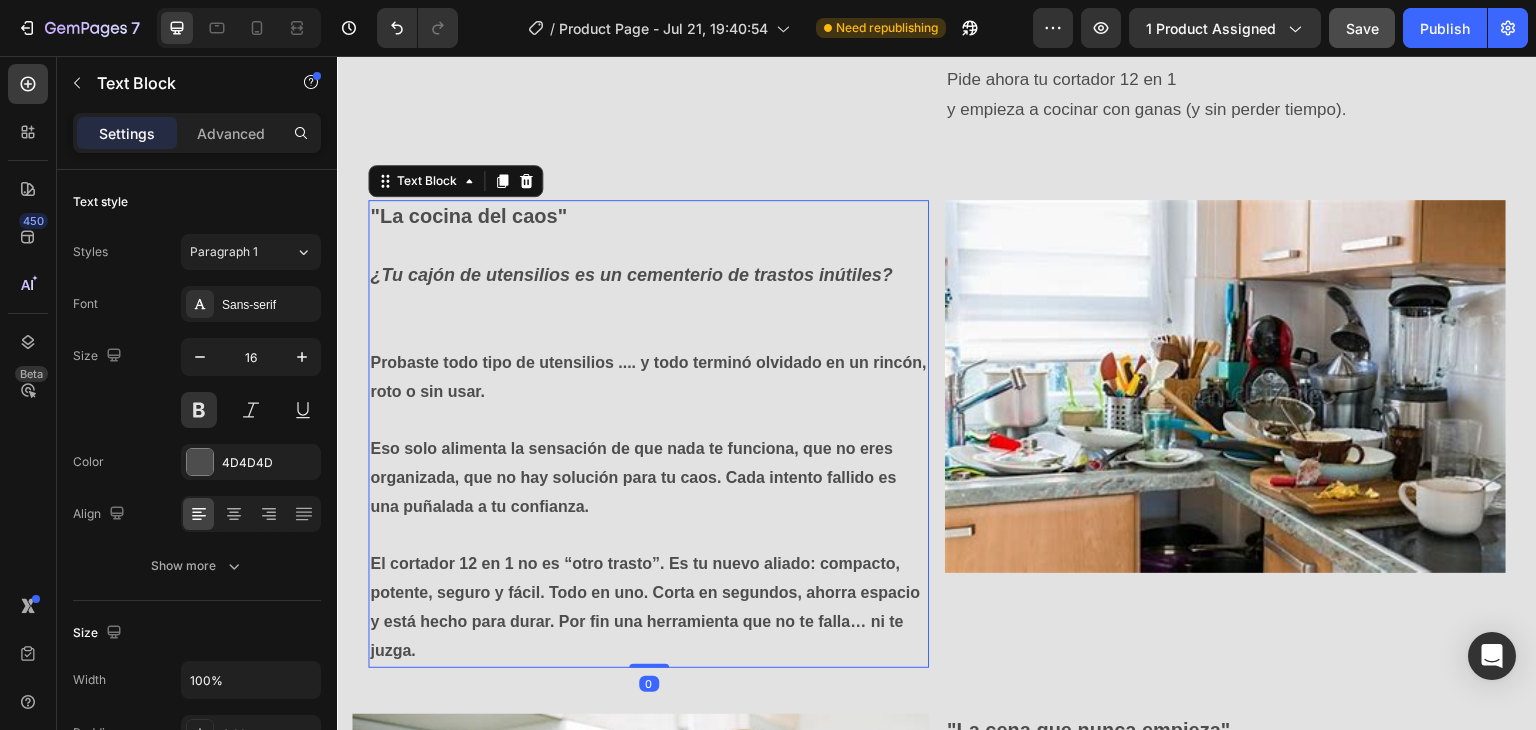 click on "El cortador 12 en 1 no es “otro trasto”. Es tu nuevo aliado: compacto, potente, seguro y fácil. Todo en uno. Corta en segundos, ahorra espacio y está hecho para durar. Por fin una herramienta que no te falla… ni te juzga." at bounding box center [648, 594] 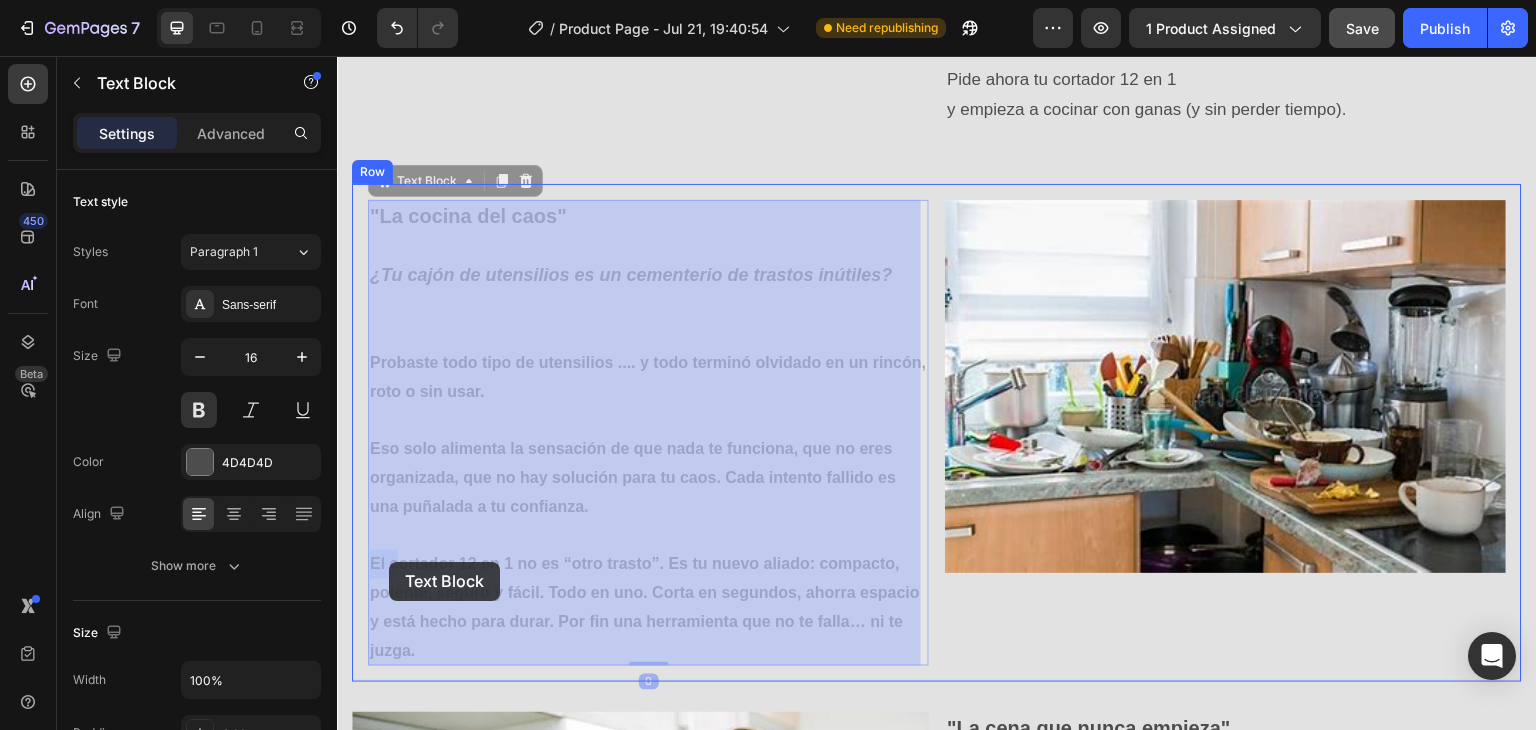 drag, startPoint x: 372, startPoint y: 564, endPoint x: 398, endPoint y: 559, distance: 26.476404 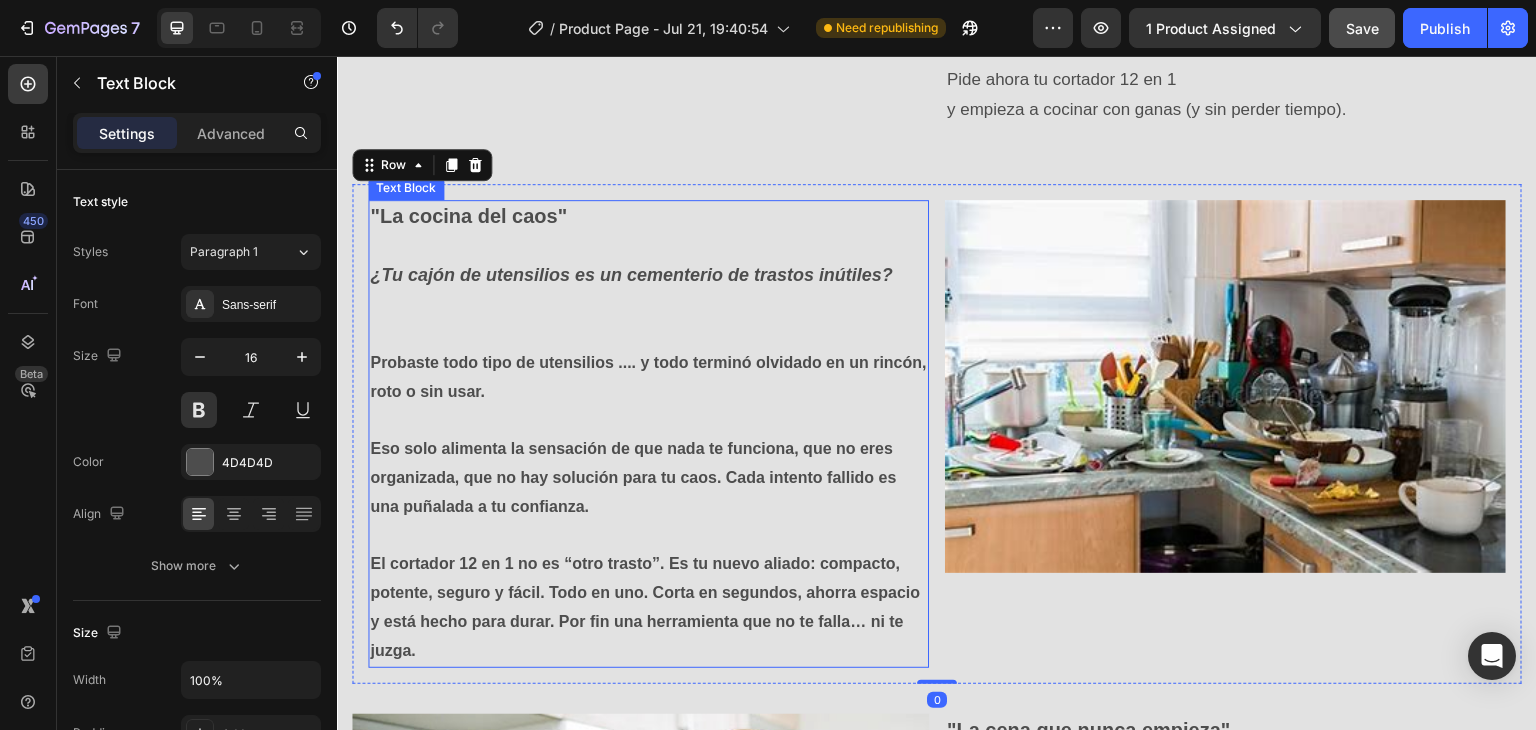 click on "El cortador 12 en 1 no es “otro trasto”. Es tu nuevo aliado: compacto, potente, seguro y fácil. Todo en uno. Corta en segundos, ahorra espacio y está hecho para durar. Por fin una herramienta que no te falla… ni te juzga." at bounding box center [648, 594] 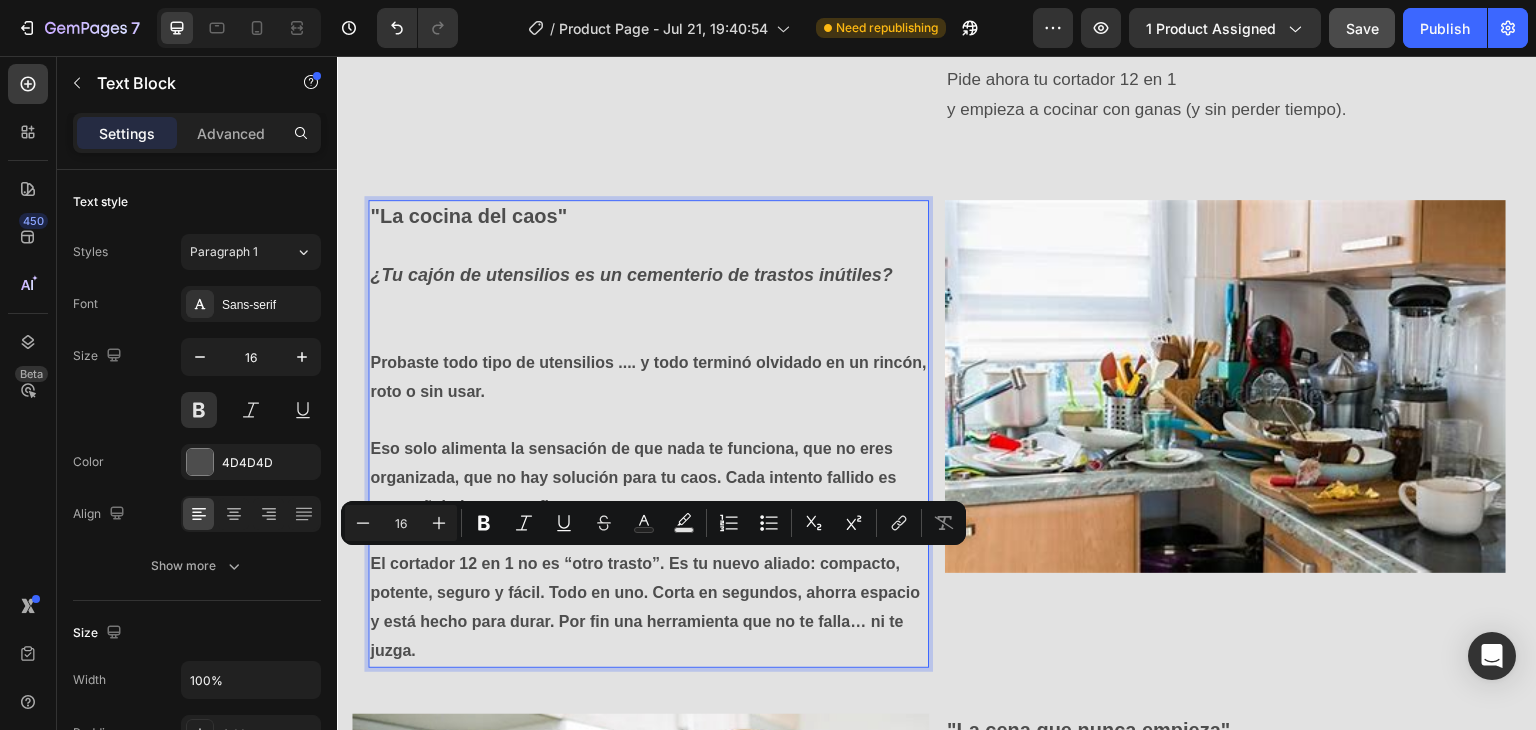 drag, startPoint x: 374, startPoint y: 558, endPoint x: 614, endPoint y: 647, distance: 255.9707 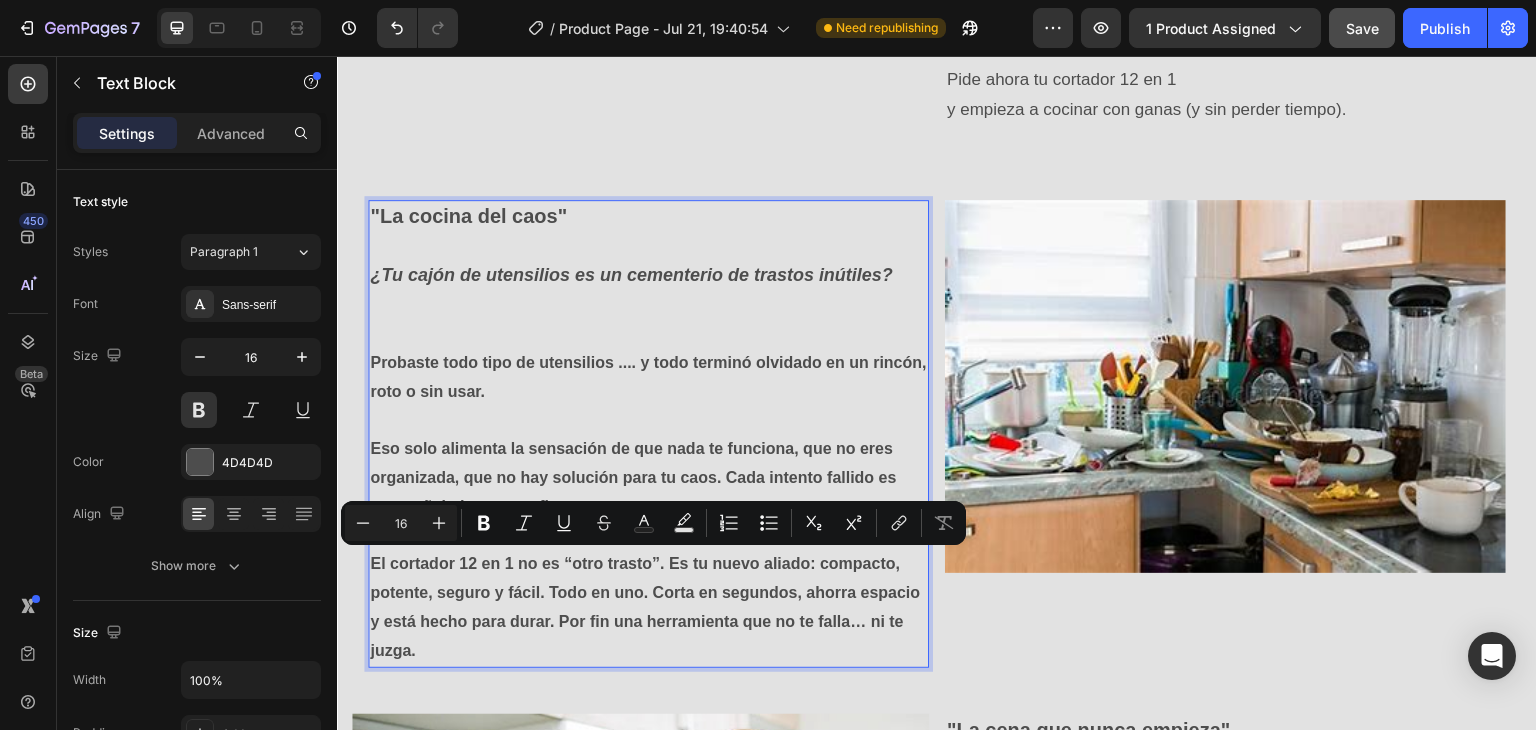 click on "El cortador 12 en 1 no es “otro trasto”. Es tu nuevo aliado: compacto, potente, seguro y fácil. Todo en uno. Corta en segundos, ahorra espacio y está hecho para durar. Por fin una herramienta que no te falla… ni te juzga." at bounding box center [648, 594] 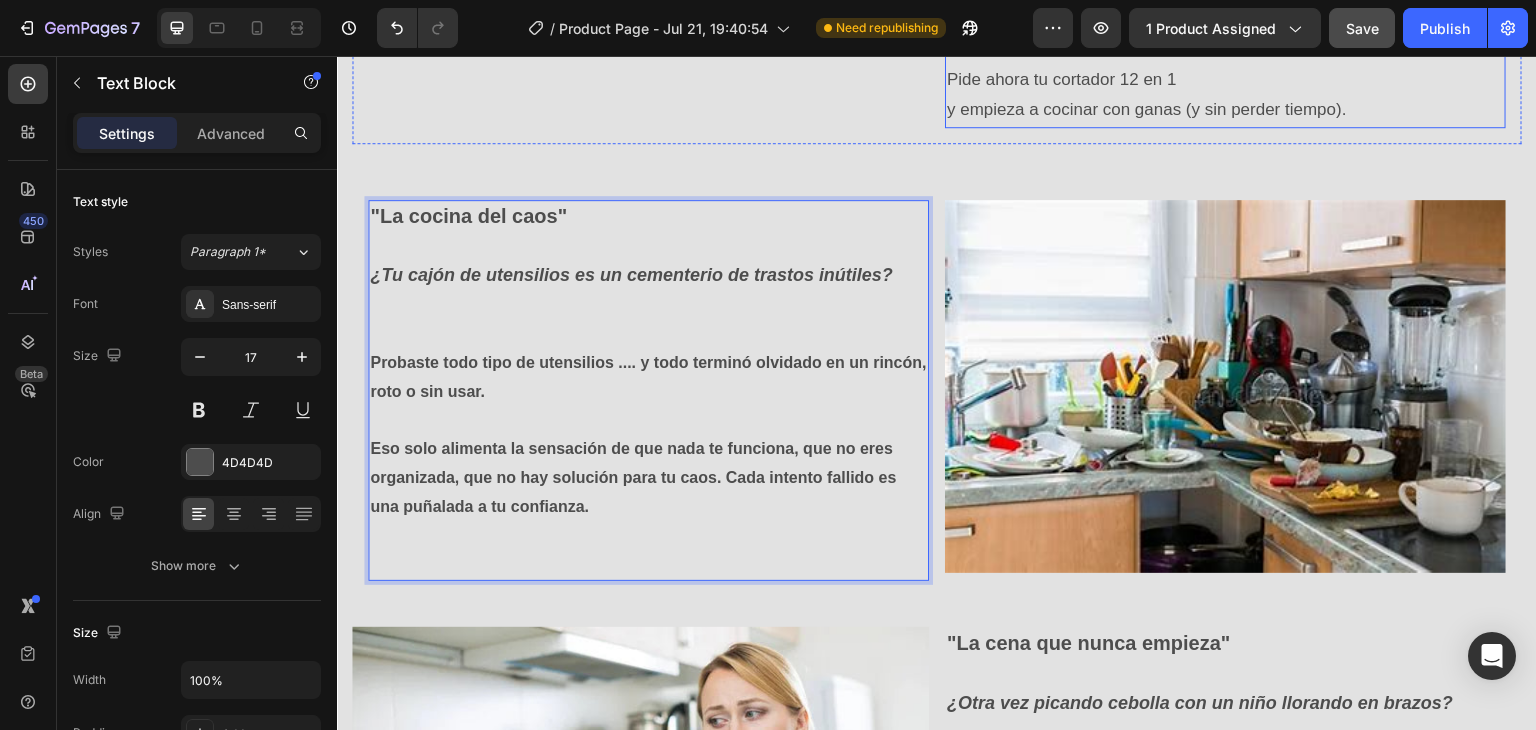 click on "y empieza a cocinar con ganas (y sin perder tiempo)." at bounding box center [1225, 110] 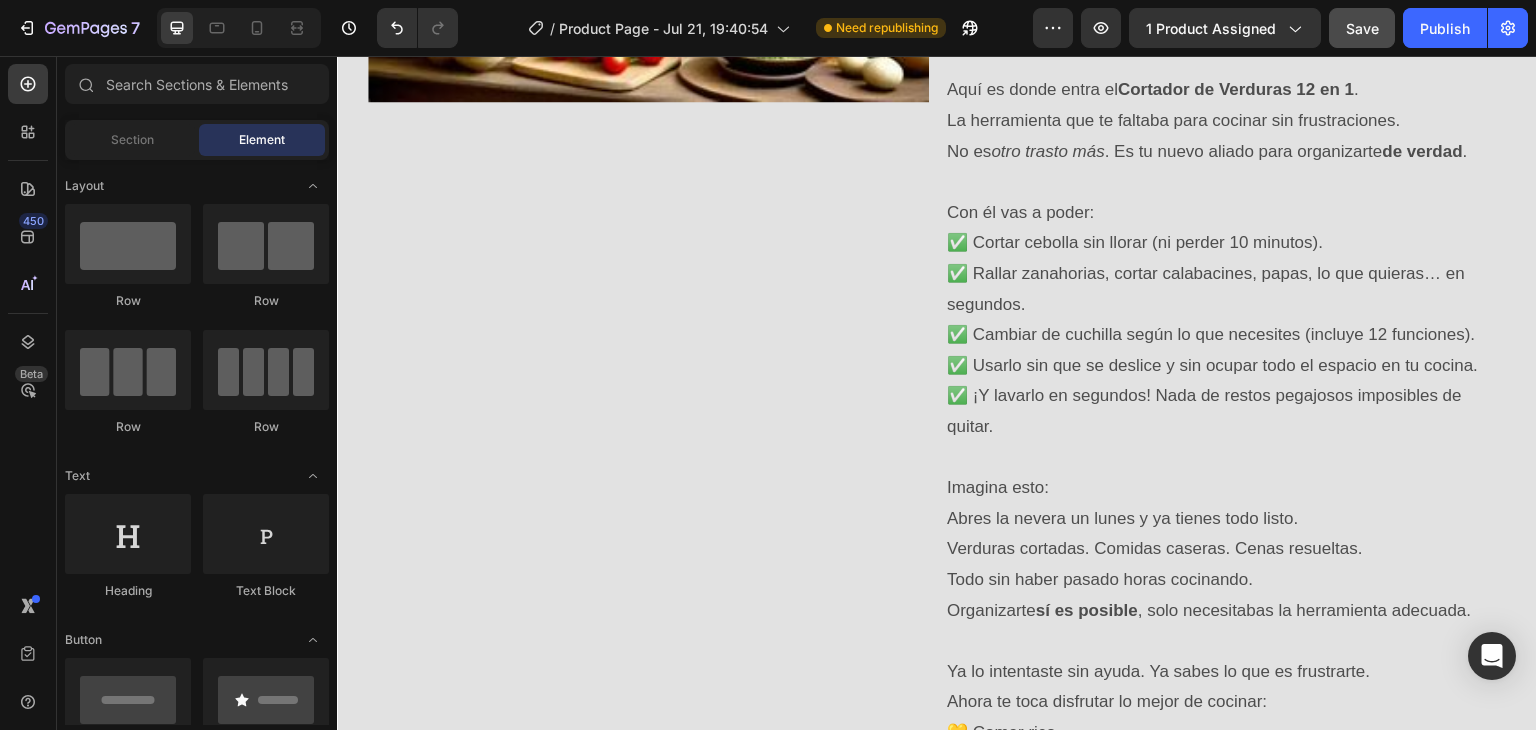scroll, scrollTop: 1652, scrollLeft: 0, axis: vertical 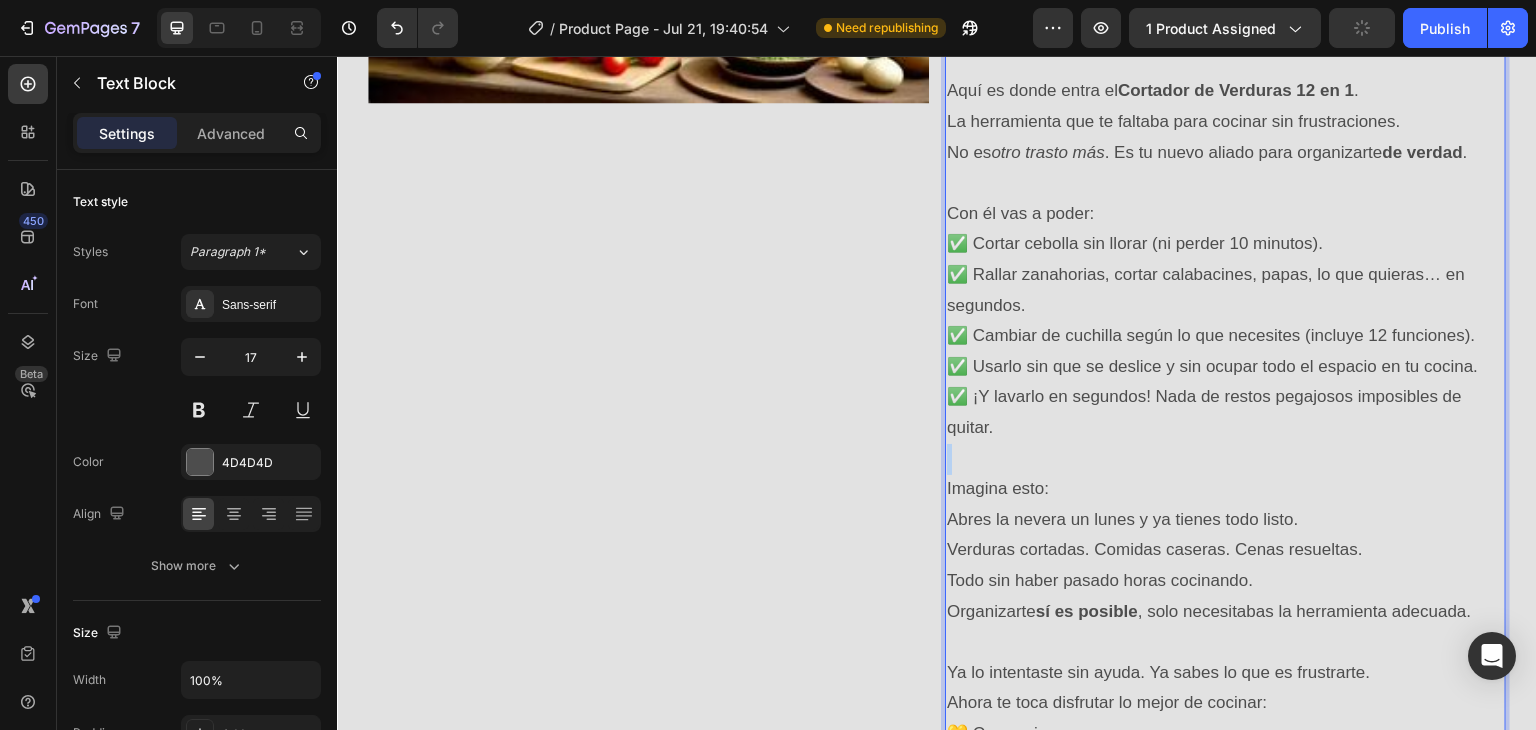 click on "✅ Cortar cebolla sin llorar (ni perder 10 minutos). ✅ Rallar zanahorias, cortar calabacines, papas, lo que quieras… en segundos. ✅ Cambiar de cuchilla según lo que necesites (incluye 12 funciones). ✅ Usarlo sin que se deslice y sin ocupar todo el espacio en tu cocina. ✅ ¡Y lavarlo en segundos! Nada de restos pegajosos imposibles de quitar." at bounding box center (1225, 336) 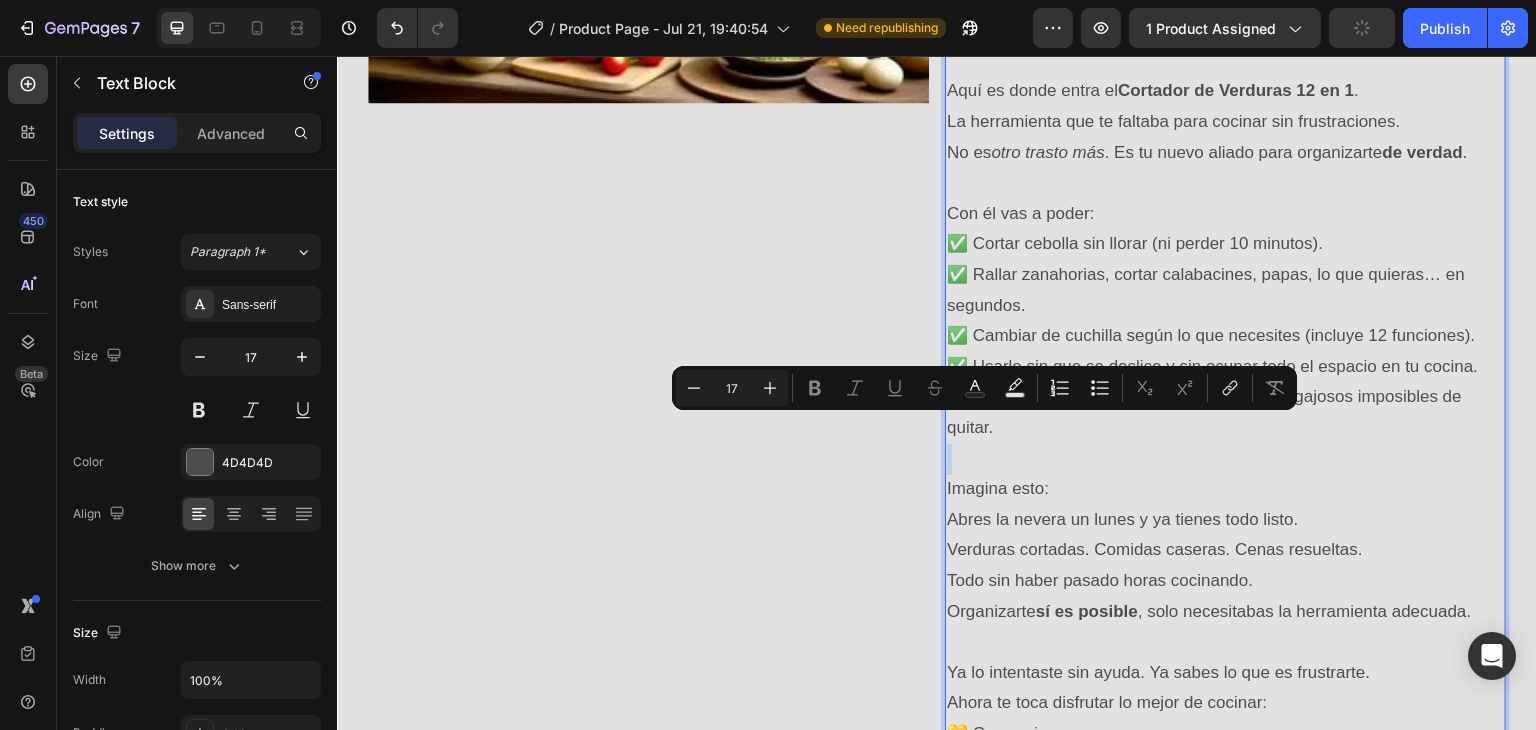 click on "✅ Cortar cebolla sin llorar (ni perder 10 minutos). ✅ Rallar zanahorias, cortar calabacines, papas, lo que quieras… en segundos. ✅ Cambiar de cuchilla según lo que necesites (incluye 12 funciones). ✅ Usarlo sin que se deslice y sin ocupar todo el espacio en tu cocina. ✅ ¡Y lavarlo en segundos! Nada de restos pegajosos imposibles de quitar." at bounding box center [1225, 336] 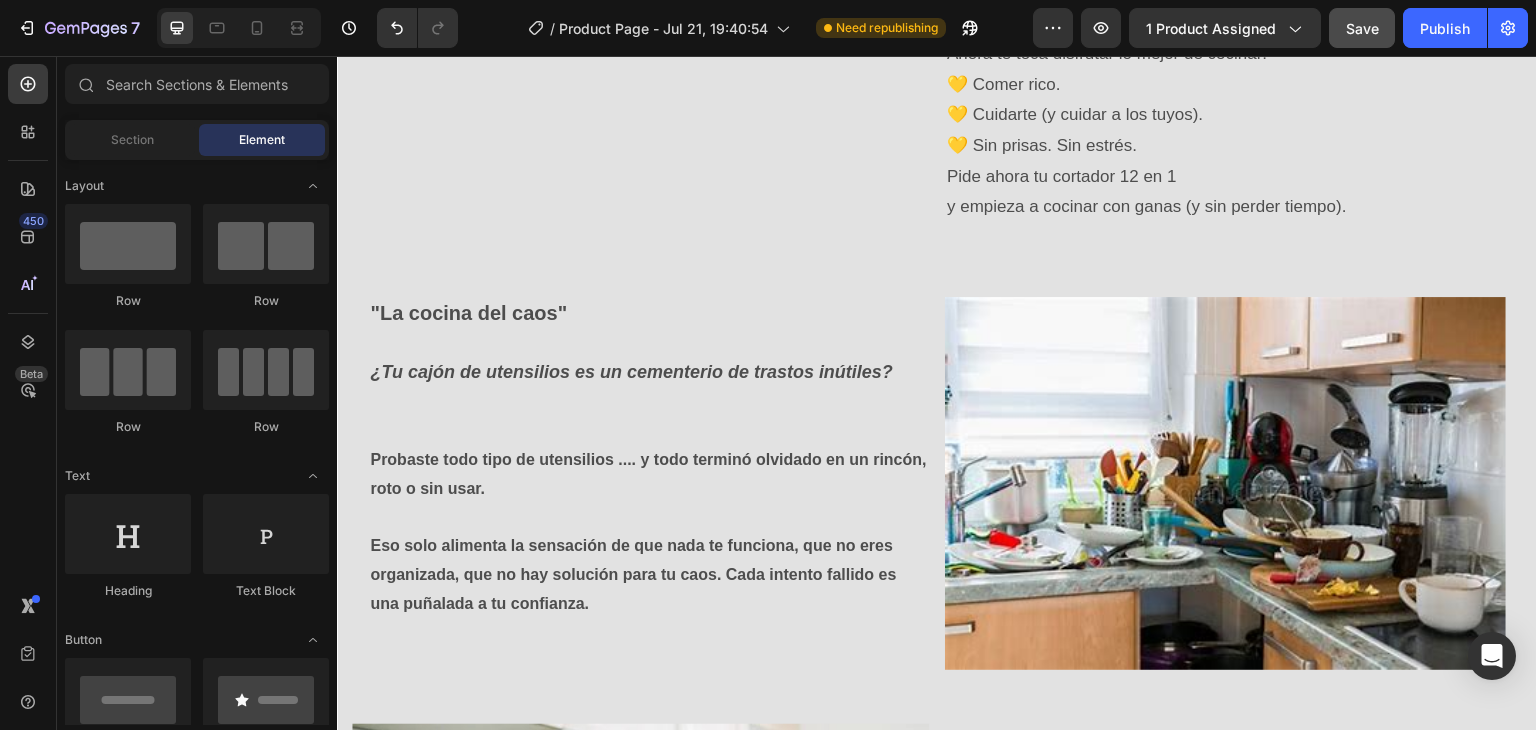 scroll, scrollTop: 2590, scrollLeft: 0, axis: vertical 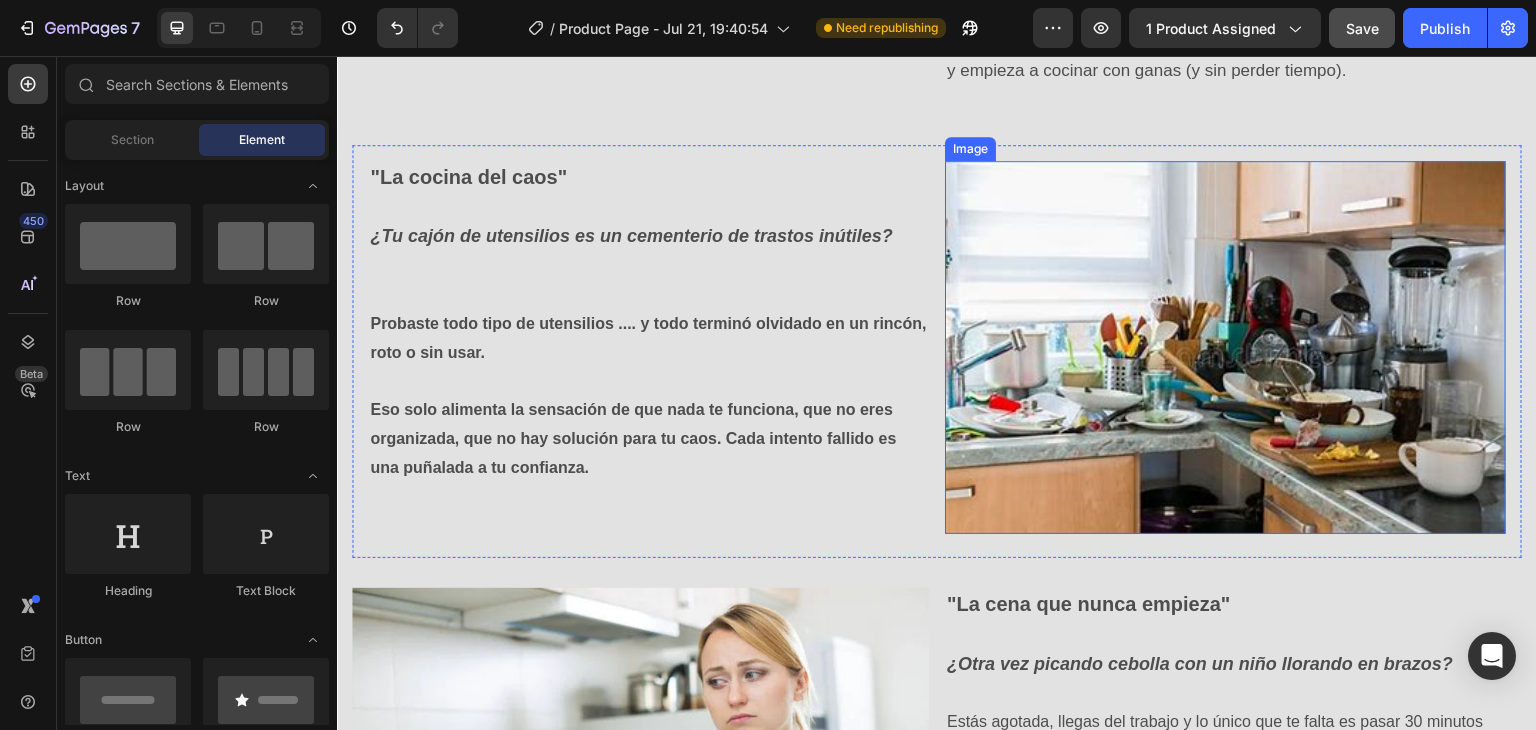 click at bounding box center (1225, 348) 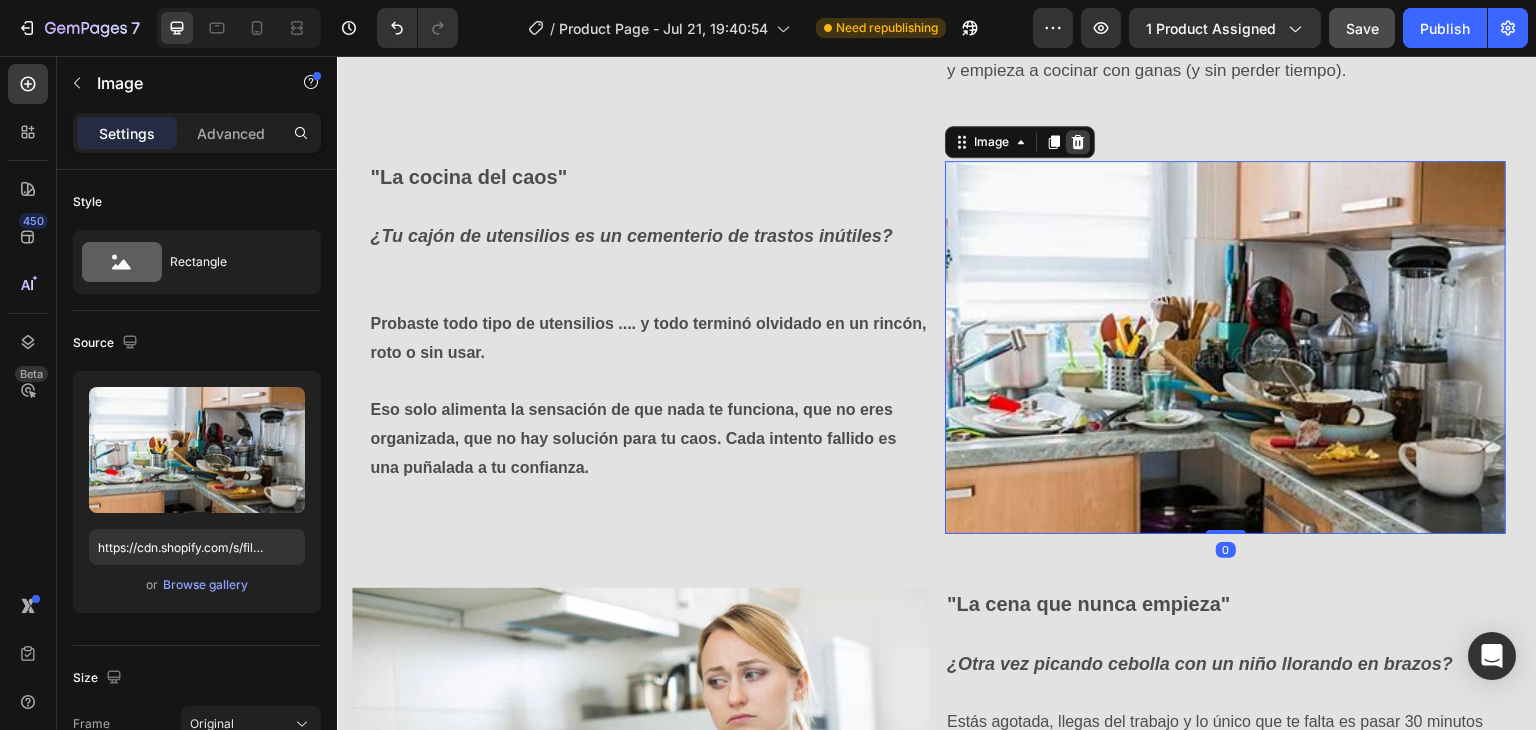 click 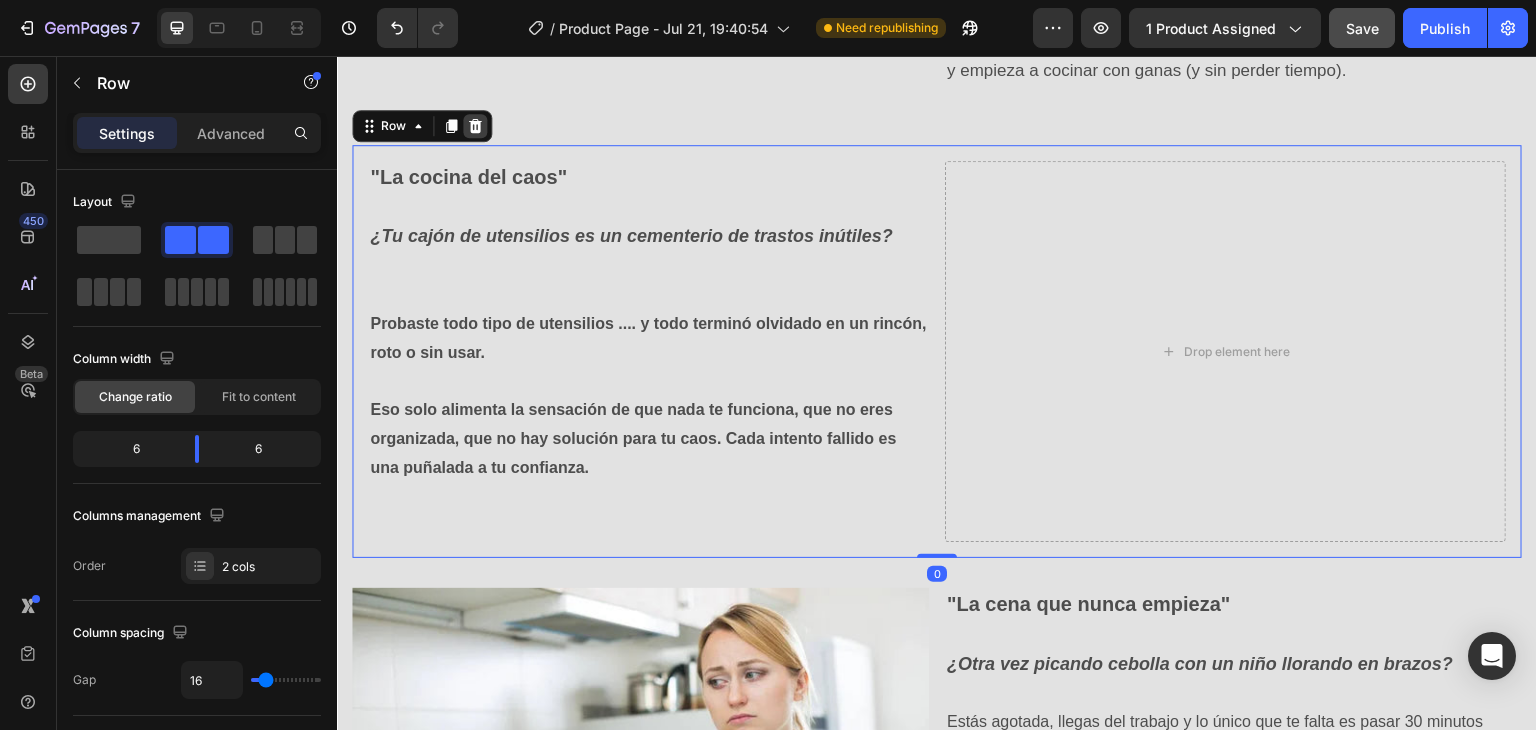 click 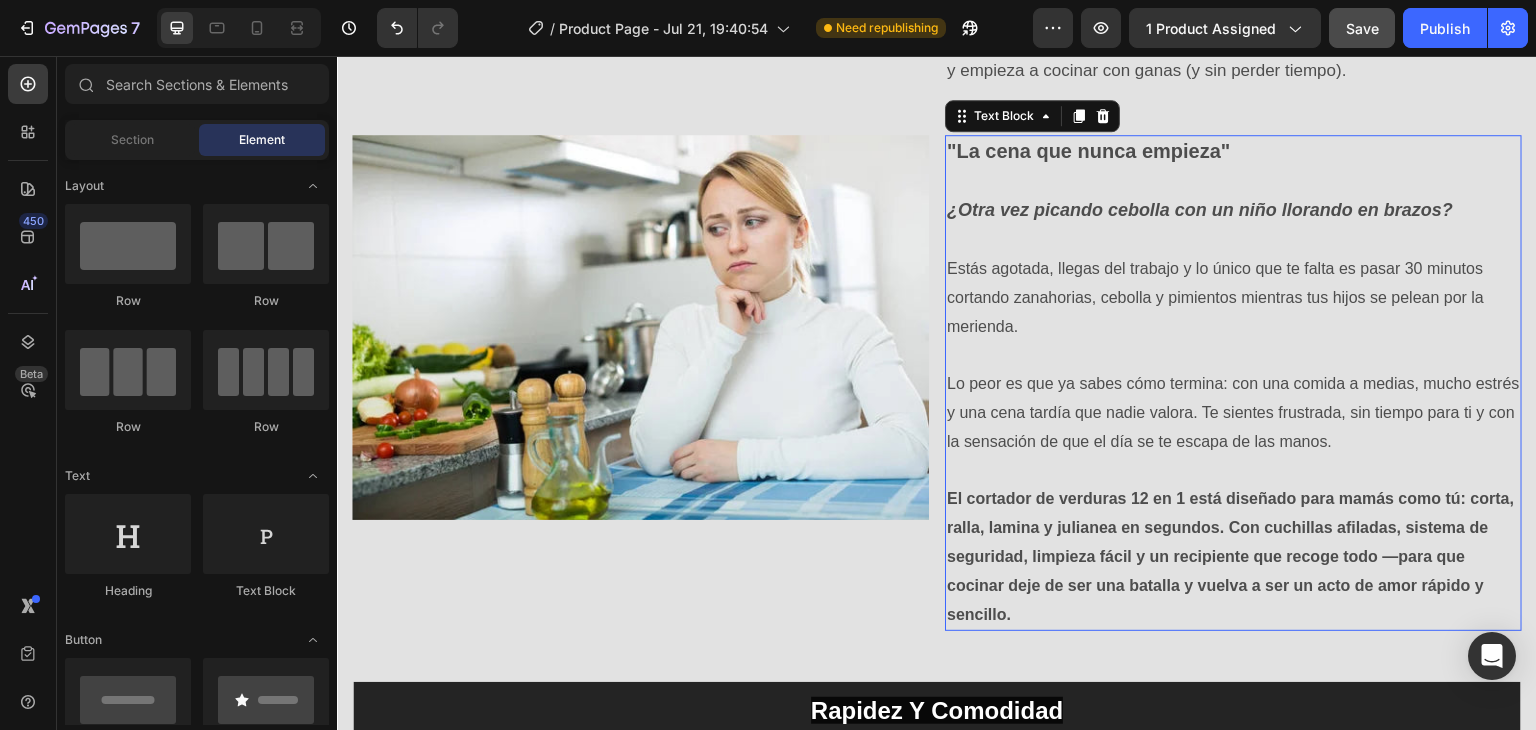 click on "El cortador de verduras 12 en 1 está diseñado para mamás como tú: corta, ralla, lamina y julianea en segundos. Con cuchillas afiladas, sistema de seguridad, limpieza fácil y un recipiente que recoge todo —para que cocinar deje de ser una batalla y vuelva a ser un acto de amor rápido y sencillo." at bounding box center (1233, 543) 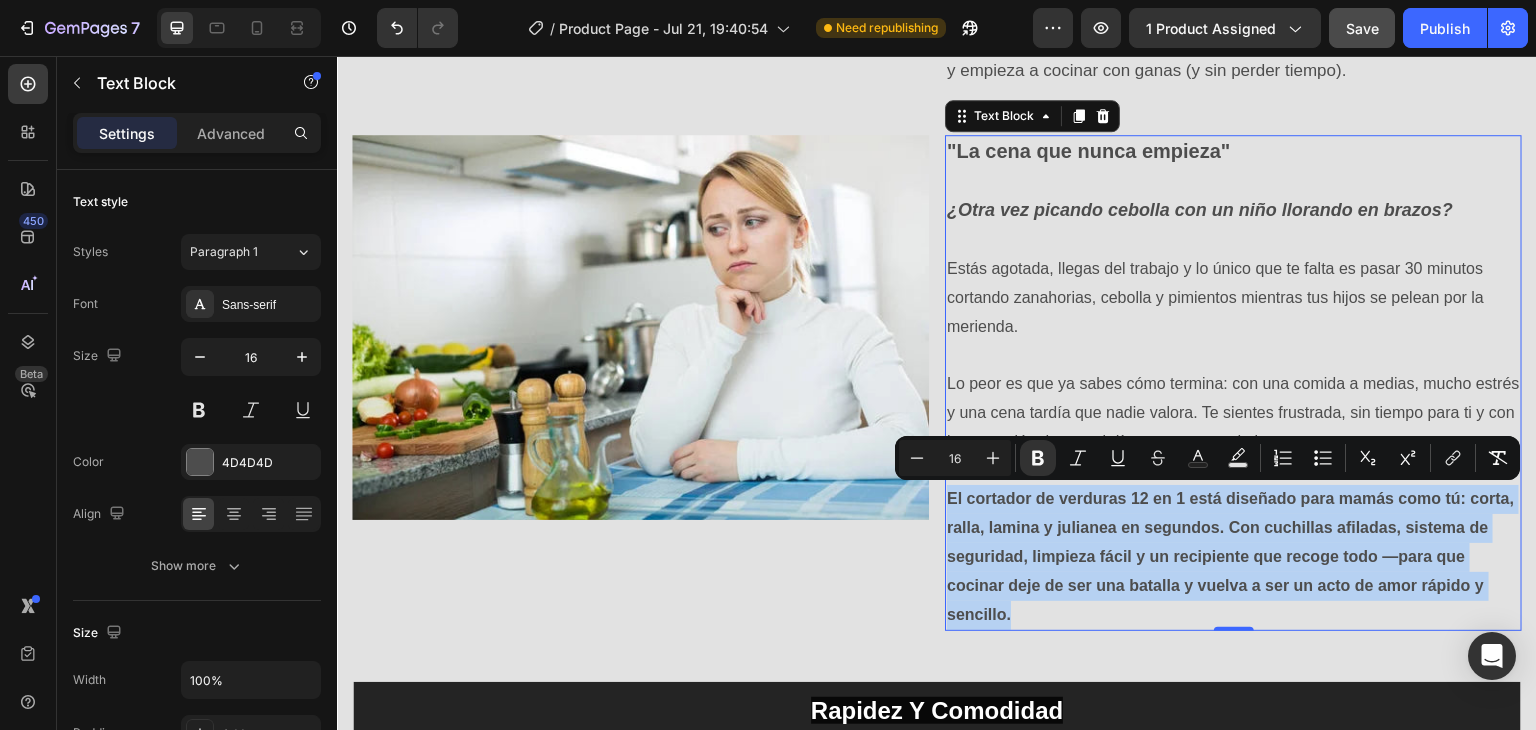 drag, startPoint x: 945, startPoint y: 491, endPoint x: 1130, endPoint y: 611, distance: 220.51077 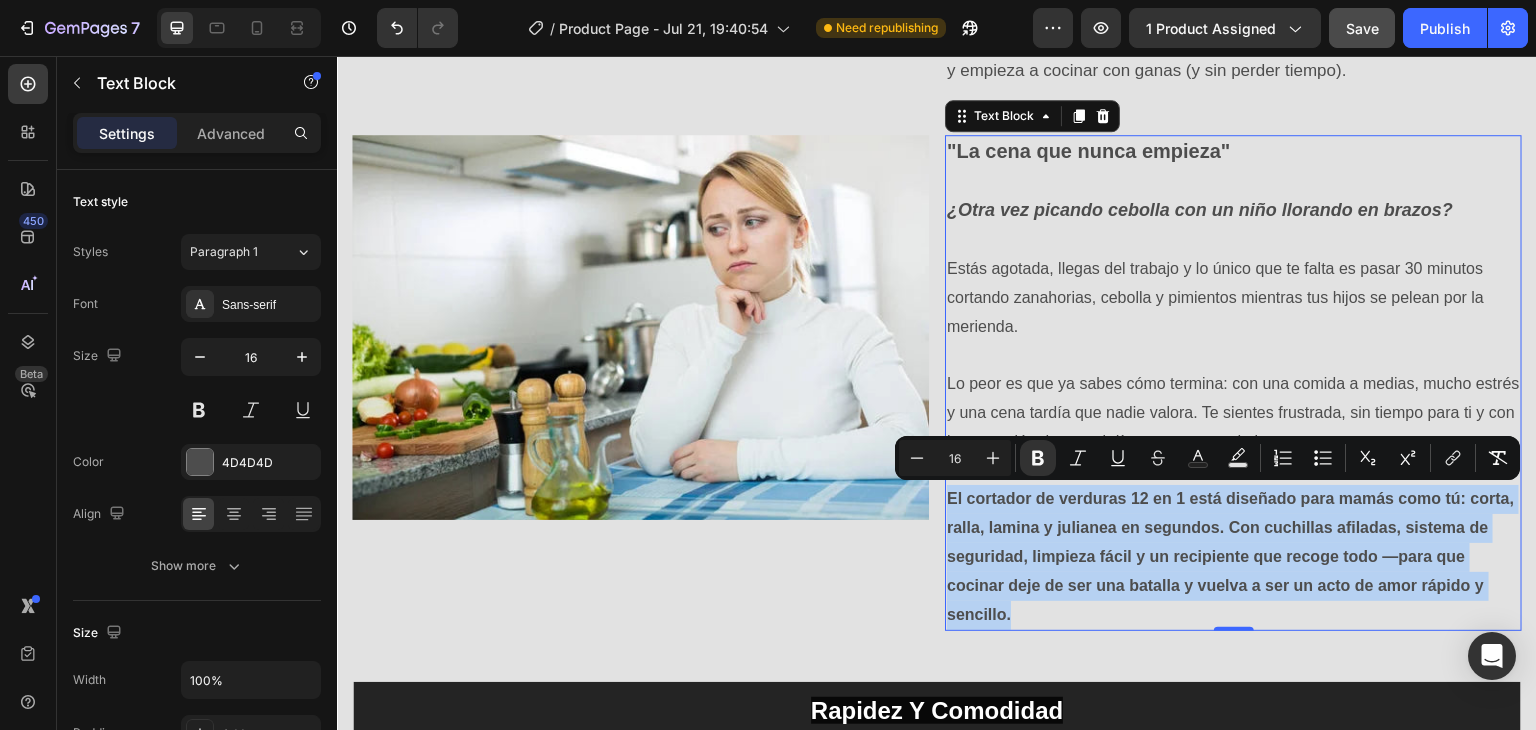 click on "El cortador de verduras 12 en 1 está diseñado para mamás como tú: corta, ralla, lamina y julianea en segundos. Con cuchillas afiladas, sistema de seguridad, limpieza fácil y un recipiente que recoge todo —para que cocinar deje de ser una batalla y vuelva a ser un acto de amor rápido y sencillo." at bounding box center (1233, 543) 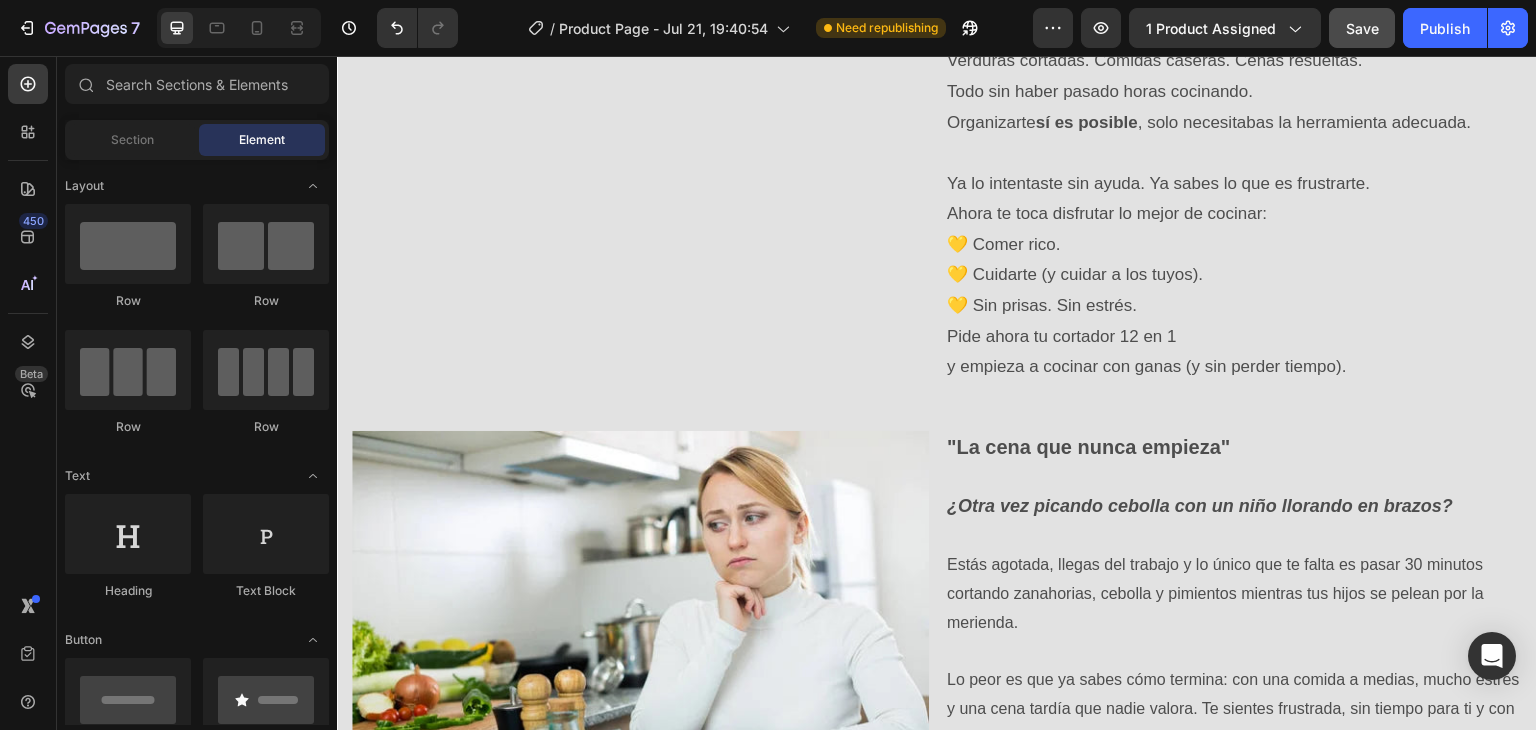 scroll, scrollTop: 2270, scrollLeft: 0, axis: vertical 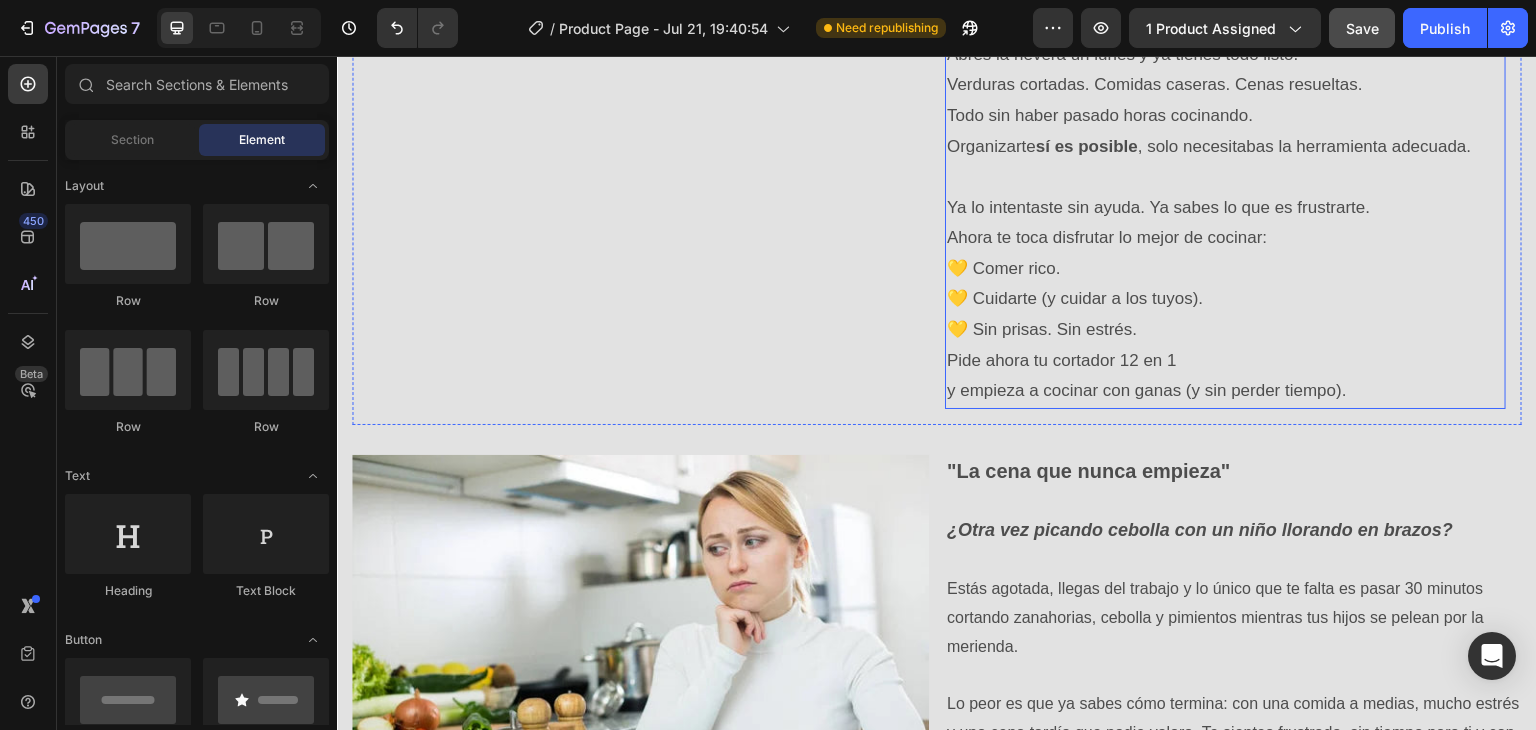 click on "y empieza a cocinar con ganas (y sin perder tiempo)." at bounding box center [1225, 391] 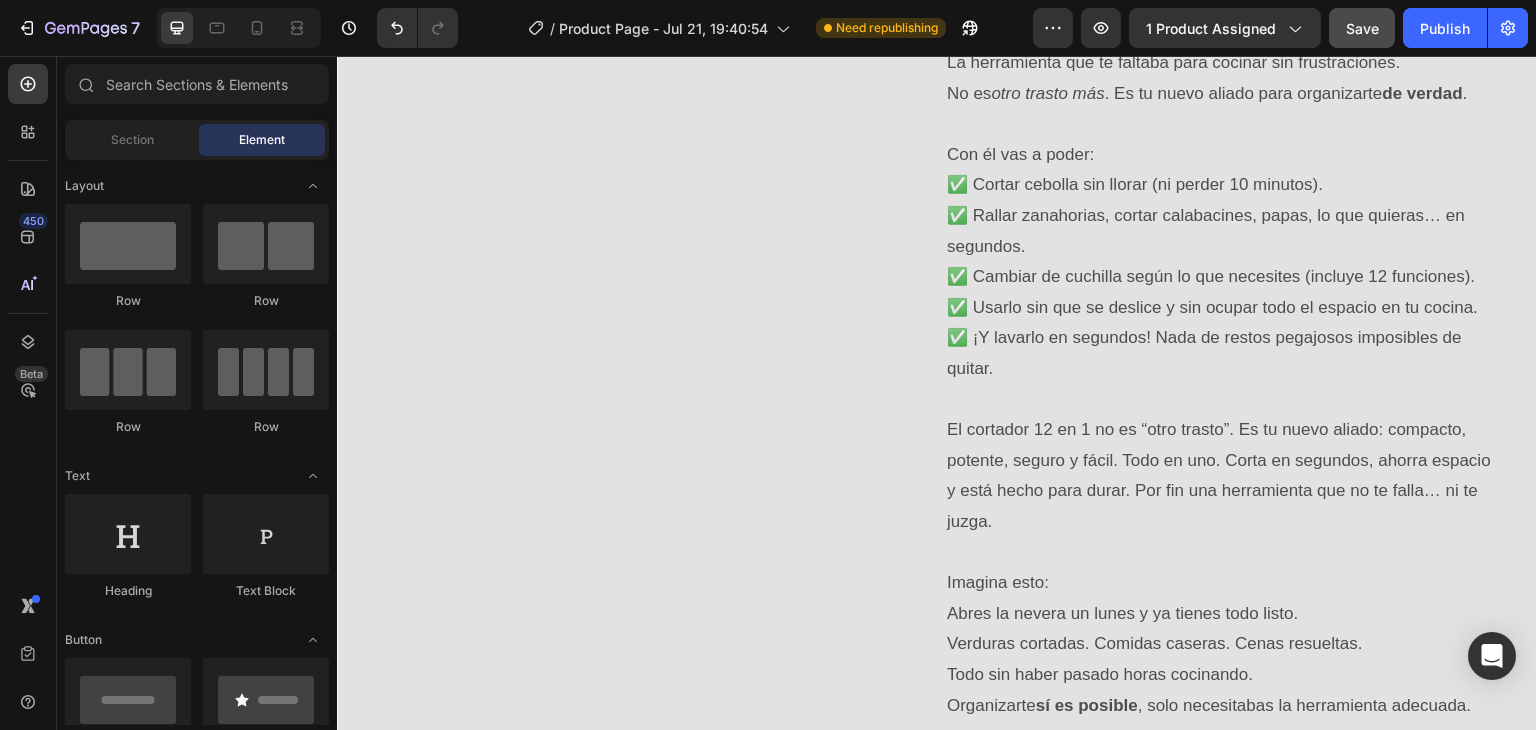 scroll, scrollTop: 1710, scrollLeft: 0, axis: vertical 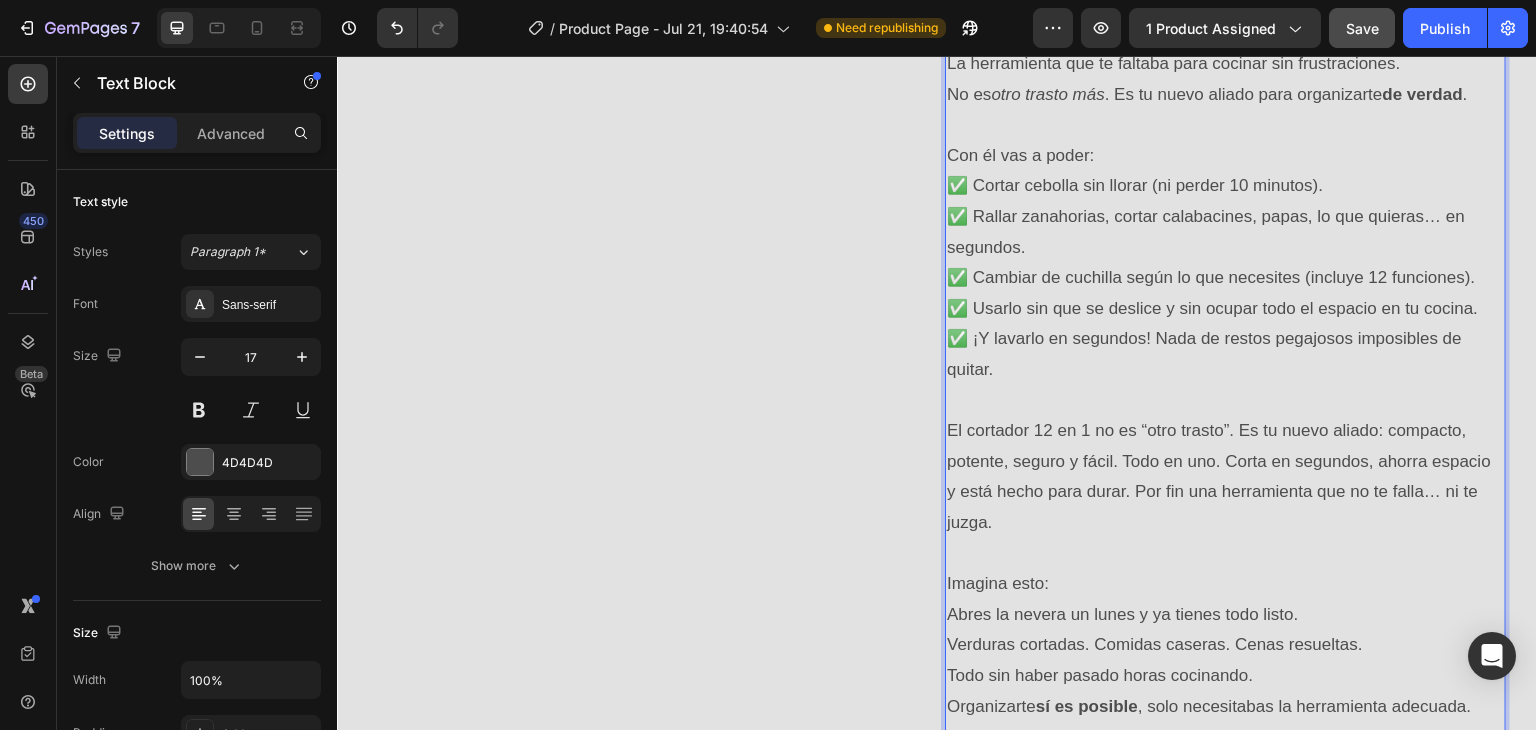 click on "El cortador 12 en 1 no es “otro trasto”. Es tu nuevo aliado: compacto, potente, seguro y fácil. Todo en uno. Corta en segundos, ahorra espacio y está hecho para durar. Por fin una herramienta que no te falla… ni te juzga." at bounding box center [1225, 477] 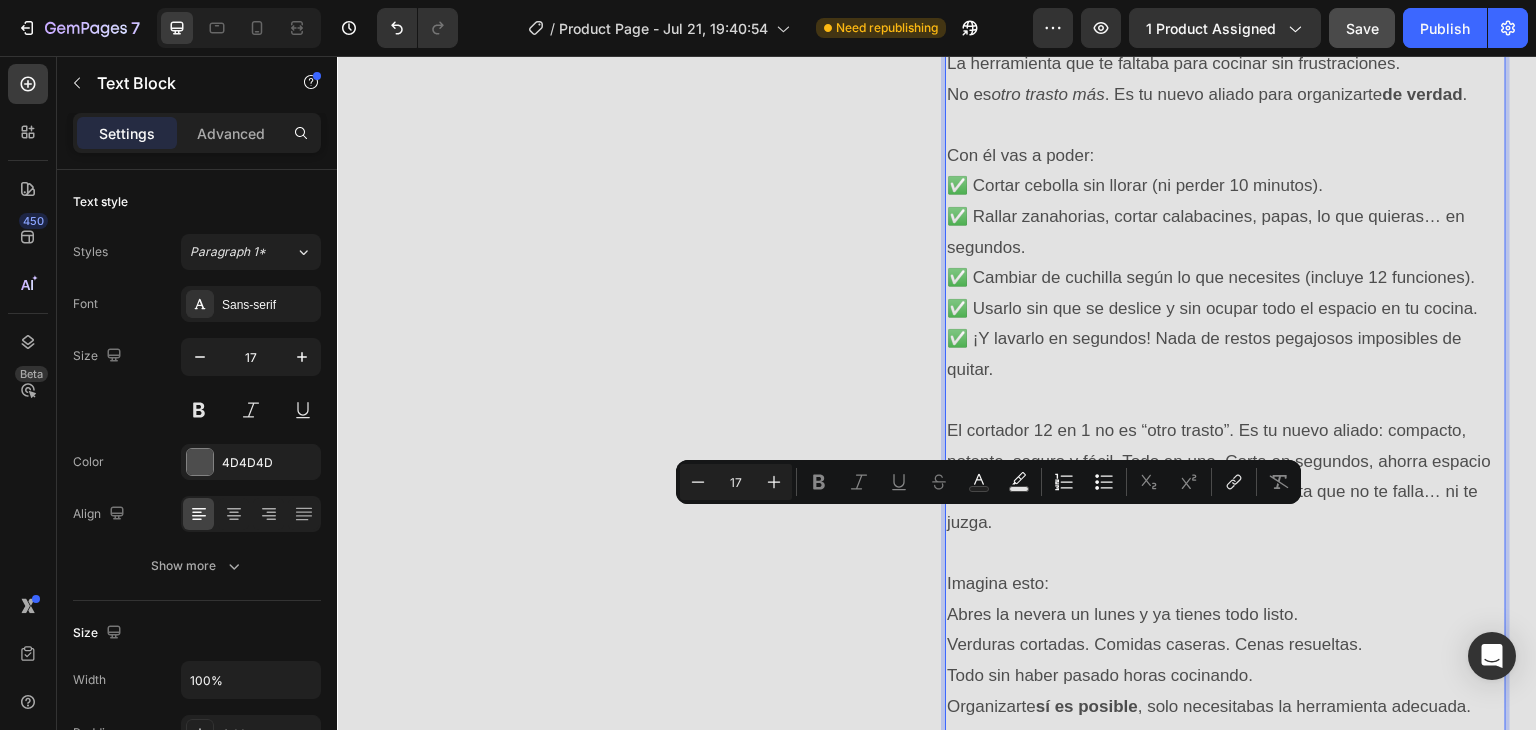 click on "El cortador 12 en 1 no es “otro trasto”. Es tu nuevo aliado: compacto, potente, seguro y fácil. Todo en uno. Corta en segundos, ahorra espacio y está hecho para durar. Por fin una herramienta que no te falla… ni te juzga." at bounding box center (1225, 477) 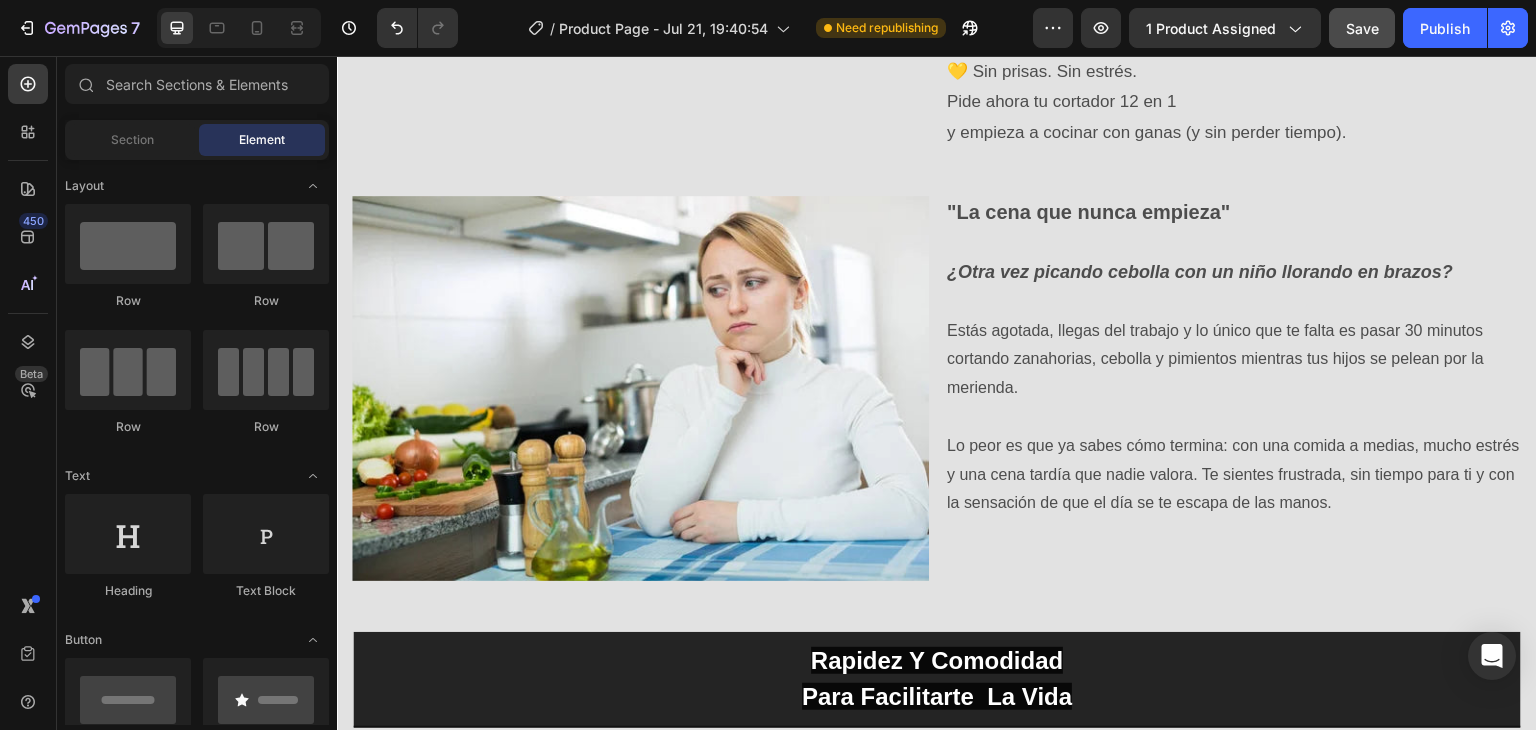 scroll, scrollTop: 2756, scrollLeft: 0, axis: vertical 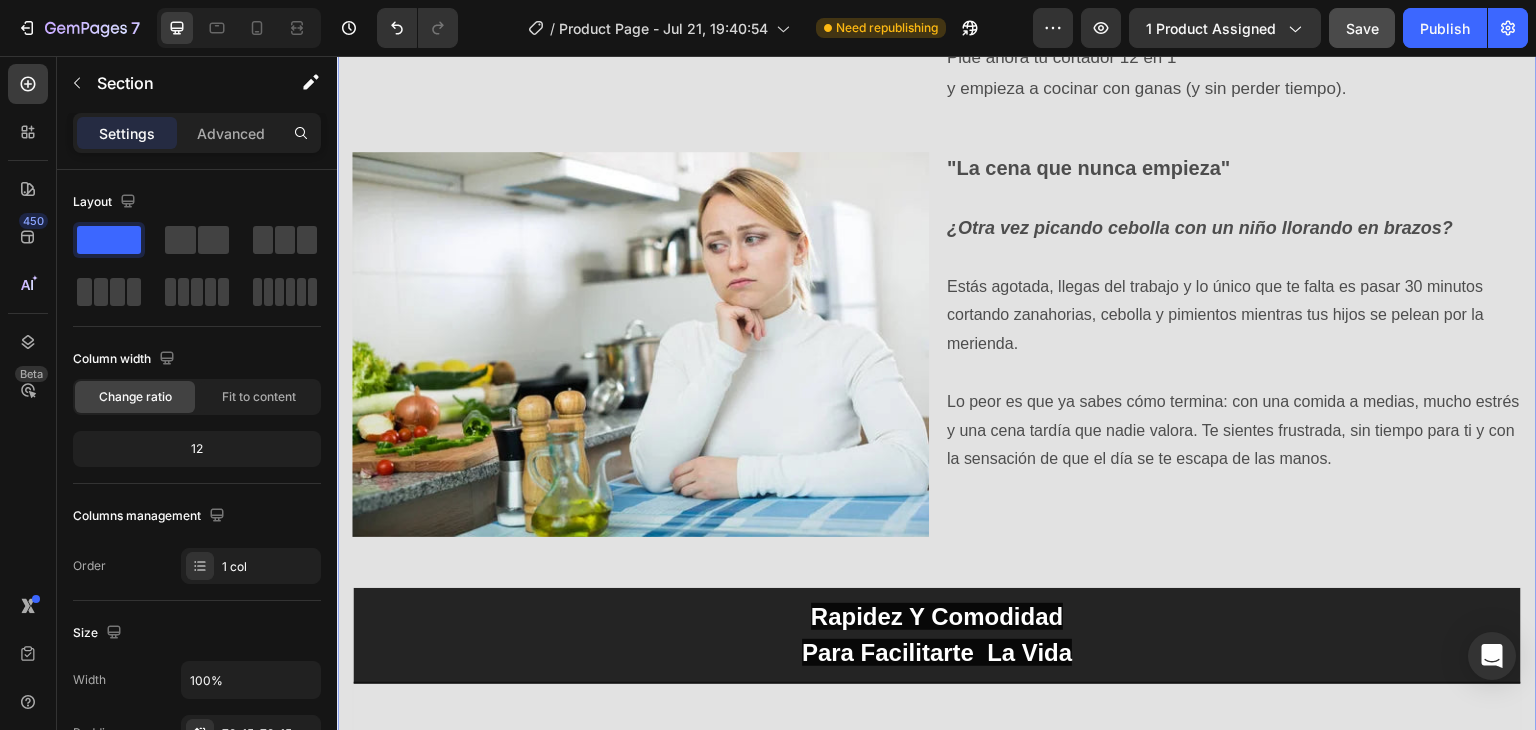 click on "Image "Quiero organizarme, pero no tengo tiempo para cortar todo." Hazlo fácil: cocina en minutos, come casero toda la semana y olvídate del estrés. Te levantas un domingo con toda la intención. Quieres organizar las comidas, ahorrar tiempo, comer mejor. Pero ves esa montaña de verduras sin cortar… y ya te agotas. Terminas haciendo solo arroz. O nada. Y otra vez comienza la semana improvisando, comiendo lo que haya. Con culpa. Con cansancio. Con esa sensación de que  no llegas nunca. Aquí es donde entra el  Cortador de Verduras 12 en 1 . La herramienta que te faltaba para cocinar sin frustraciones. No es  otro trasto más . Es tu nuevo aliado para organizarte  de verdad . Con él vas a poder: ✅ Cortar cebolla sin llorar (ni perder 10 minutos). ✅ Rallar zanahorias, cortar calabacines, papas, lo que quieras… en segundos. ✅ Cambiar de cuchilla según lo que necesites (incluye 12 funciones). ✅ Usarlo sin que se deslice y sin ocupar todo el espacio en tu cocina. Imagina esto: Organizarte  [NAME]" at bounding box center (937, -160) 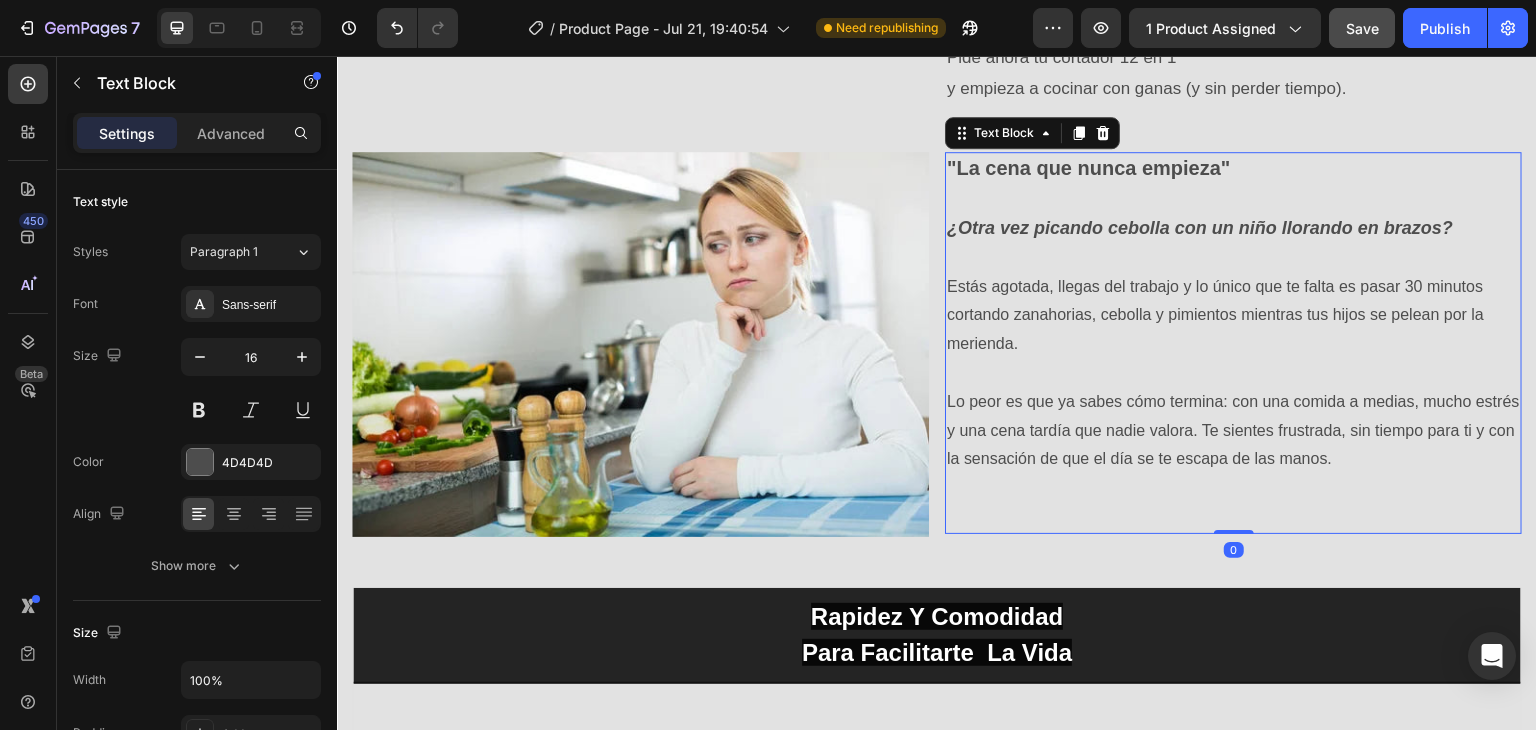 click on ""La cena que nunca empieza" ¿Otra vez picando cebolla con un niño llorando en brazos? Estás agotada, llegas del trabajo y lo único que te falta es pasar 30 minutos cortando zanahorias, cebolla y pimientos mientras tus hijos se pelean por la merienda. Lo peor es que ya sabes cómo termina: con una comida a medias, mucho estrés y una cena tardía que nadie valora. Te sientes frustrada, sin tiempo para ti y con la sensación de que el día se te escapa de las manos." at bounding box center [1233, 342] 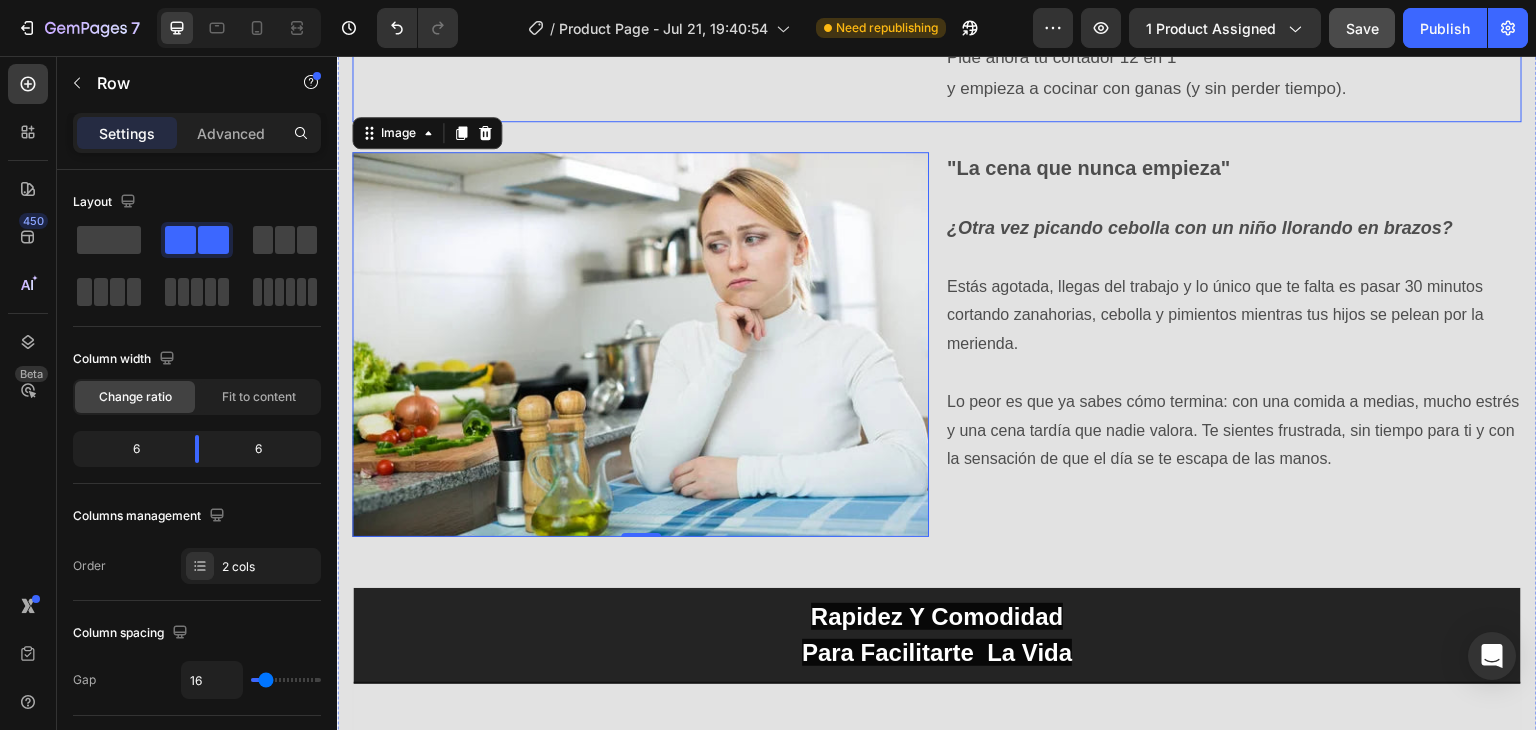 click on "Image "Quiero organizarme, pero no tengo tiempo para cortar todo." Hazlo fácil: cocina en minutos, come casero toda la semana y olvídate del estrés. Te levantas un domingo con toda la intención. Quieres organizar las comidas, ahorrar tiempo, comer mejor. Pero ves esa montaña de verduras sin cortar… y ya te agotas. Terminas haciendo solo arroz. O nada. Y otra vez comienza la semana improvisando, comiendo lo que haya. Con culpa. Con cansancio. Con esa sensación de que  no llegas nunca. Aquí es donde entra el  Cortador de Verduras 12 en 1 . La herramienta que te faltaba para cocinar sin frustraciones. No es  otro trasto más . Es tu nuevo aliado para organizarte  de verdad . Con él vas a poder: ✅ Cortar cebolla sin llorar (ni perder 10 minutos). ✅ Rallar zanahorias, cortar calabacines, papas, lo que quieras… en segundos. ✅ Cambiar de cuchilla según lo que necesites (incluye 12 funciones). ✅ Usarlo sin que se deslice y sin ocupar todo el espacio en tu cocina. Imagina esto: Organizarte  [NAME]" at bounding box center (937, -662) 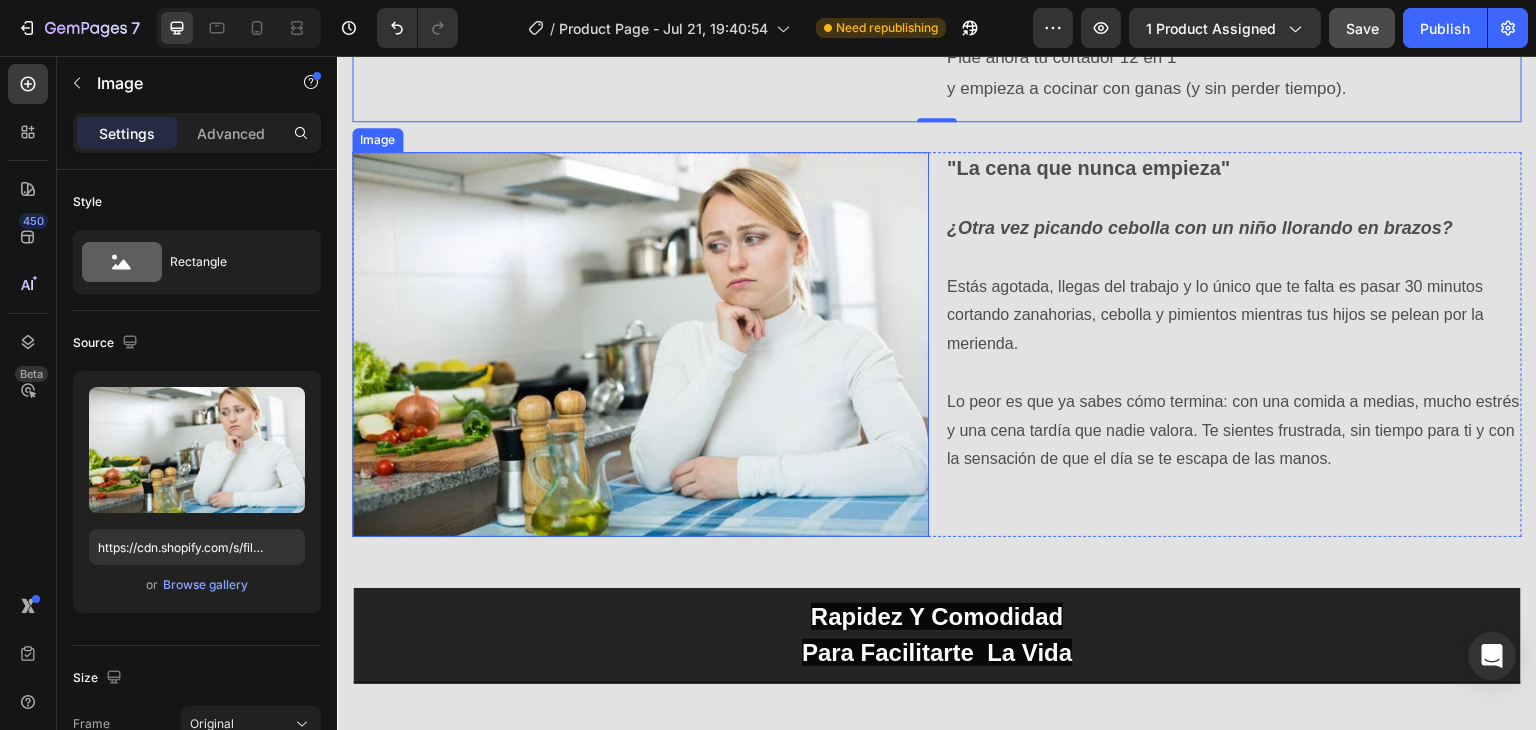 click at bounding box center [640, 344] 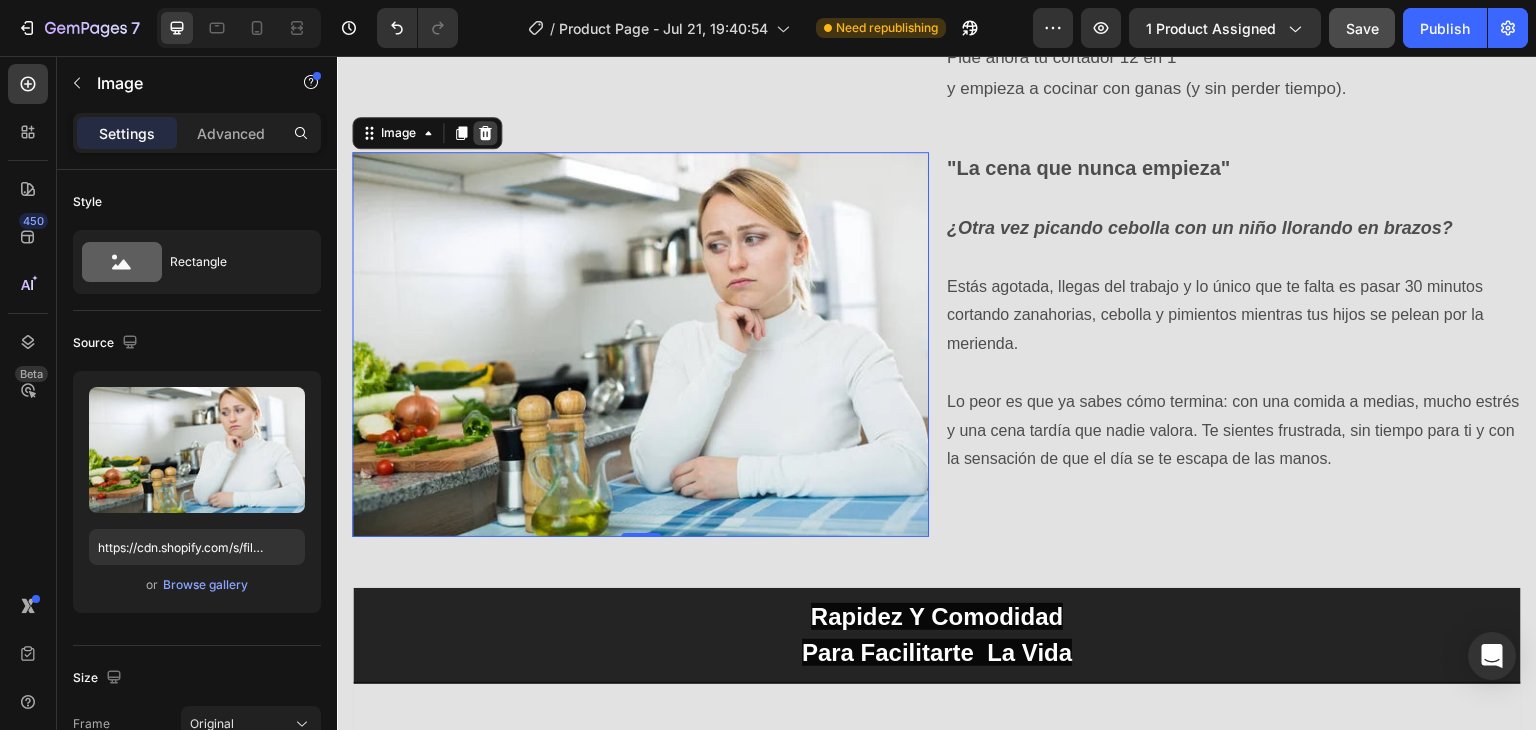 click 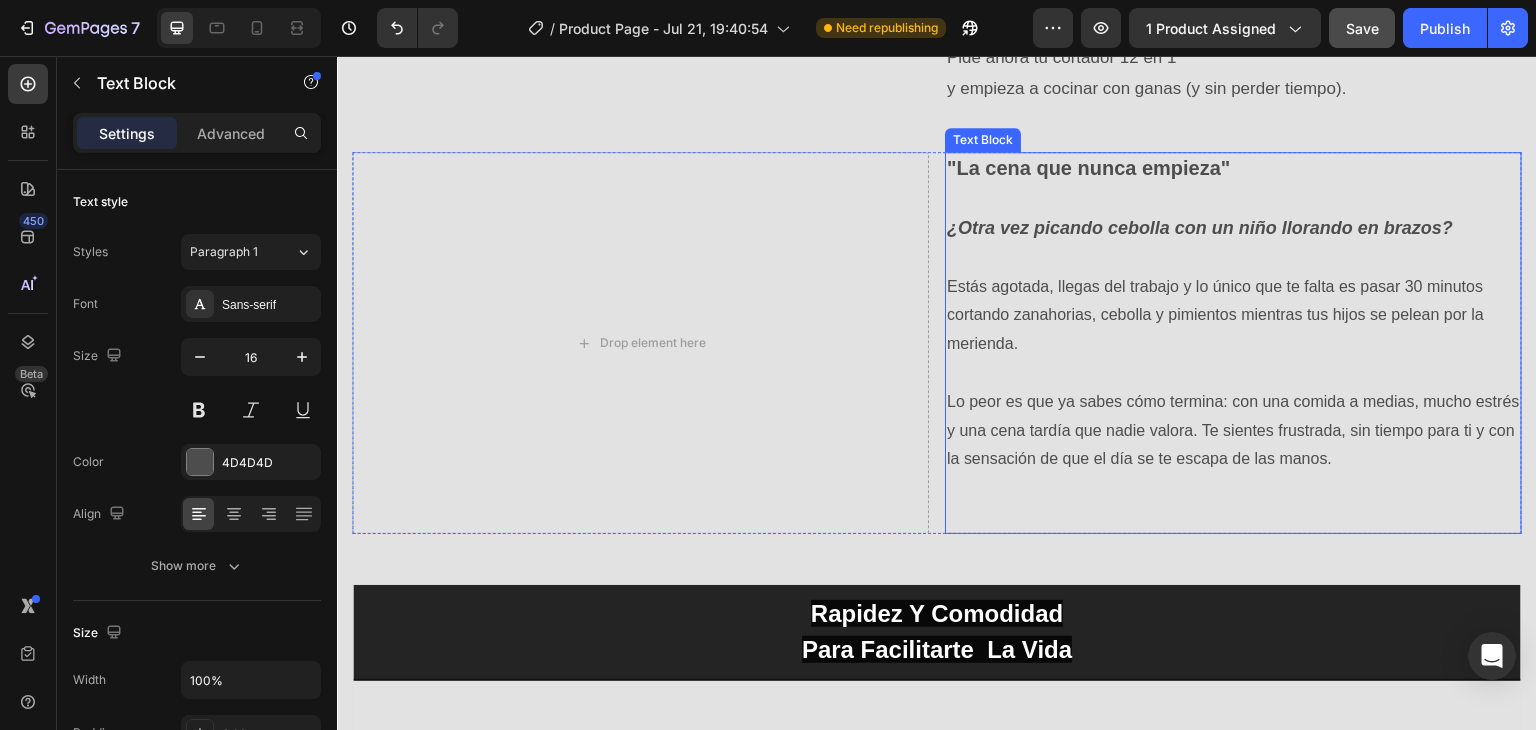click on "Estás agotada, llegas del trabajo y lo único que te falta es pasar 30 minutos cortando zanahorias, cebolla y pimientos mientras tus hijos se pelean por la merienda." at bounding box center [1233, 301] 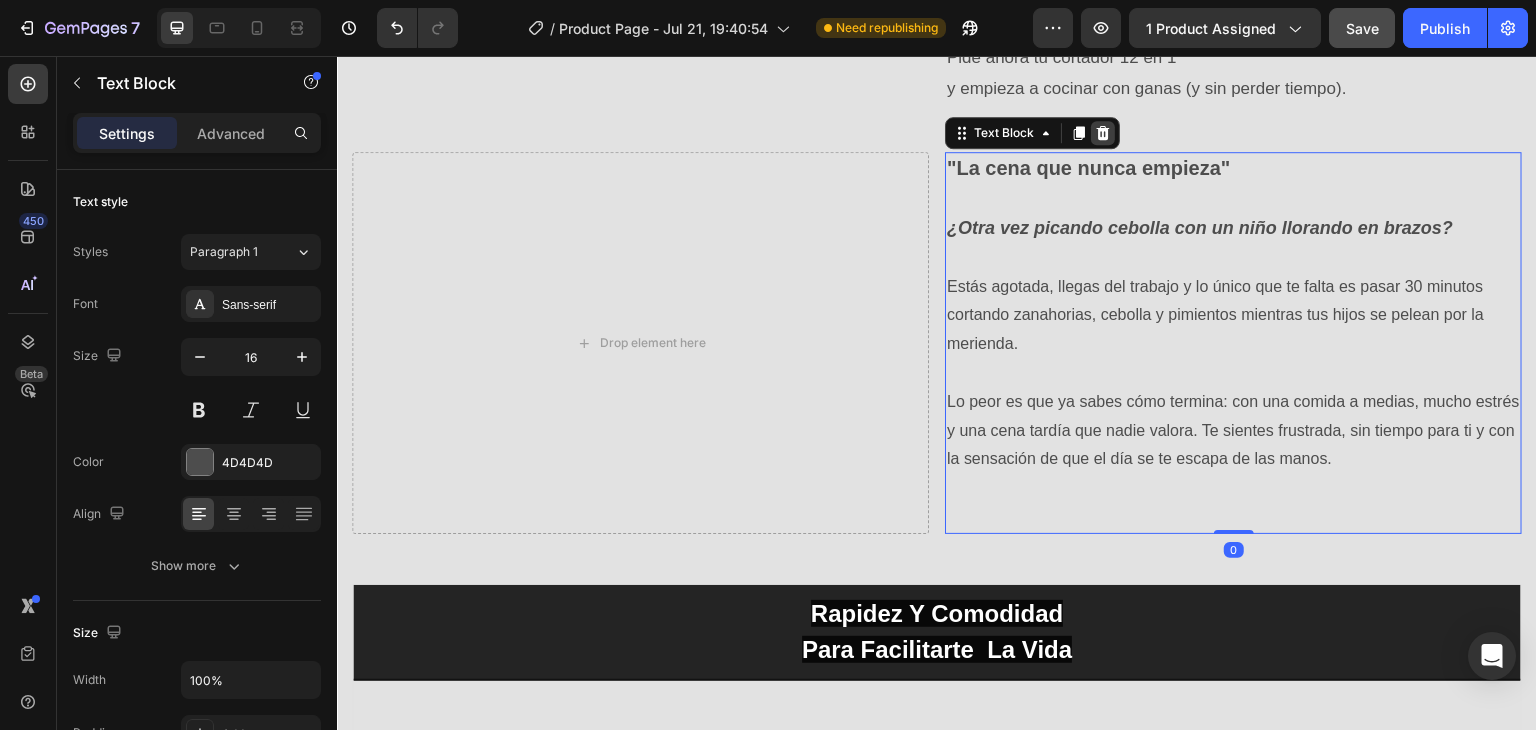 click 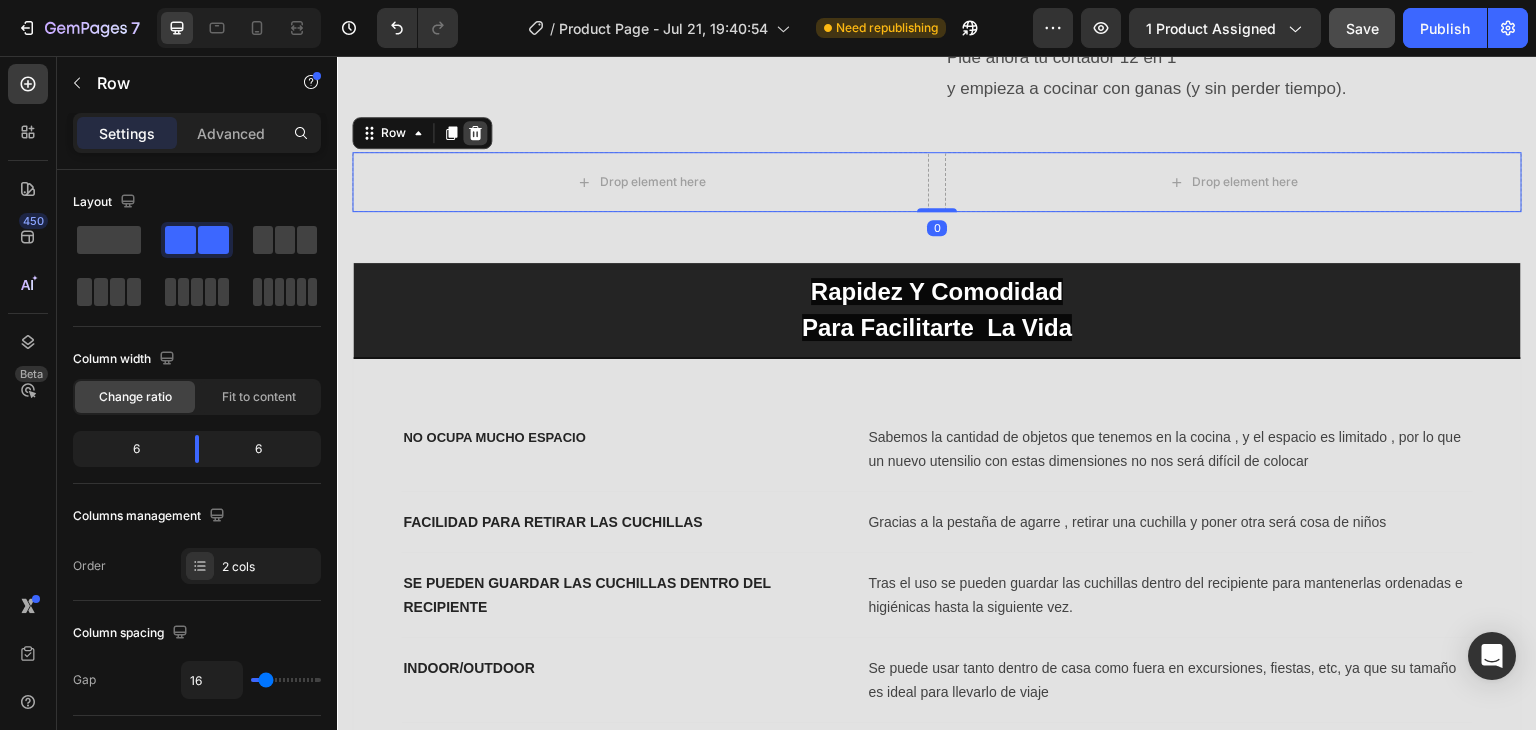 click 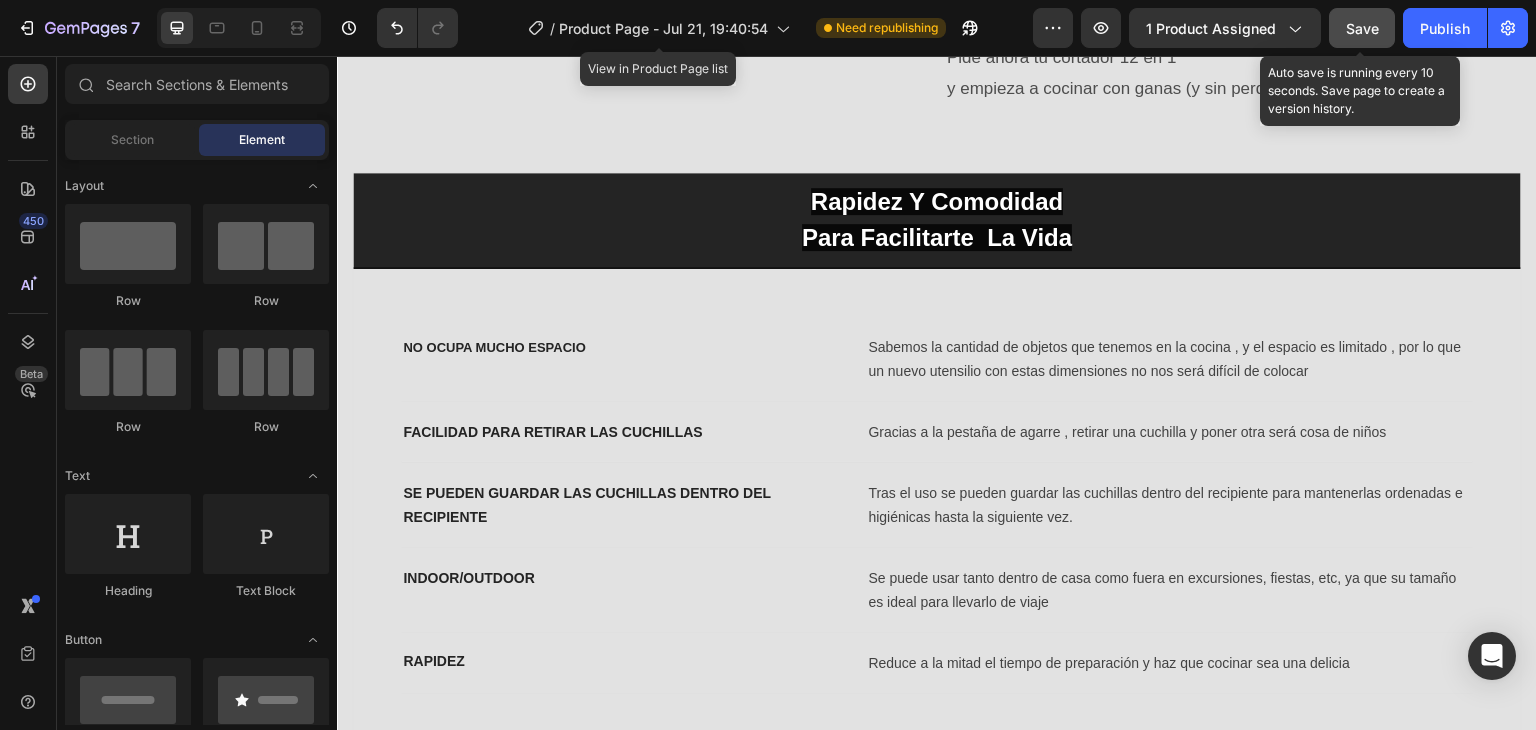 click on "Save" at bounding box center (1362, 28) 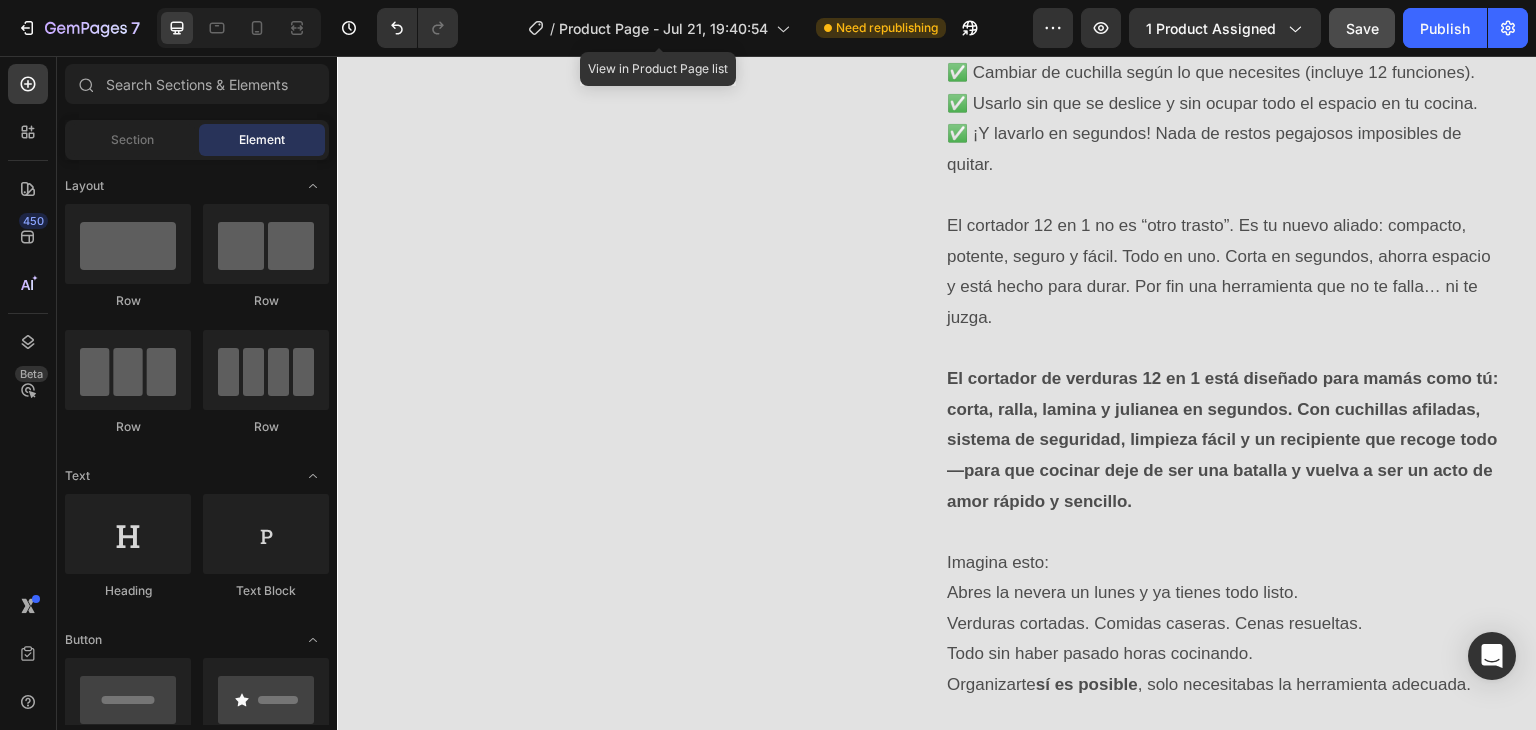 scroll, scrollTop: 1916, scrollLeft: 0, axis: vertical 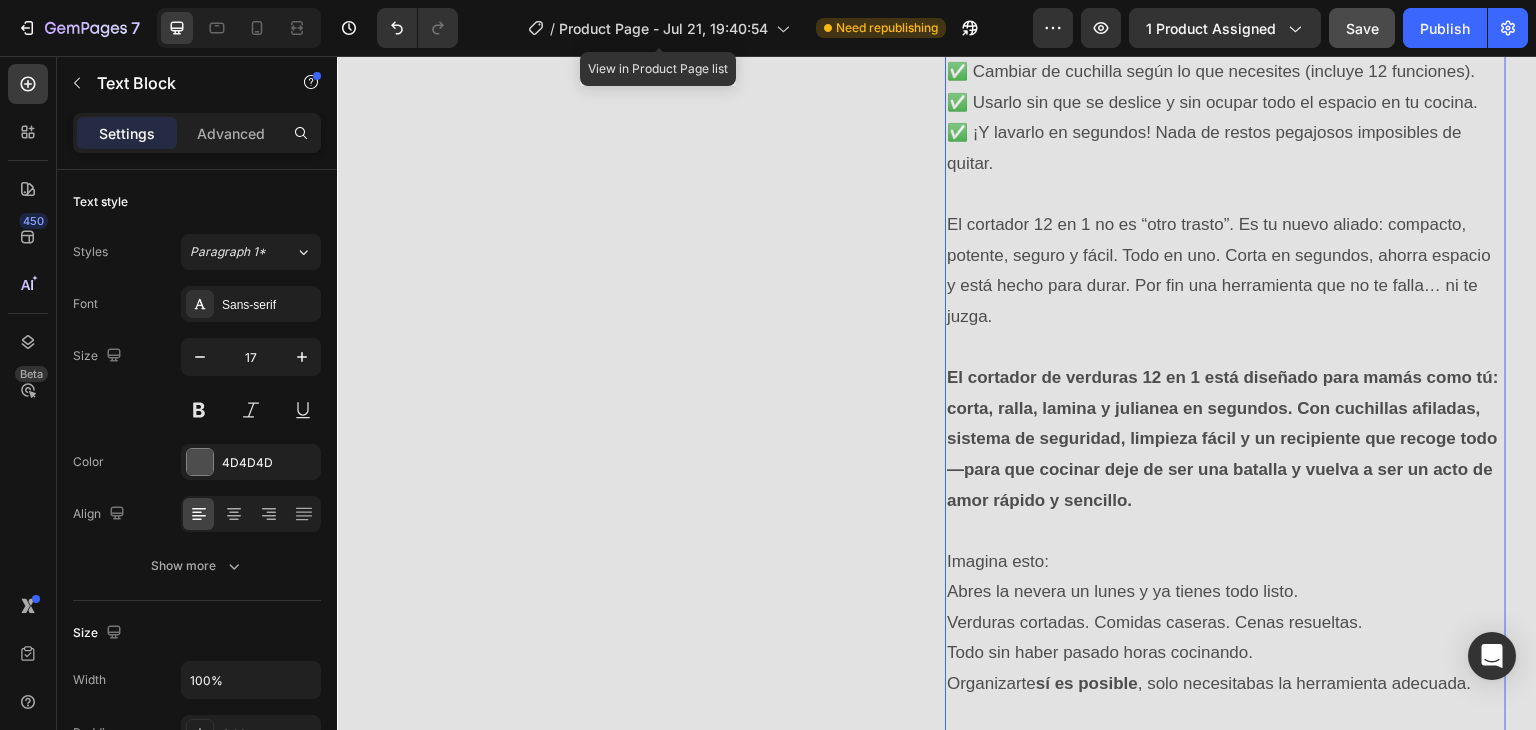 click on "El cortador de verduras 12 en 1 está diseñado para mamás como tú: corta, ralla, lamina y julianea en segundos. Con cuchillas afiladas, sistema de seguridad, limpieza fácil y un recipiente que recoge todo —para que cocinar deje de ser una batalla y vuelva a ser un acto de amor rápido y sencillo." at bounding box center [1223, 438] 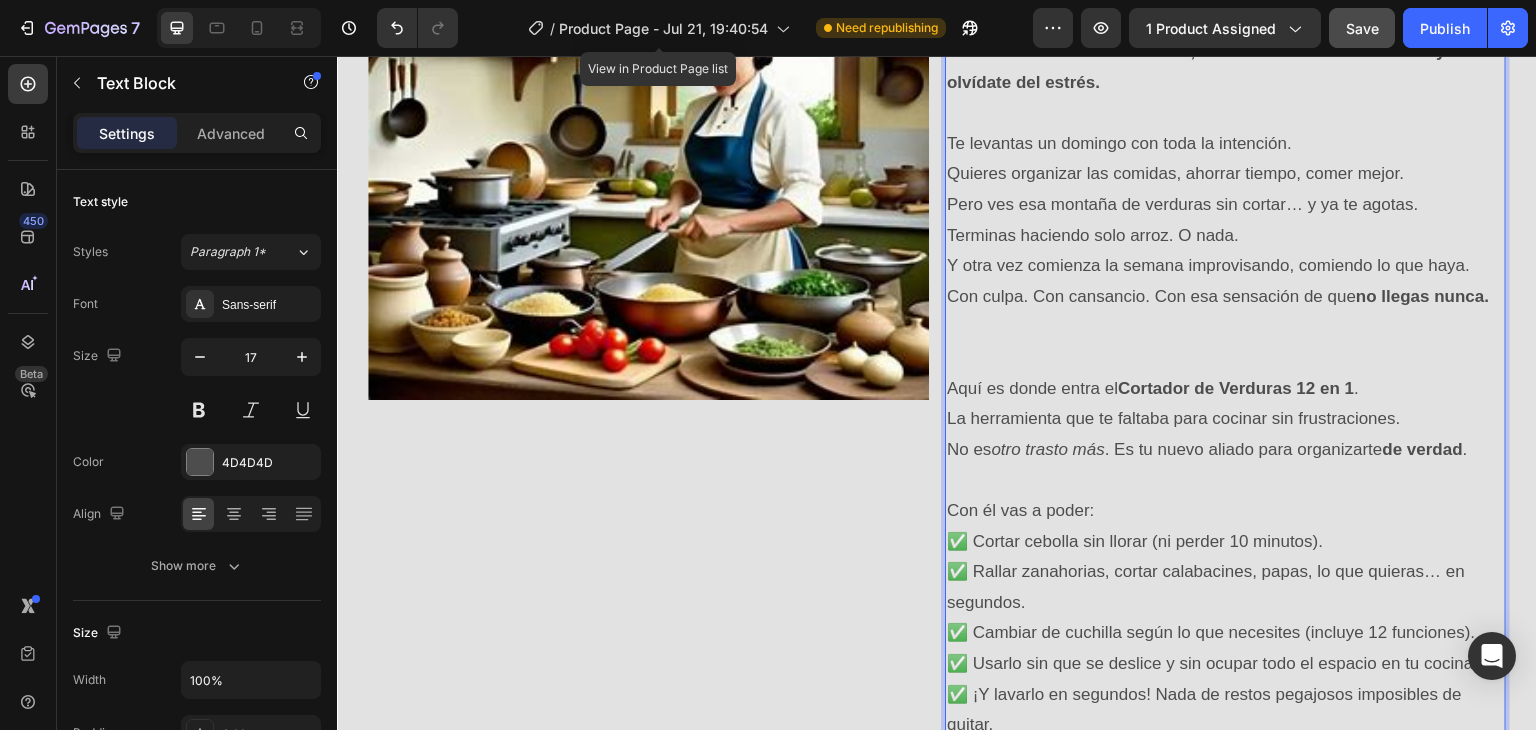 scroll, scrollTop: 952, scrollLeft: 0, axis: vertical 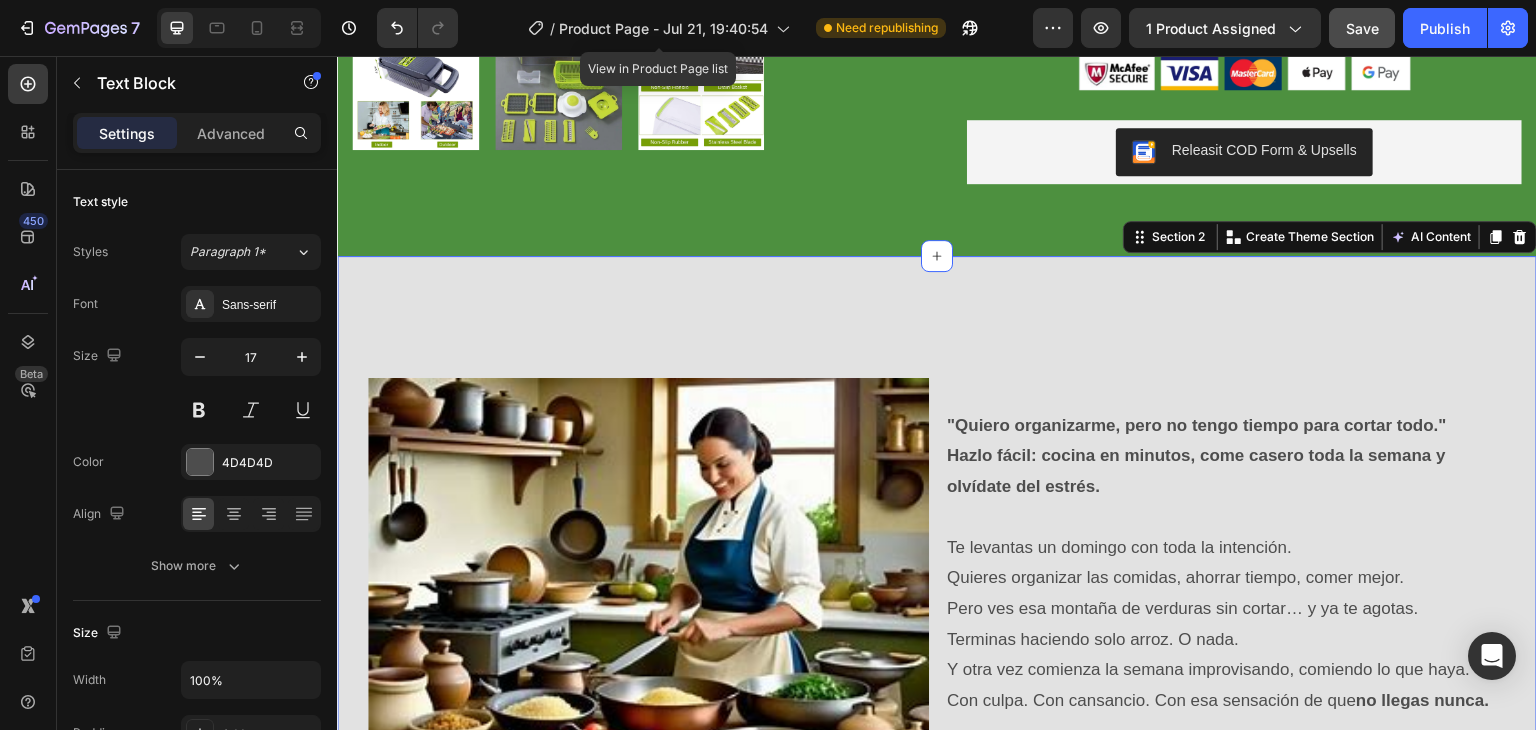 click on "Image "Quiero organizarme, pero no tengo tiempo para cortar todo." Hazlo fácil: cocina en minutos, come casero toda la semana y olvídate del estrés. Te levantas un domingo con toda la intención. Quieres organizar las comidas, ahorrar tiempo, comer mejor. Pero ves esa montaña de verduras sin cortar… y ya te agotas. Terminas haciendo solo arroz. O nada. Y otra vez comienza la semana improvisando, comiendo lo que haya. Con culpa. Con cansancio. Con esa sensación de que  no llegas nunca. Aquí es donde entra el  Cortador de Verduras 12 en 1 . La herramienta que te faltaba para cocinar sin frustraciones. No es  otro trasto más . Es tu nuevo aliado para organizarte  de verdad . Con él vas a poder: ✅ Cortar cebolla sin llorar (ni perder 10 minutos). ✅ Rallar zanahorias, cortar calabacines, papas, lo que quieras… en segundos. ✅ Cambiar de cuchilla según lo que necesites (incluye 12 funciones). ✅ Usarlo sin que se deslice y sin ocupar todo el espacio en tu cocina. Imagina esto: Organizarte  [NAME]" at bounding box center [937, 1438] 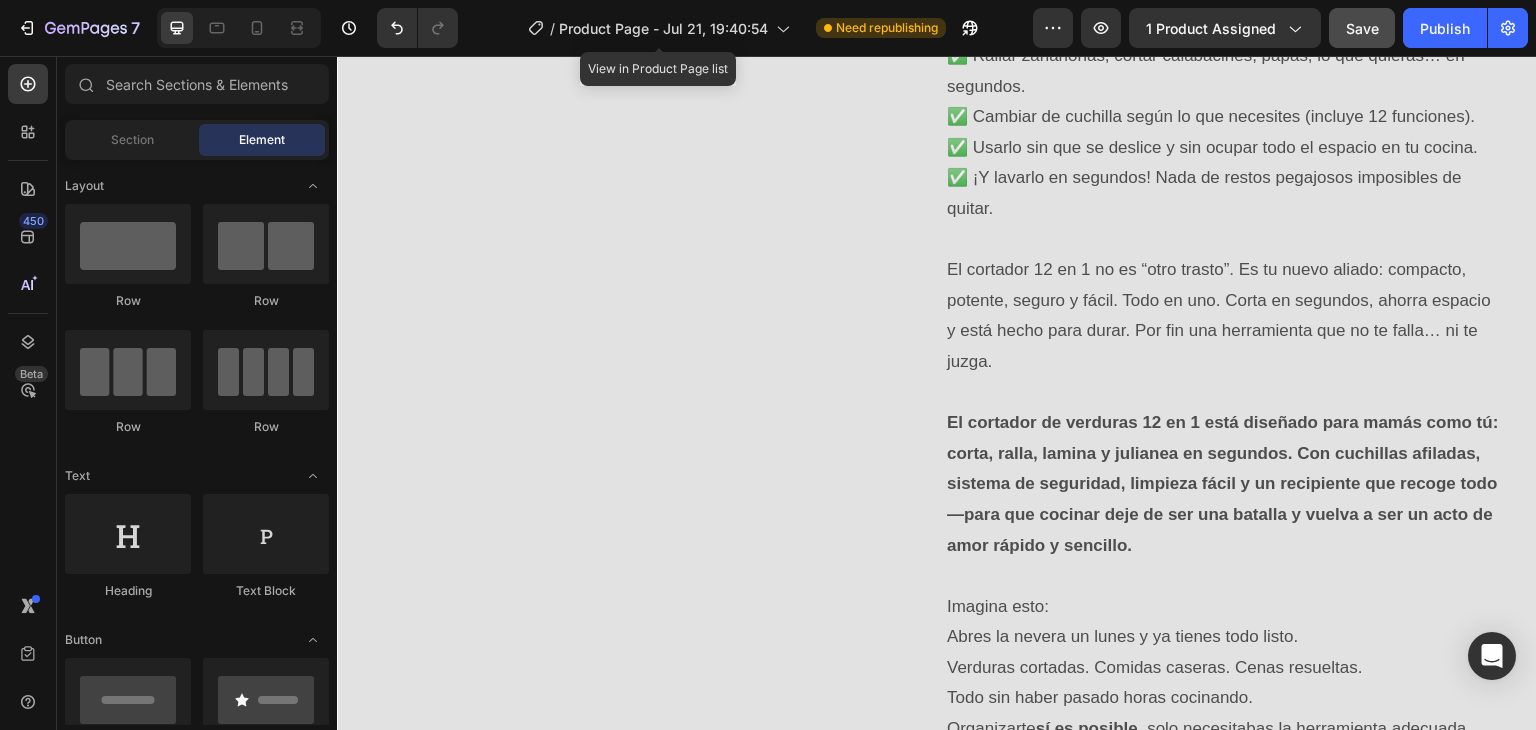 scroll, scrollTop: 1872, scrollLeft: 0, axis: vertical 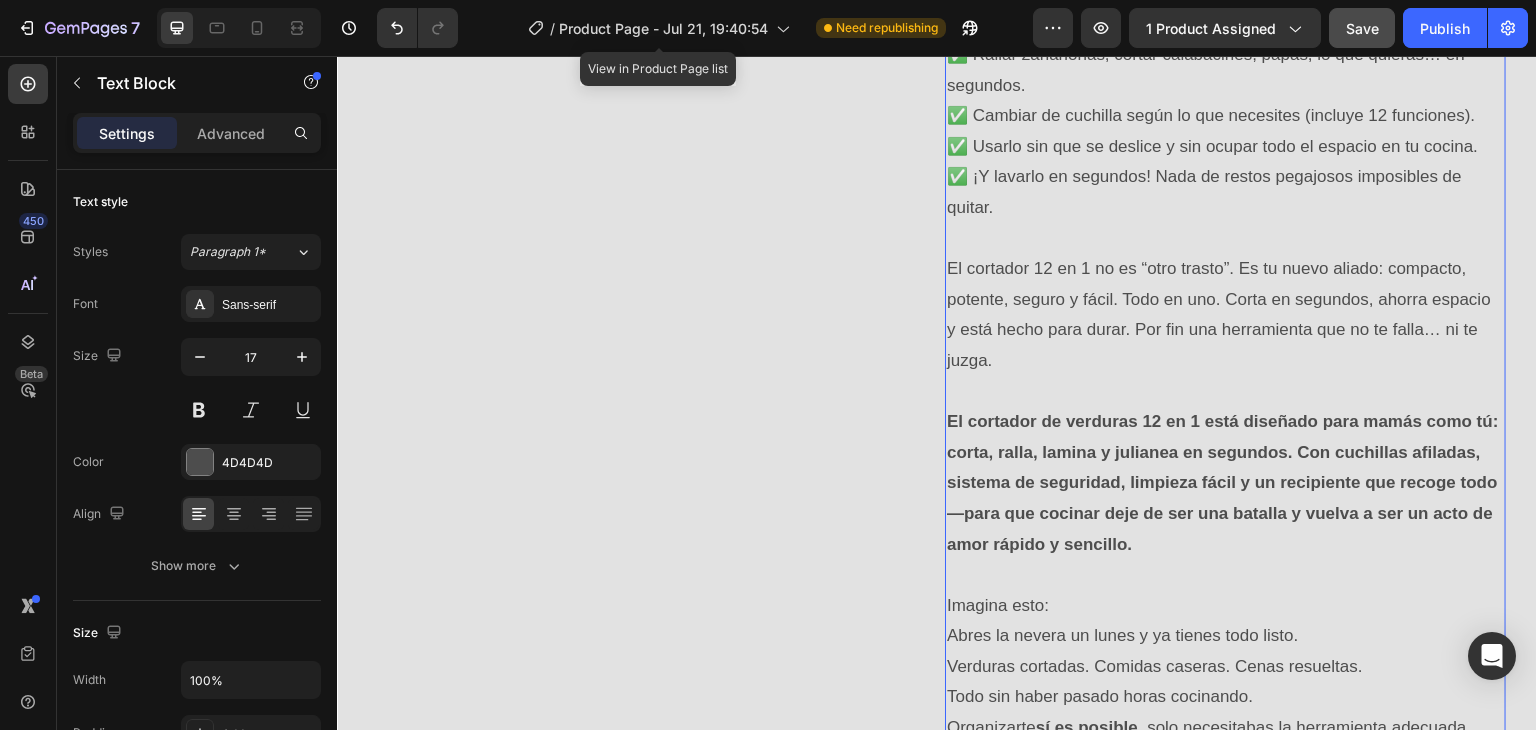 click on "El cortador de verduras 12 en 1 está diseñado para mamás como tú: corta, ralla, lamina y julianea en segundos. Con cuchillas afiladas, sistema de seguridad, limpieza fácil y un recipiente que recoge todo —para que cocinar deje de ser una batalla y vuelva a ser un acto de amor rápido y sencillo." at bounding box center [1223, 482] 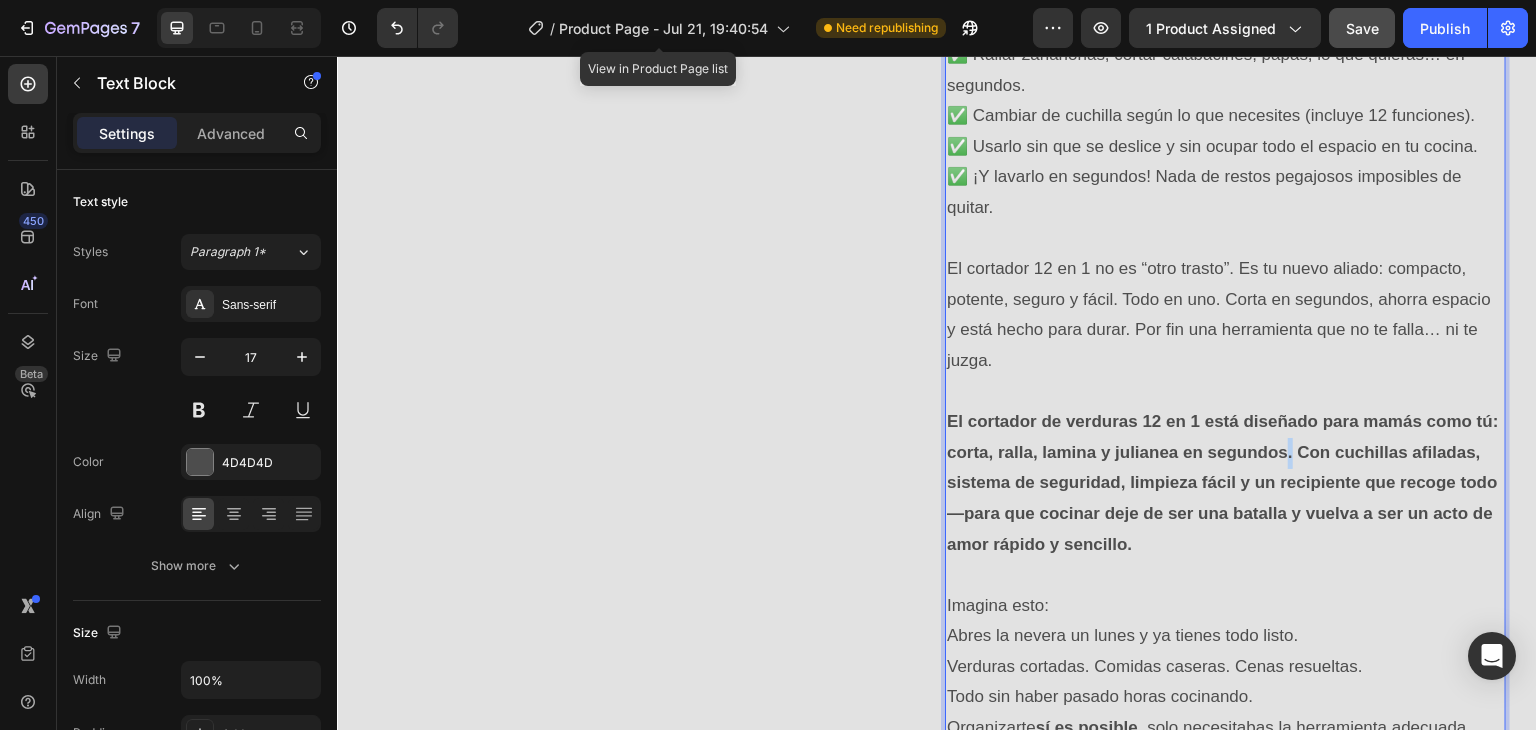 click on "El cortador de verduras 12 en 1 está diseñado para mamás como tú: corta, ralla, lamina y julianea en segundos. Con cuchillas afiladas, sistema de seguridad, limpieza fácil y un recipiente que recoge todo —para que cocinar deje de ser una batalla y vuelva a ser un acto de amor rápido y sencillo." at bounding box center (1223, 482) 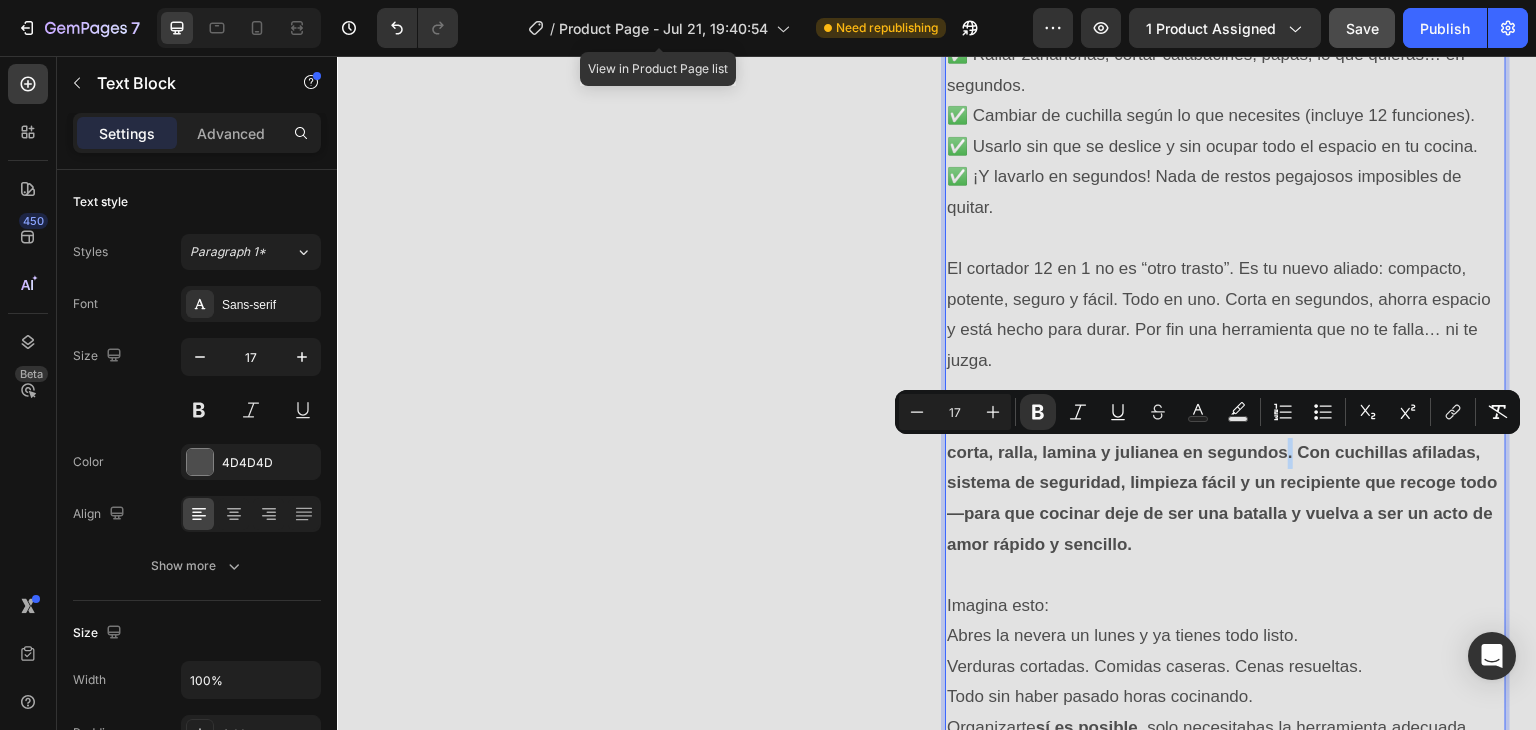 click on "El cortador de verduras 12 en 1 está diseñado para mamás como tú: corta, ralla, lamina y julianea en segundos. Con cuchillas afiladas, sistema de seguridad, limpieza fácil y un recipiente que recoge todo —para que cocinar deje de ser una batalla y vuelva a ser un acto de amor rápido y sencillo." at bounding box center (1223, 482) 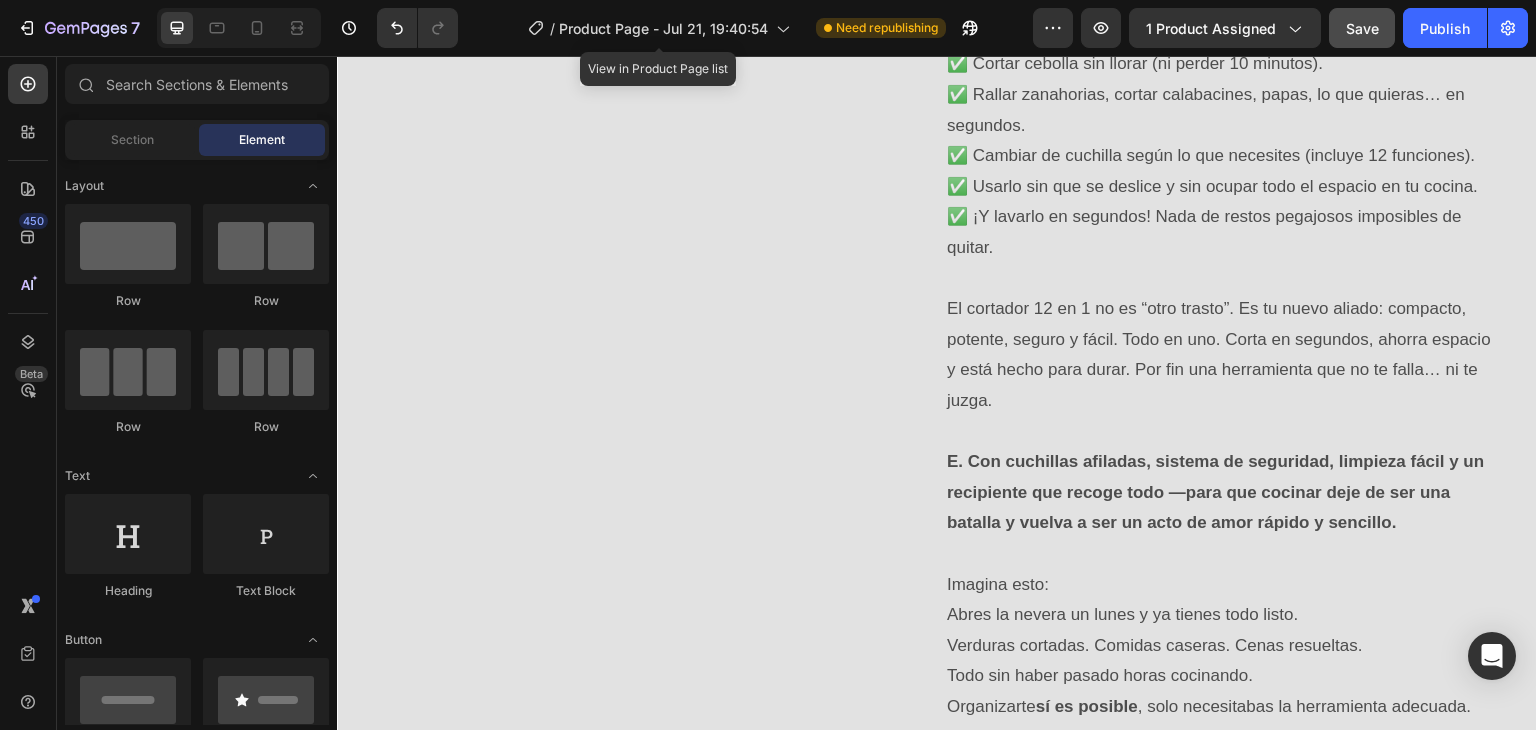 scroll, scrollTop: 1792, scrollLeft: 0, axis: vertical 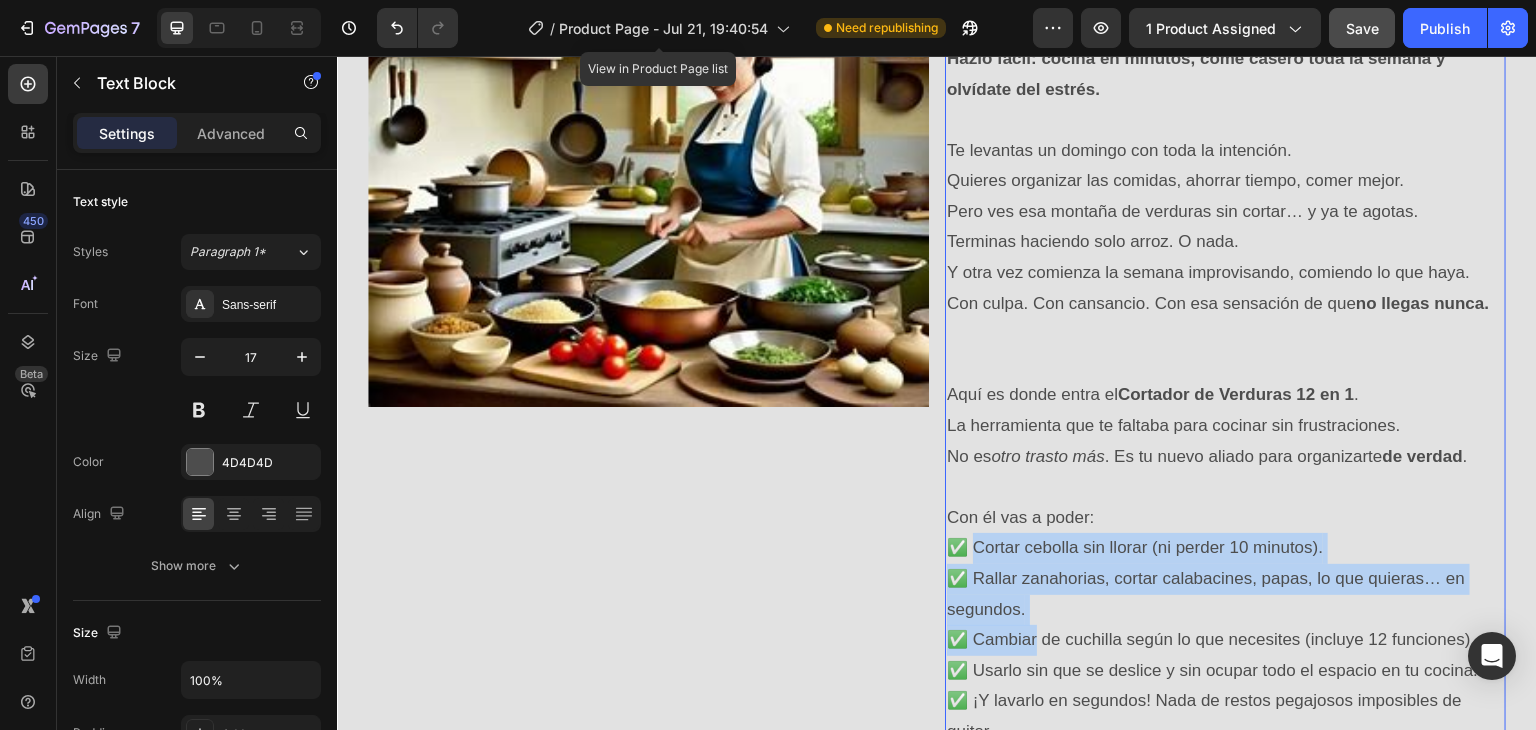 click on ""Quiero organizarme, pero no tengo tiempo para cortar todo." Hazlo fácil: cocina en minutos, come casero toda la semana y olvídate del estrés. Te levantas un domingo con toda la intención. Quieres organizar las comidas, ahorrar tiempo, comer mejor. Pero ves esa montaña de verduras sin cortar… y ya te agotas. Terminas haciendo solo arroz. O nada. Y otra vez comienza la semana improvisando, comiendo lo que haya. Con culpa. Con cansancio. Con esa sensación de que  no llegas nunca. Aquí es donde entra el  Cortador de Verduras 12 en 1 . La herramienta que te faltaba para cocinar sin frustraciones. No es  otro trasto más . Es tu nuevo aliado para organizarte  de verdad . Con él vas a poder: ✅ Cortar cebolla sin llorar (ni perder 10 minutos). ✅ Rallar zanahorias, cortar calabacines, papas, lo que quieras… en segundos. ✅ Cambiar de cuchilla según lo que necesites (incluye 12 funciones). ✅ Usarlo sin que se deslice y sin ocupar todo el espacio en tu cocina. Imagina esto: Organizarte" at bounding box center [1225, 717] 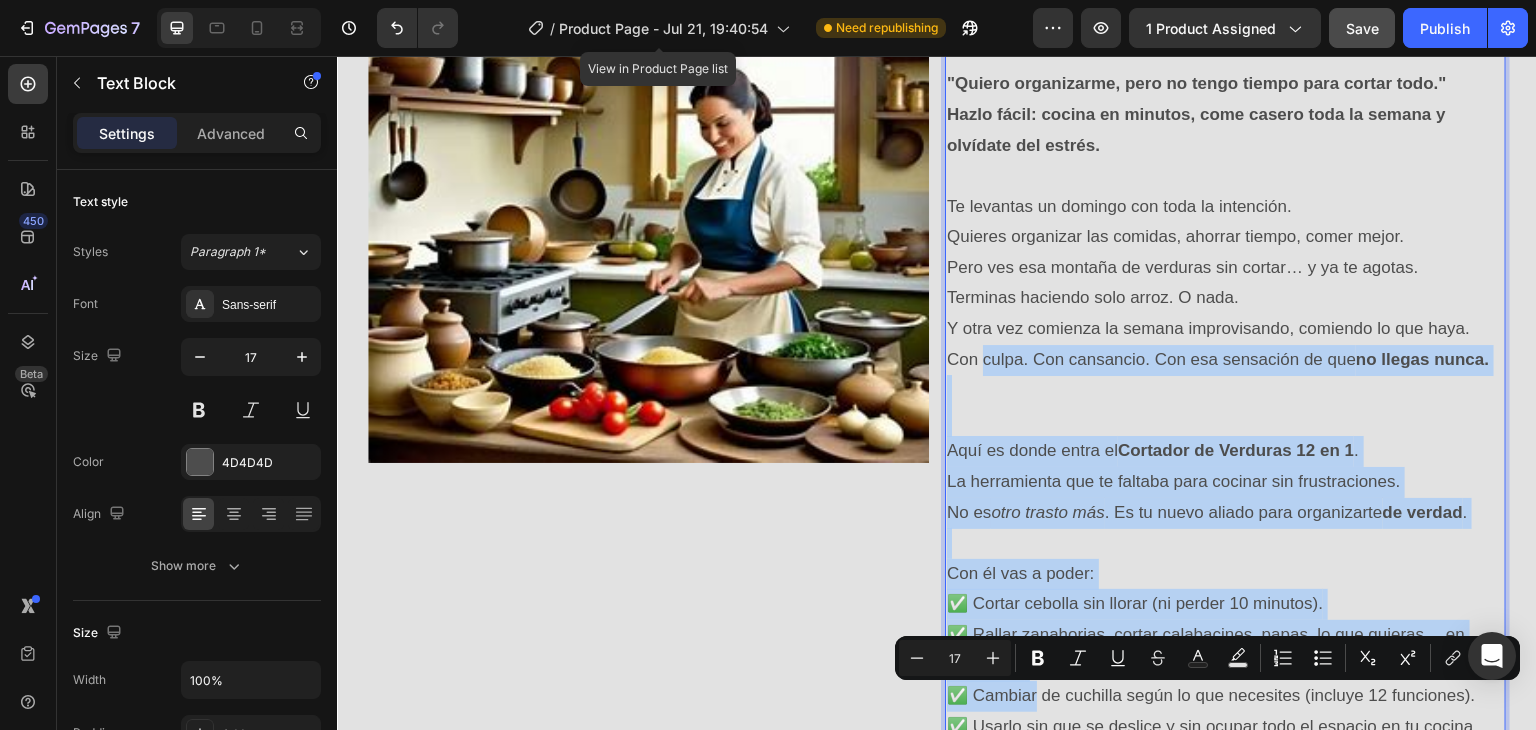 scroll, scrollTop: 952, scrollLeft: 0, axis: vertical 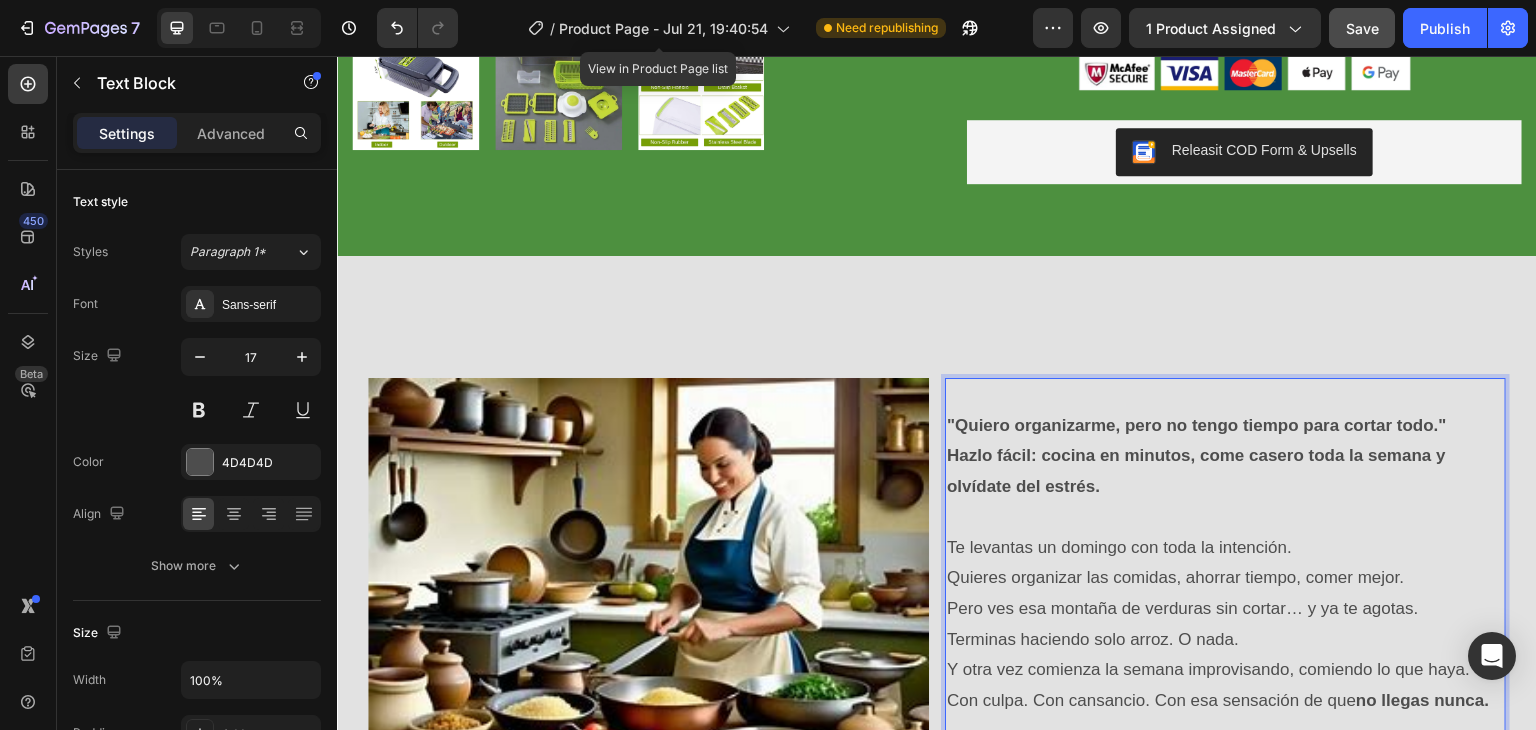 click on "Te levantas un domingo con toda la intención. Quieres organizar las comidas, ahorrar tiempo, comer mejor. Pero ves esa montaña de verduras sin cortar… y ya te agotas." at bounding box center (1225, 579) 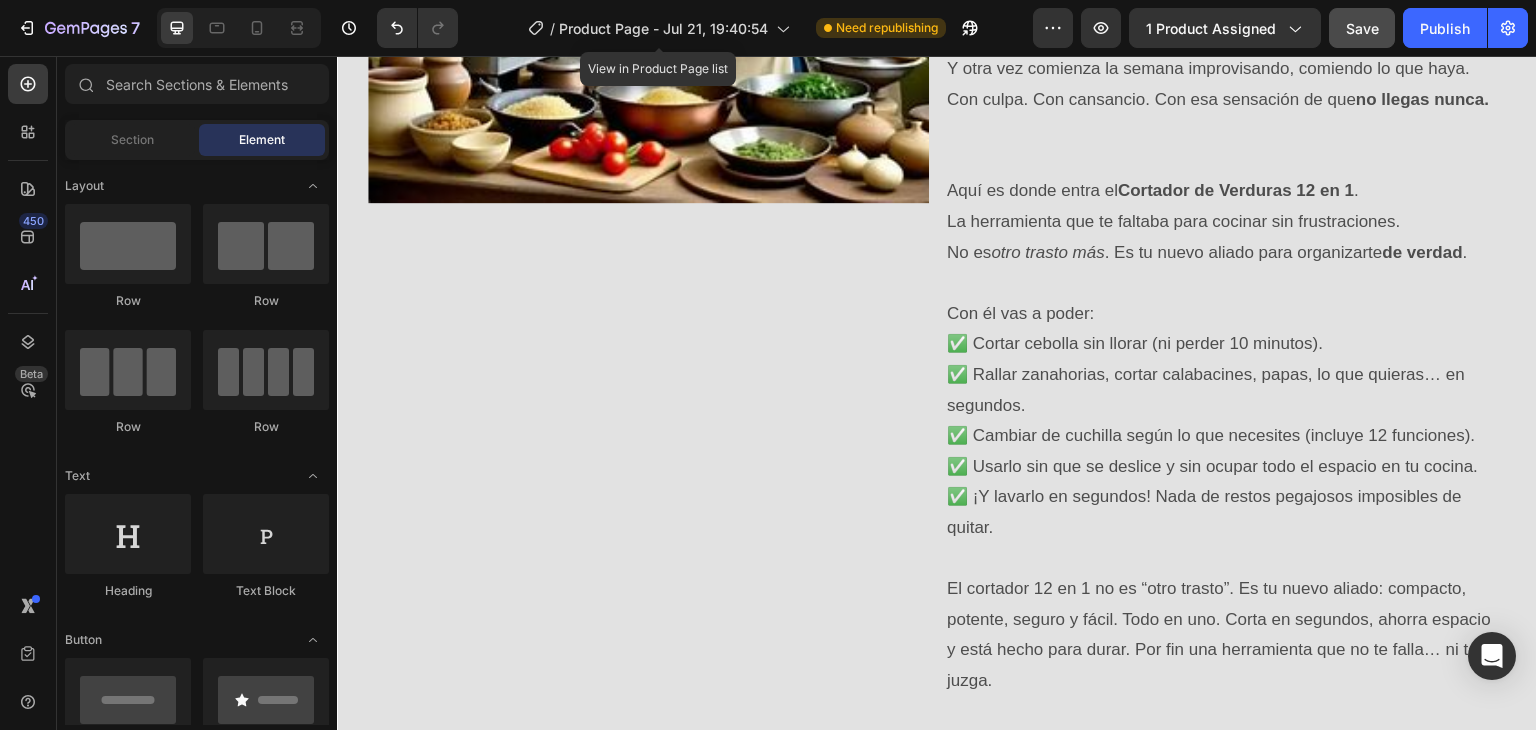 scroll, scrollTop: 1552, scrollLeft: 0, axis: vertical 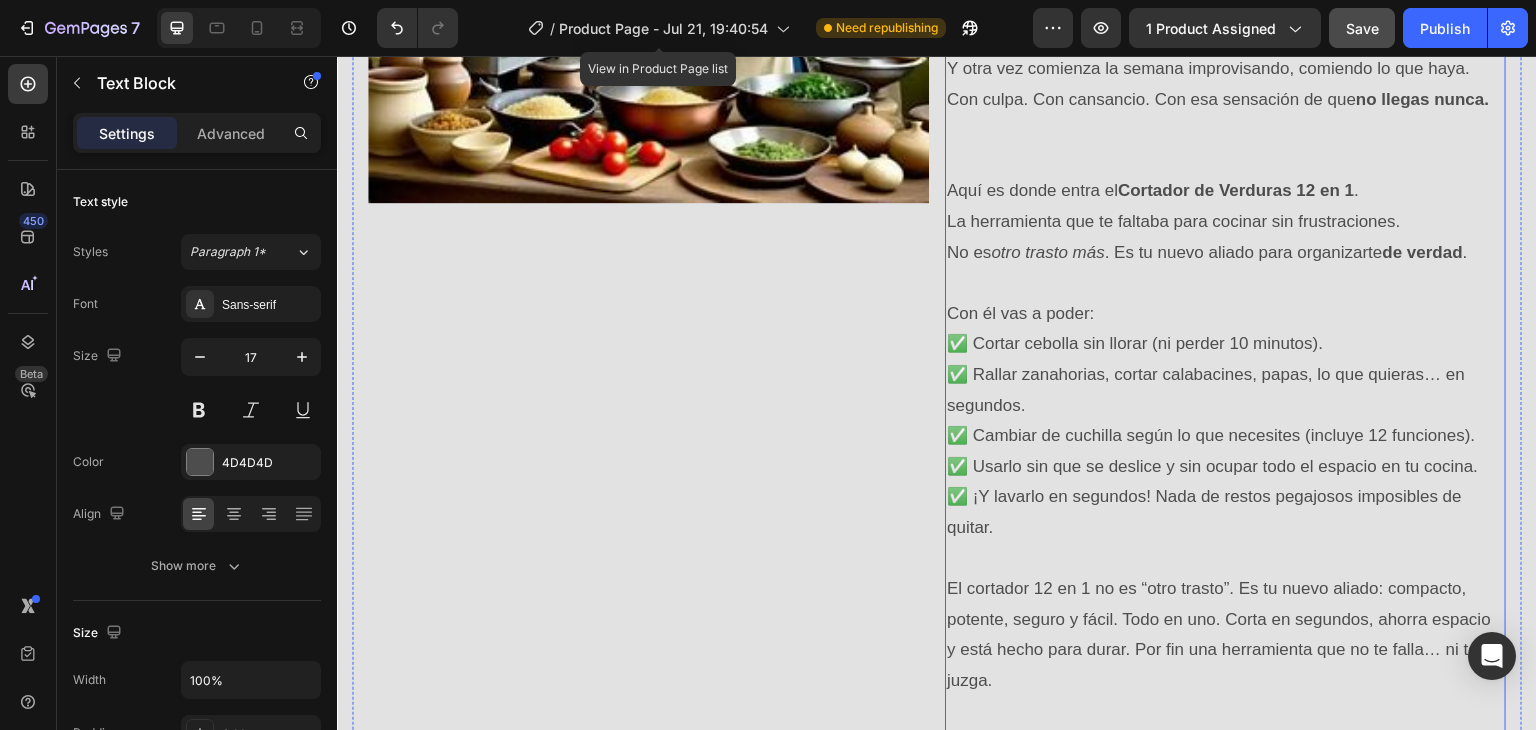 click on "✅ Cortar cebolla sin llorar (ni perder 10 minutos). ✅ Rallar zanahorias, cortar calabacines, papas, lo que quieras… en segundos. ✅ Cambiar de cuchilla según lo que necesites (incluye 12 funciones). ✅ Usarlo sin que se deslice y sin ocupar todo el espacio en tu cocina. ✅ ¡Y lavarlo en segundos! Nada de restos pegajosos imposibles de quitar." at bounding box center [1225, 436] 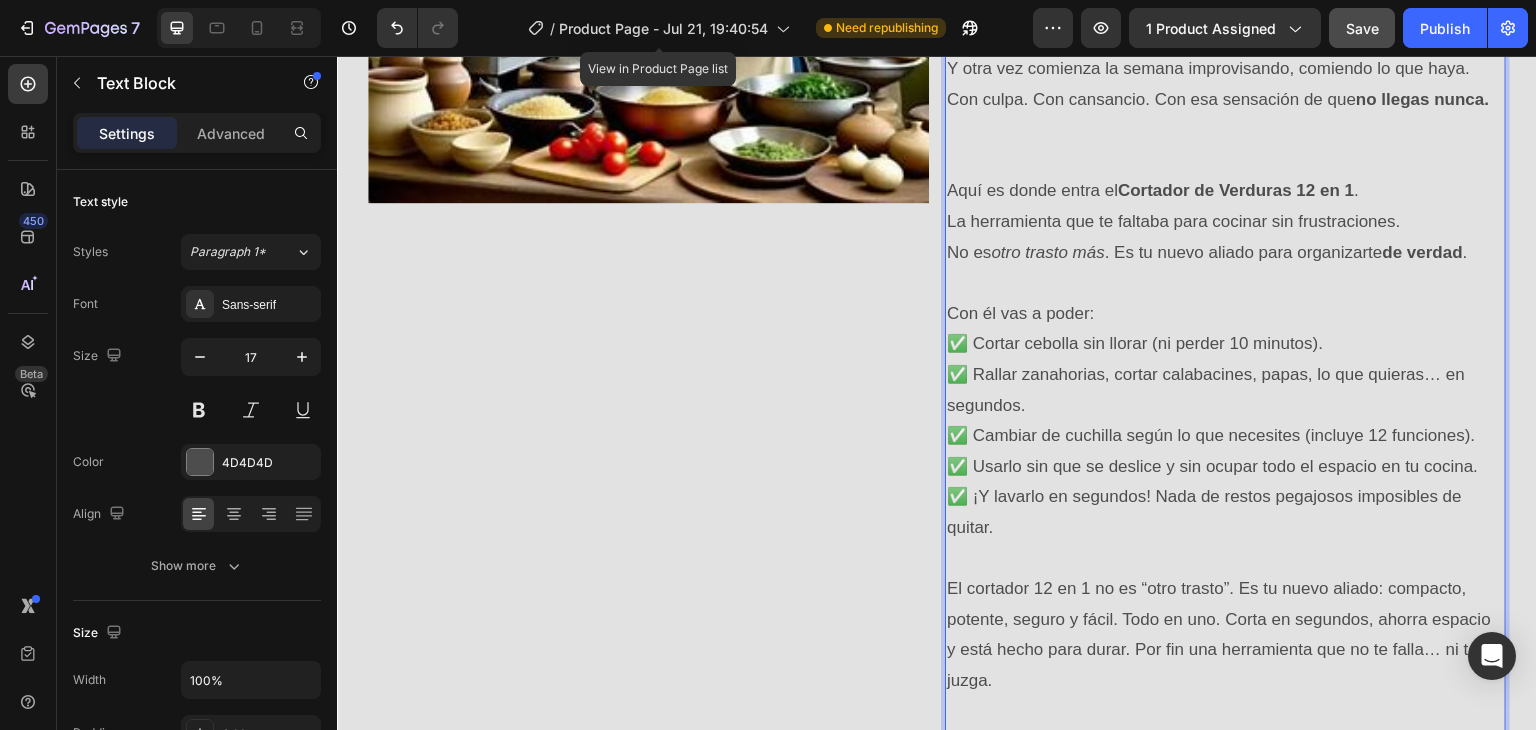 click on "✅ Cortar cebolla sin llorar (ni perder 10 minutos). ✅ Rallar zanahorias, cortar calabacines, papas, lo que quieras… en segundos. ✅ Cambiar de cuchilla según lo que necesites (incluye 12 funciones). ✅ Usarlo sin que se deslice y sin ocupar todo el espacio en tu cocina. ✅ ¡Y lavarlo en segundos! Nada de restos pegajosos imposibles de quitar." at bounding box center (1225, 436) 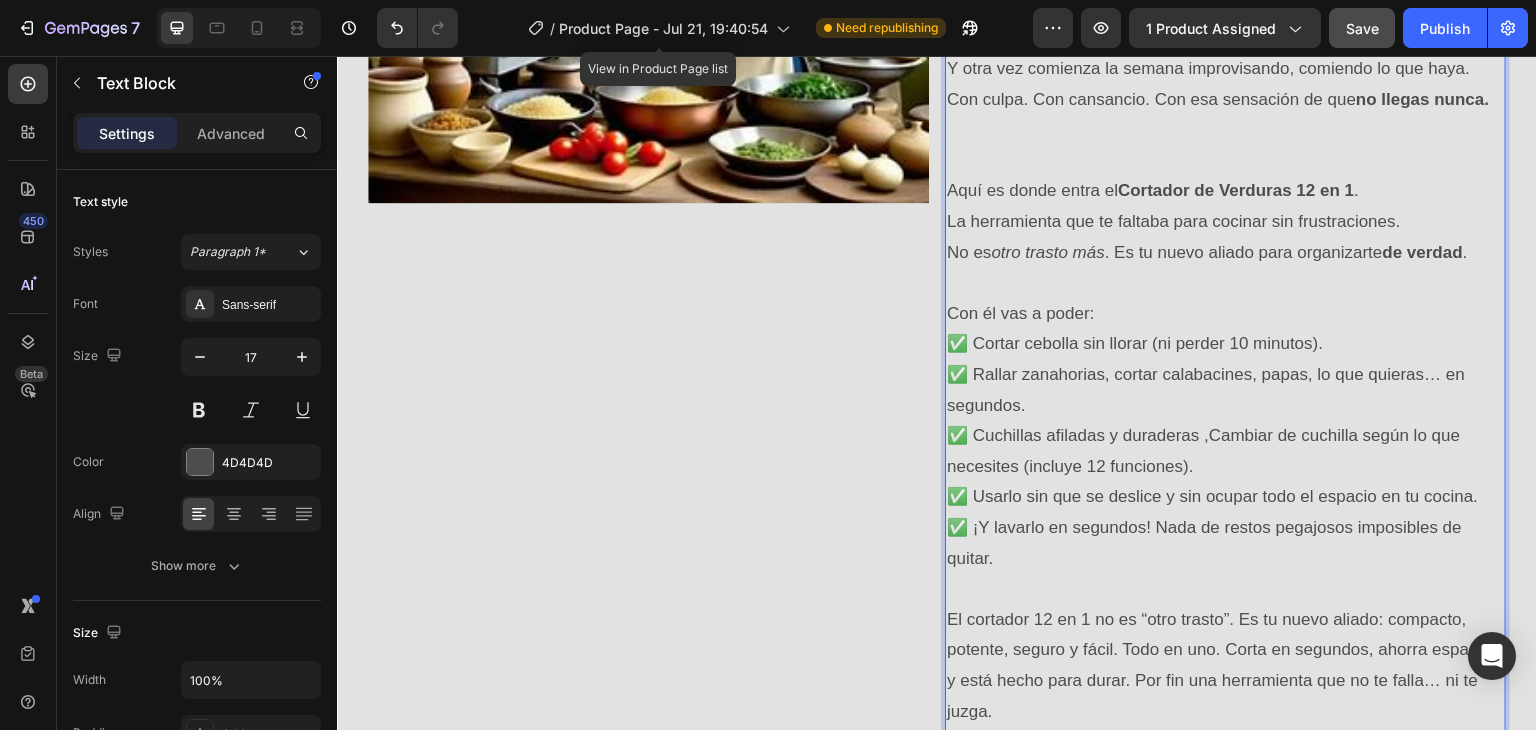 click on "✅ Cortar cebolla sin llorar (ni perder 10 minutos). ✅ Rallar zanahorias, cortar calabacines, papas, lo que quieras… en segundos. ✅ Cuchillas afiladas y duraderas ,Cambiar de cuchilla según lo que necesites (incluye 12 funciones). ✅ Usarlo sin que se deslice y sin ocupar todo el espacio en tu cocina. ✅ ¡Y lavarlo en segundos! Nada de restos pegajosos imposibles de quitar." at bounding box center [1225, 451] 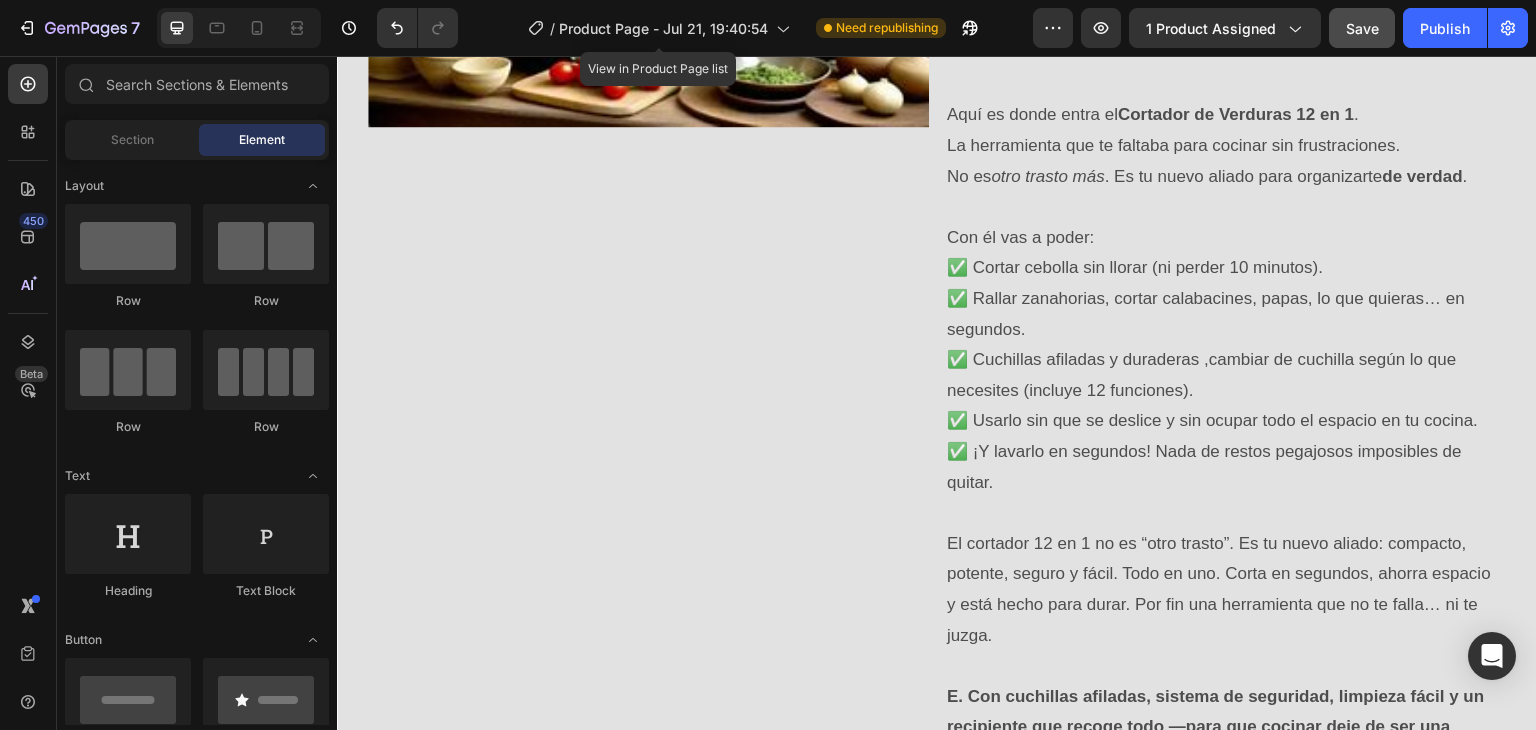 scroll, scrollTop: 1632, scrollLeft: 0, axis: vertical 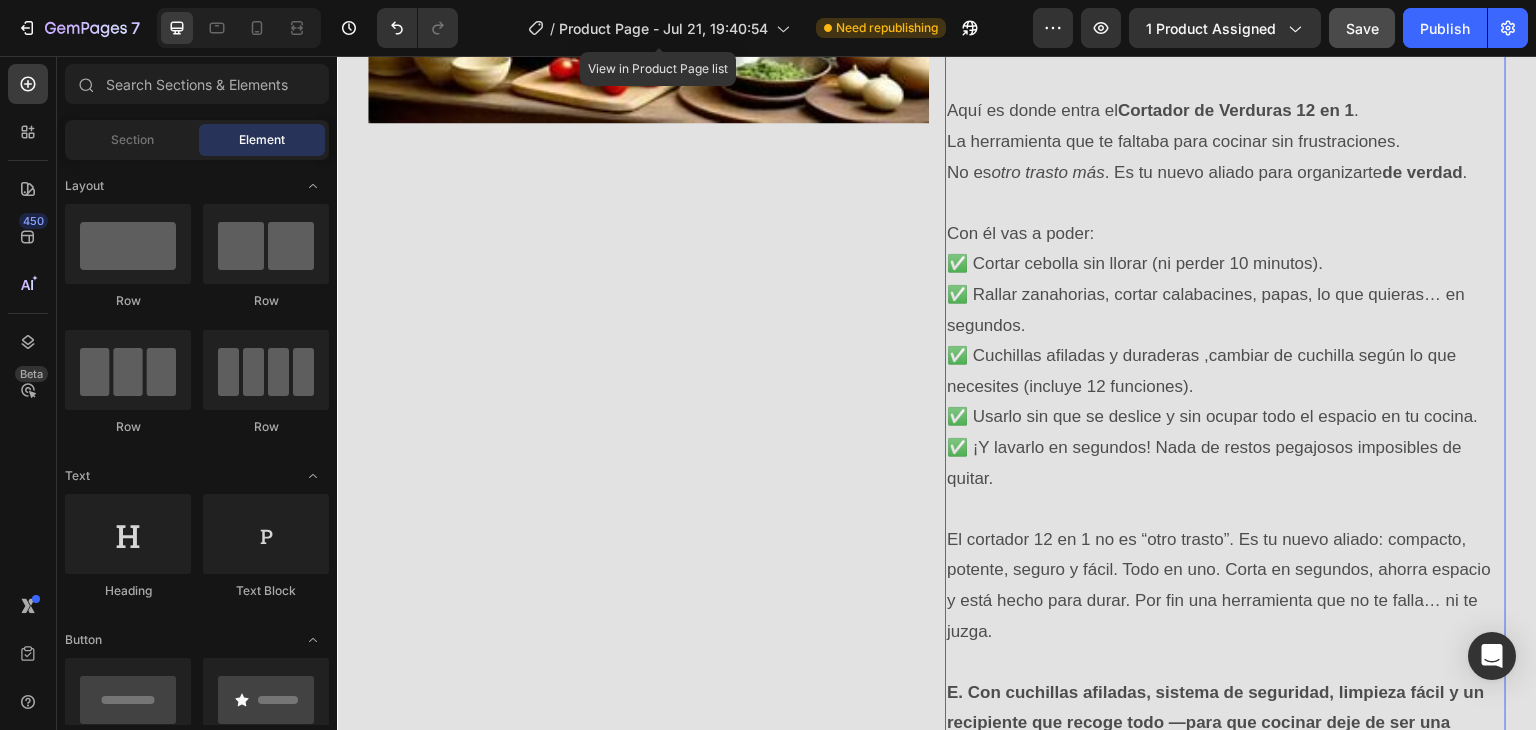 click on "✅ Cortar cebolla sin llorar (ni perder 10 minutos). ✅ Rallar zanahorias, cortar calabacines, papas, lo que quieras… en segundos. ✅ Cuchillas afiladas y duraderas ,cambiar de cuchilla según lo que necesites (incluye 12 funciones). ✅ Usarlo sin que se deslice y sin ocupar todo el espacio en tu cocina. ✅ ¡Y lavarlo en segundos! Nada de restos pegajosos imposibles de quitar." at bounding box center [1225, 371] 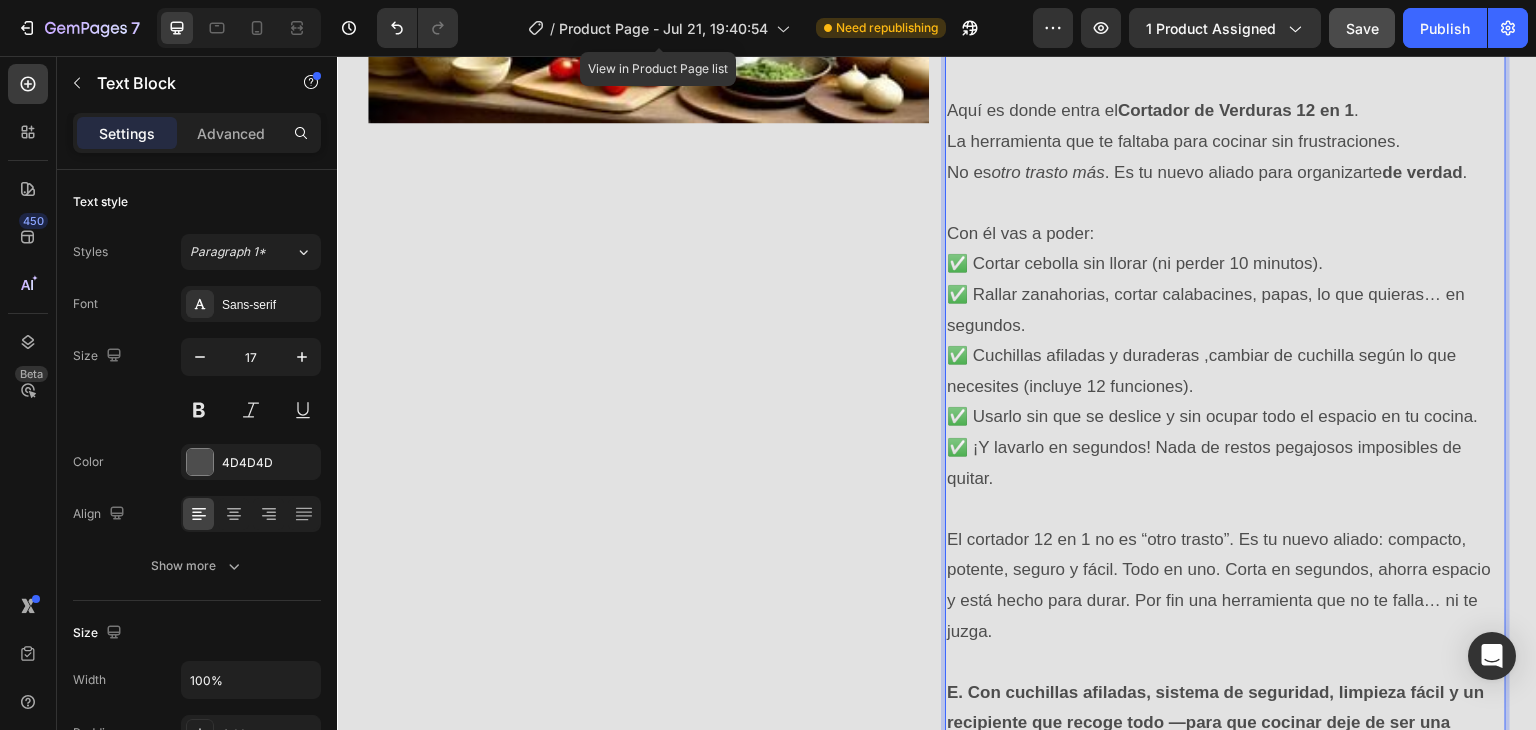 click on "✅ Cortar cebolla sin llorar (ni perder 10 minutos). ✅ Rallar zanahorias, cortar calabacines, papas, lo que quieras… en segundos. ✅ Cuchillas afiladas y duraderas ,cambiar de cuchilla según lo que necesites (incluye 12 funciones). ✅ Usarlo sin que se deslice y sin ocupar todo el espacio en tu cocina. ✅ ¡Y lavarlo en segundos! Nada de restos pegajosos imposibles de quitar." at bounding box center (1225, 371) 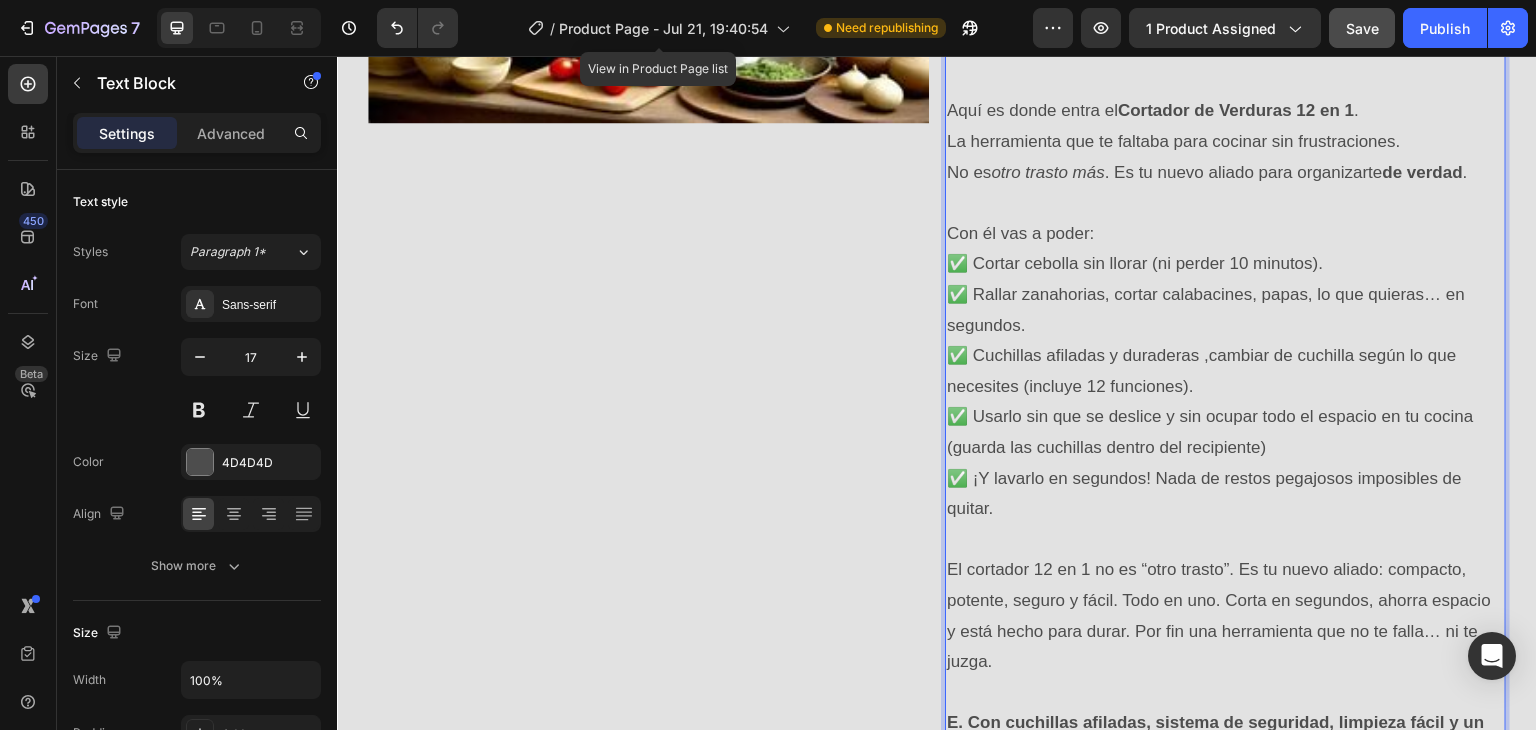 click on "✅ Cortar cebolla sin llorar (ni perder 10 minutos). ✅ Rallar zanahorias, cortar calabacines, papas, lo que quieras… en segundos. ✅ Cuchillas afiladas y duraderas ,cambiar de cuchilla según lo que necesites (incluye 12 funciones). ✅ Usarlo sin que se deslice y sin ocupar todo el espacio en tu cocina (guarda las cuchillas dentro del recipiente) ✅ ¡Y lavarlo en segundos! Nada de restos pegajosos imposibles de quitar." at bounding box center (1225, 386) 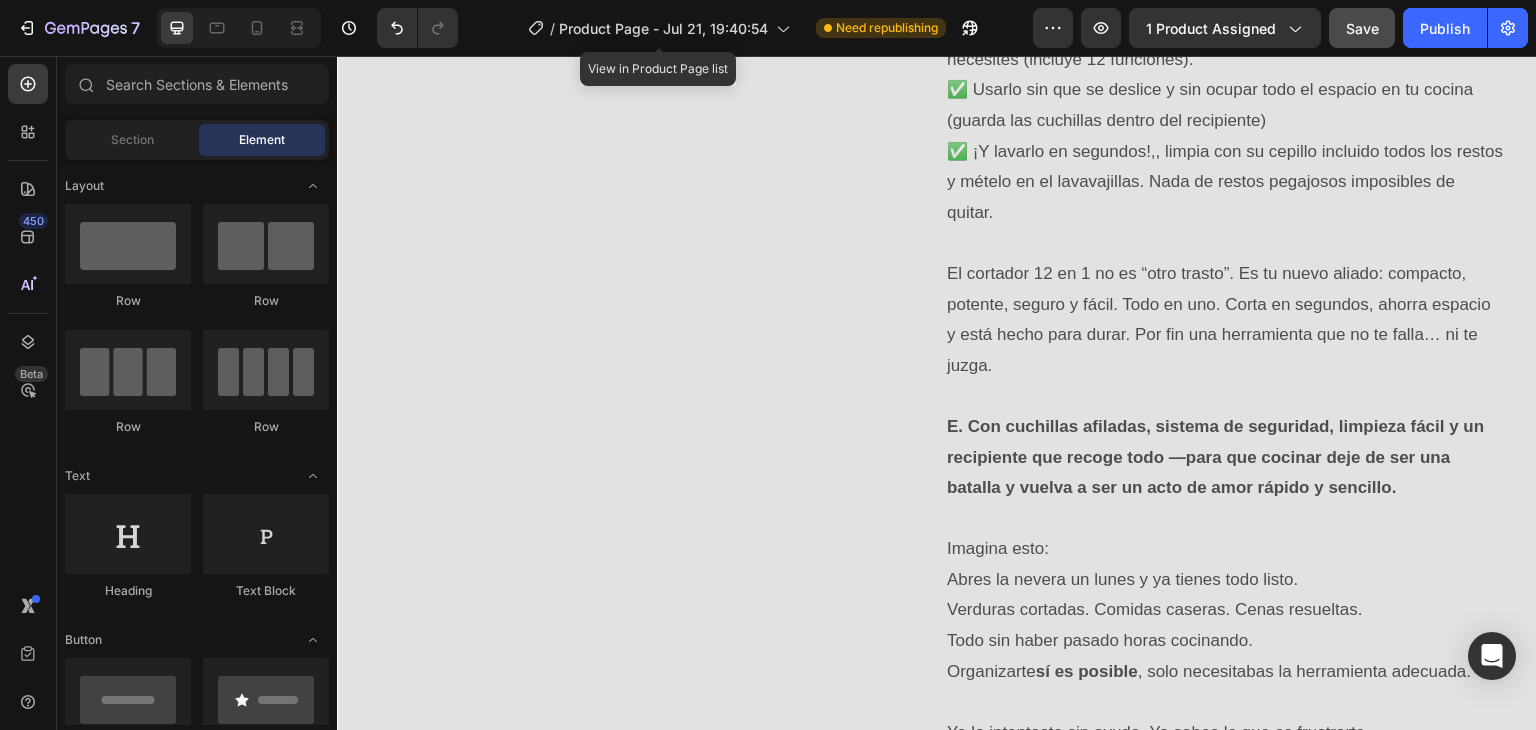 scroll, scrollTop: 1992, scrollLeft: 0, axis: vertical 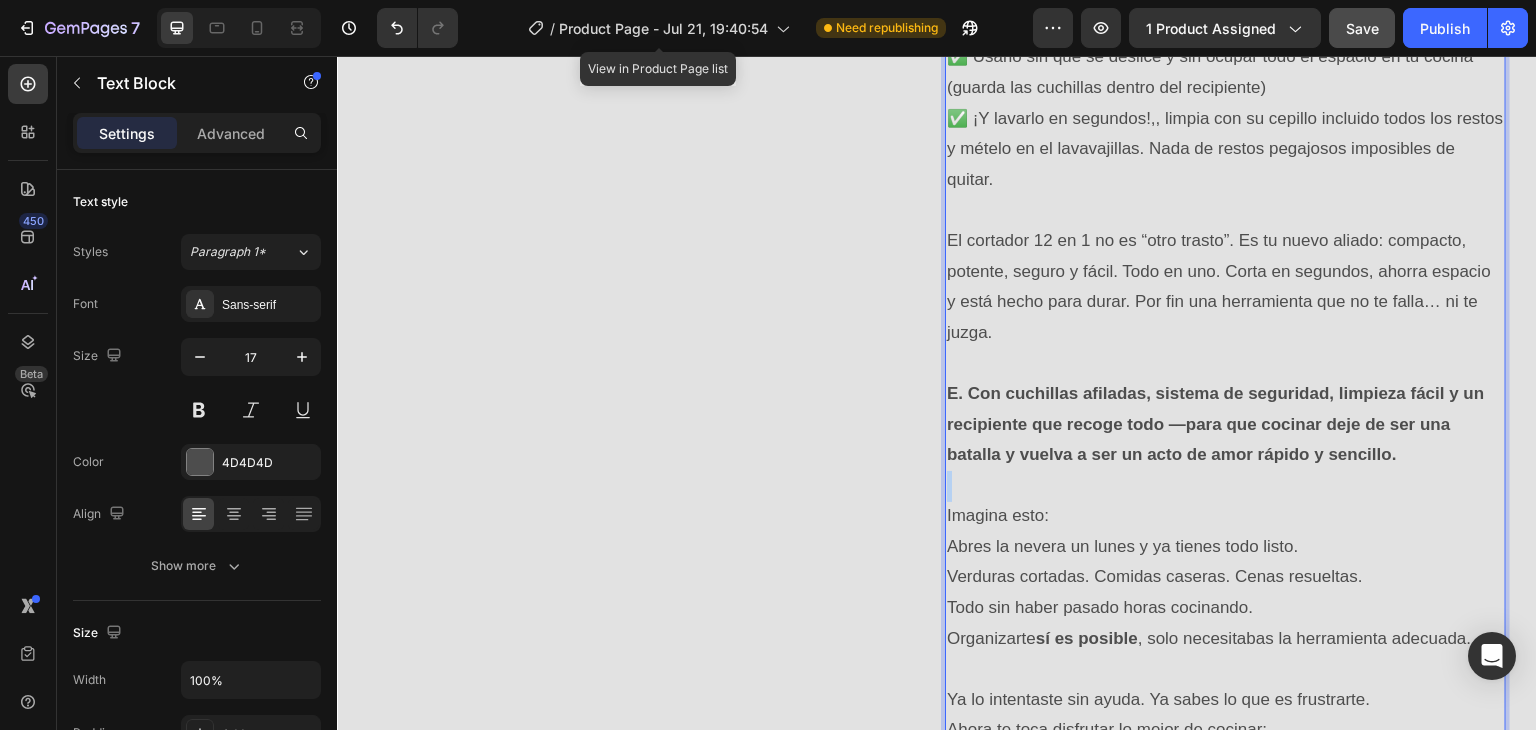 click on "E. Con cuchillas afiladas, sistema de seguridad, limpieza fácil y un recipiente que recoge todo —para que cocinar deje de ser una batalla y vuelva a ser un acto de amor rápido y sencillo." at bounding box center [1225, 425] 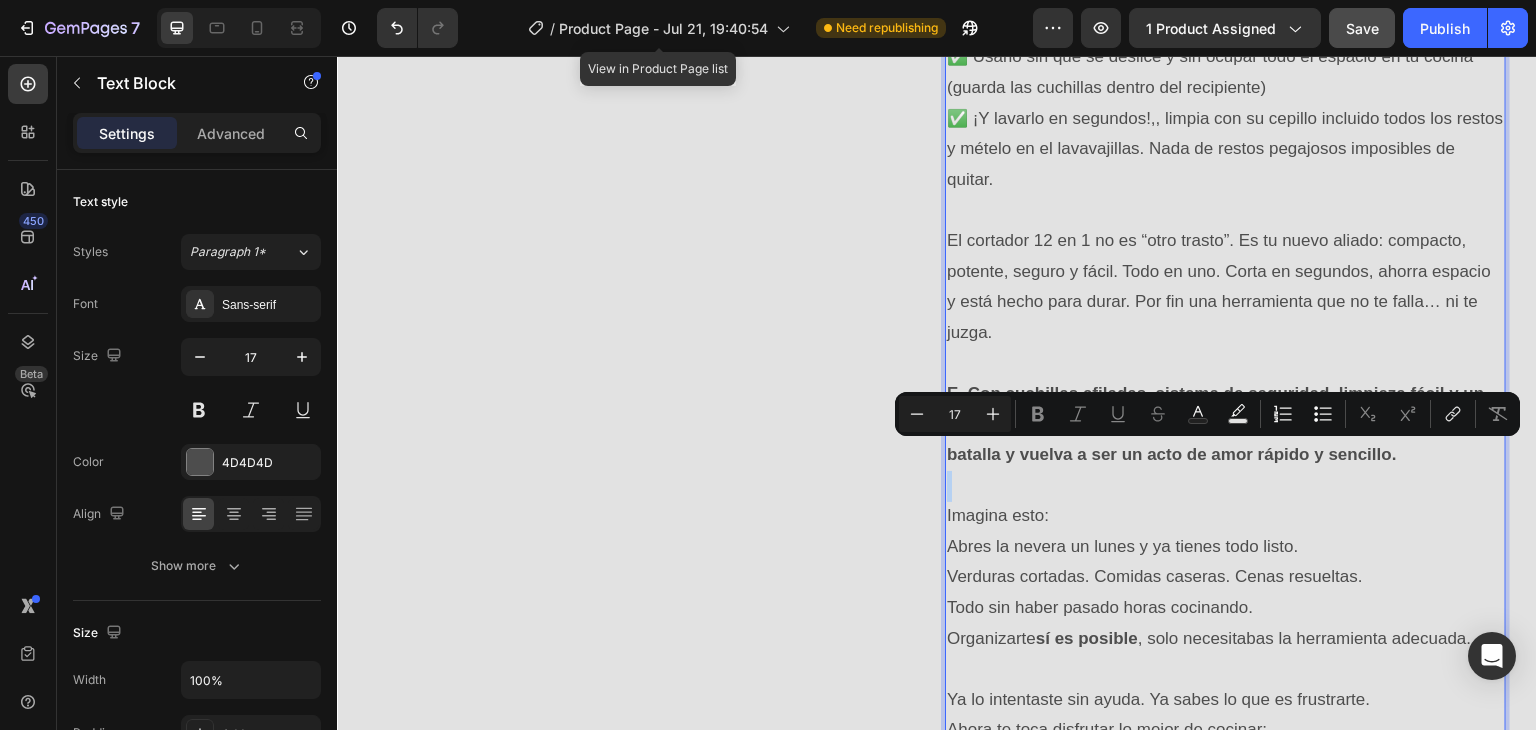click on "E. Con cuchillas afiladas, sistema de seguridad, limpieza fácil y un recipiente que recoge todo —para que cocinar deje de ser una batalla y vuelva a ser un acto de amor rápido y sencillo." at bounding box center [1225, 425] 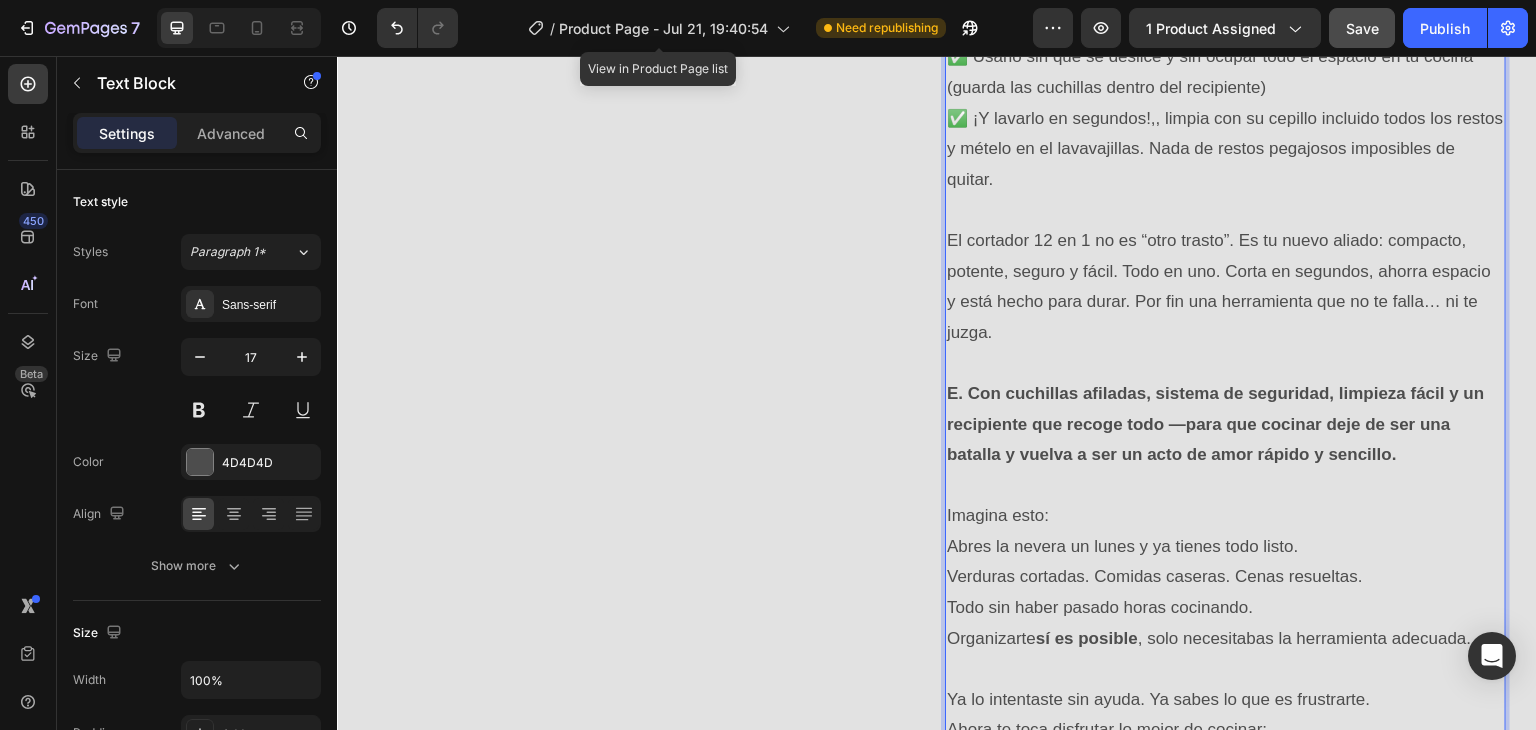 click on "E. Con cuchillas afiladas, sistema de seguridad, limpieza fácil y un recipiente que recoge todo —para que cocinar deje de ser una batalla y vuelva a ser un acto de amor rápido y sencillo." at bounding box center (1225, 425) 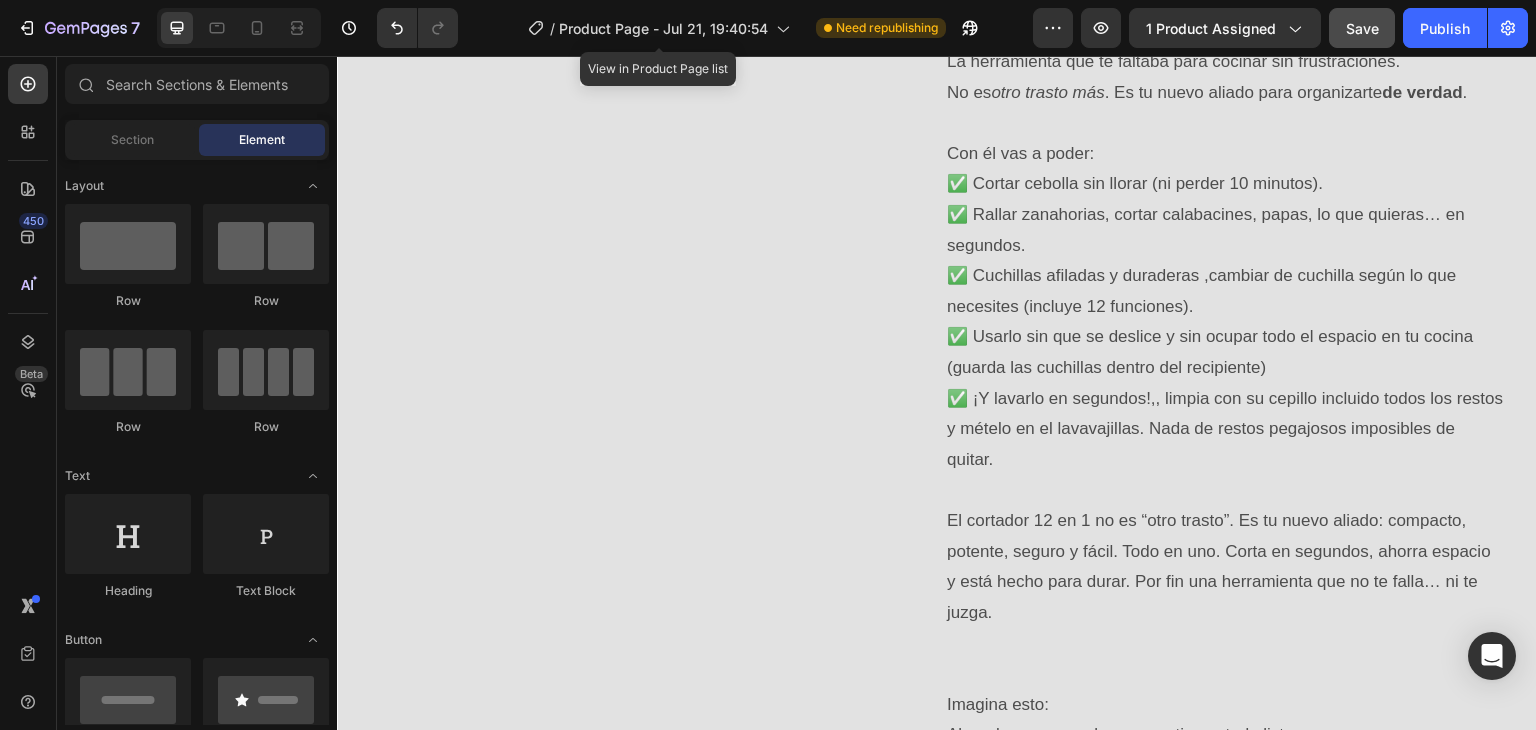 scroll, scrollTop: 1672, scrollLeft: 0, axis: vertical 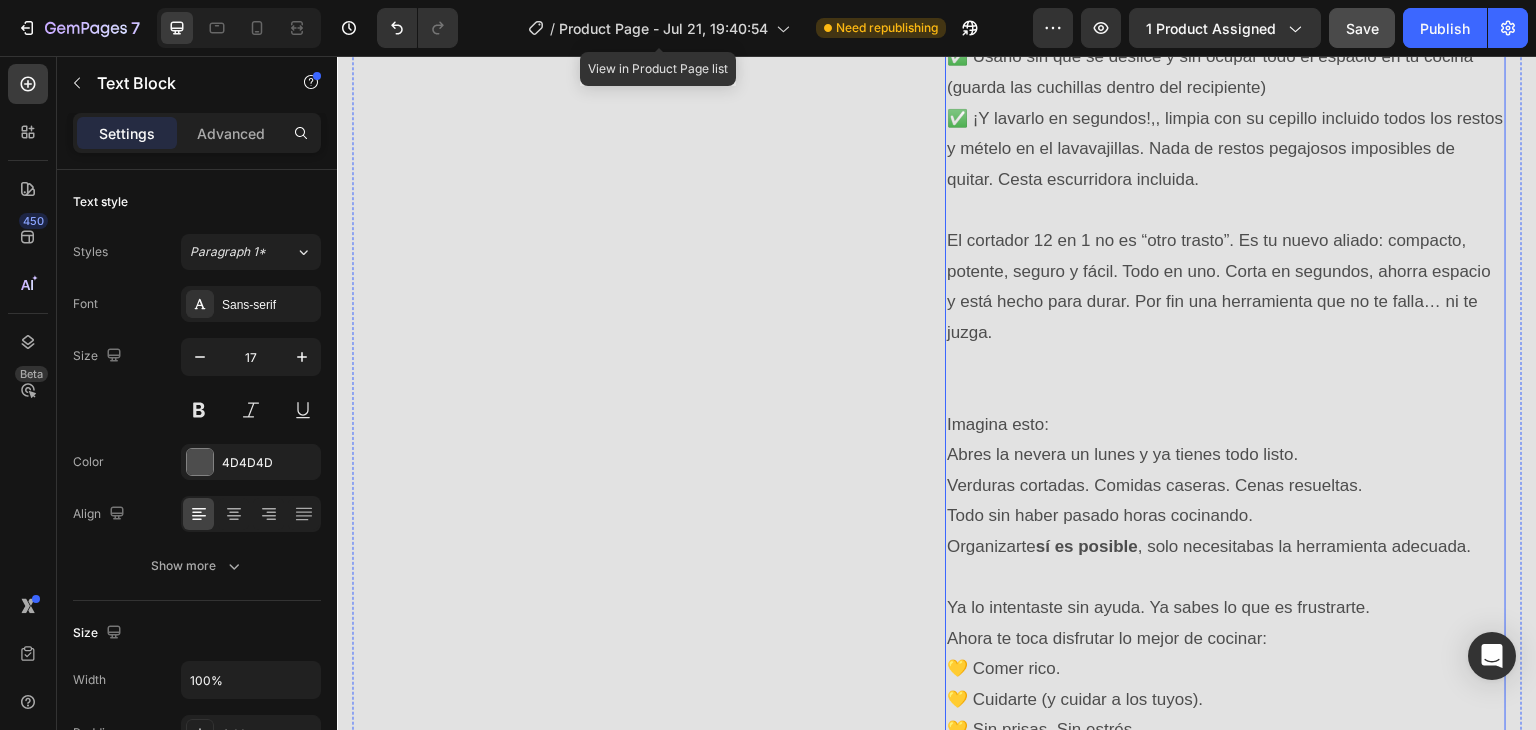 click on "El cortador 12 en 1 no es “otro trasto”. Es tu nuevo aliado: compacto, potente, seguro y fácil. Todo en uno. Corta en segundos, ahorra espacio y está hecho para durar. Por fin una herramienta que no te falla… ni te juzga." at bounding box center (1225, 287) 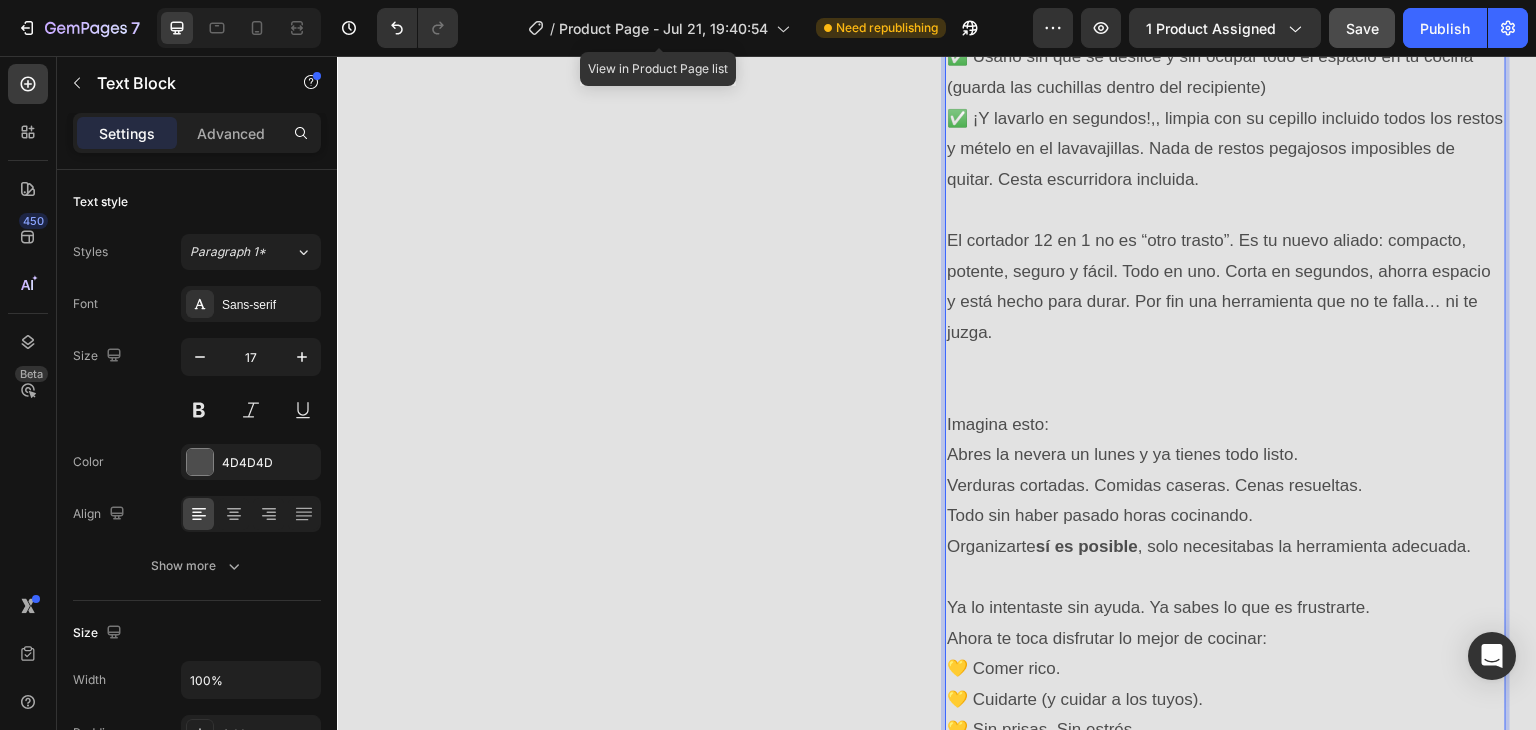 click on "El cortador 12 en 1 no es “otro trasto”. Es tu nuevo aliado: compacto, potente, seguro y fácil. Todo en uno. Corta en segundos, ahorra espacio y está hecho para durar. Por fin una herramienta que no te falla… ni te juzga." at bounding box center (1225, 287) 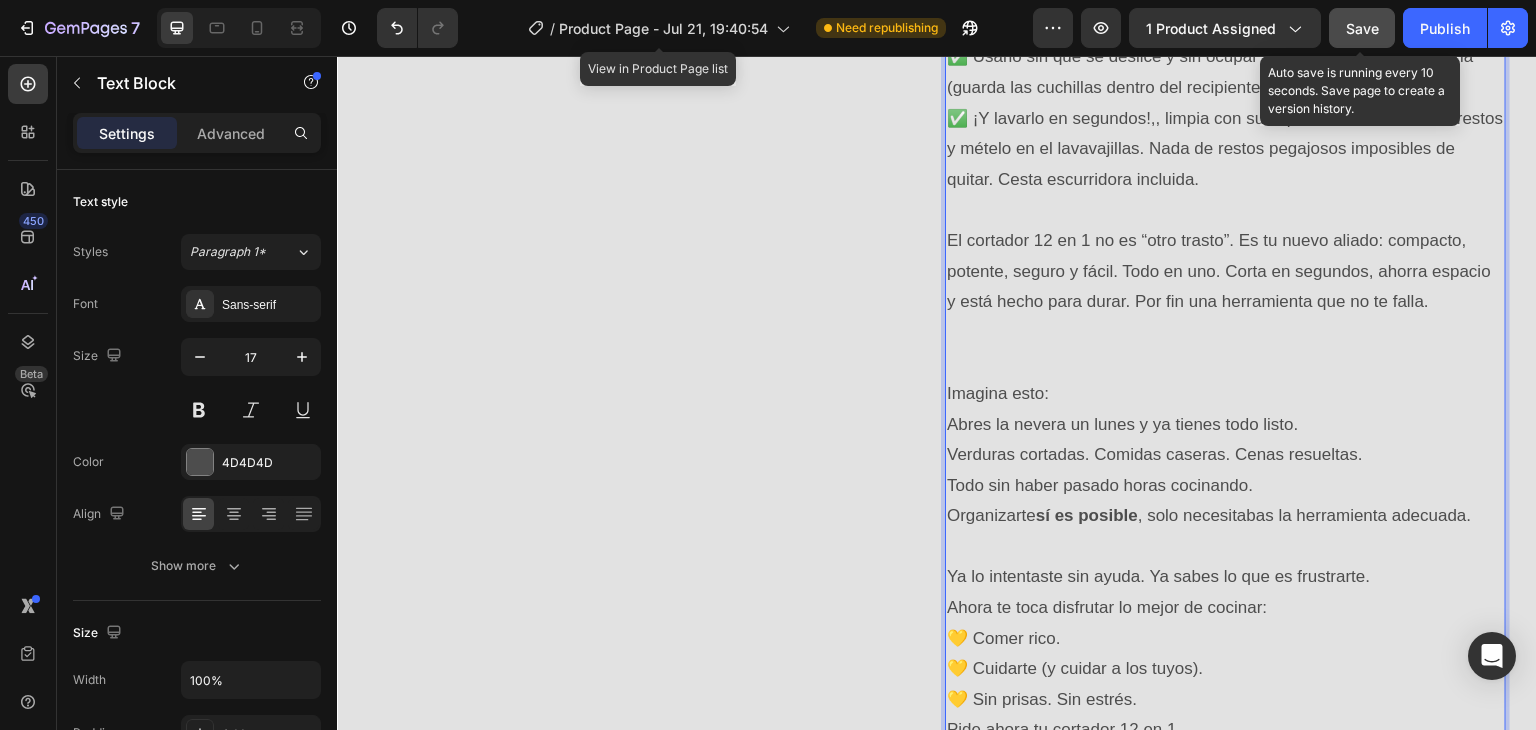 click on "Save" at bounding box center [1362, 28] 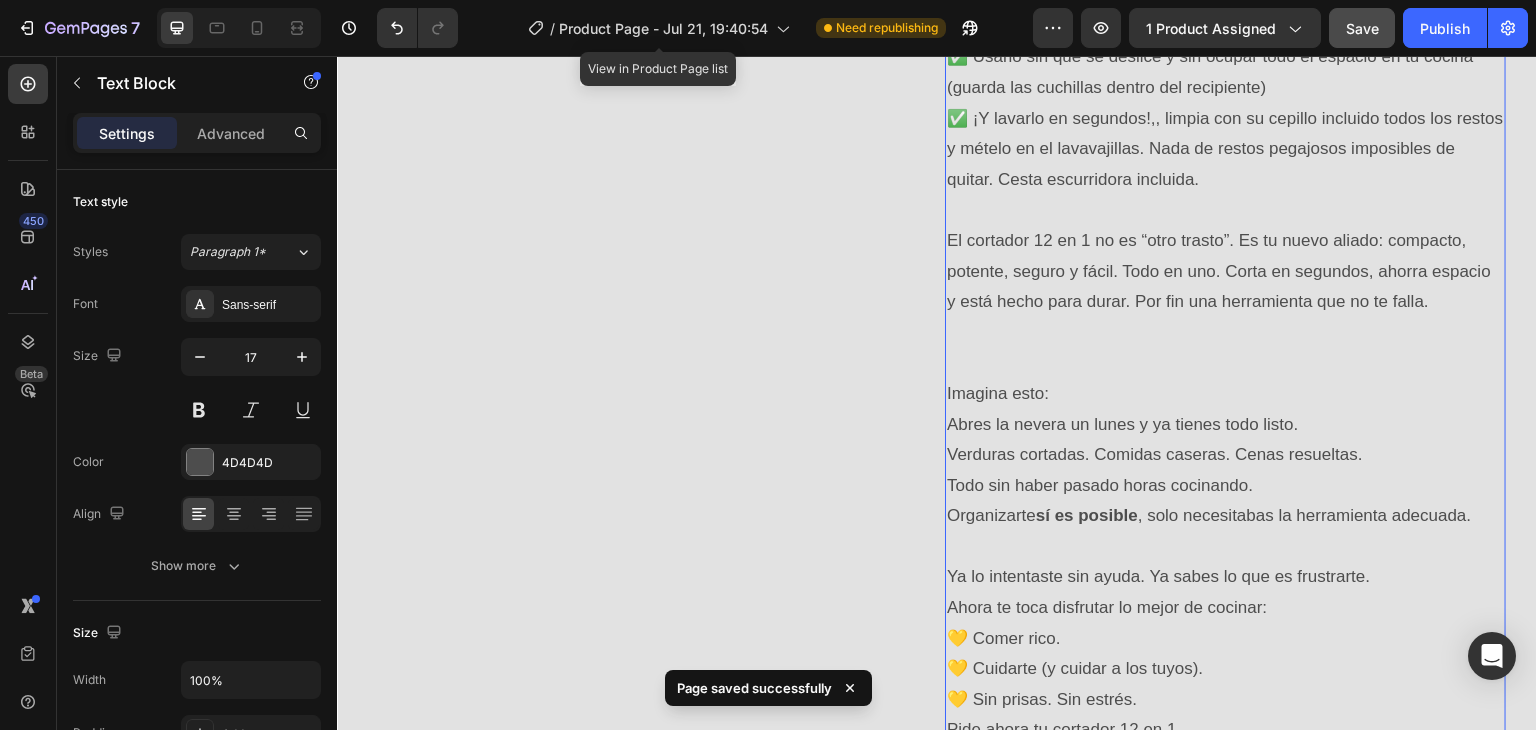 click on "Imagina esto: Abres la nevera un lunes y ya tienes todo listo. Verduras cortadas. Comidas caseras. Cenas resueltas. Todo sin haber pasado horas cocinando." at bounding box center (1225, 440) 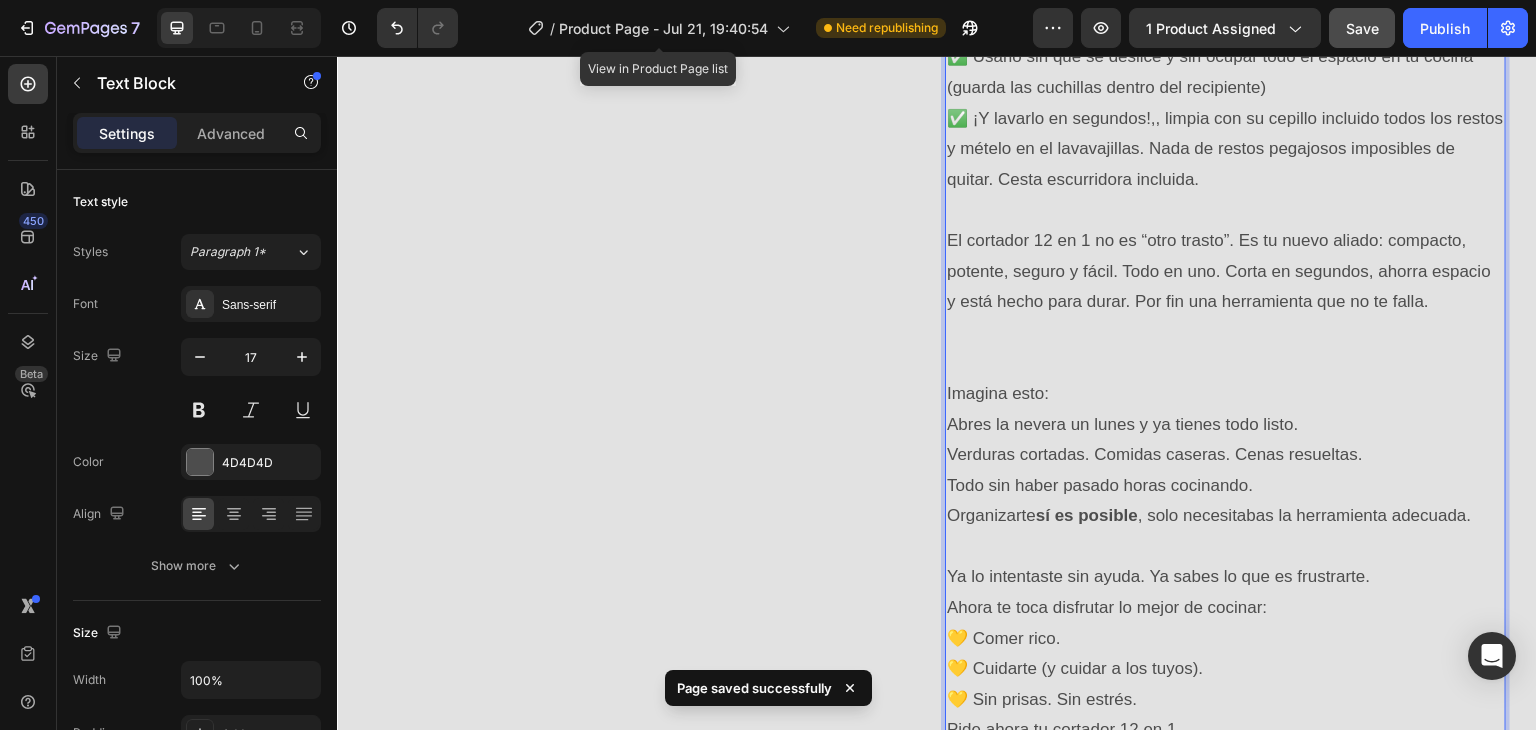 click on "Imagina esto: Abres la nevera un lunes y ya tienes todo listo. Verduras cortadas. Comidas caseras. Cenas resueltas. Todo sin haber pasado horas cocinando." at bounding box center [1225, 440] 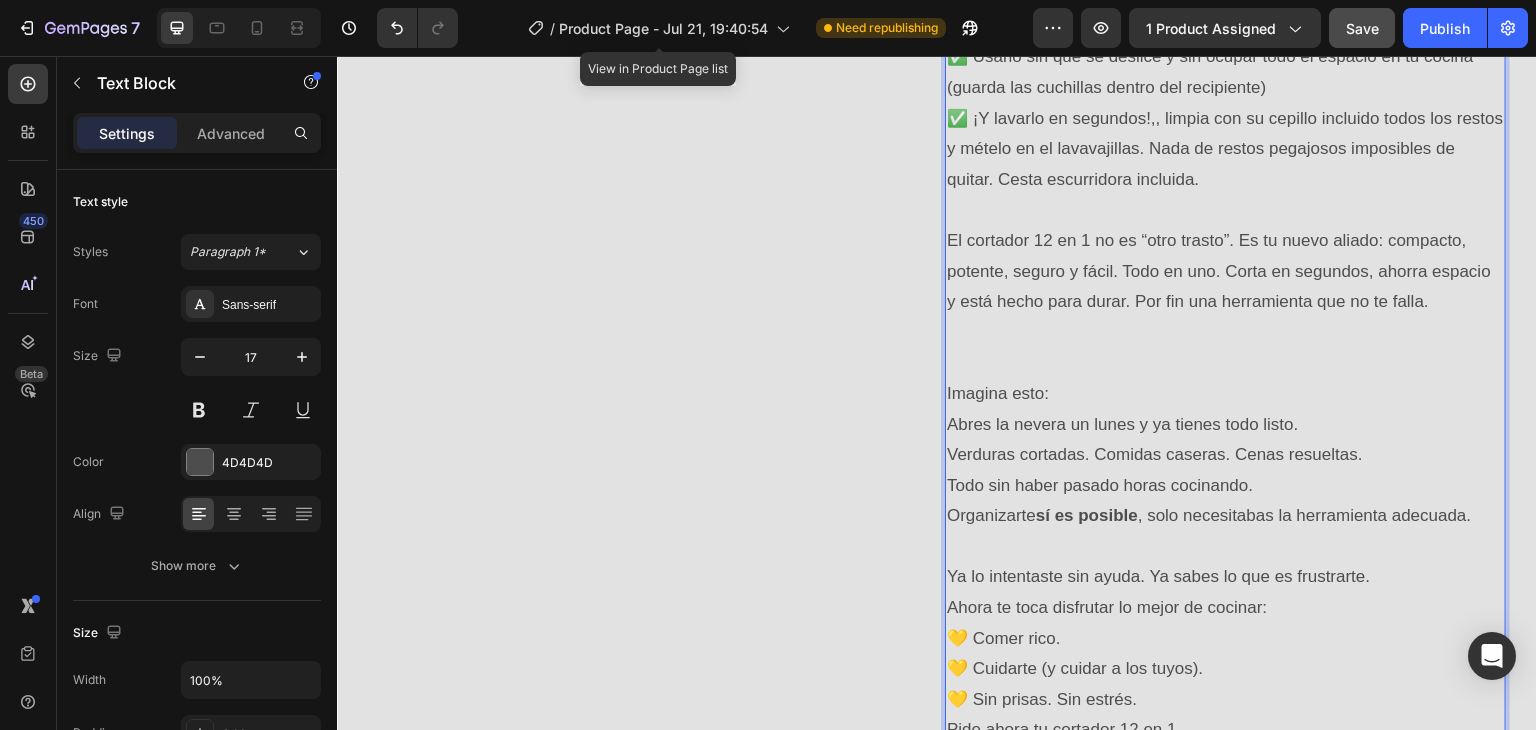 click on "Imagina esto: Abres la nevera un lunes y ya tienes todo listo. Verduras cortadas. Comidas caseras. Cenas resueltas. Todo sin haber pasado horas cocinando." at bounding box center (1225, 440) 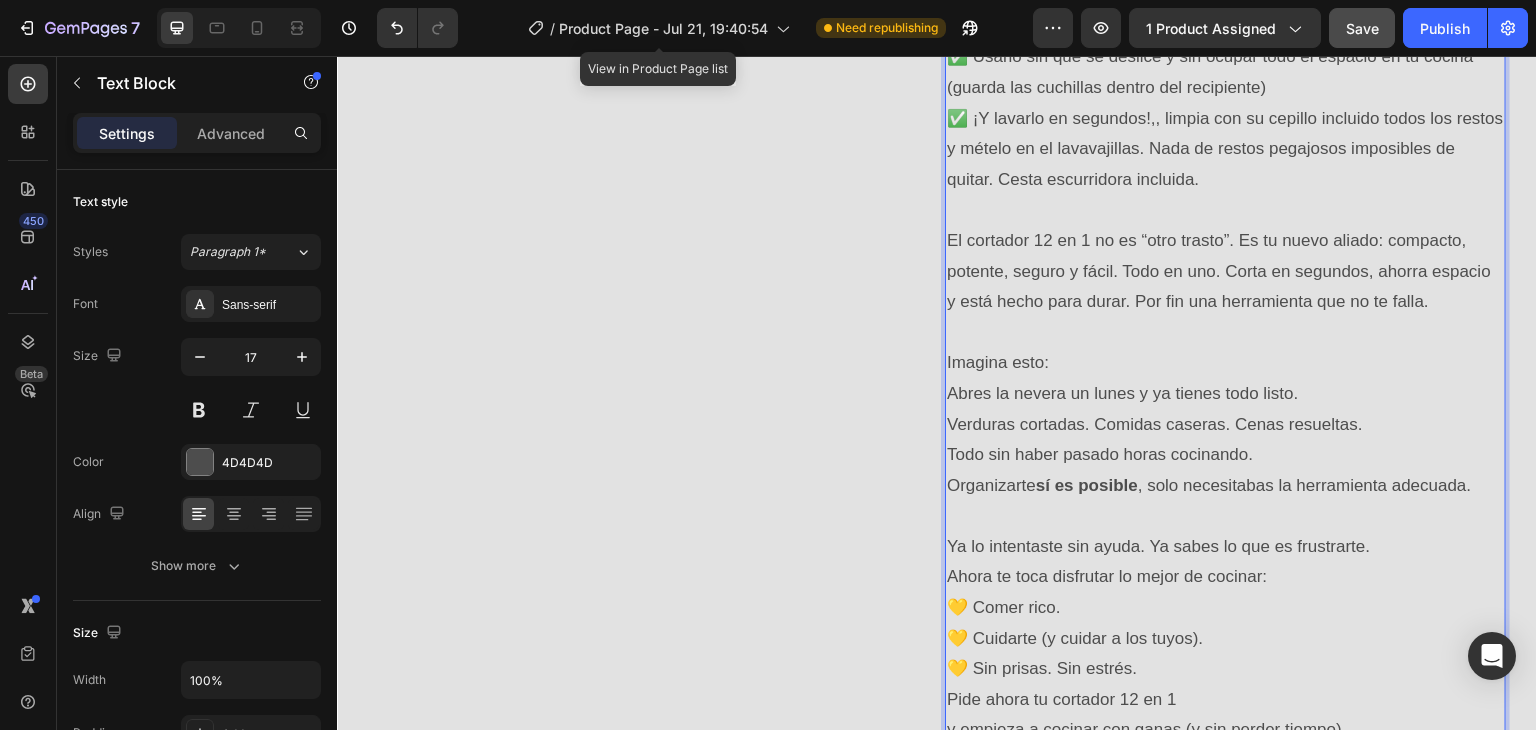 click on "Imagina esto: Abres la nevera un lunes y ya tienes todo listo. Verduras cortadas. Comidas caseras. Cenas resueltas. Todo sin haber pasado horas cocinando." at bounding box center (1225, 409) 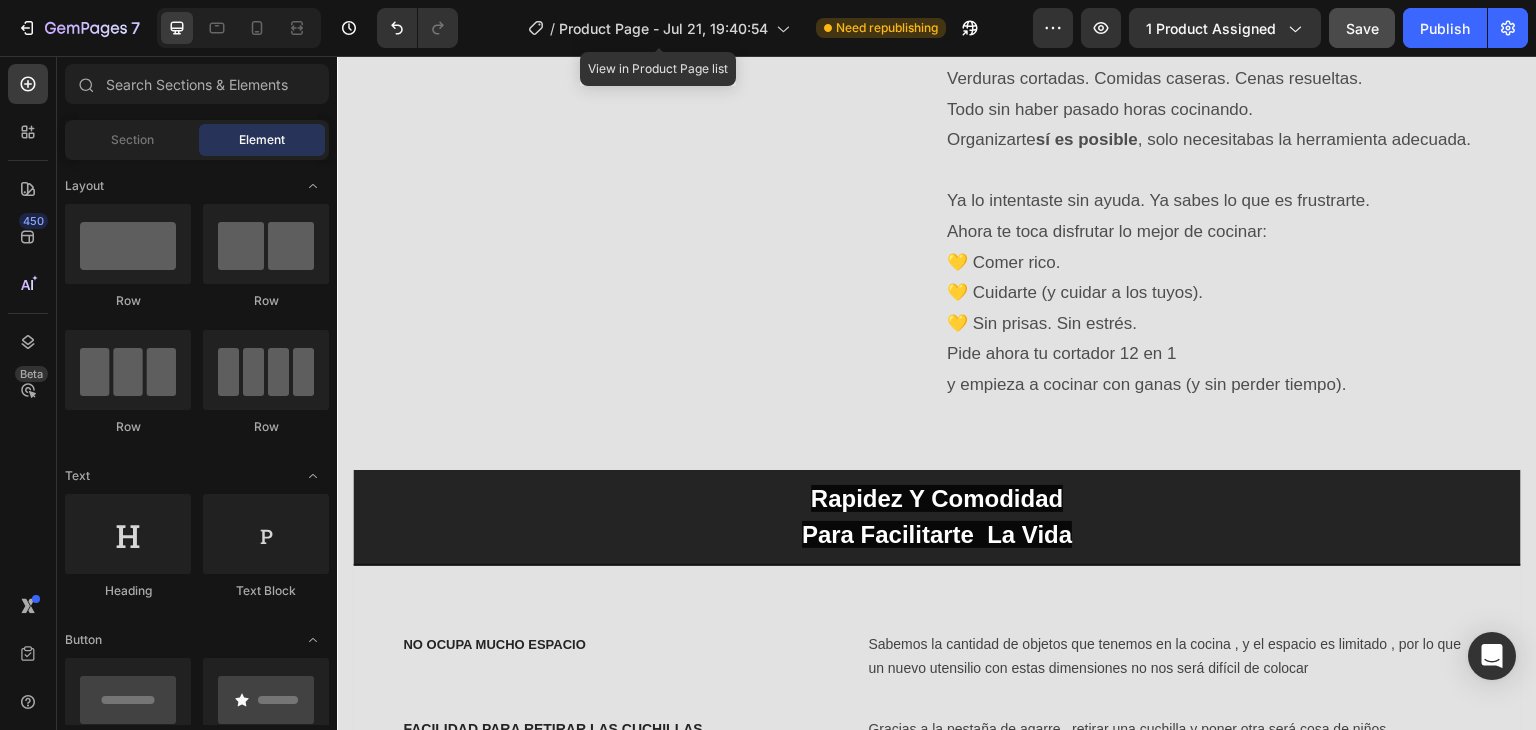 scroll, scrollTop: 2392, scrollLeft: 0, axis: vertical 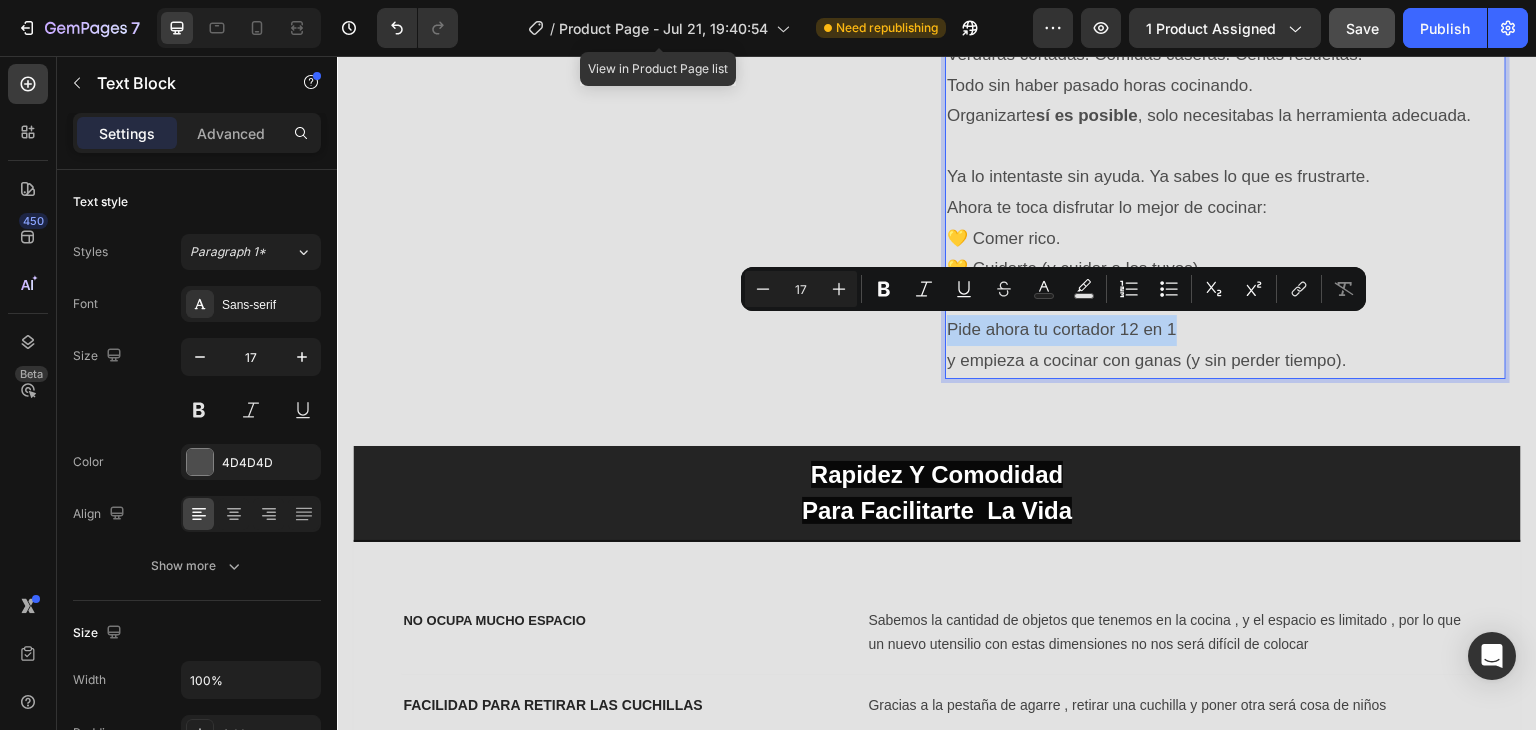 drag, startPoint x: 1171, startPoint y: 332, endPoint x: 938, endPoint y: 326, distance: 233.07724 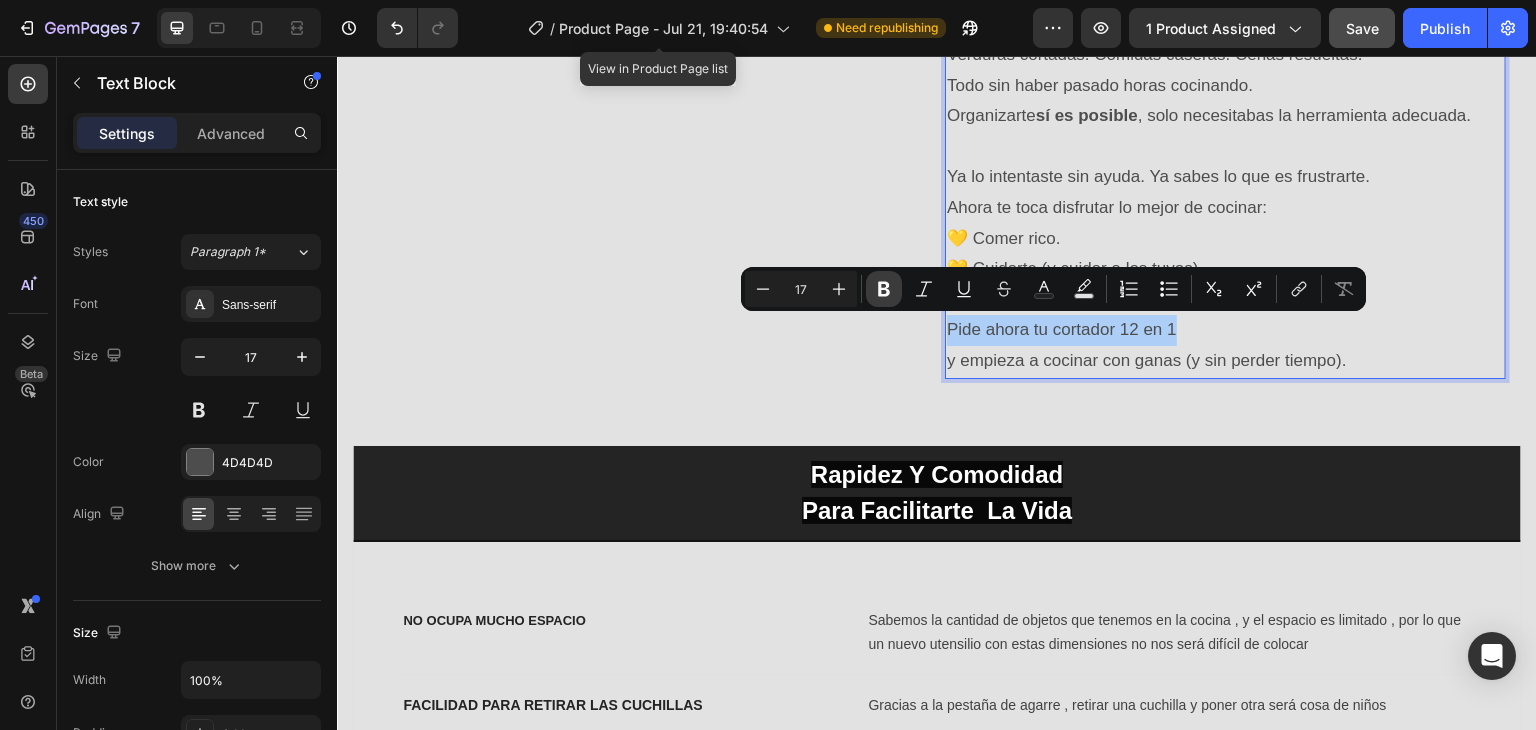 click 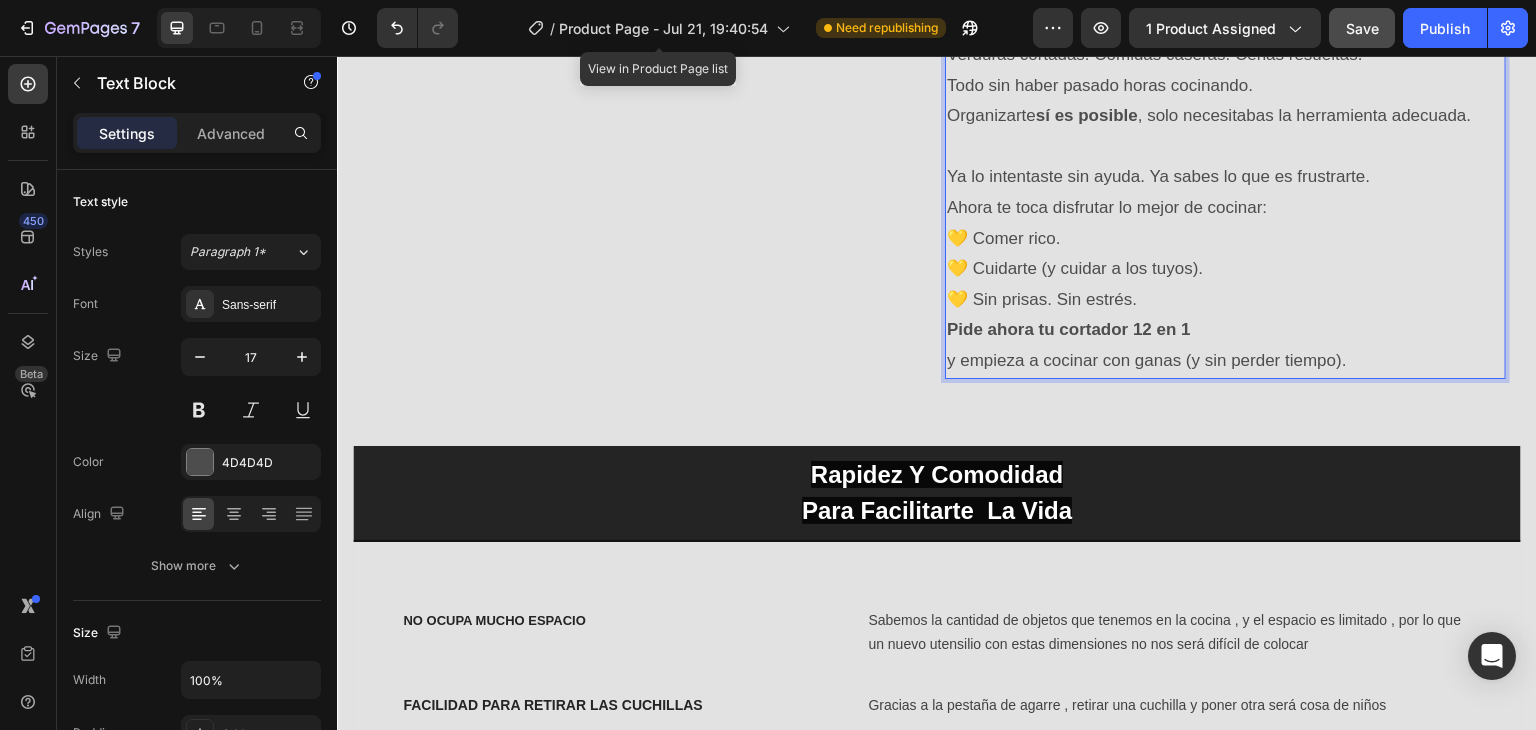click on "Ya lo intentaste sin ayuda. Ya sabes lo que es frustrarte. Ahora te toca disfrutar lo mejor de cocinar: 💛 Comer rico. 💛 Cuidarte (y cuidar a los tuyos). 💛 Sin prisas. Sin estrés." at bounding box center [1225, 238] 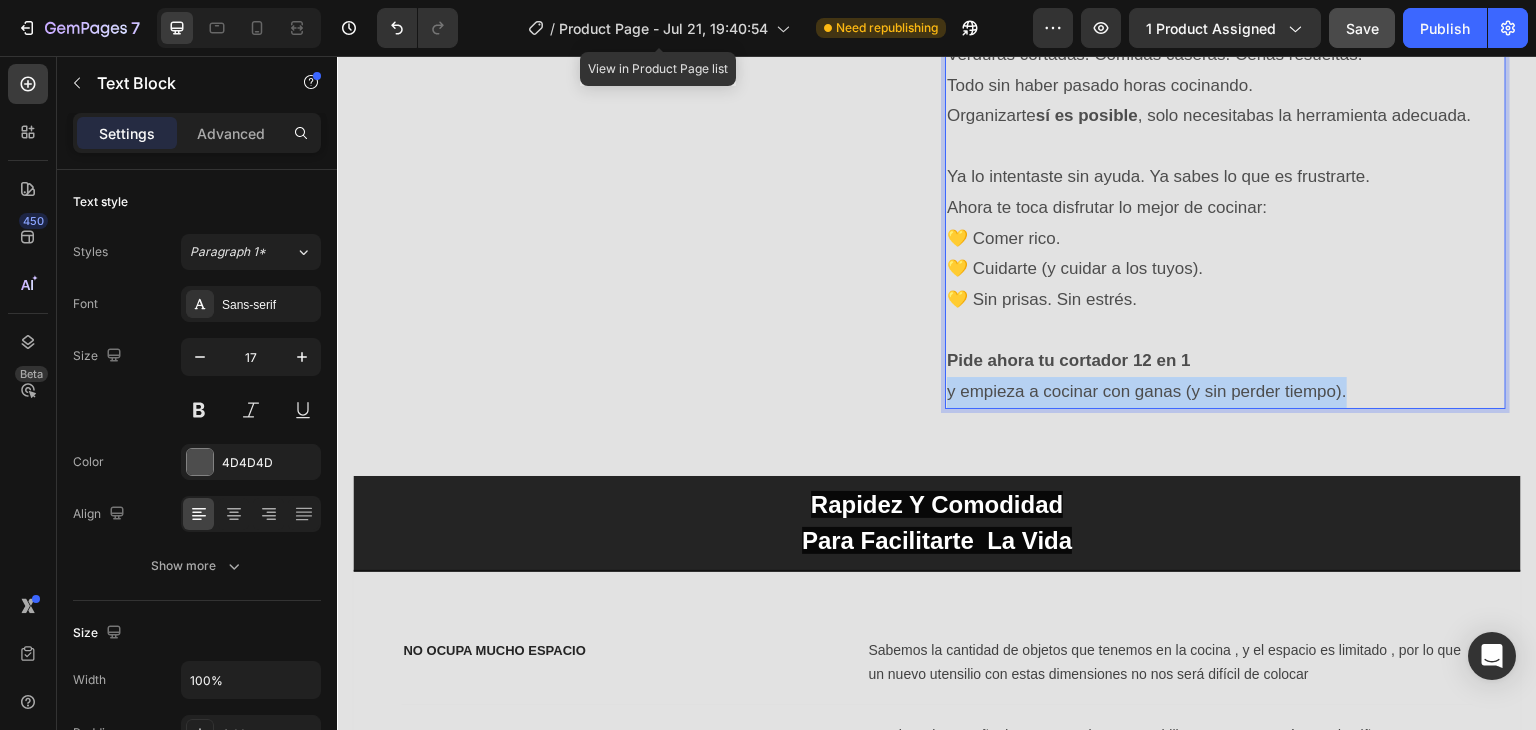 drag, startPoint x: 938, startPoint y: 389, endPoint x: 1350, endPoint y: 389, distance: 412 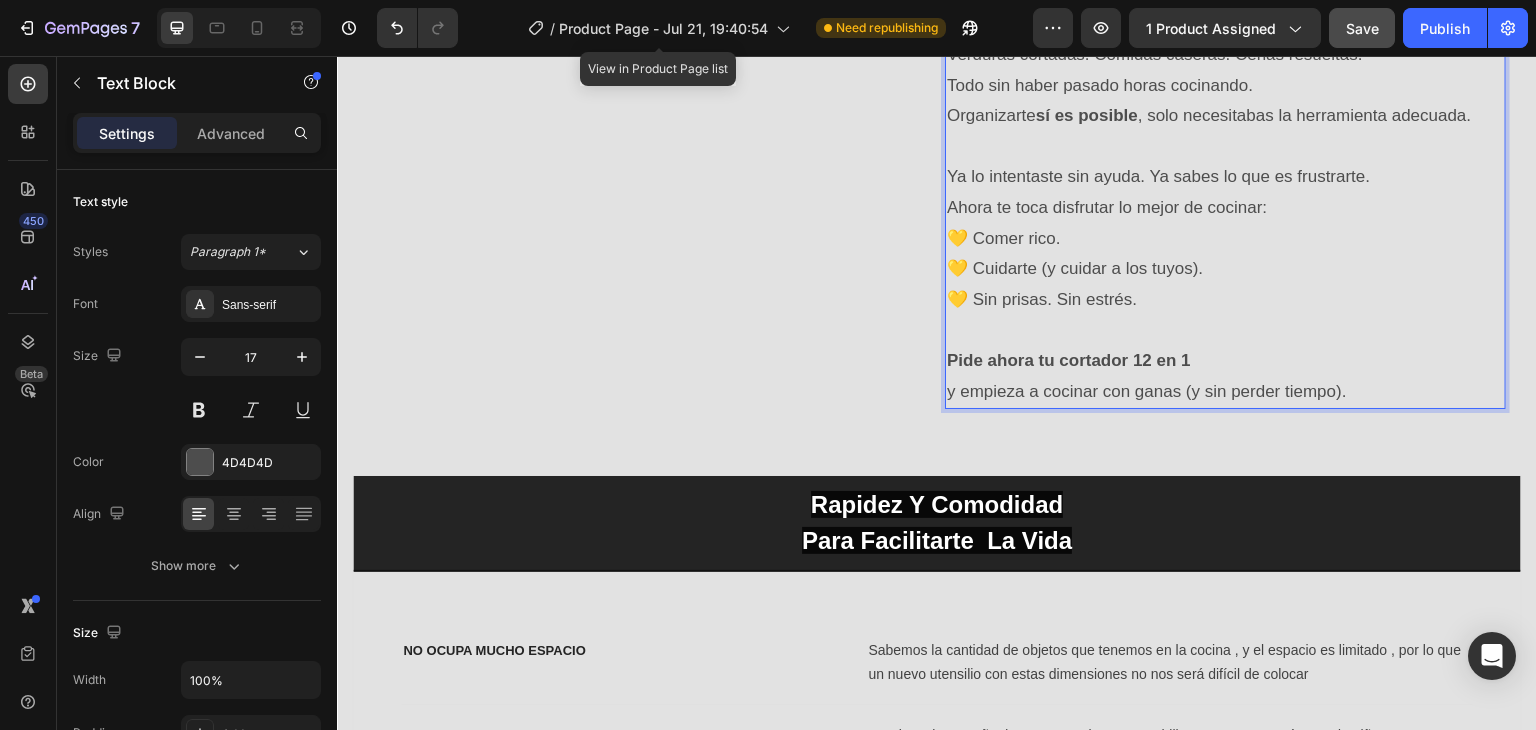 click on "y empieza a cocinar con ganas (y sin perder tiempo)." at bounding box center [1225, 392] 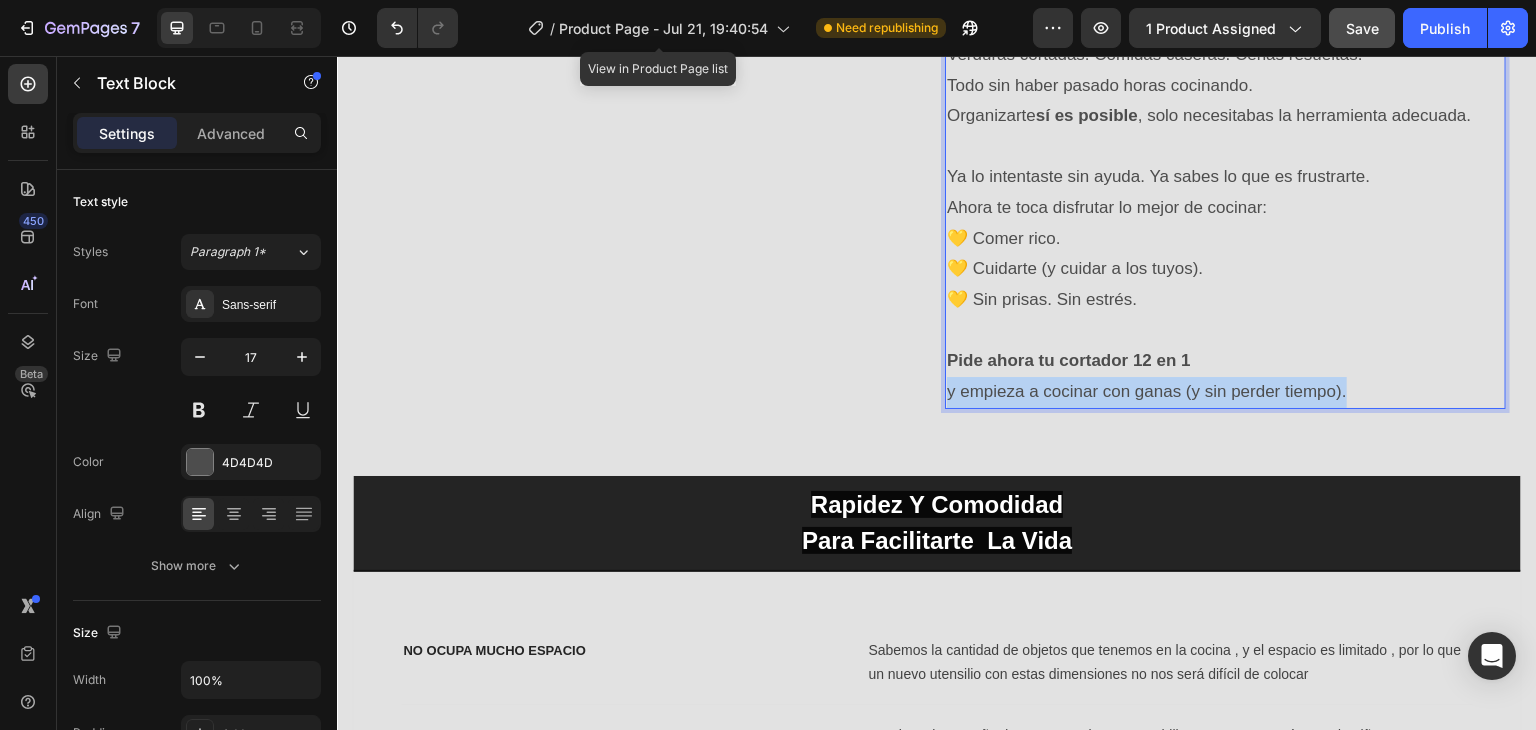 click on "y empieza a cocinar con ganas (y sin perder tiempo)." at bounding box center (1225, 392) 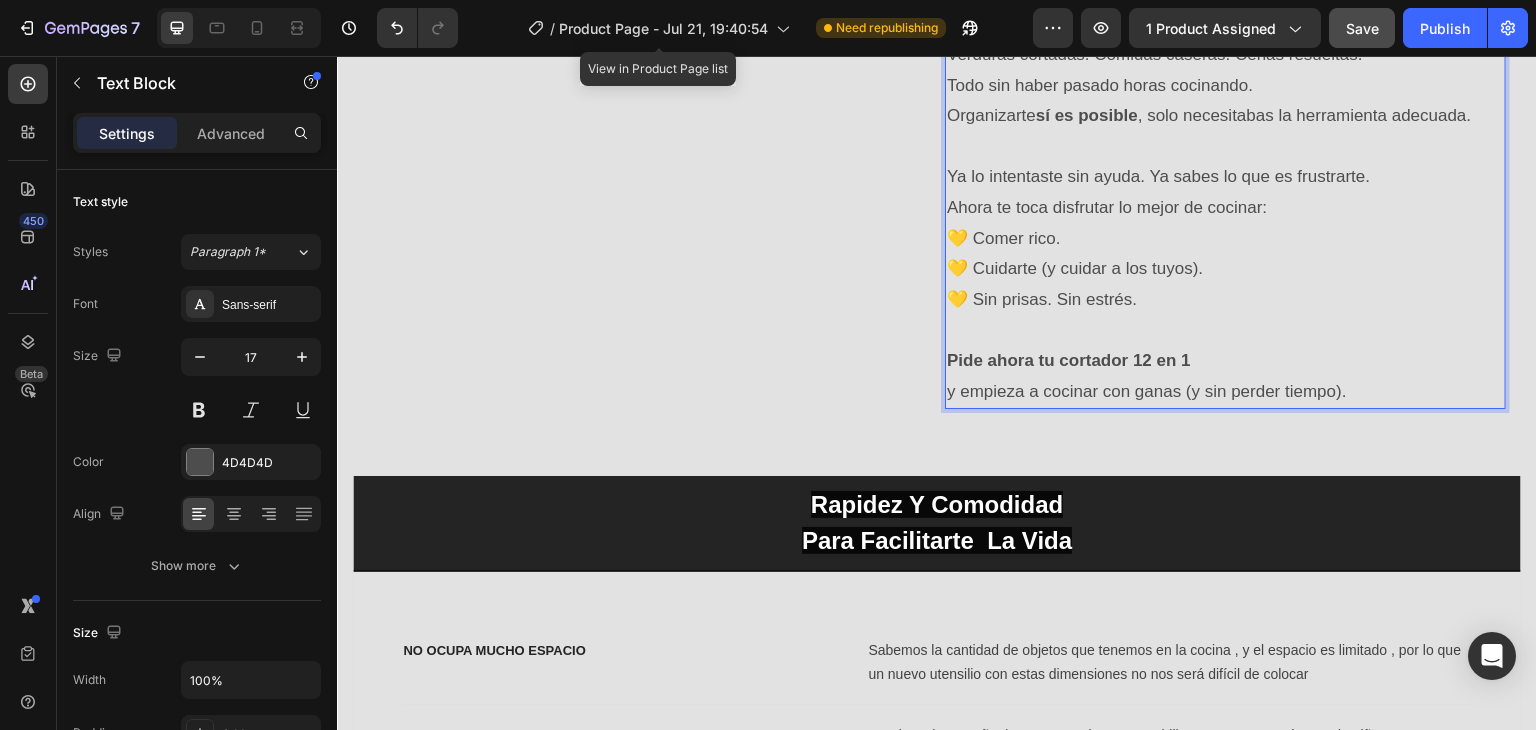 drag, startPoint x: 1154, startPoint y: 389, endPoint x: 1326, endPoint y: 297, distance: 195.05896 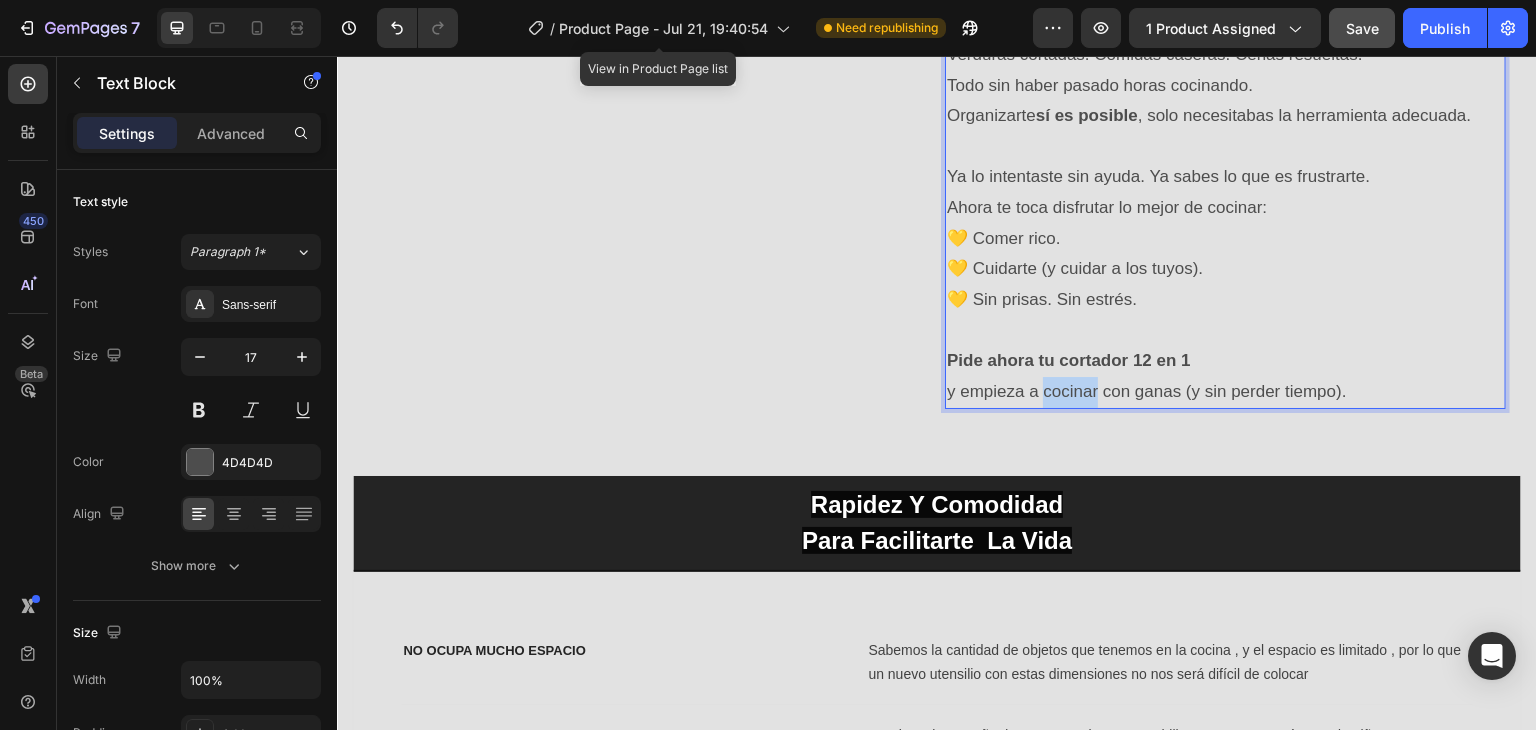 click on "y empieza a cocinar con ganas (y sin perder tiempo)." at bounding box center [1225, 392] 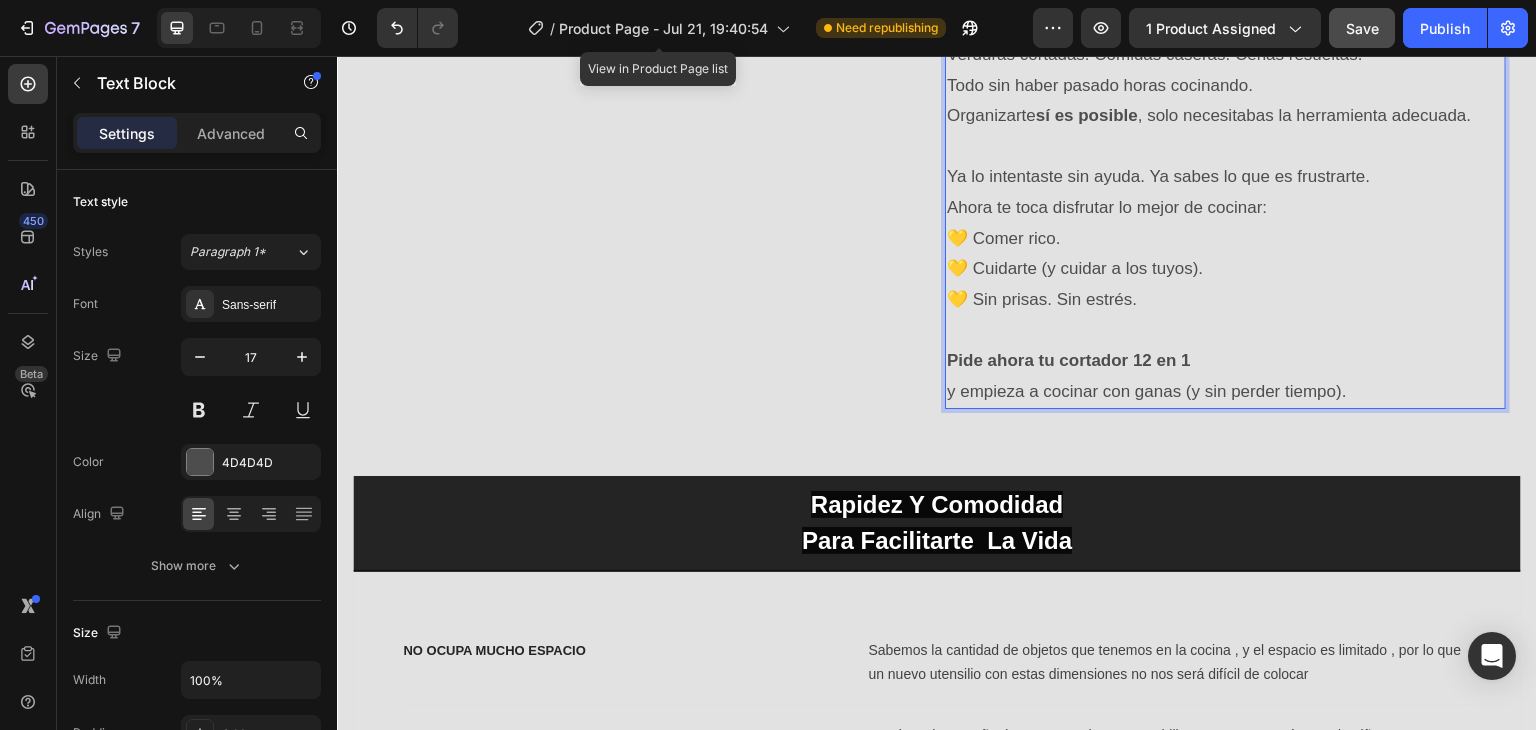 click on "y empieza a cocinar con ganas (y sin perder tiempo)." at bounding box center (1225, 392) 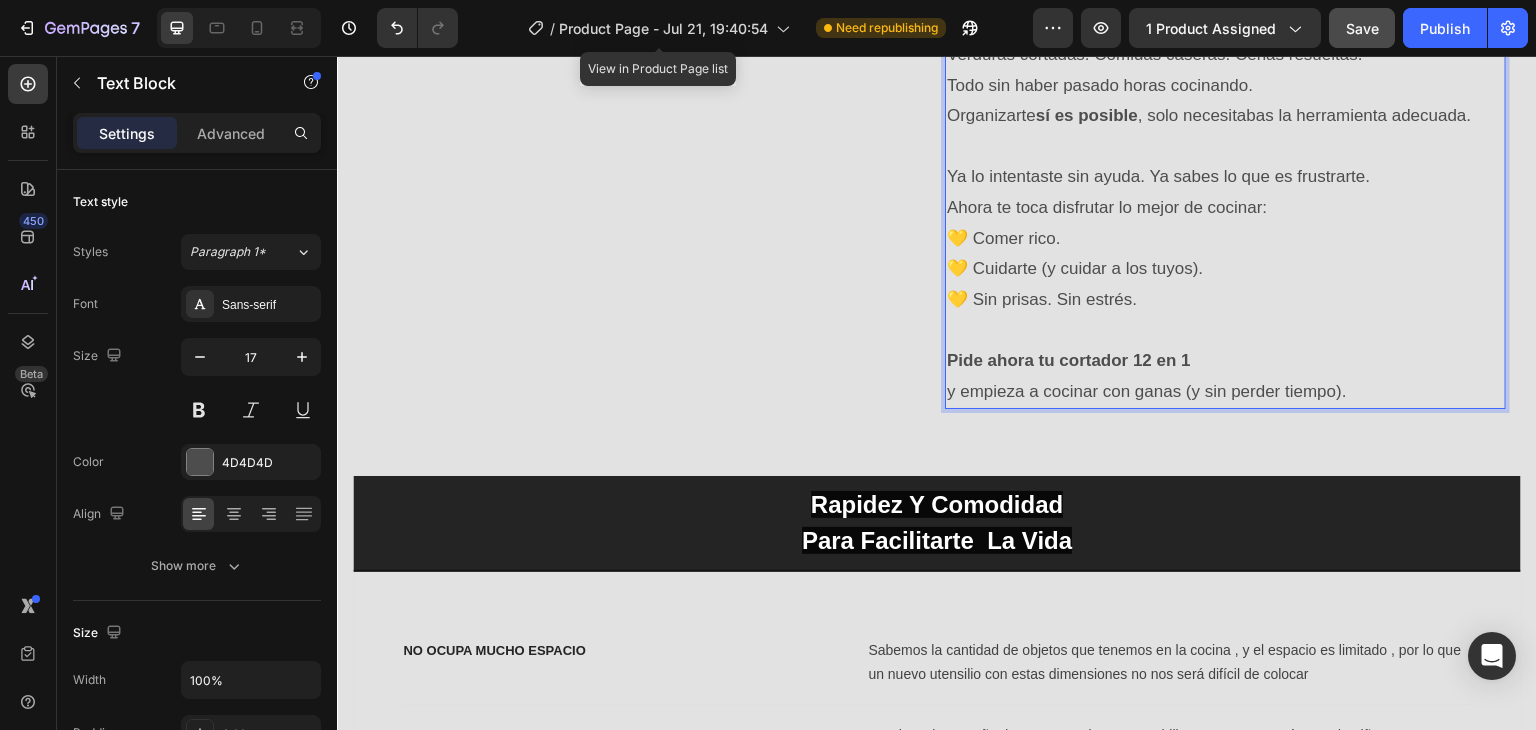 click on "y empieza a cocinar con ganas (y sin perder tiempo)." at bounding box center [1225, 392] 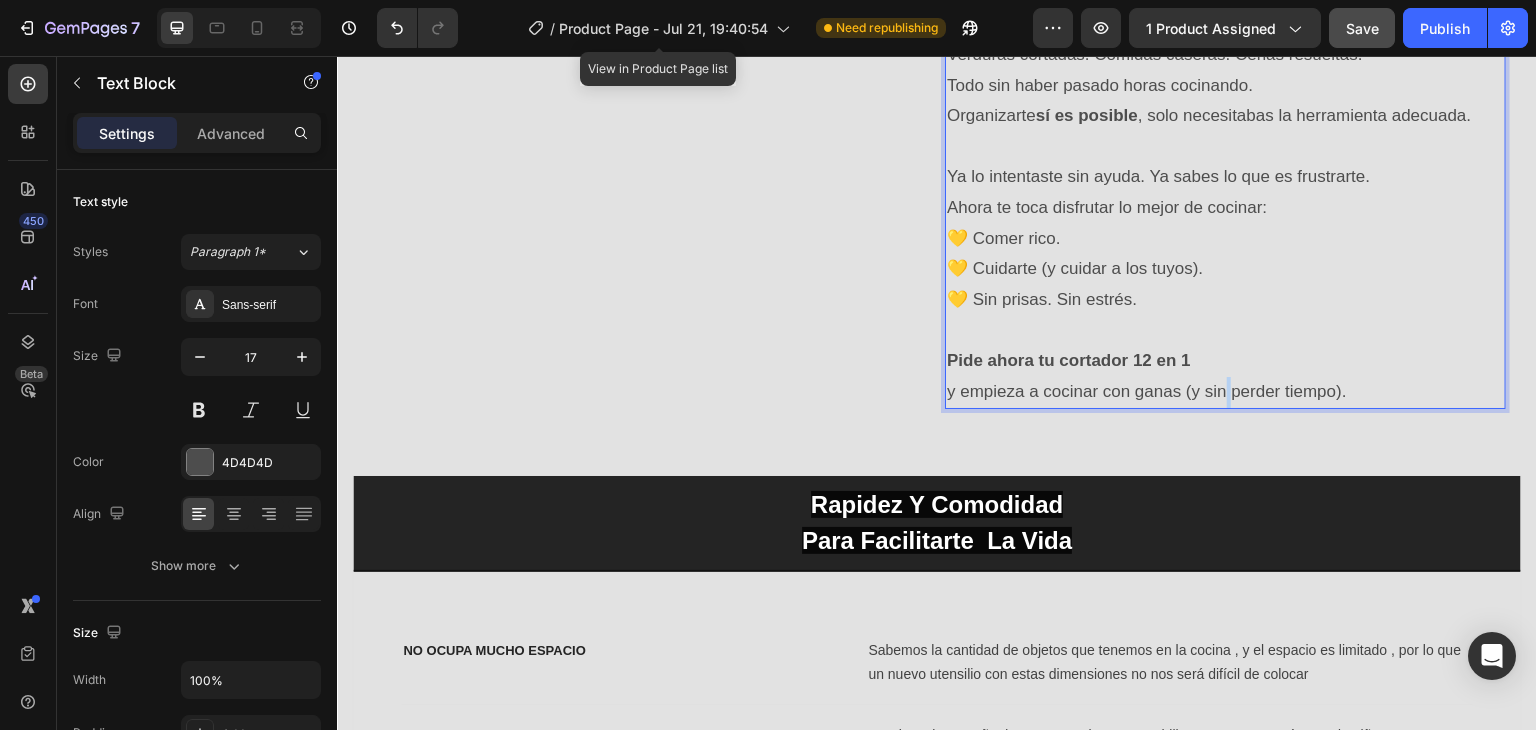 click on "y empieza a cocinar con ganas (y sin perder tiempo)." at bounding box center (1225, 392) 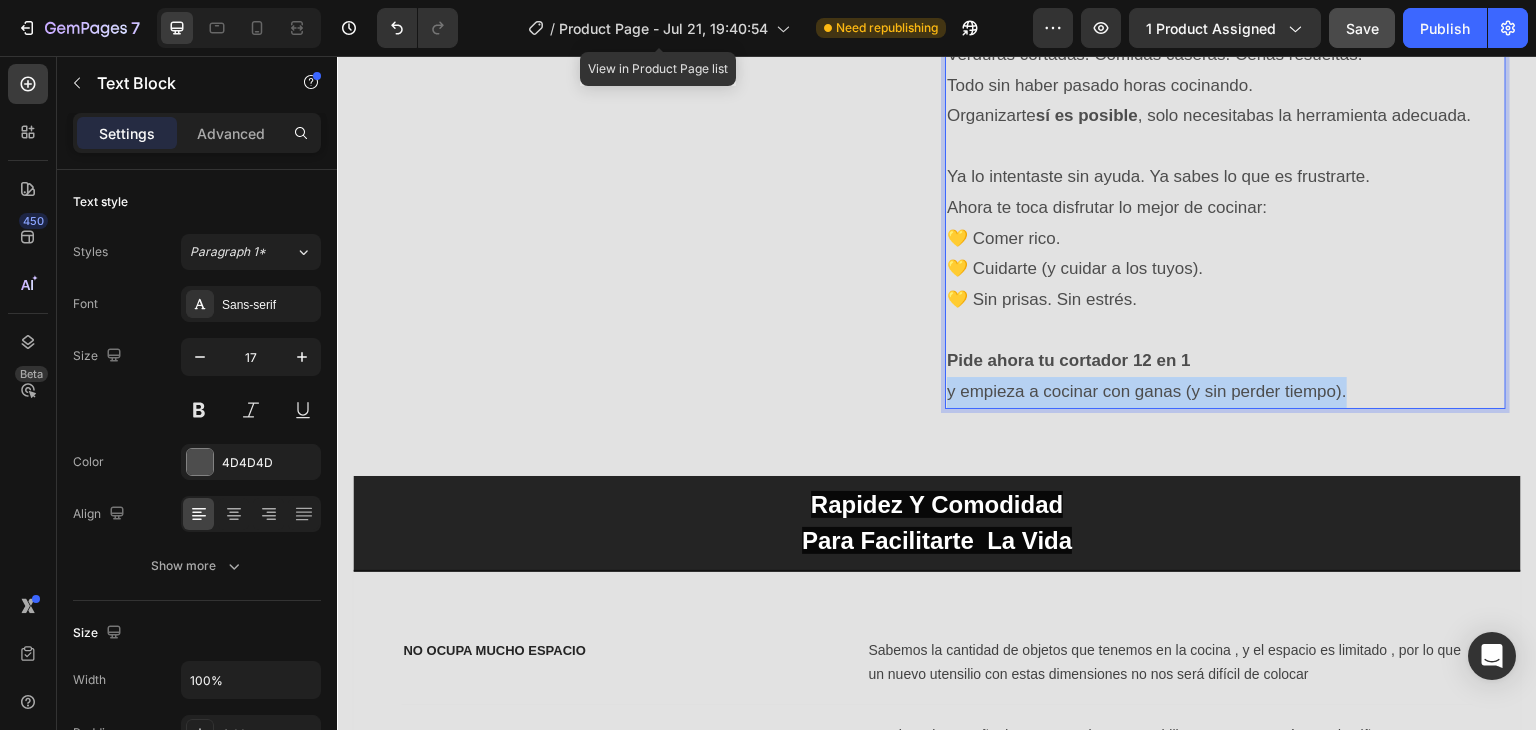 click on "y empieza a cocinar con ganas (y sin perder tiempo)." at bounding box center (1225, 392) 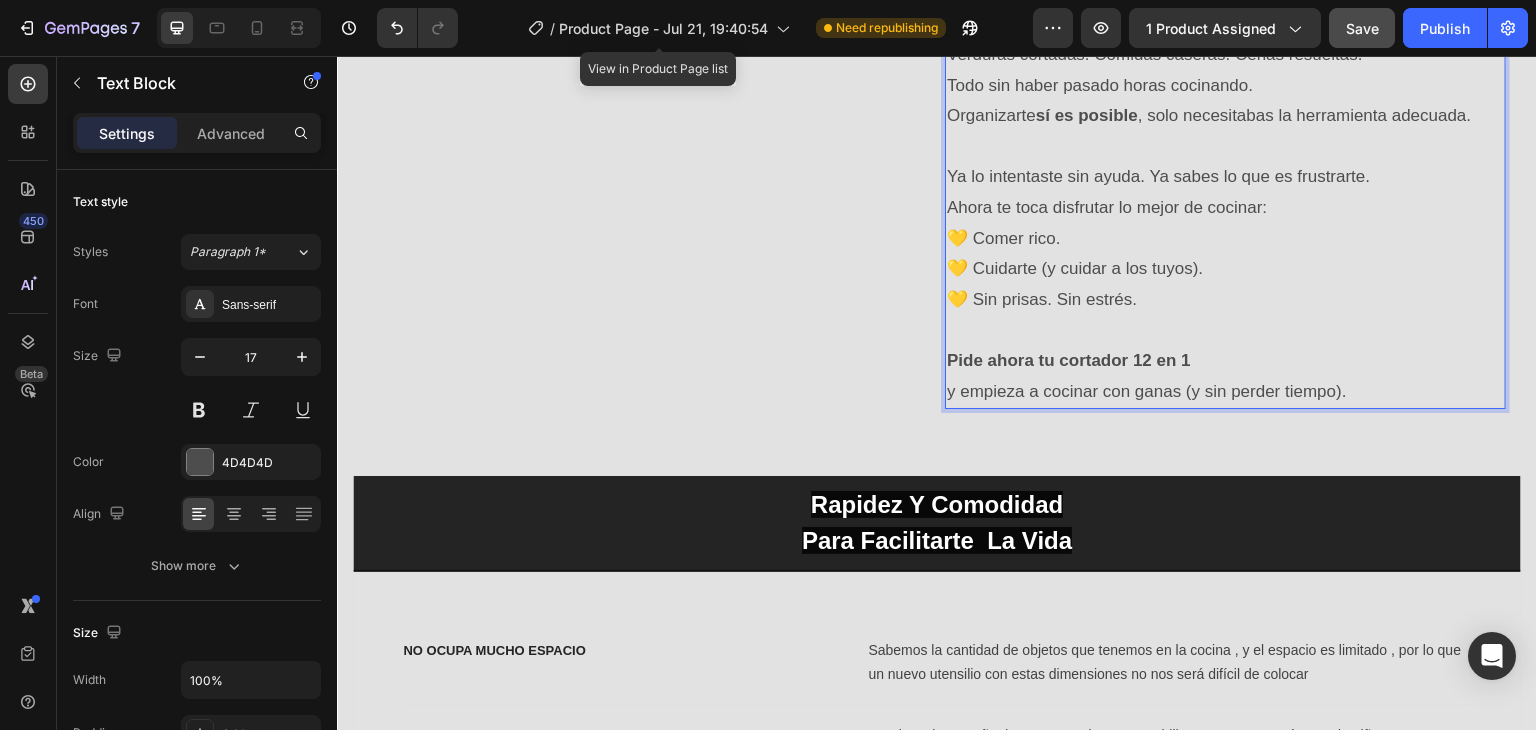 click on "y empieza a cocinar con ganas (y sin perder tiempo)." at bounding box center (1225, 392) 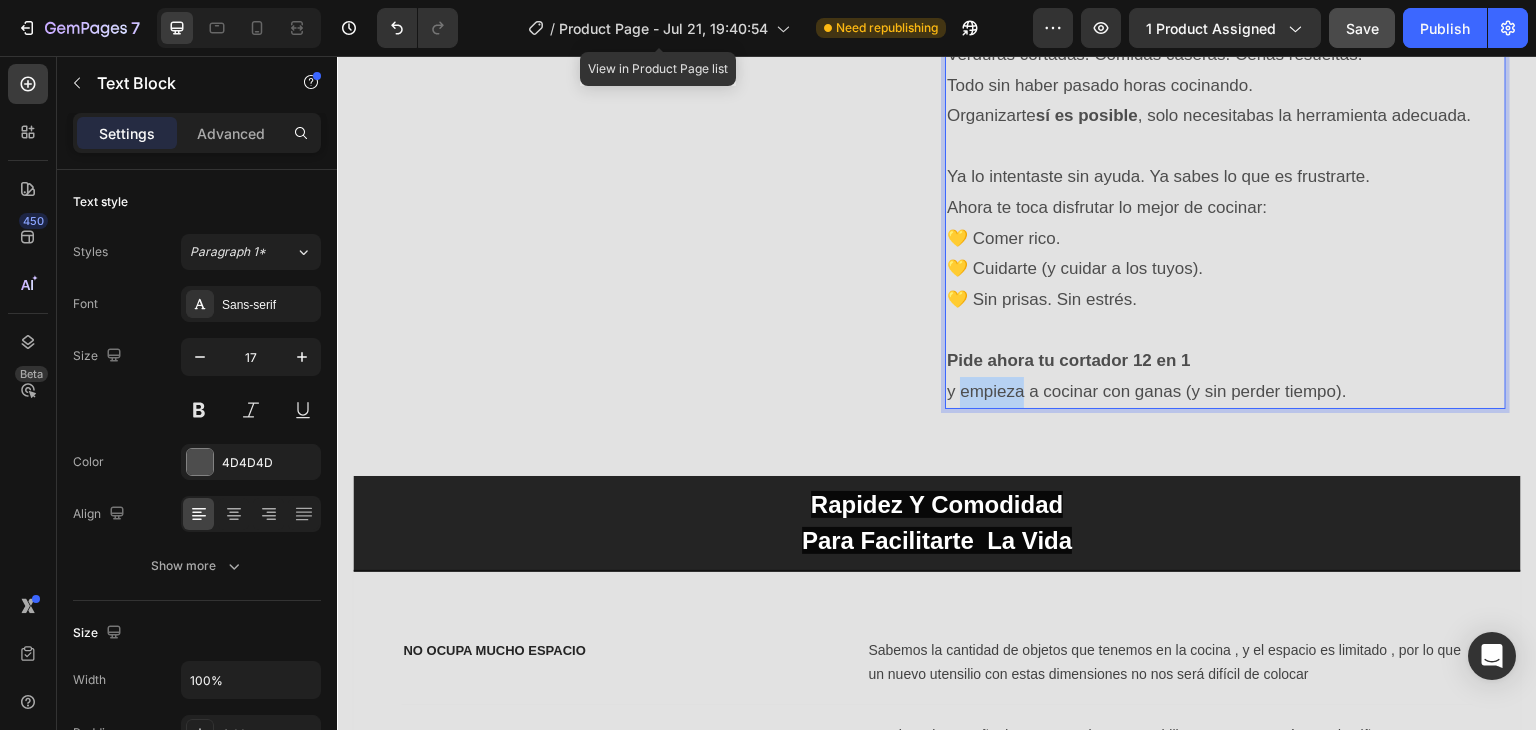 click on "y empieza a cocinar con ganas (y sin perder tiempo)." at bounding box center (1225, 392) 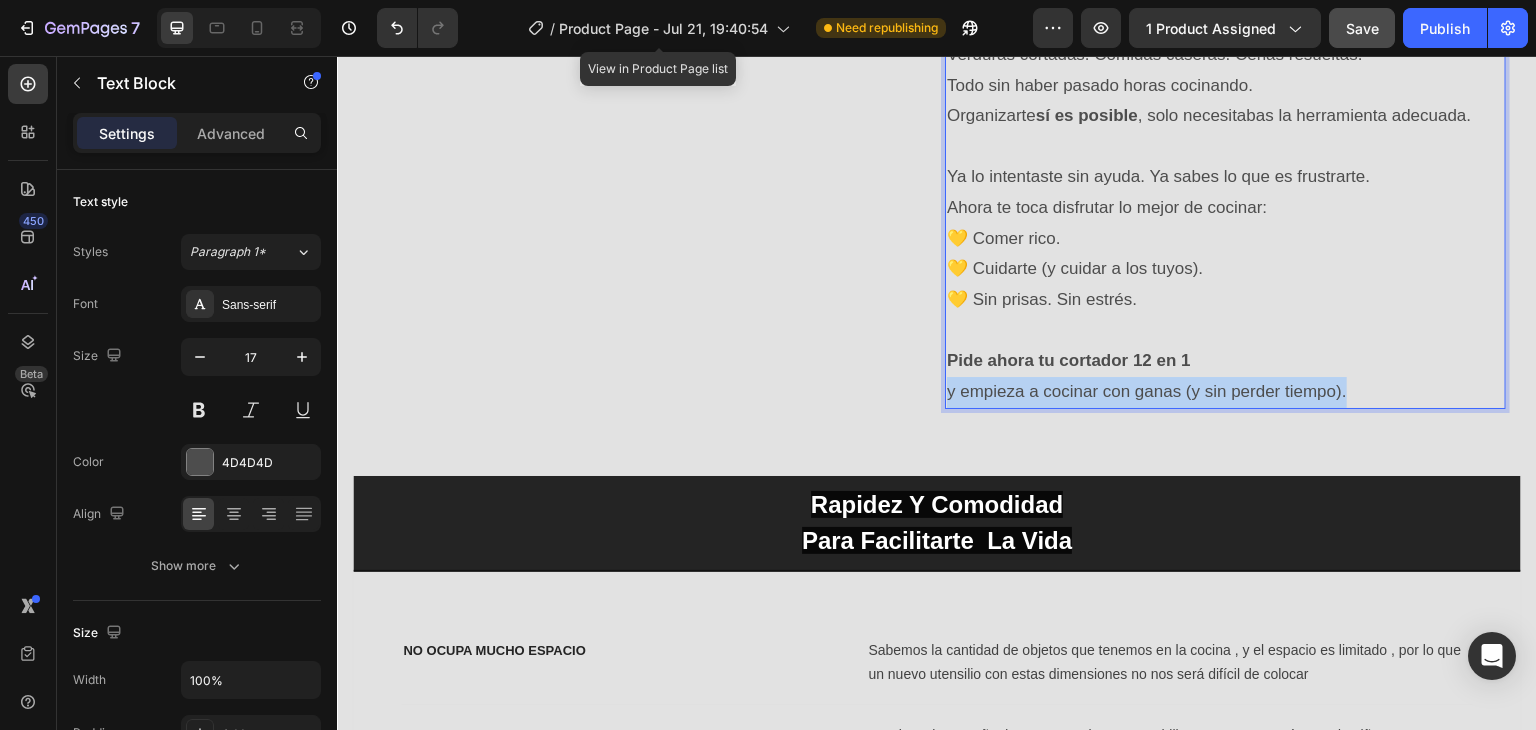 click on "y empieza a cocinar con ganas (y sin perder tiempo)." at bounding box center [1225, 392] 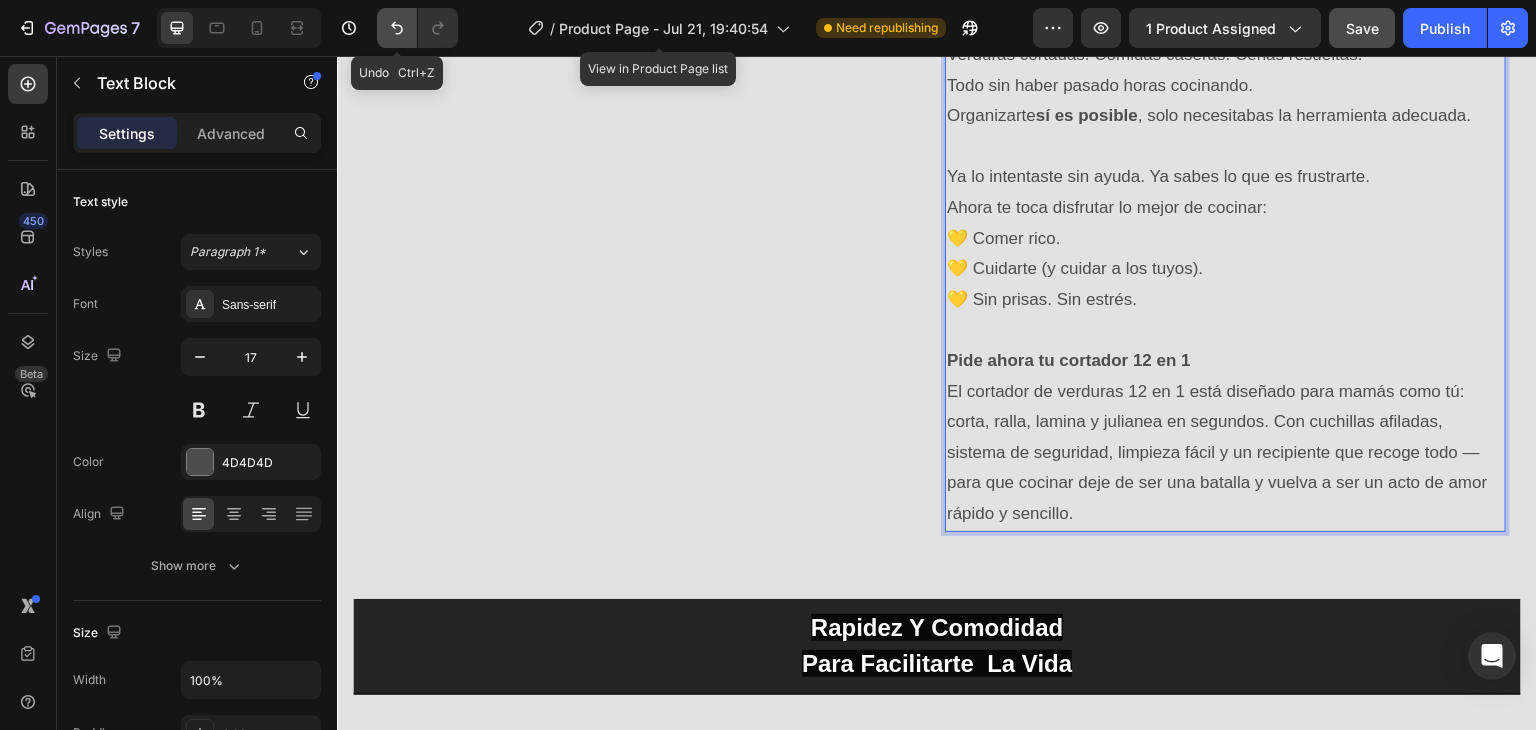 click 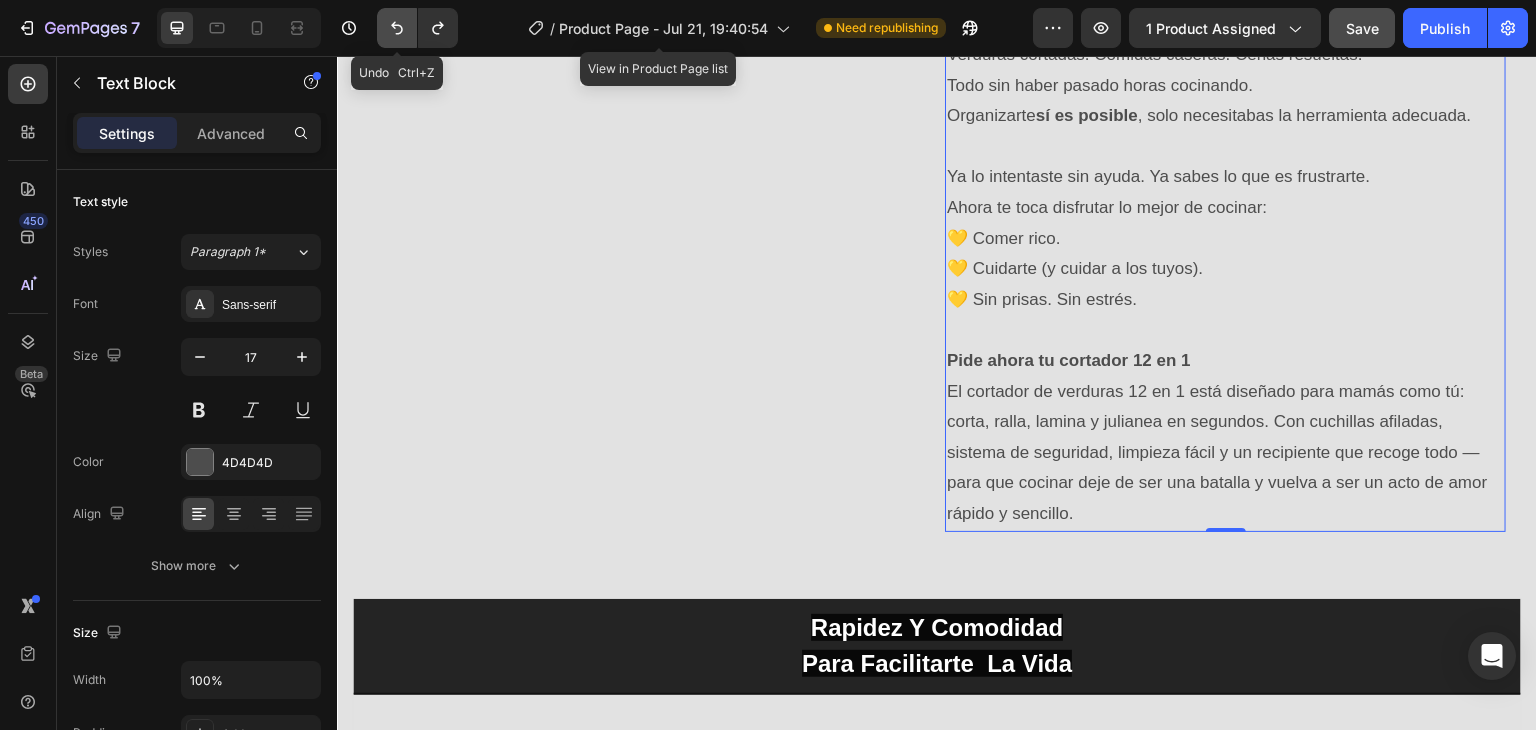 click 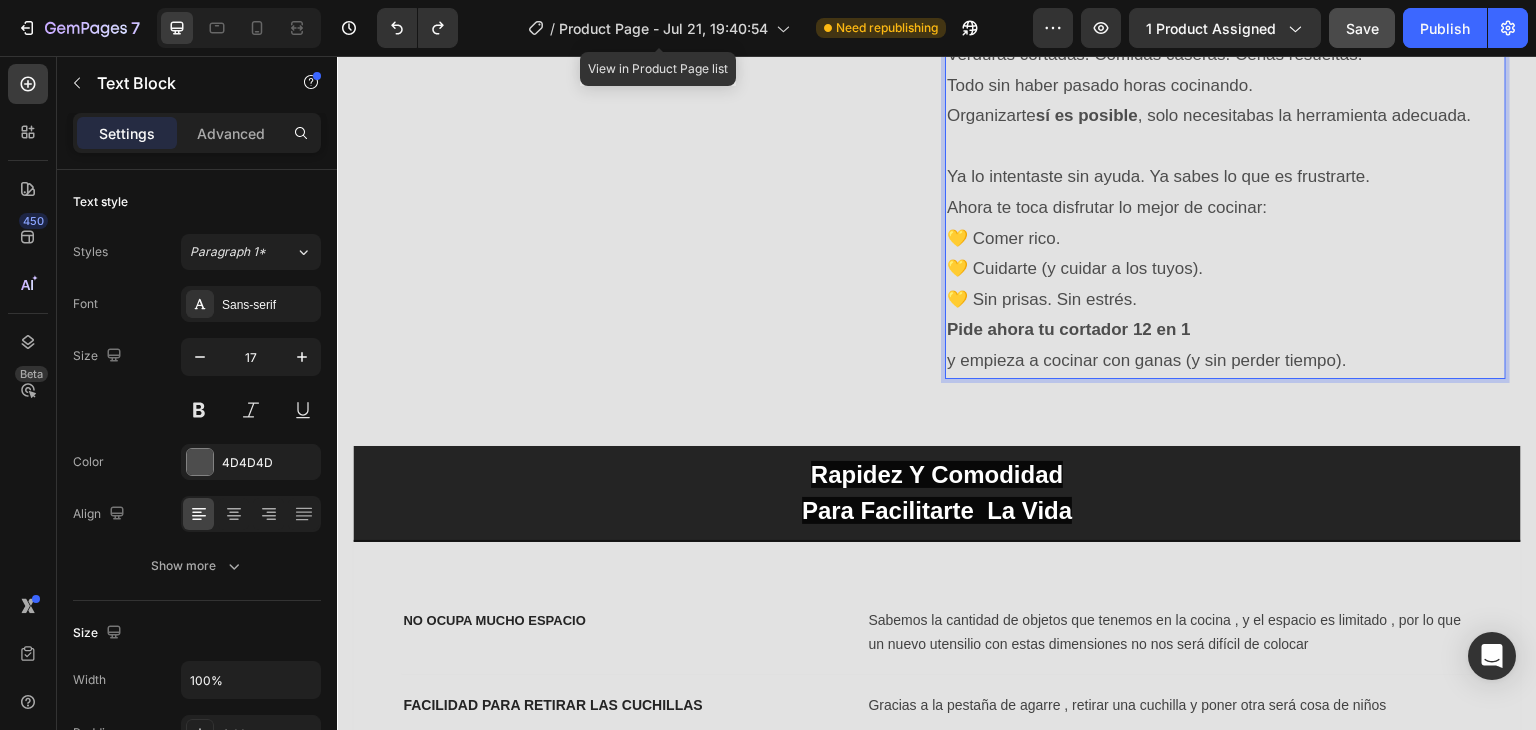 click on "y empieza a cocinar con ganas (y sin perder tiempo)." at bounding box center (1225, 361) 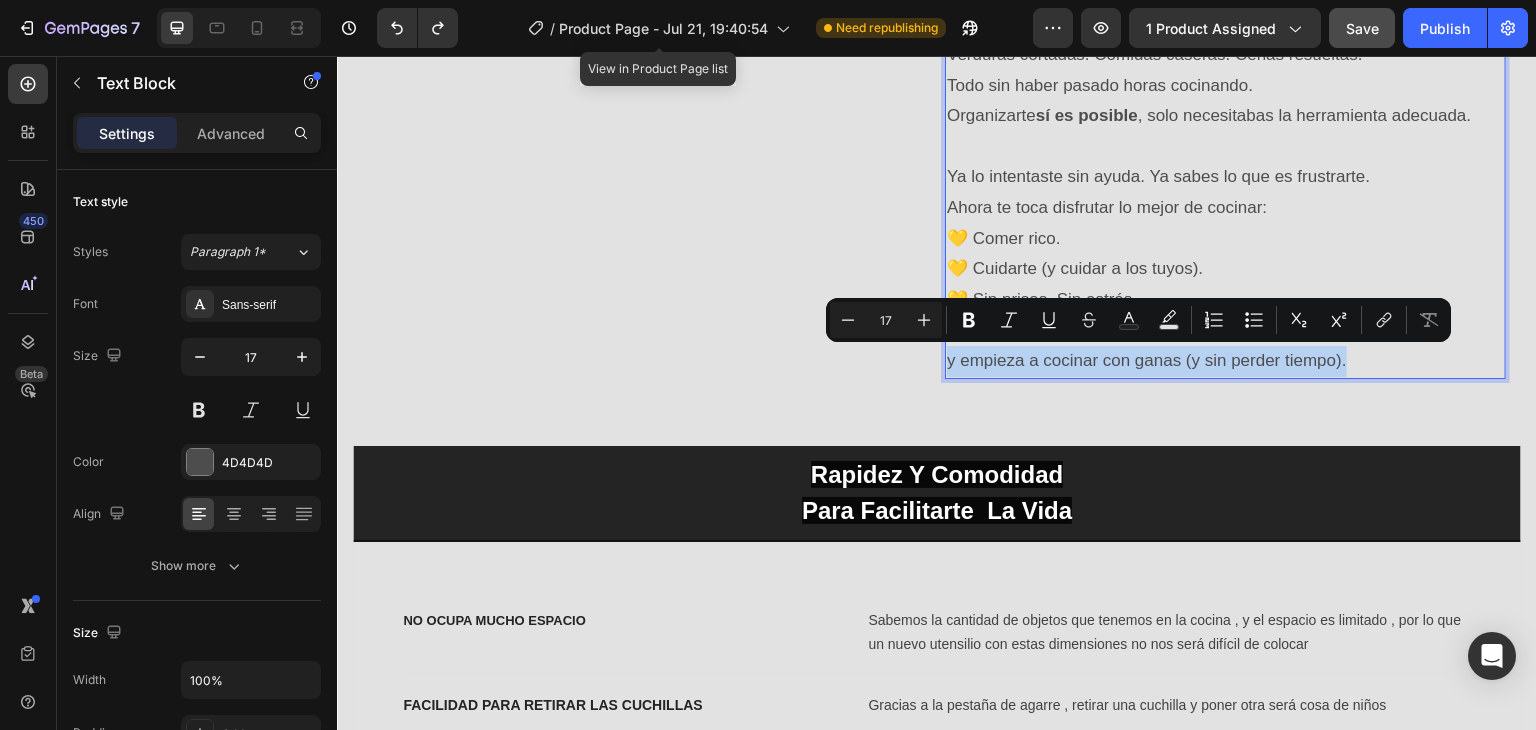 drag, startPoint x: 1341, startPoint y: 352, endPoint x: 940, endPoint y: 357, distance: 401.03116 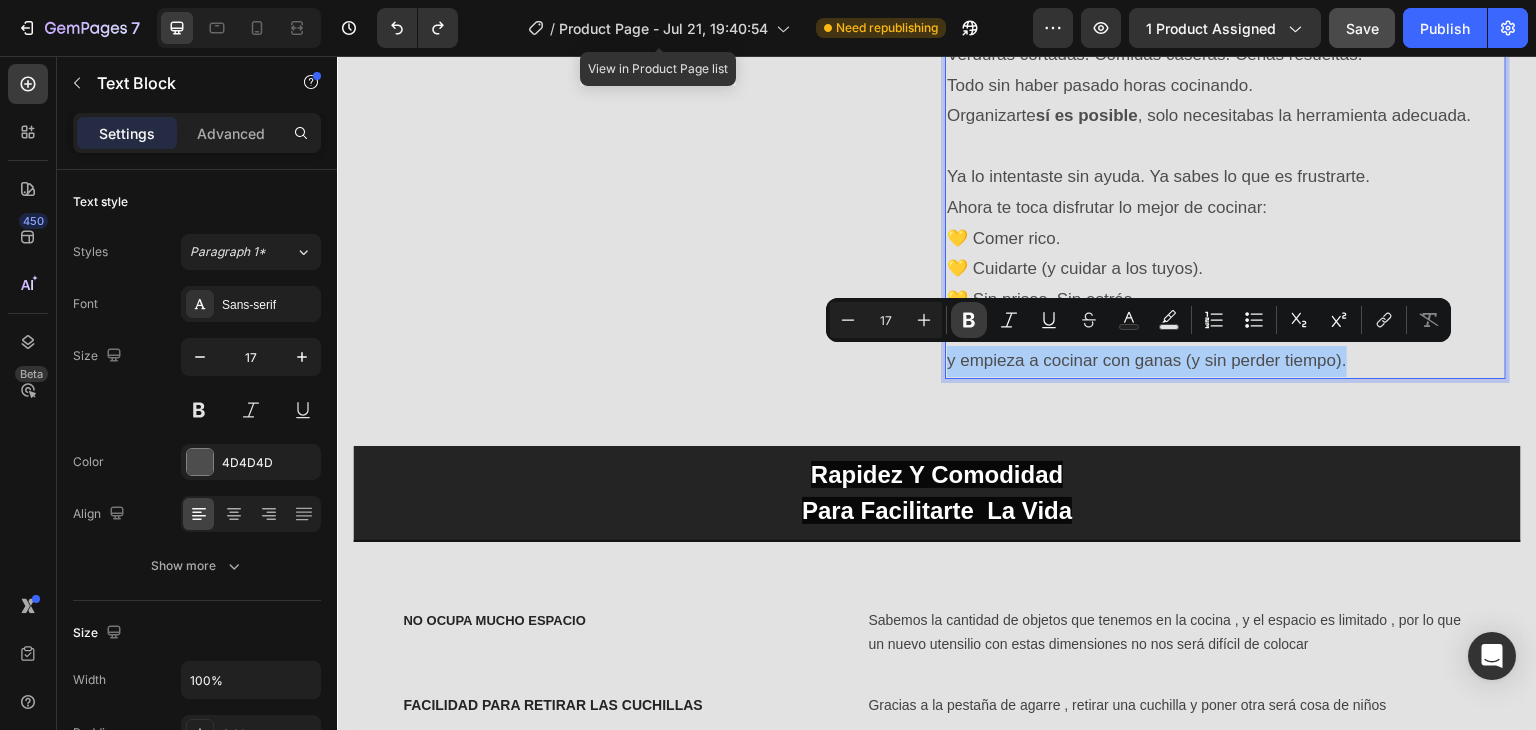 click 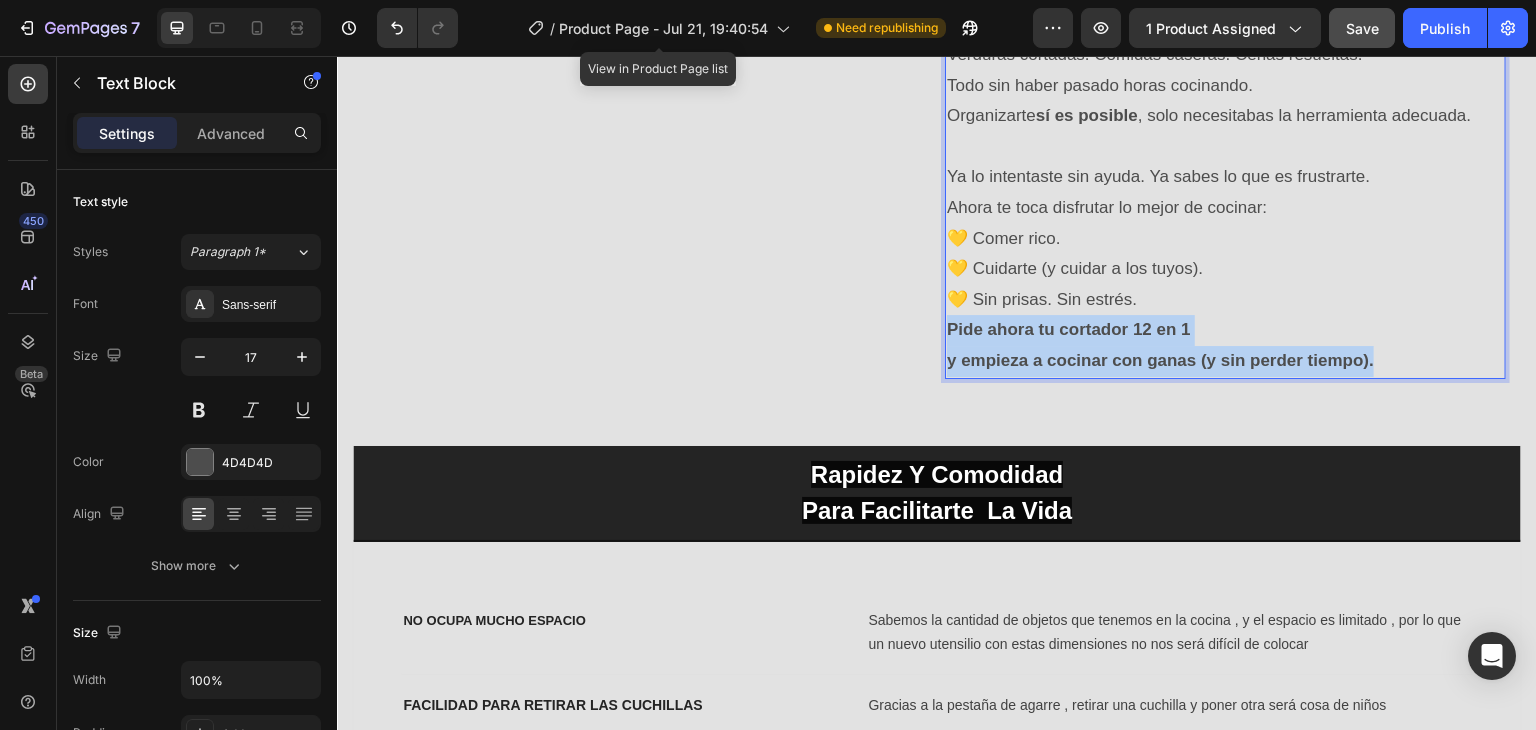 drag, startPoint x: 1378, startPoint y: 361, endPoint x: 940, endPoint y: 328, distance: 439.2414 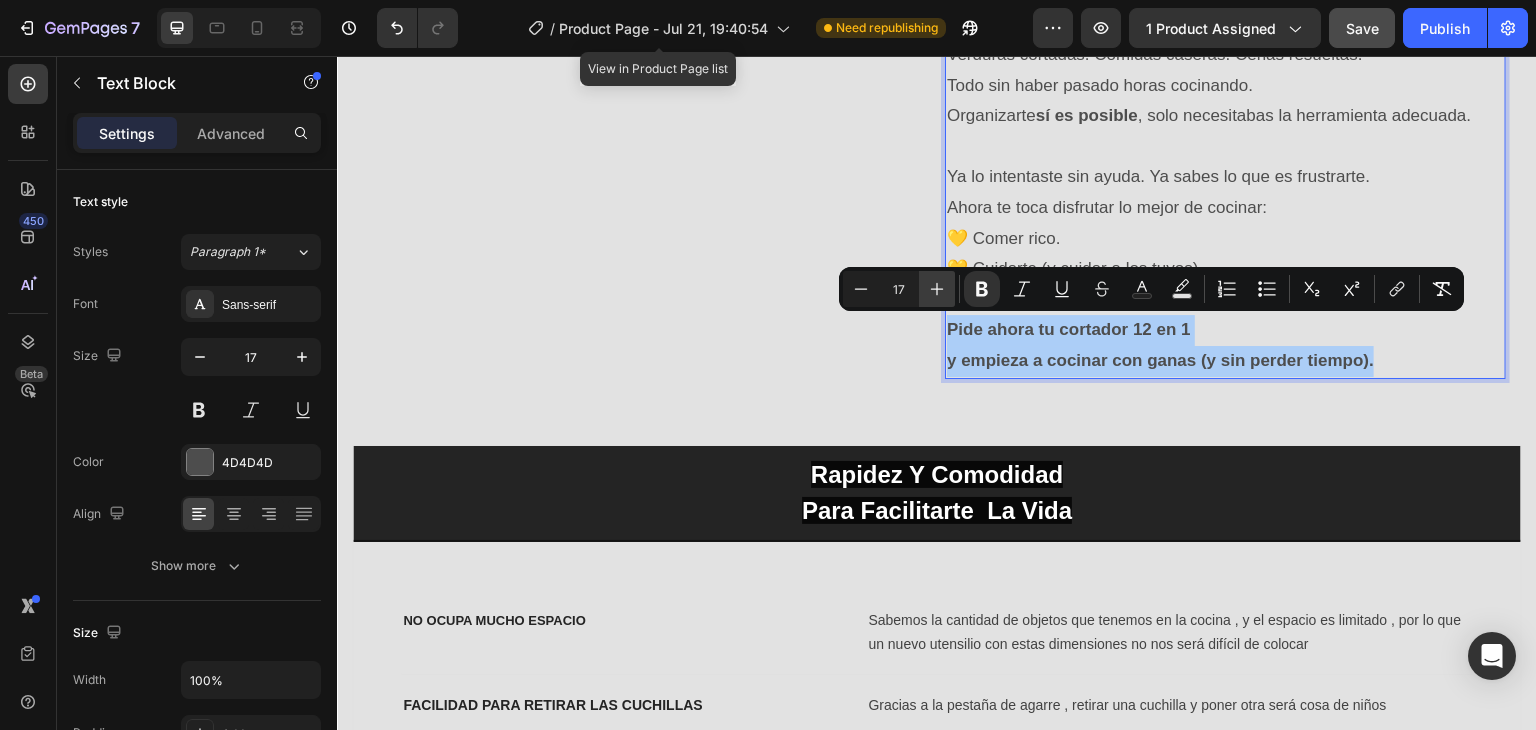click 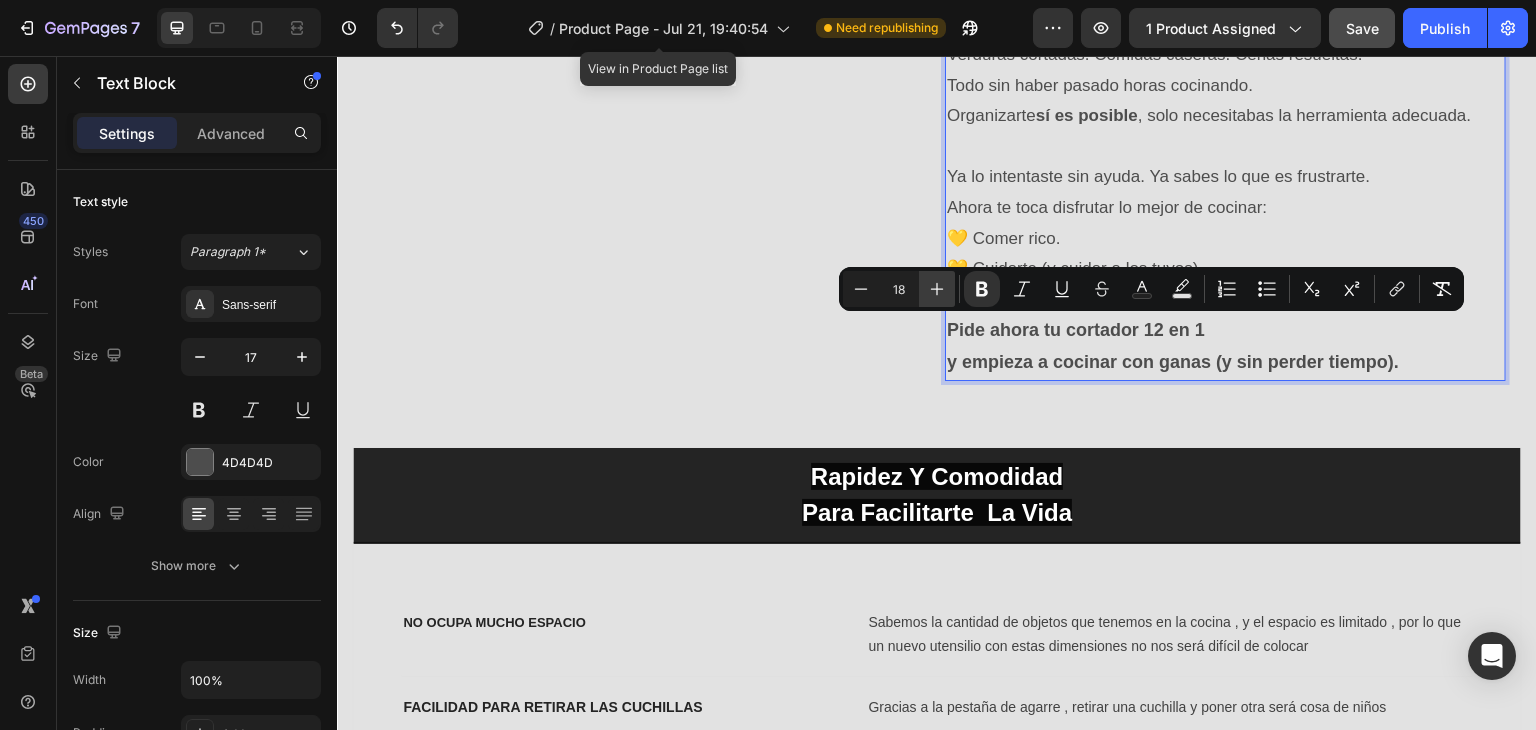 click 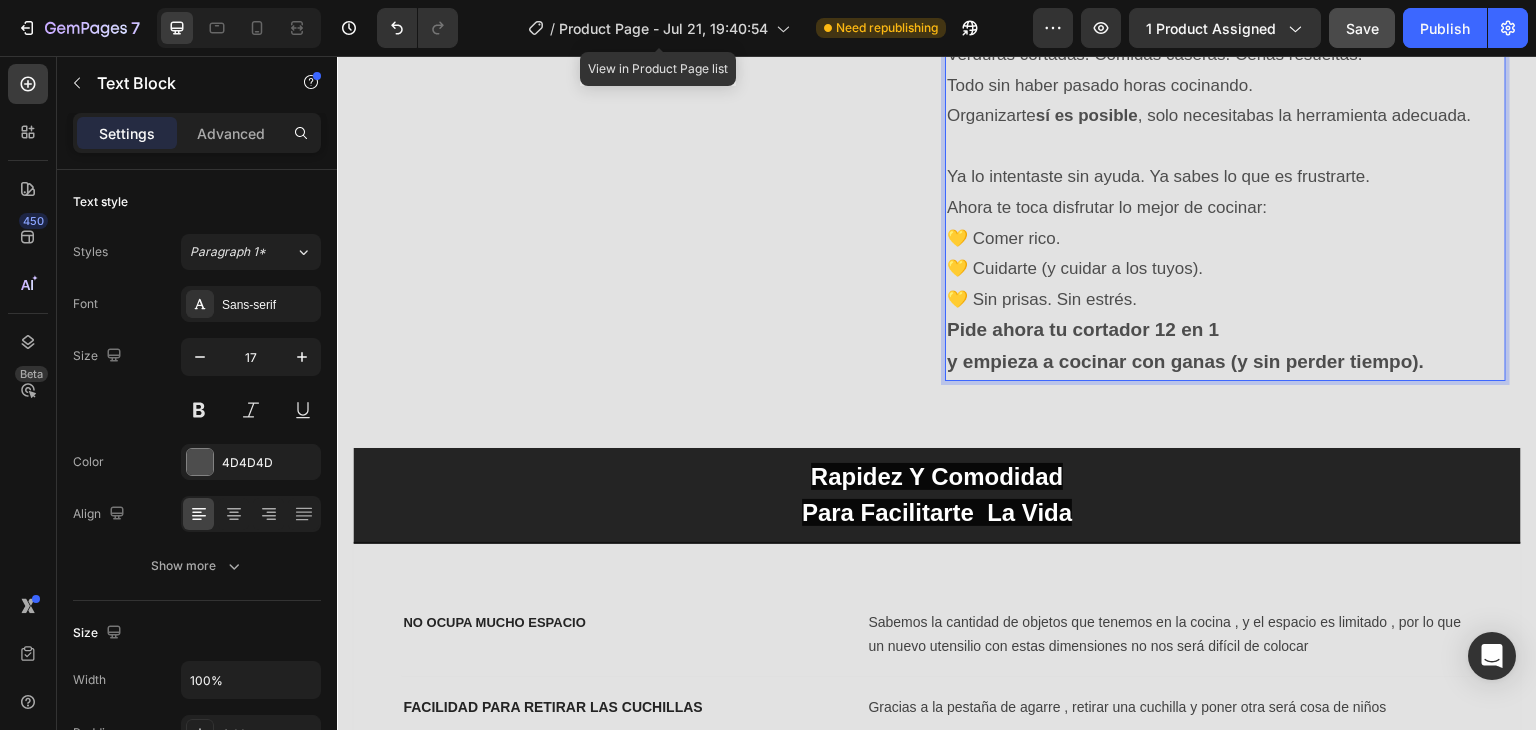 click on "Ya lo intentaste sin ayuda. Ya sabes lo que es frustrarte. Ahora te toca disfrutar lo mejor de cocinar: 💛 Comer rico. 💛 Cuidarte (y cuidar a los tuyos). 💛 Sin prisas. Sin estrés." at bounding box center (1225, 238) 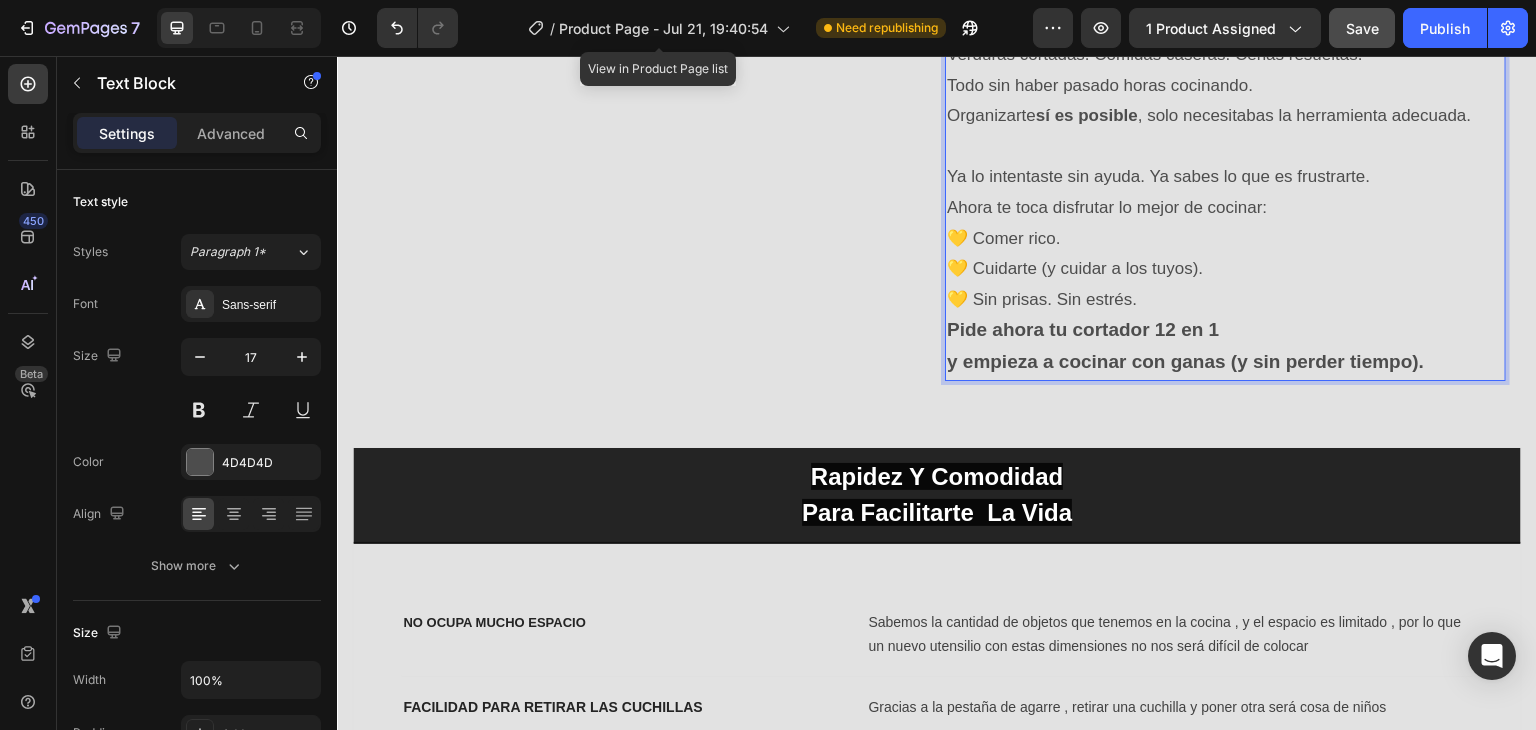 click on "Ya lo intentaste sin ayuda. Ya sabes lo que es frustrarte. Ahora te toca disfrutar lo mejor de cocinar: 💛 Comer rico. 💛 Cuidarte (y cuidar a los tuyos). 💛 Sin prisas. Sin estrés." at bounding box center [1225, 238] 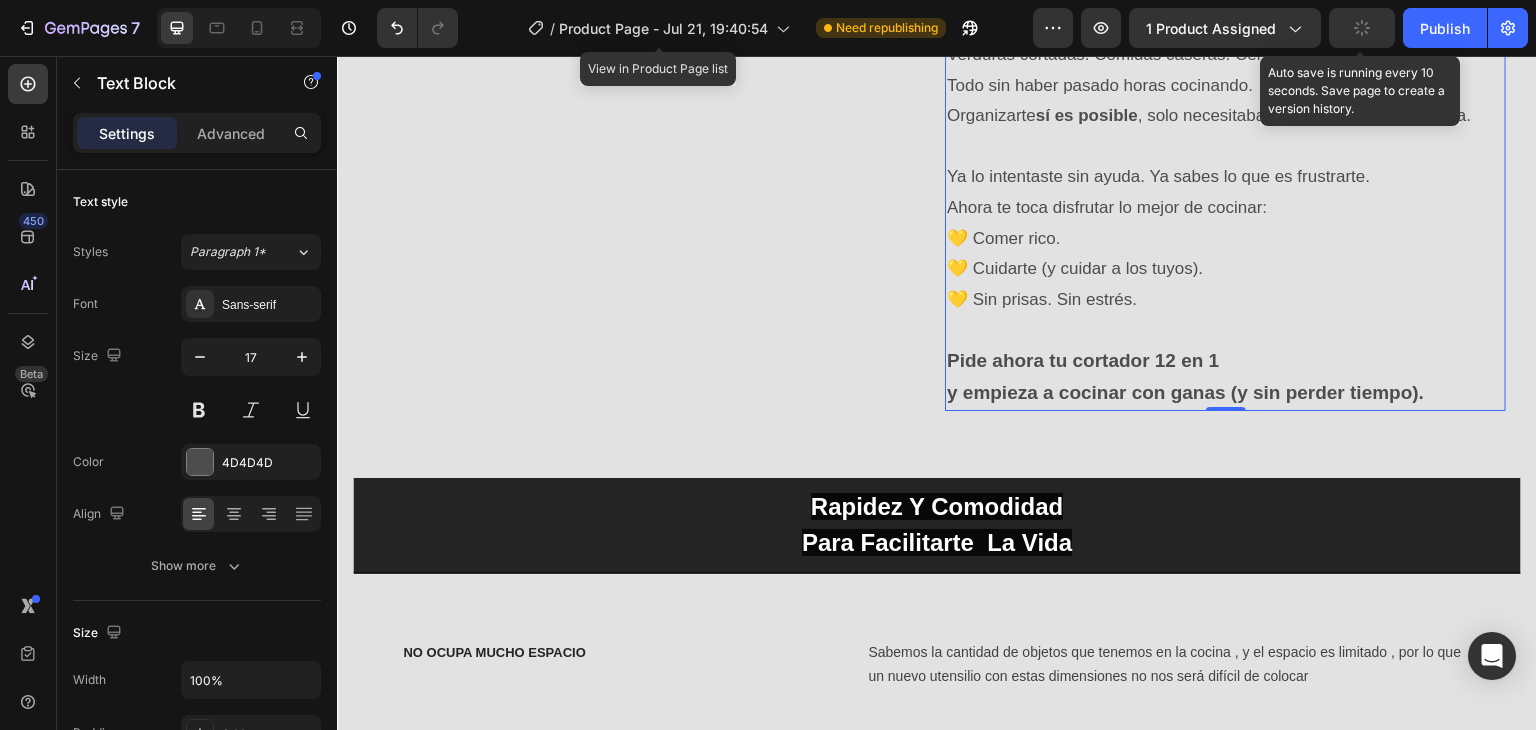 click 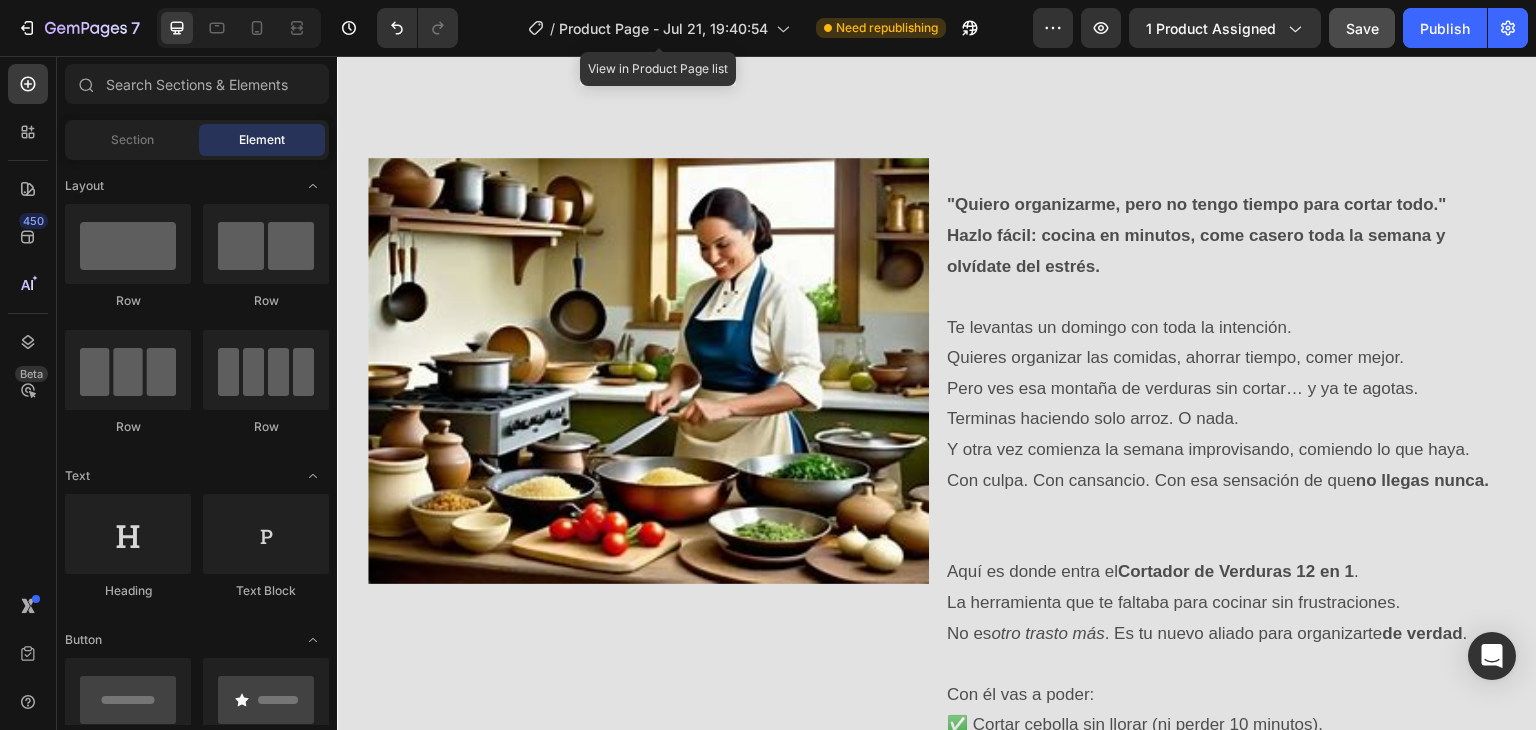 scroll, scrollTop: 1166, scrollLeft: 0, axis: vertical 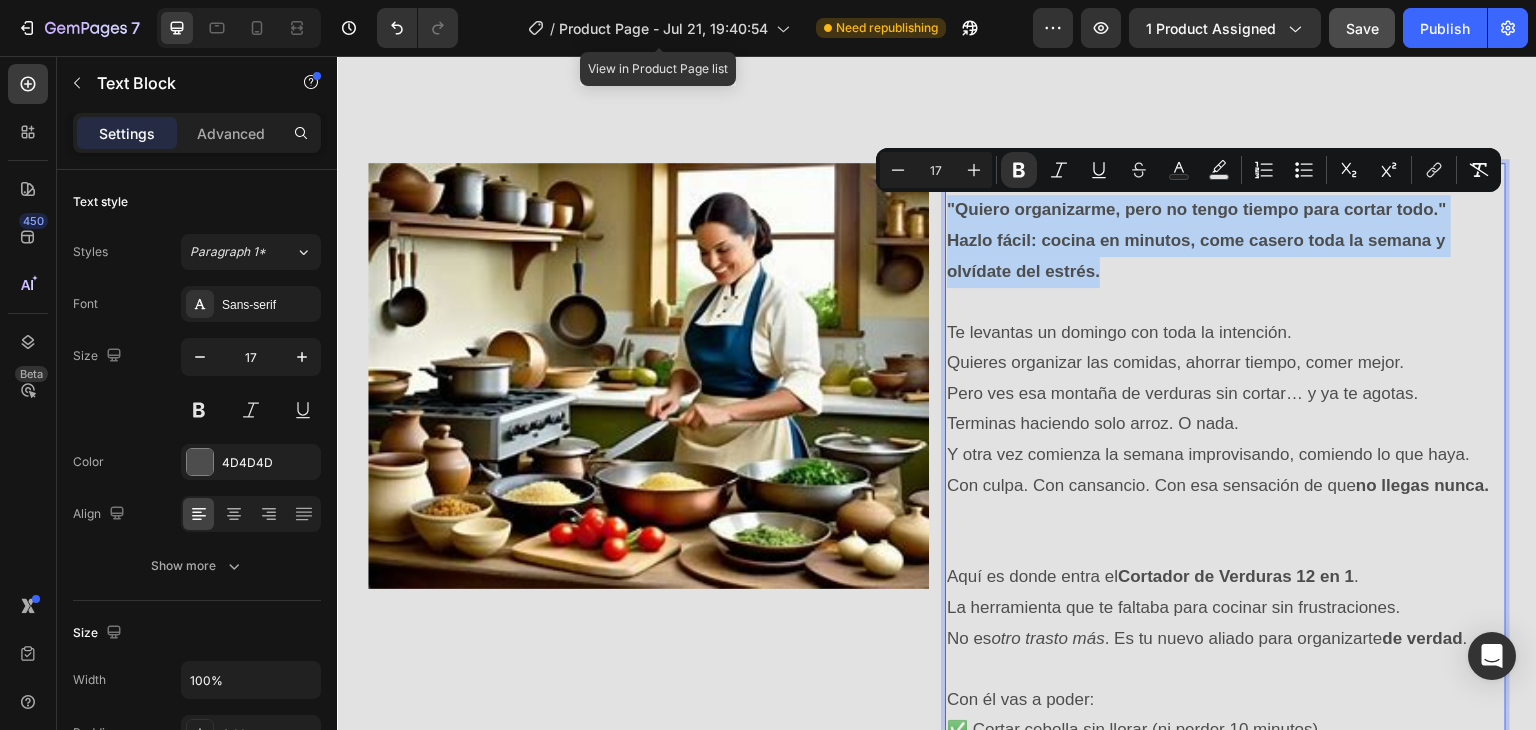 drag, startPoint x: 1099, startPoint y: 267, endPoint x: 939, endPoint y: 205, distance: 171.59254 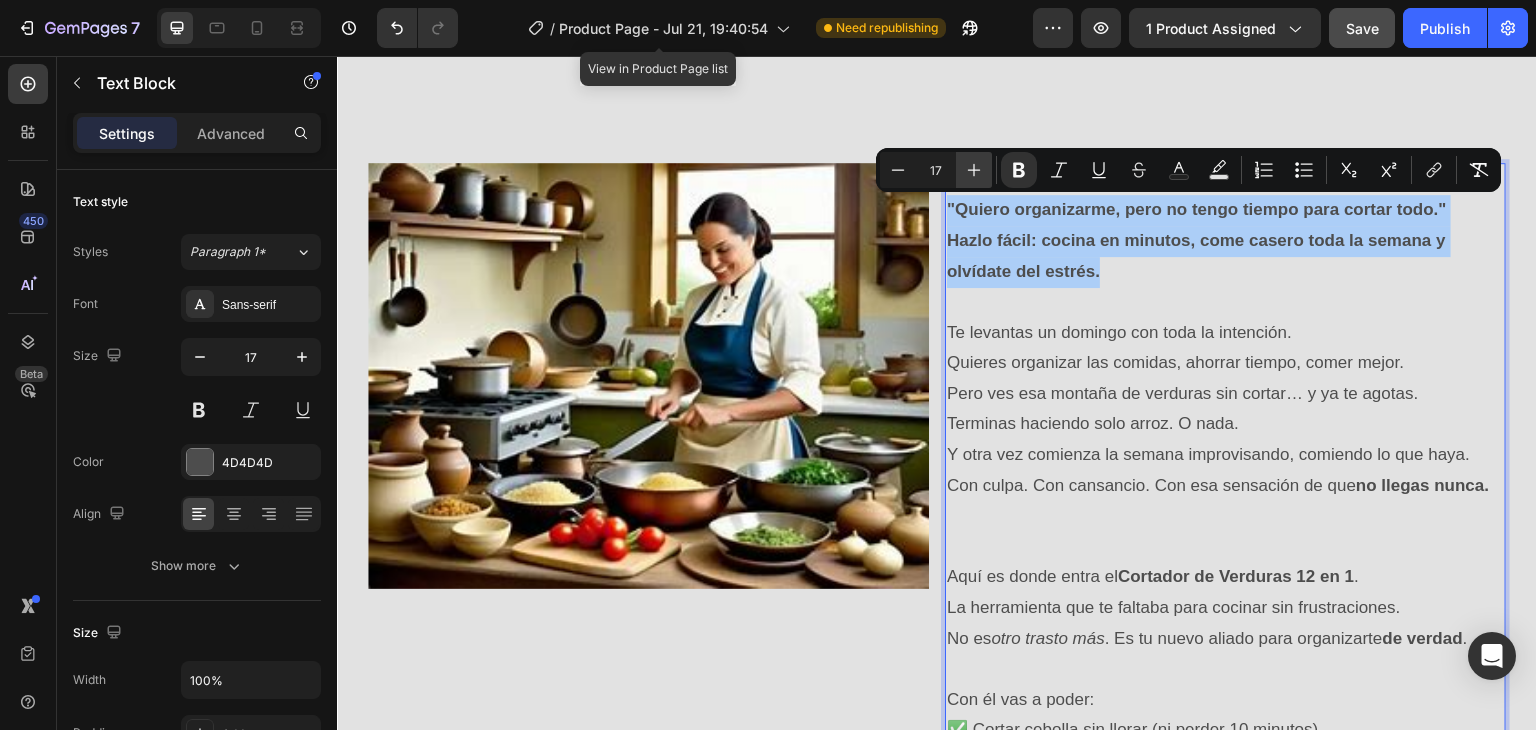 click 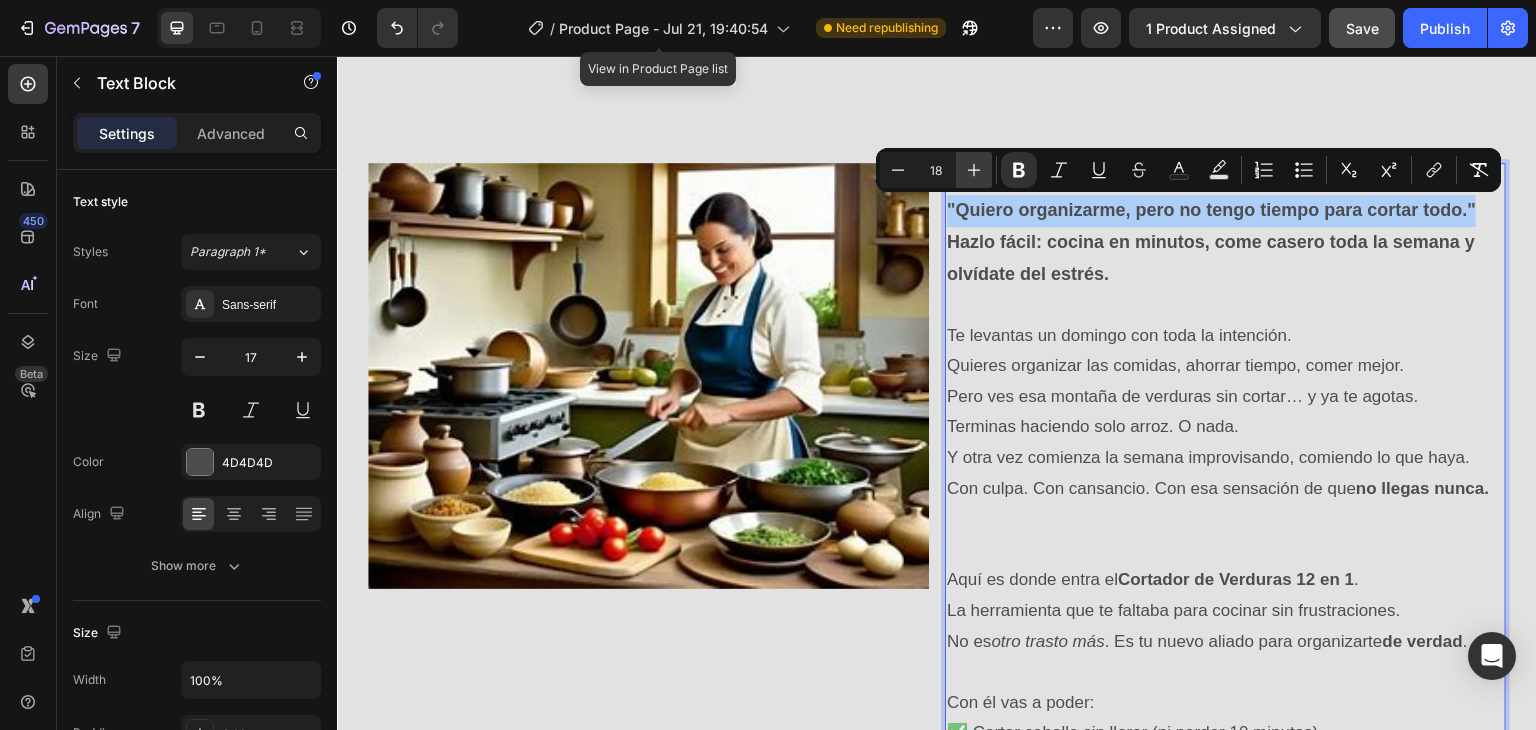 click 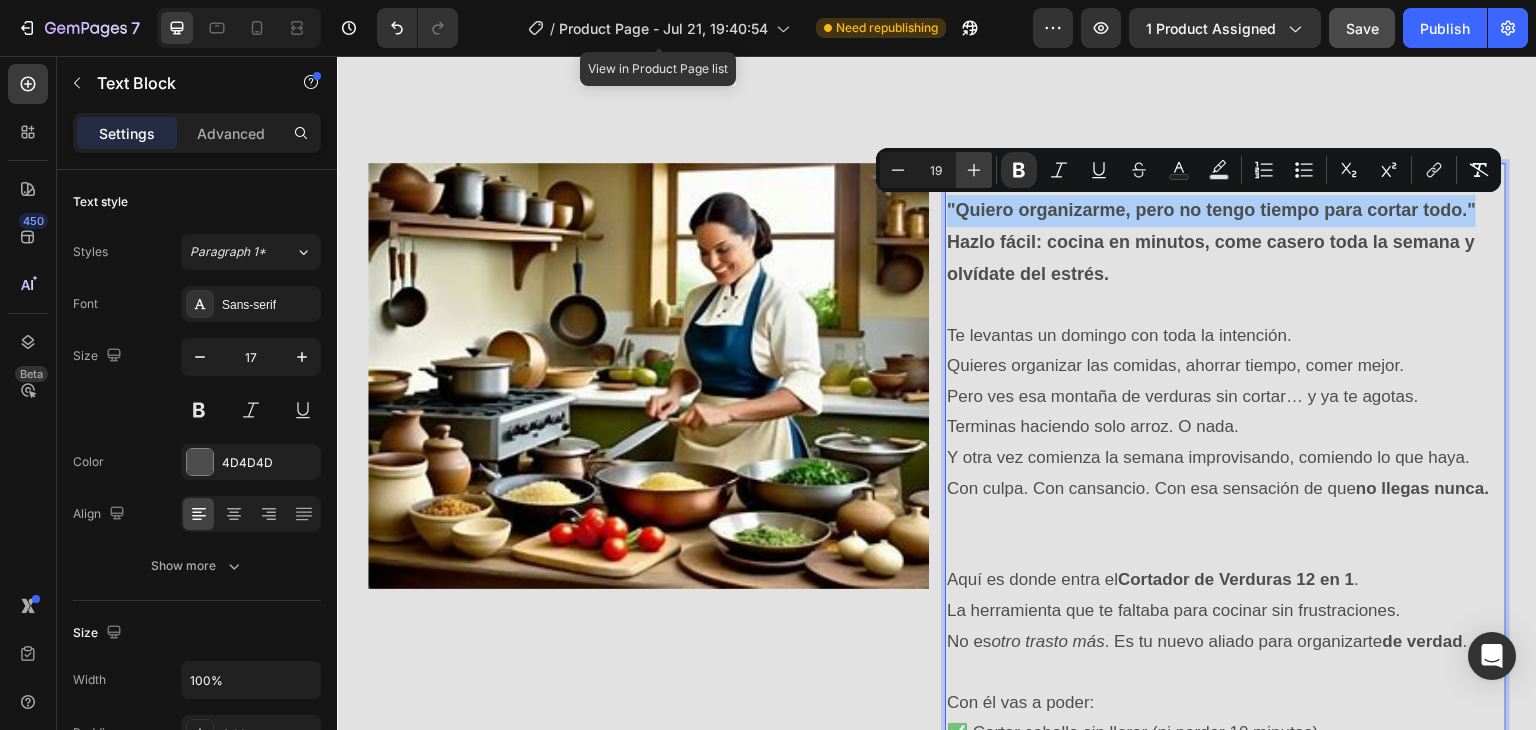 click 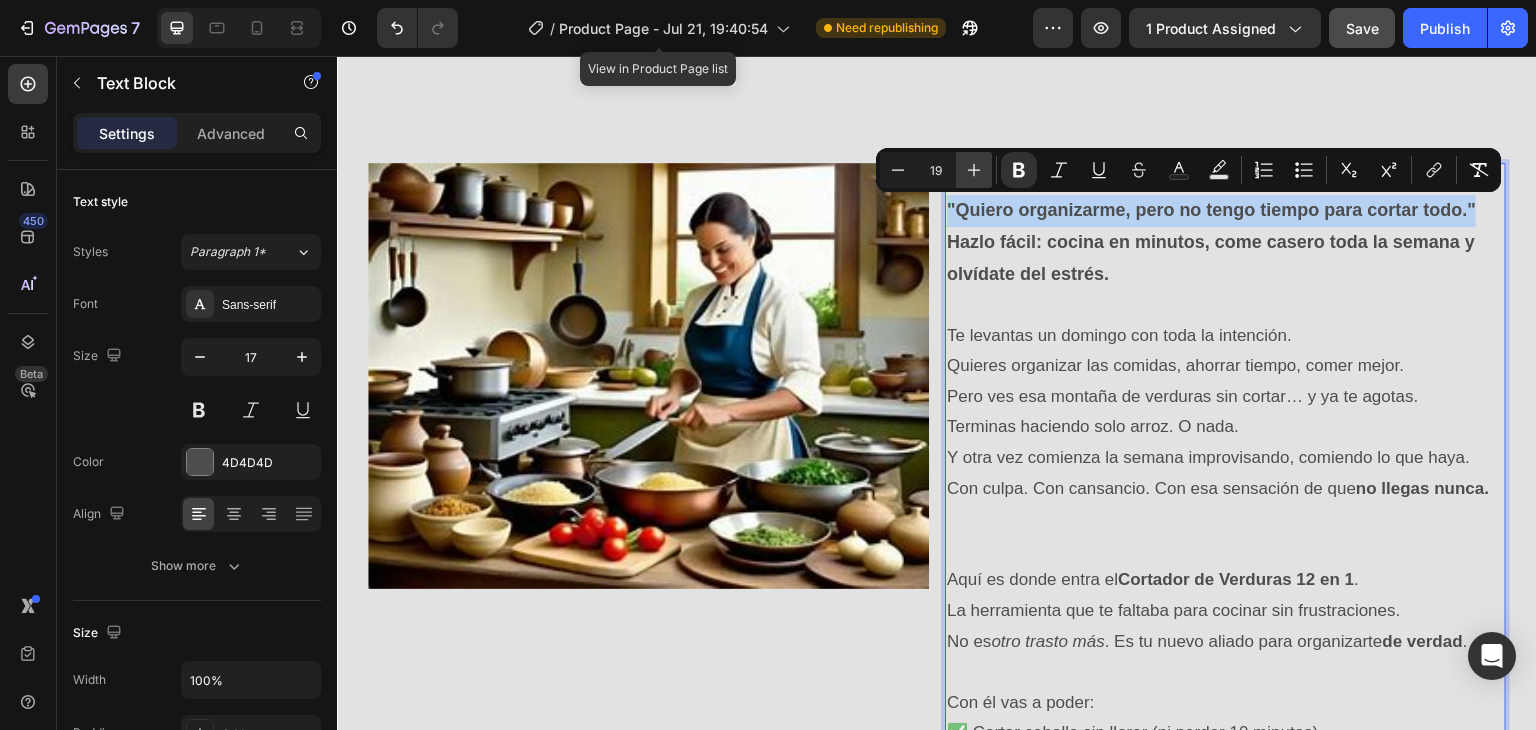 type on "20" 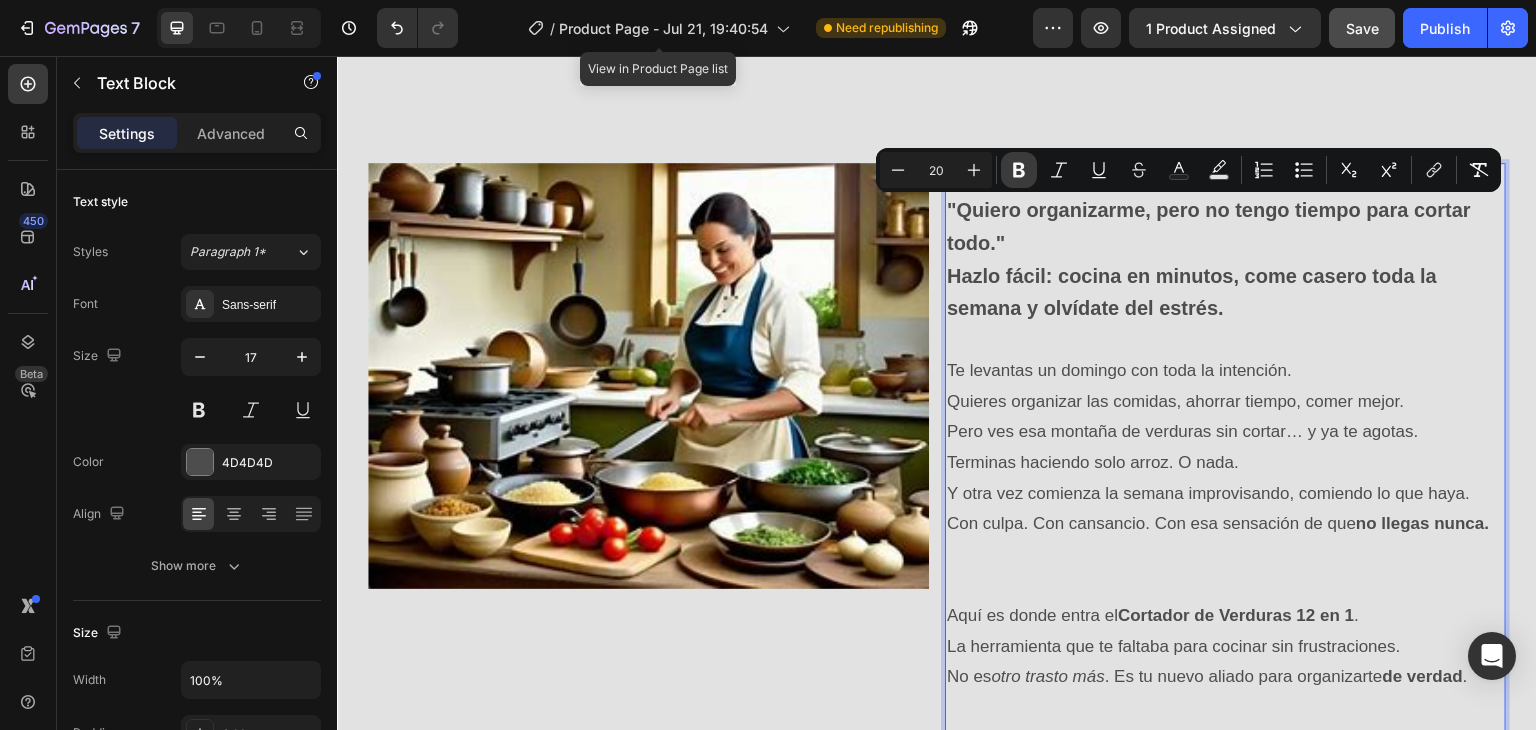 click 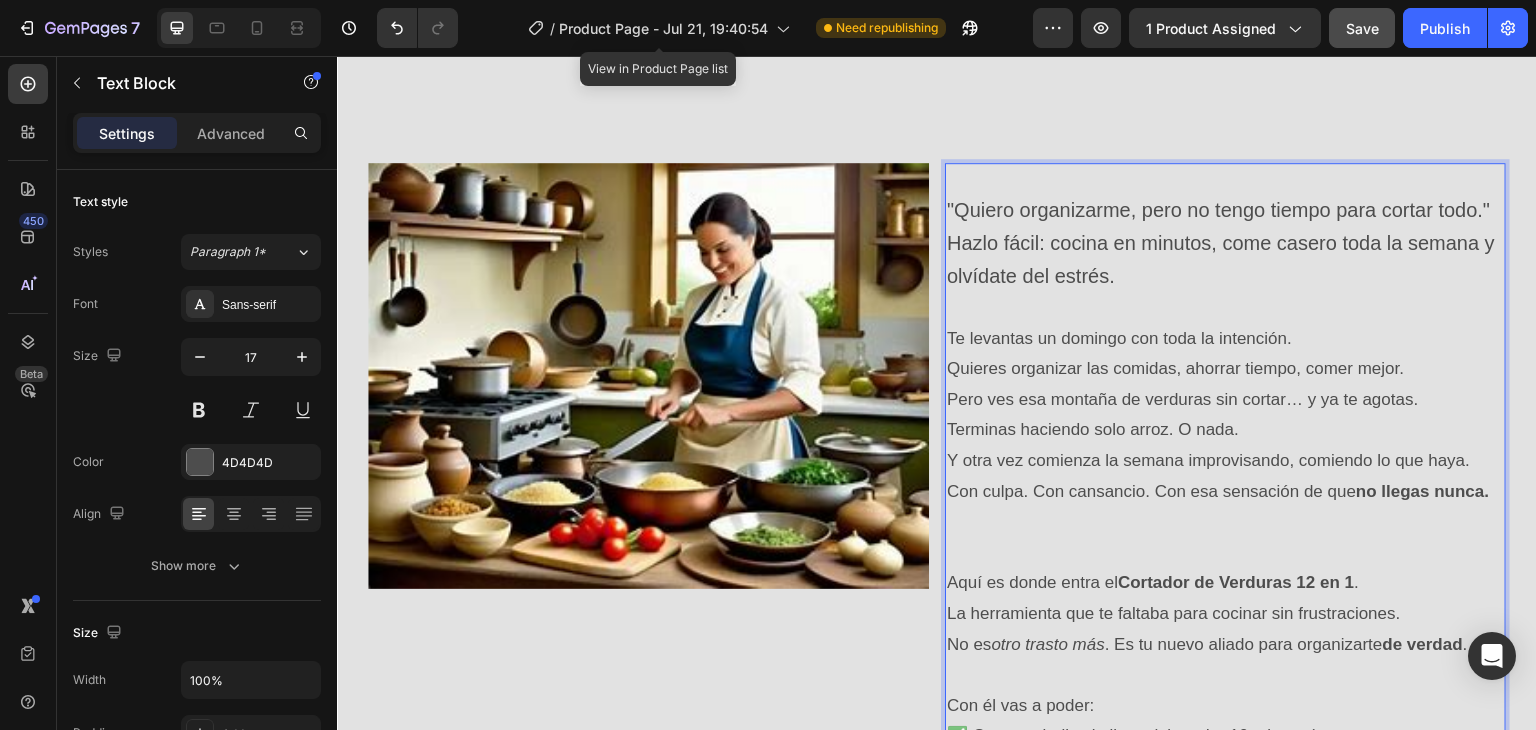 click on "Hazlo fácil: cocina en minutos, come casero toda la semana y olvídate del estrés." at bounding box center [1225, 260] 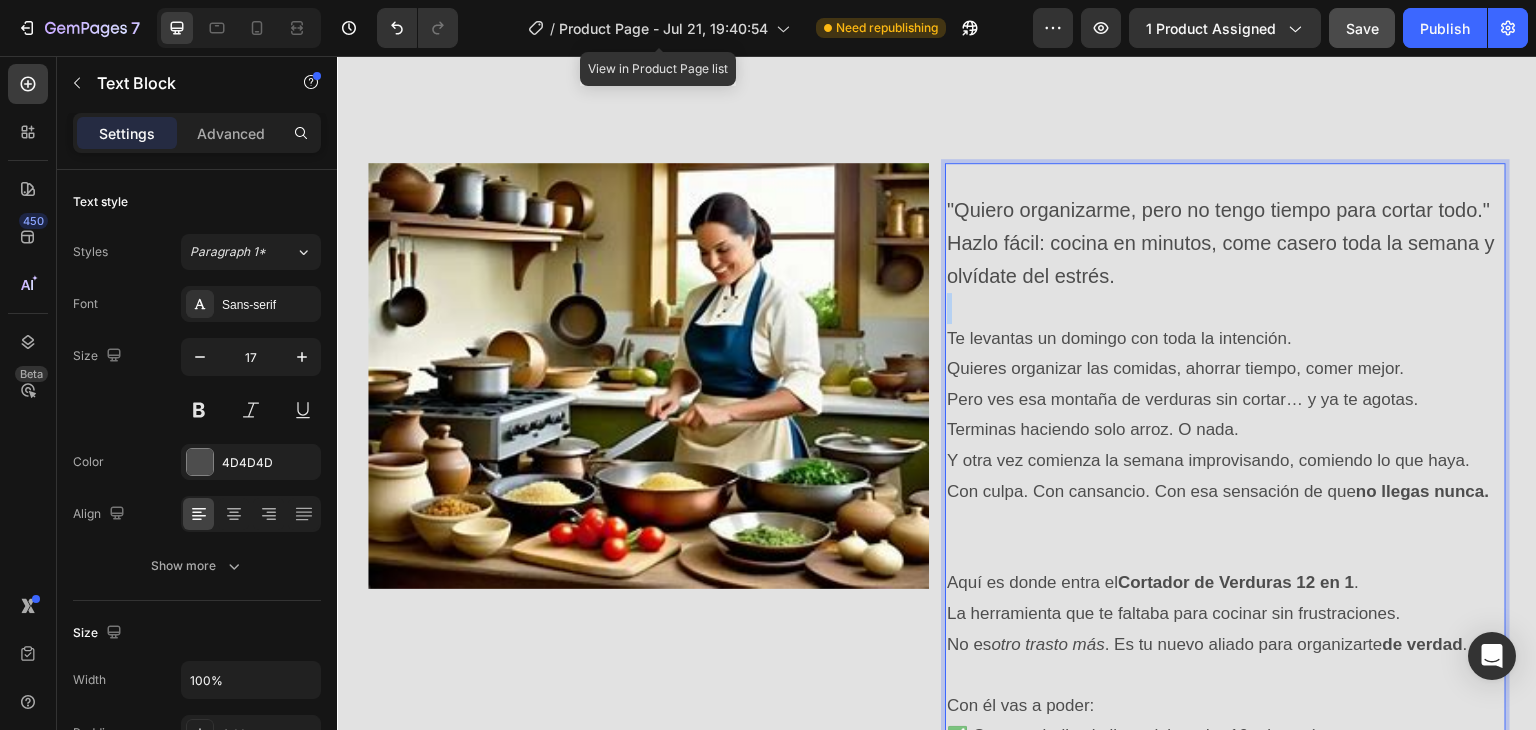 click on "Hazlo fácil: cocina en minutos, come casero toda la semana y olvídate del estrés." at bounding box center [1225, 260] 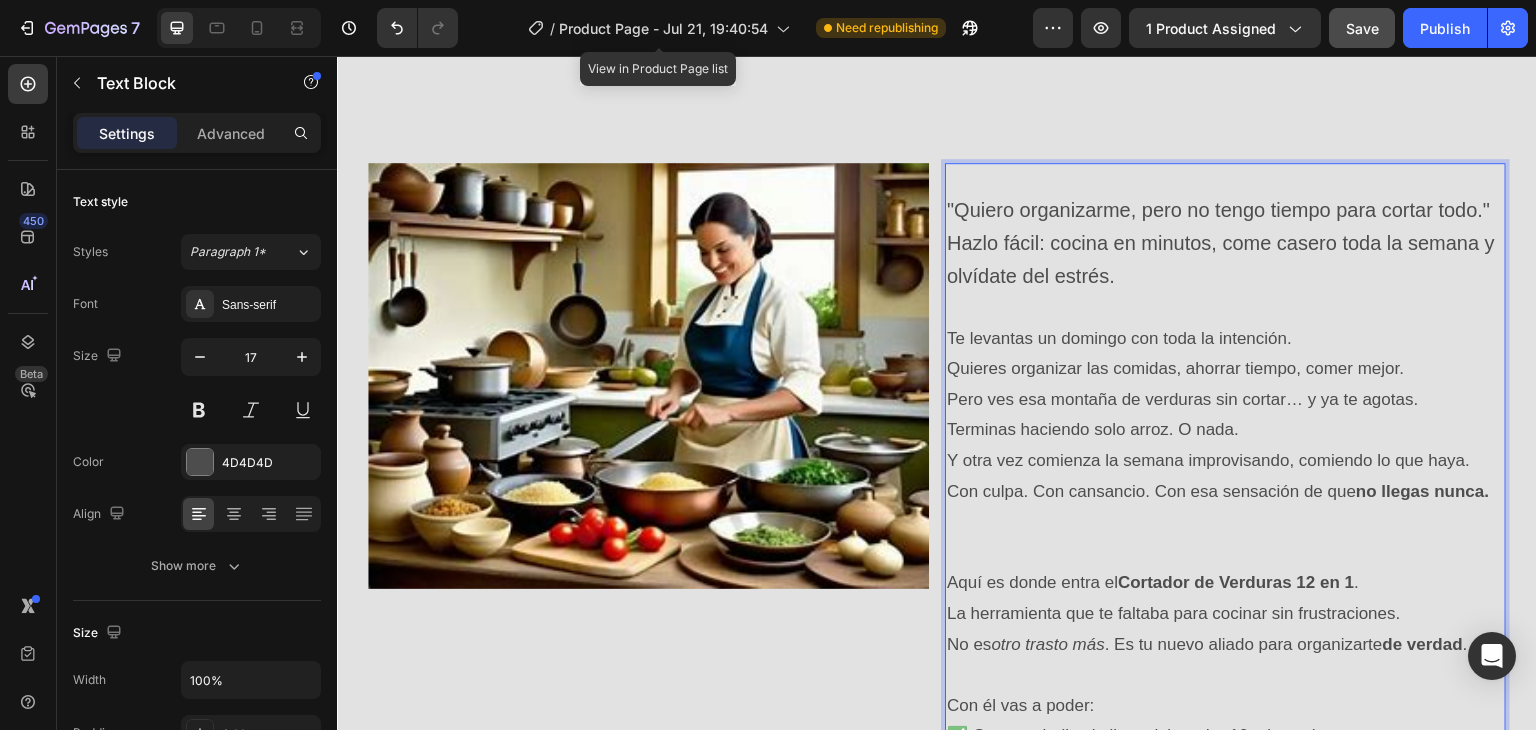 click on "Hazlo fácil: cocina en minutos, come casero toda la semana y olvídate del estrés." at bounding box center [1221, 259] 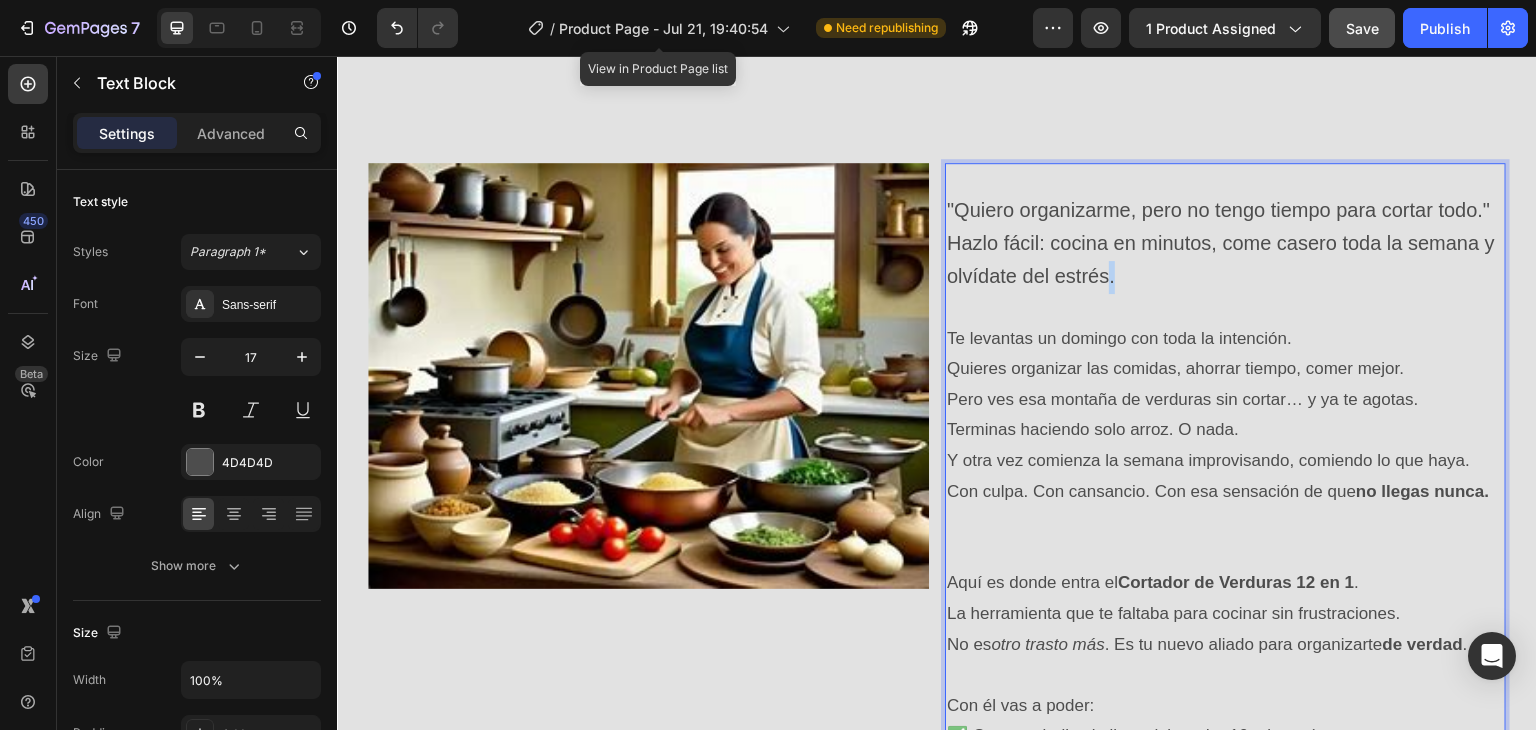 click on "Hazlo fácil: cocina en minutos, come casero toda la semana y olvídate del estrés." at bounding box center (1221, 259) 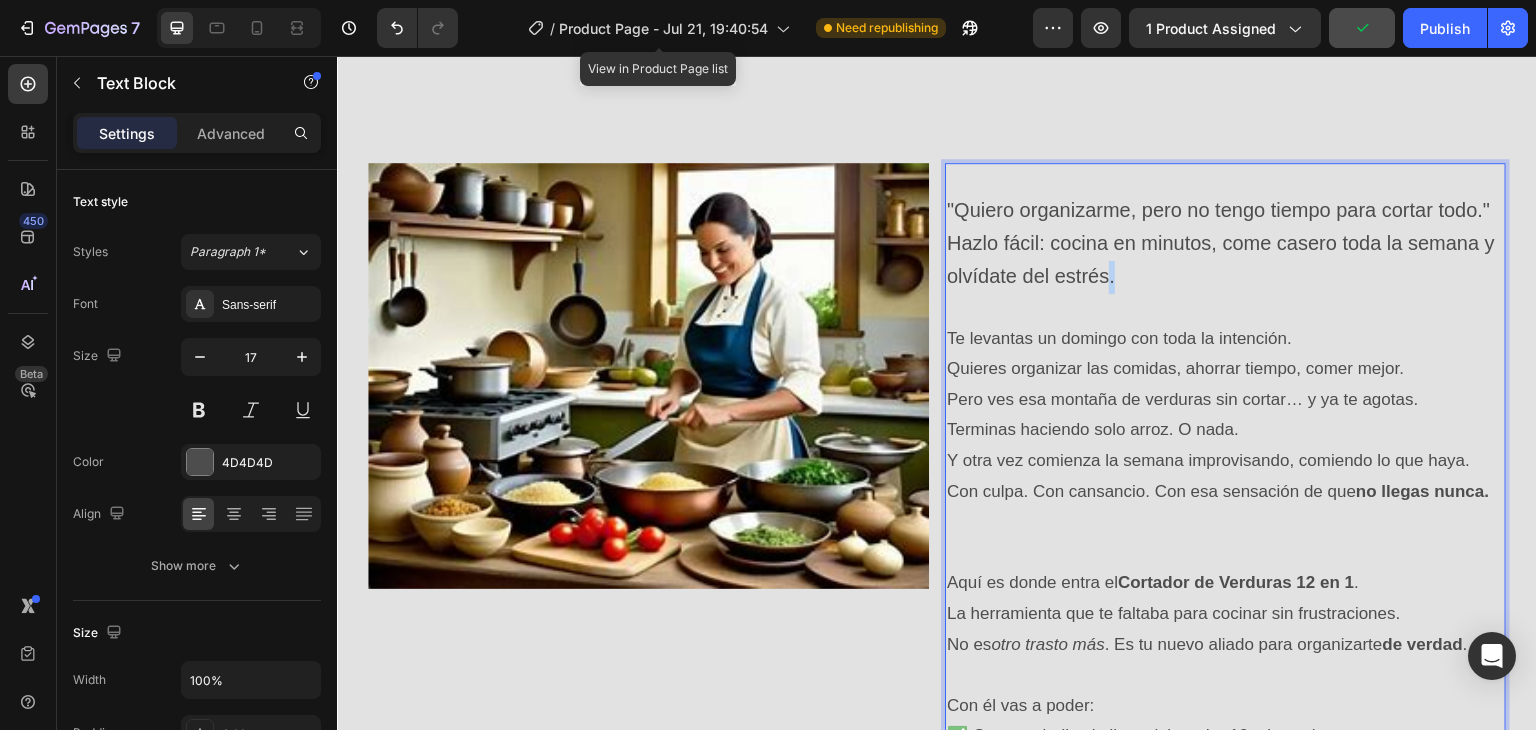 click on "Hazlo fácil: cocina en minutos, come casero toda la semana y olvídate del estrés." at bounding box center [1221, 259] 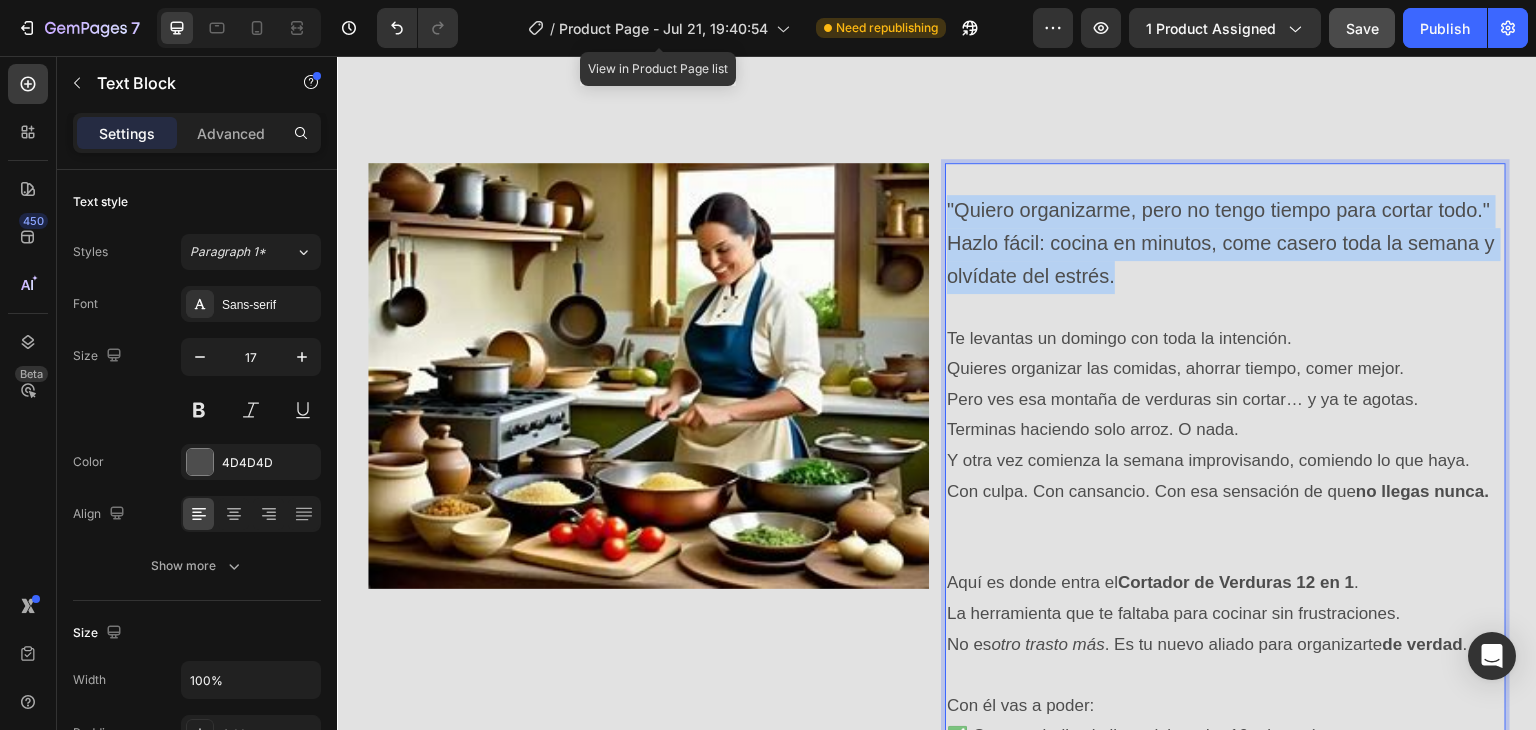 drag, startPoint x: 1104, startPoint y: 277, endPoint x: 941, endPoint y: 205, distance: 178.19371 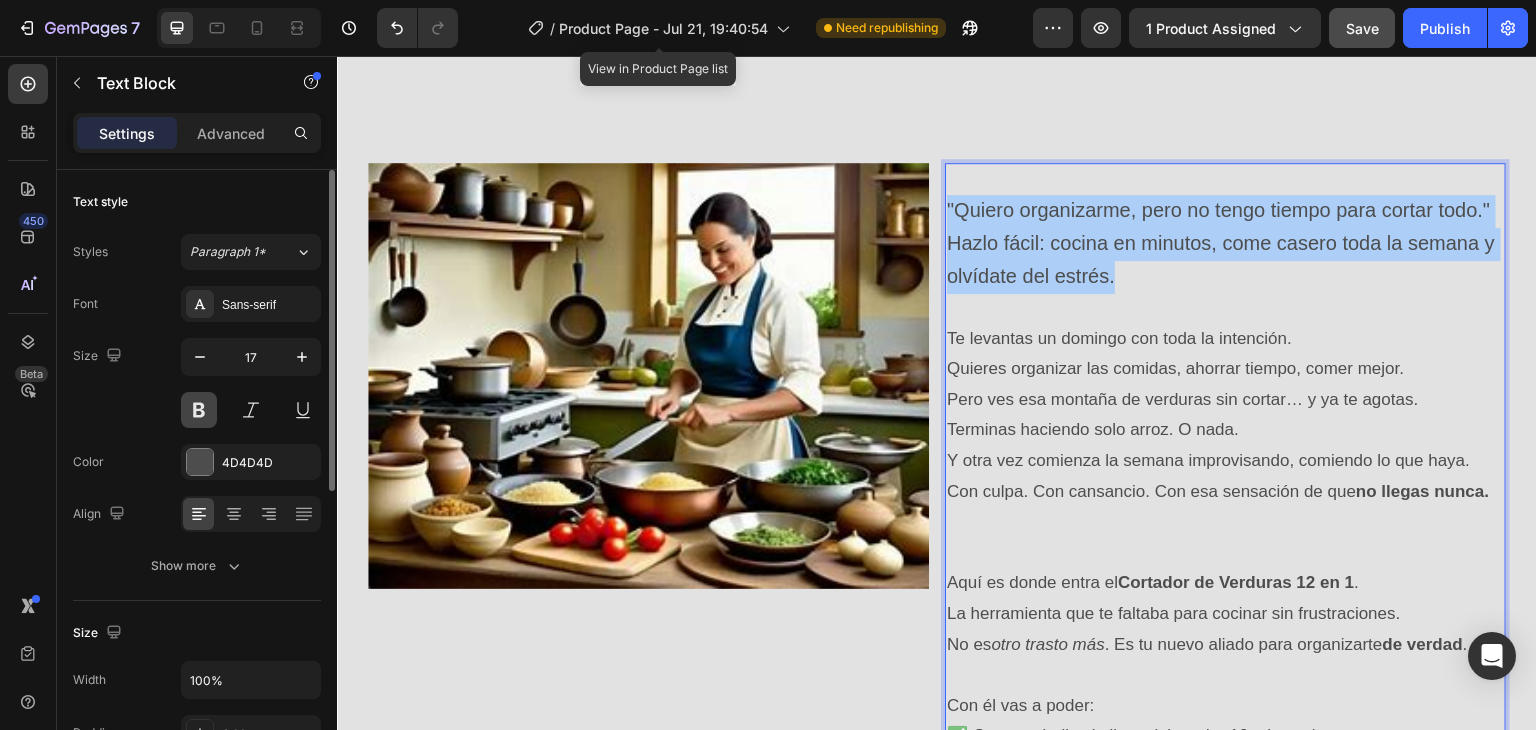 click at bounding box center (199, 410) 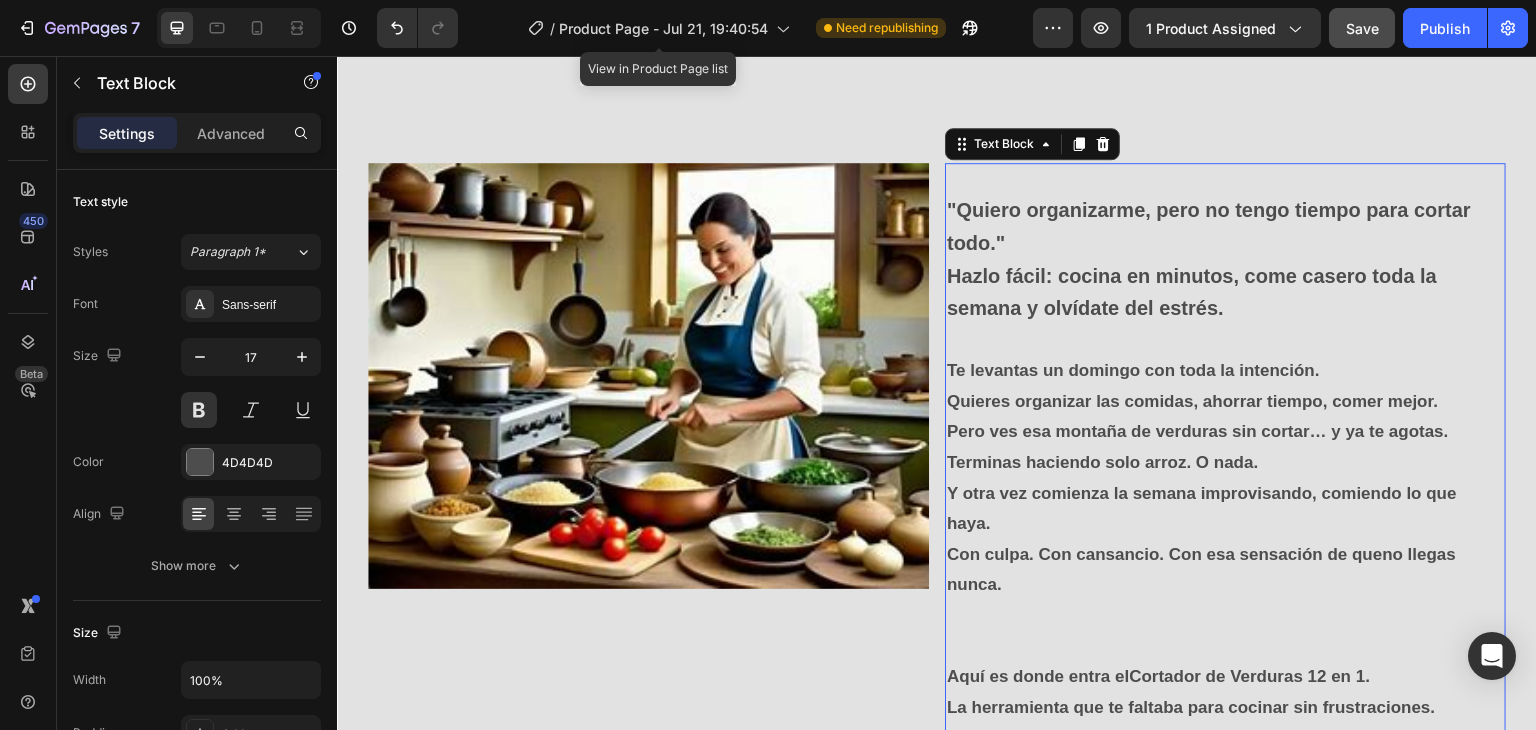 click on "Hazlo fácil: cocina en minutos, come casero toda la semana y olvídate del estrés." at bounding box center [1225, 293] 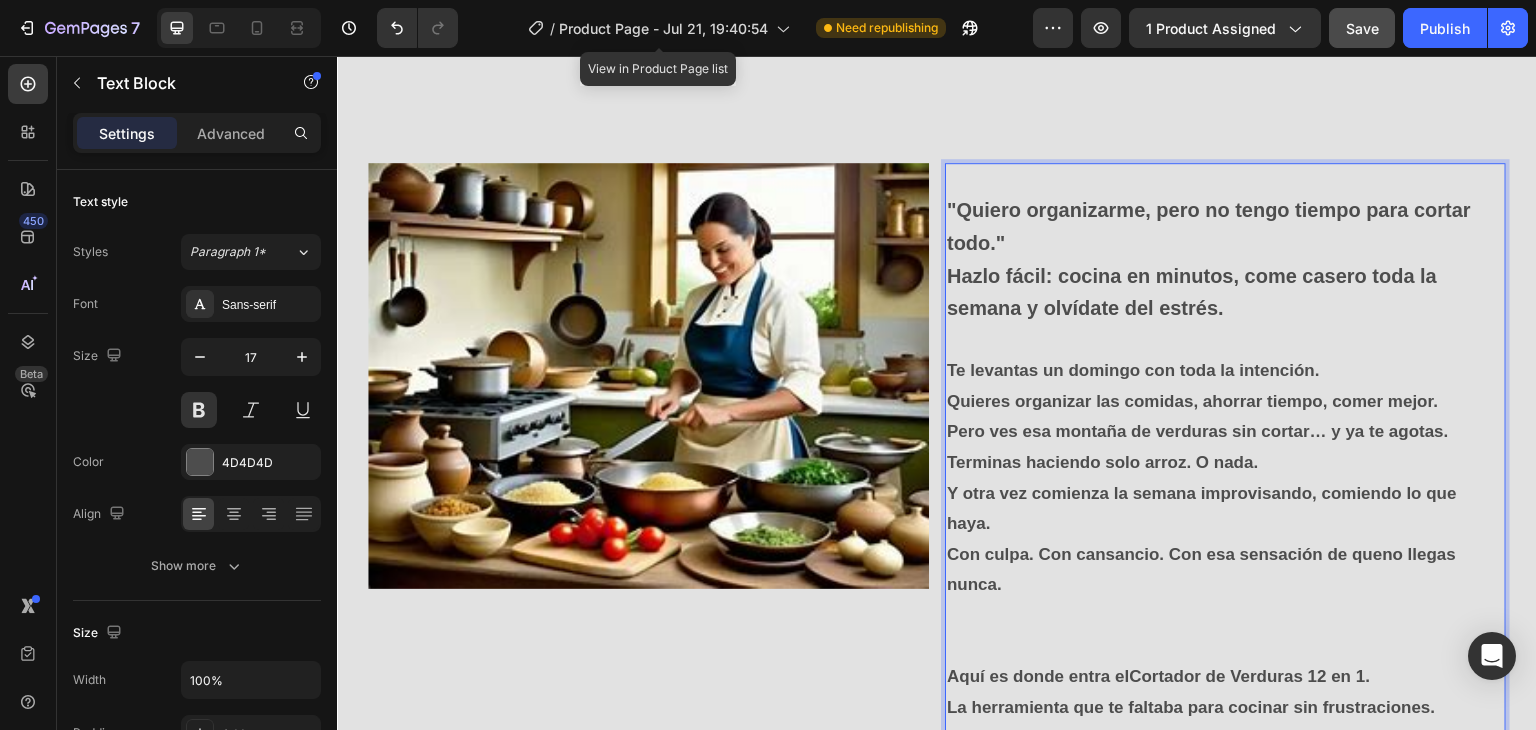 click on "Te levantas un domingo con toda la intención. Quieres organizar las comidas, ahorrar tiempo, comer mejor. Pero ves esa montaña de verduras sin cortar… y ya te agotas." at bounding box center [1225, 402] 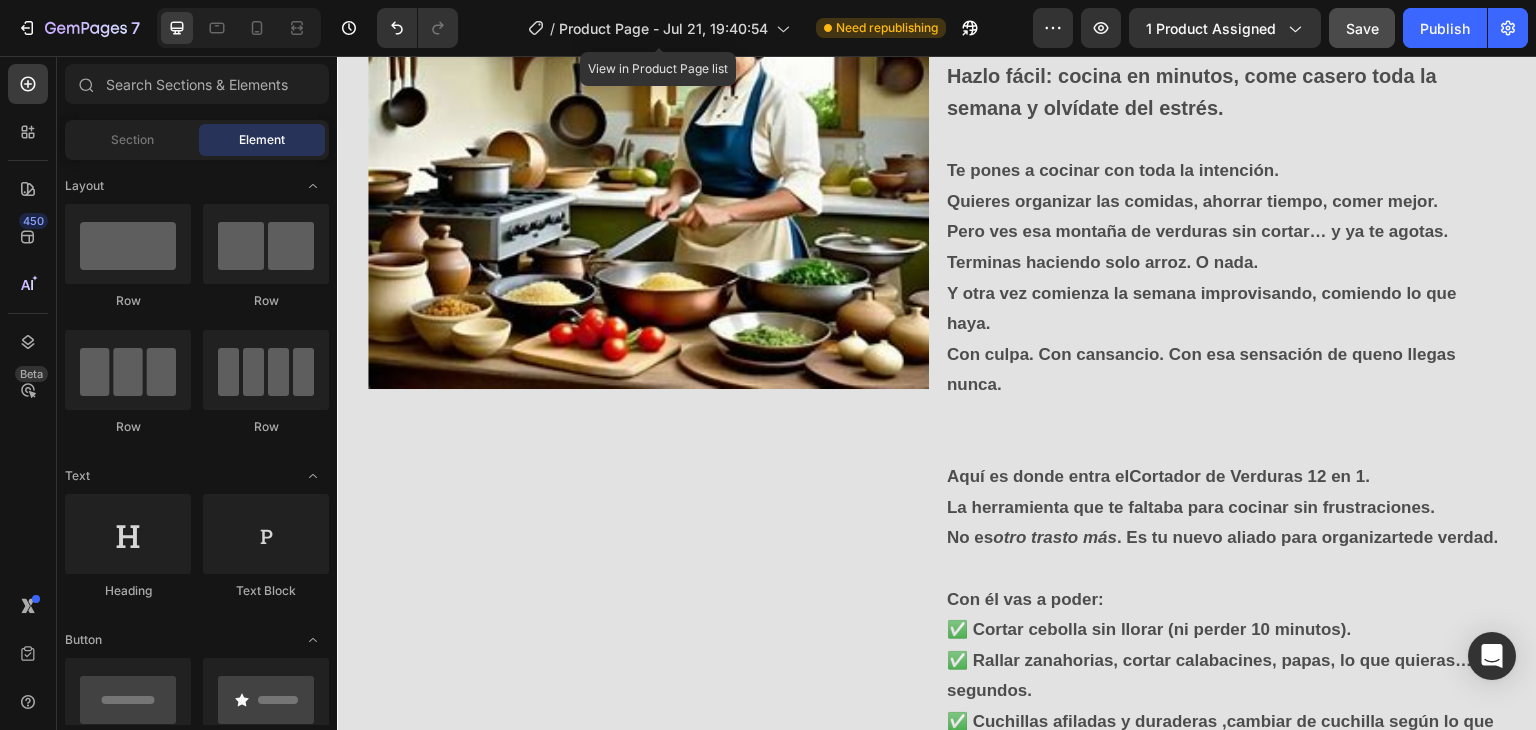 scroll, scrollTop: 1406, scrollLeft: 0, axis: vertical 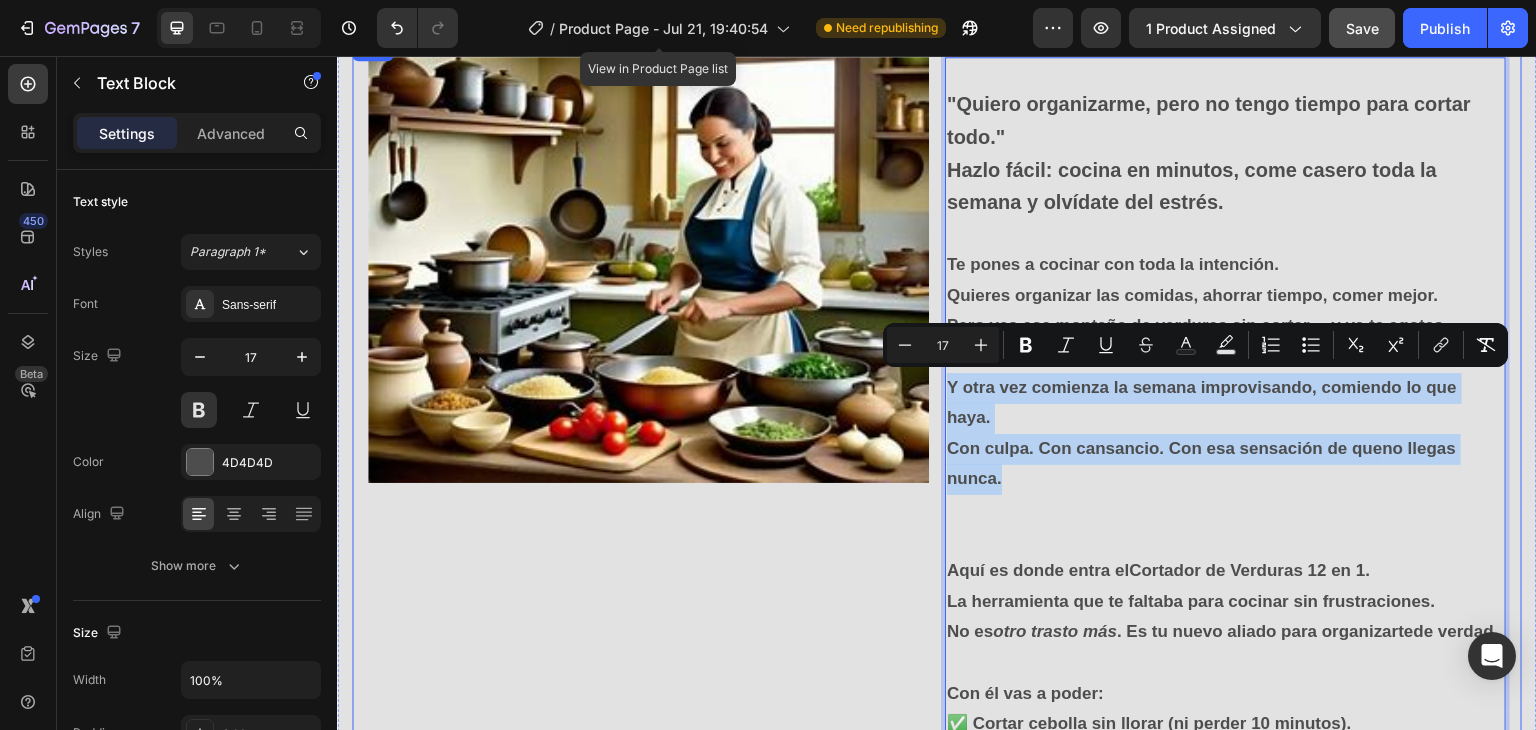 drag, startPoint x: 1019, startPoint y: 474, endPoint x: 935, endPoint y: 375, distance: 129.8345 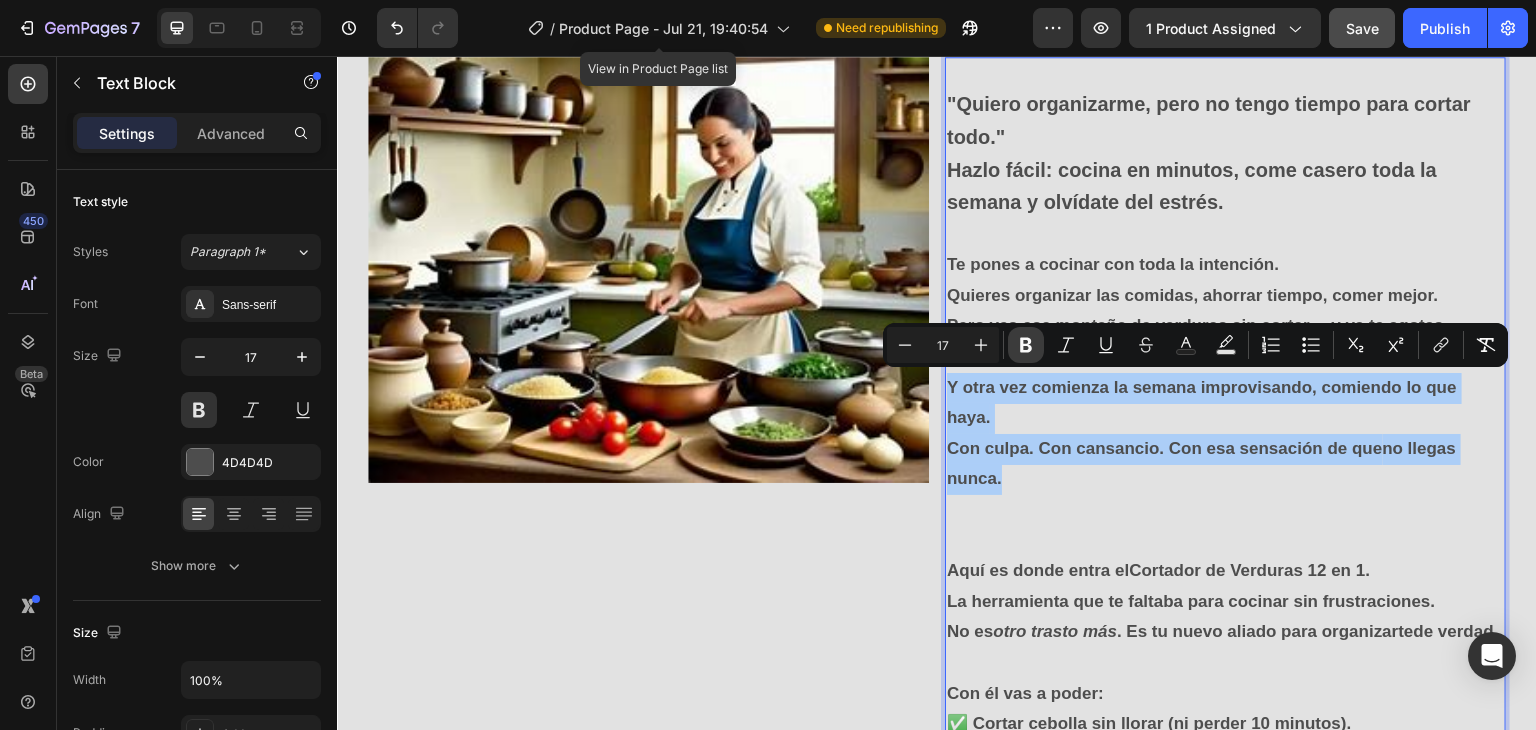 click 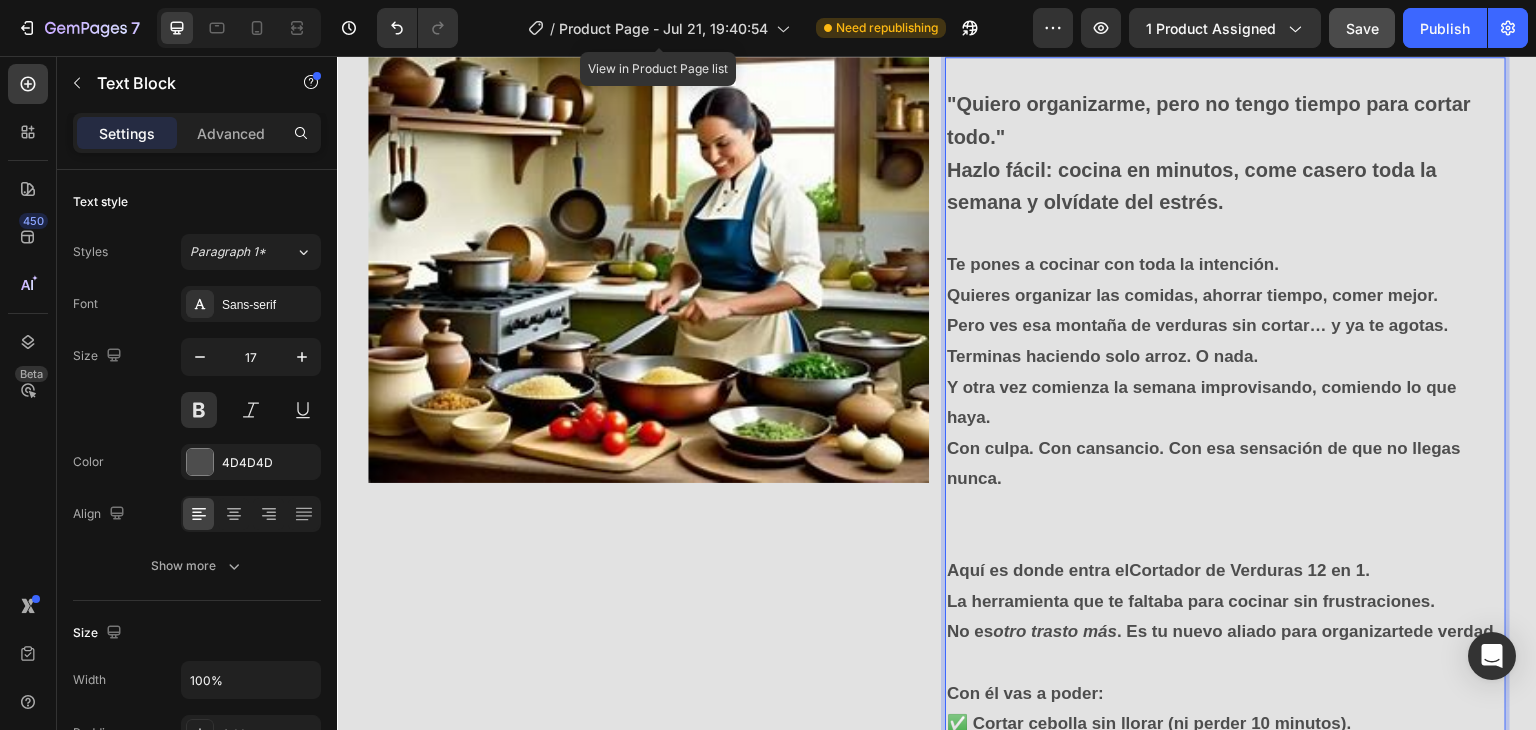 click on "Terminas haciendo solo arroz. O nada. Y otra vez comienza la semana improvisando, comiendo lo que haya. Con culpa. Con cansancio. Con esa sensación de que no llegas nunca." at bounding box center [1225, 418] 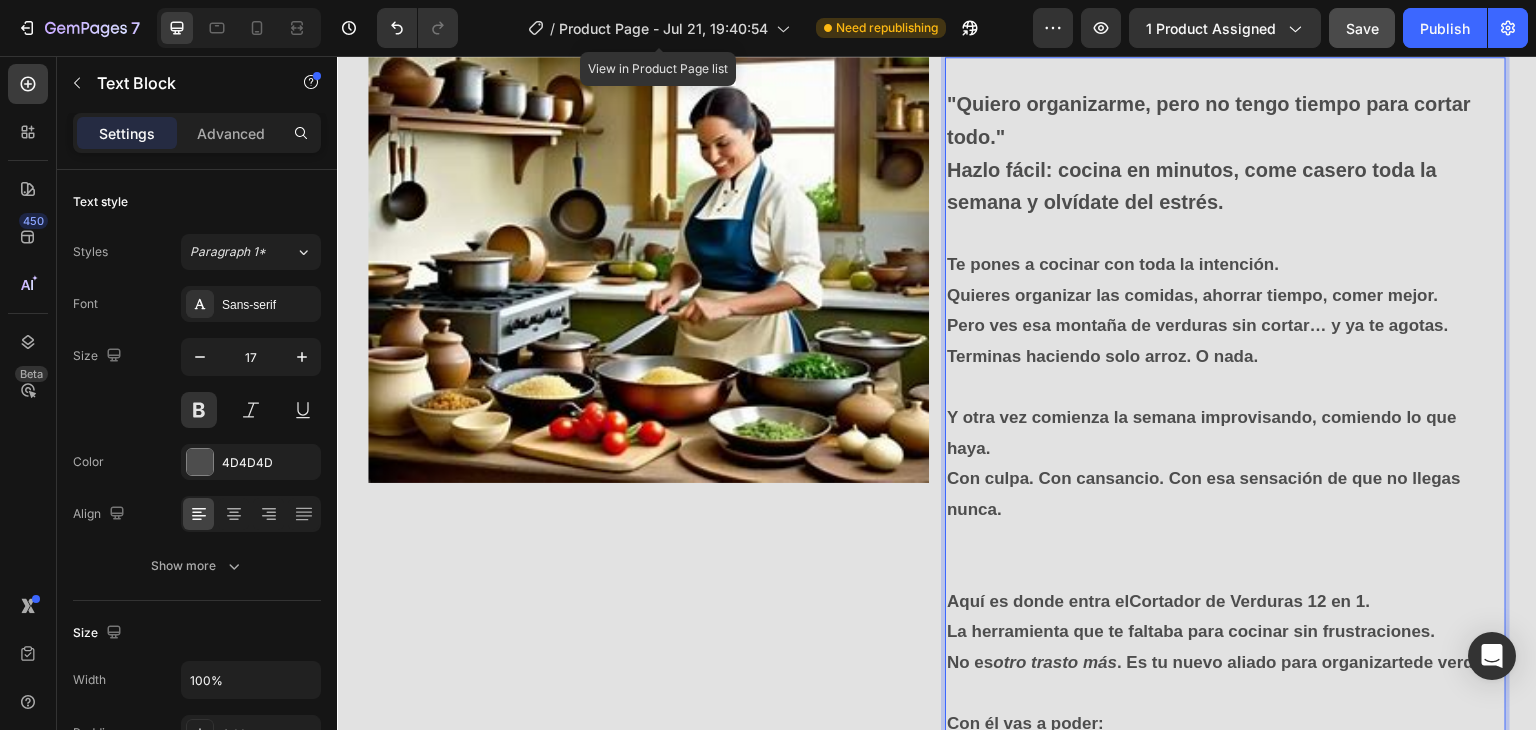 click on "⁠⁠⁠⁠⁠⁠⁠ Y otra vez comienza la semana improvisando, comiendo lo que haya. Con culpa. Con cansancio. Con esa sensación de que no llegas nunca." at bounding box center (1225, 449) 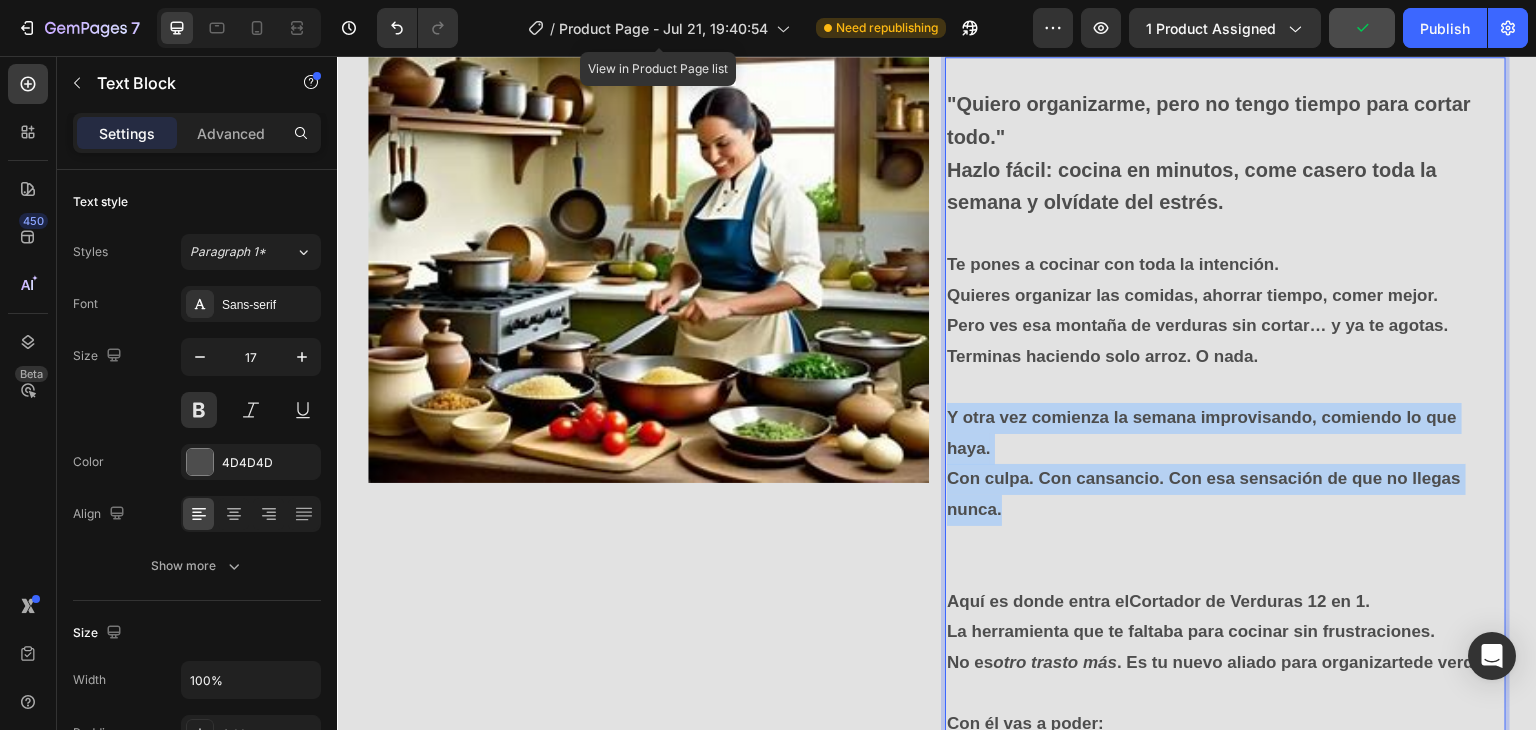 drag, startPoint x: 1008, startPoint y: 510, endPoint x: 940, endPoint y: 414, distance: 117.64353 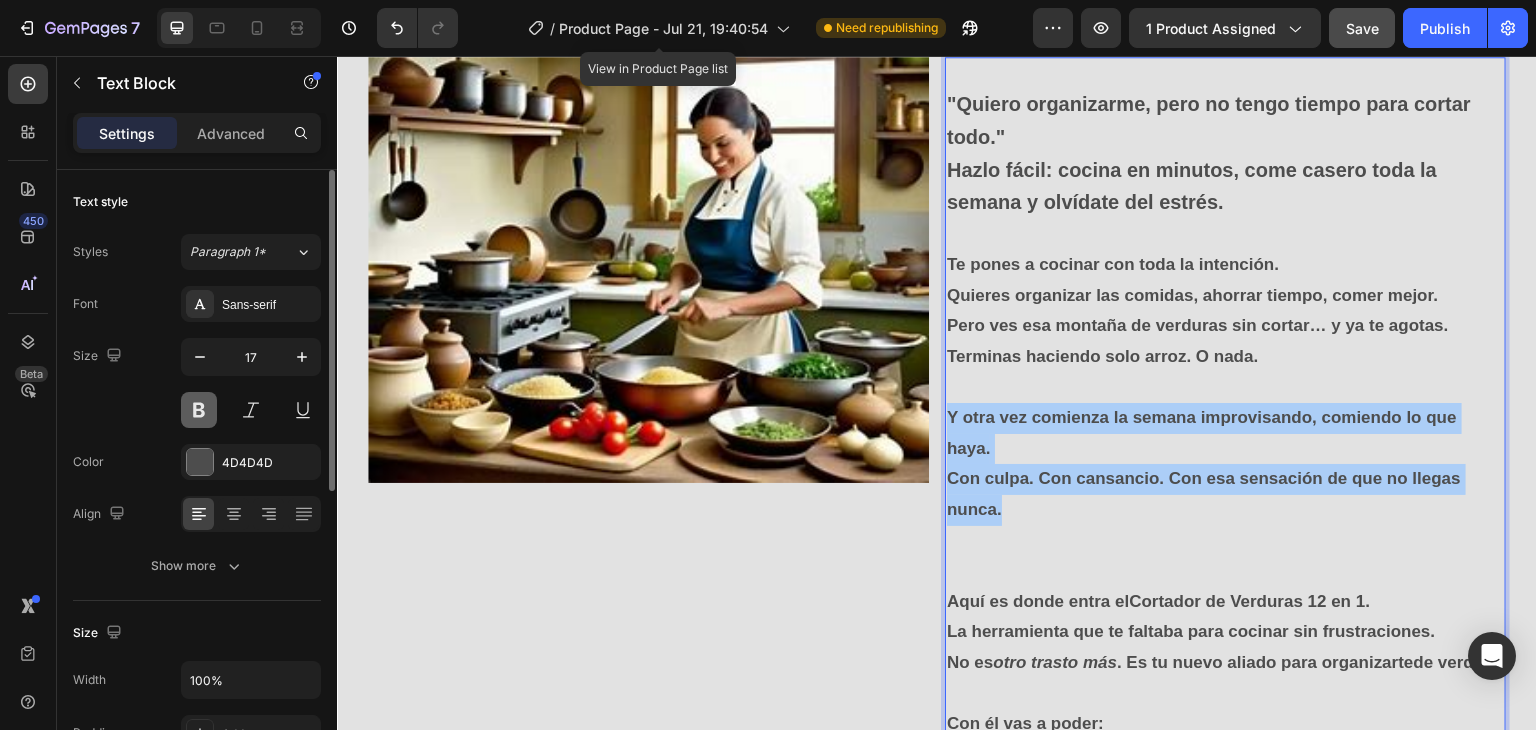 click at bounding box center (199, 410) 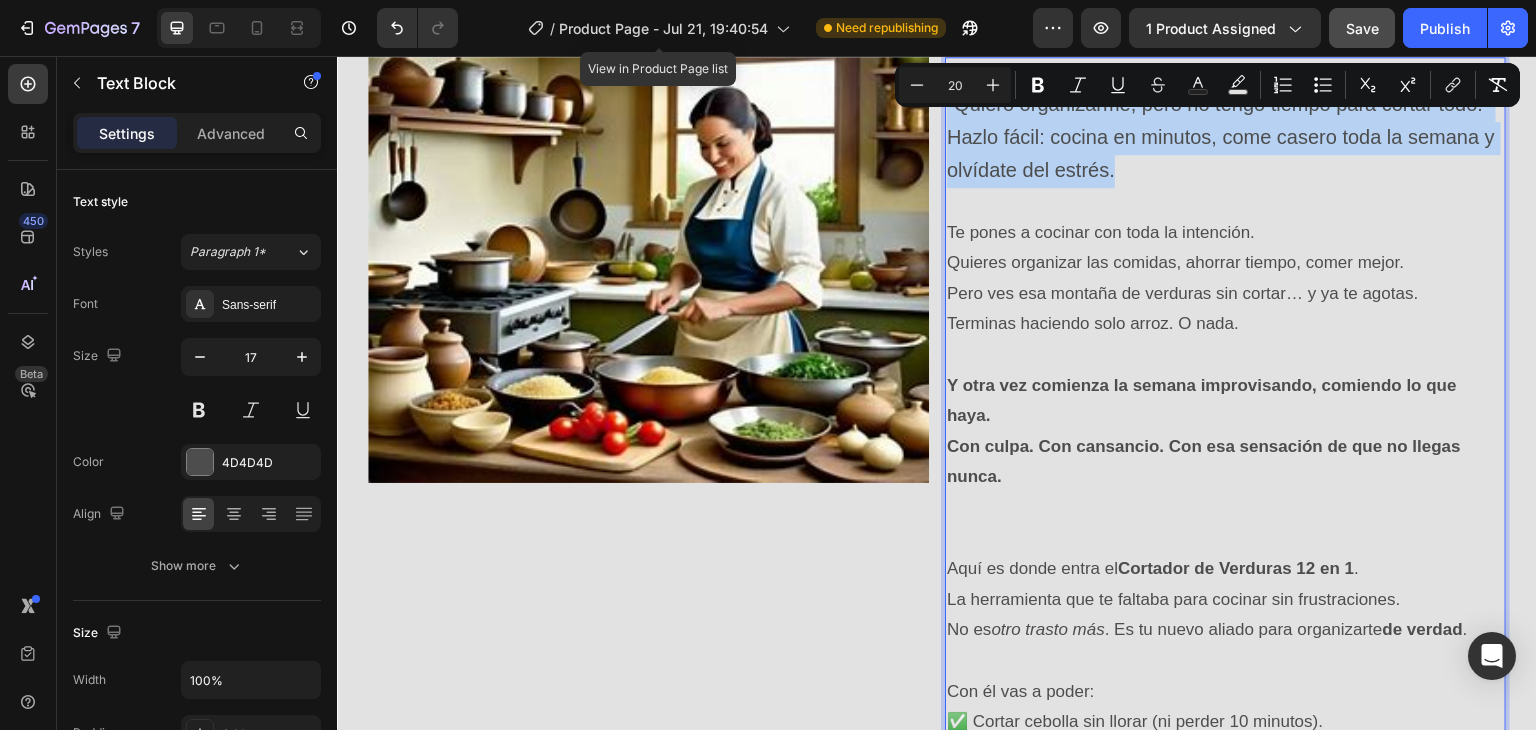 drag, startPoint x: 1119, startPoint y: 171, endPoint x: 1274, endPoint y: 160, distance: 155.38983 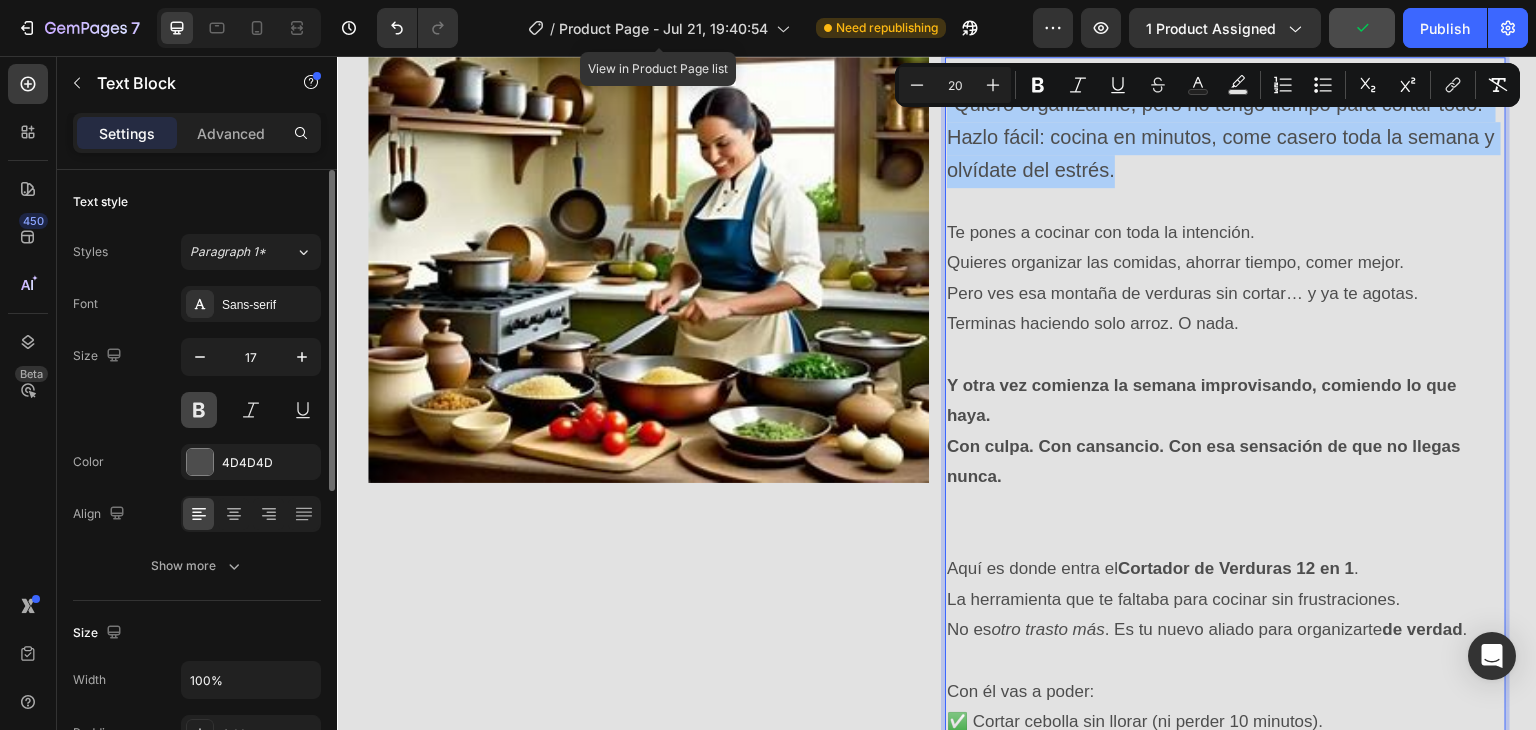 click at bounding box center (199, 410) 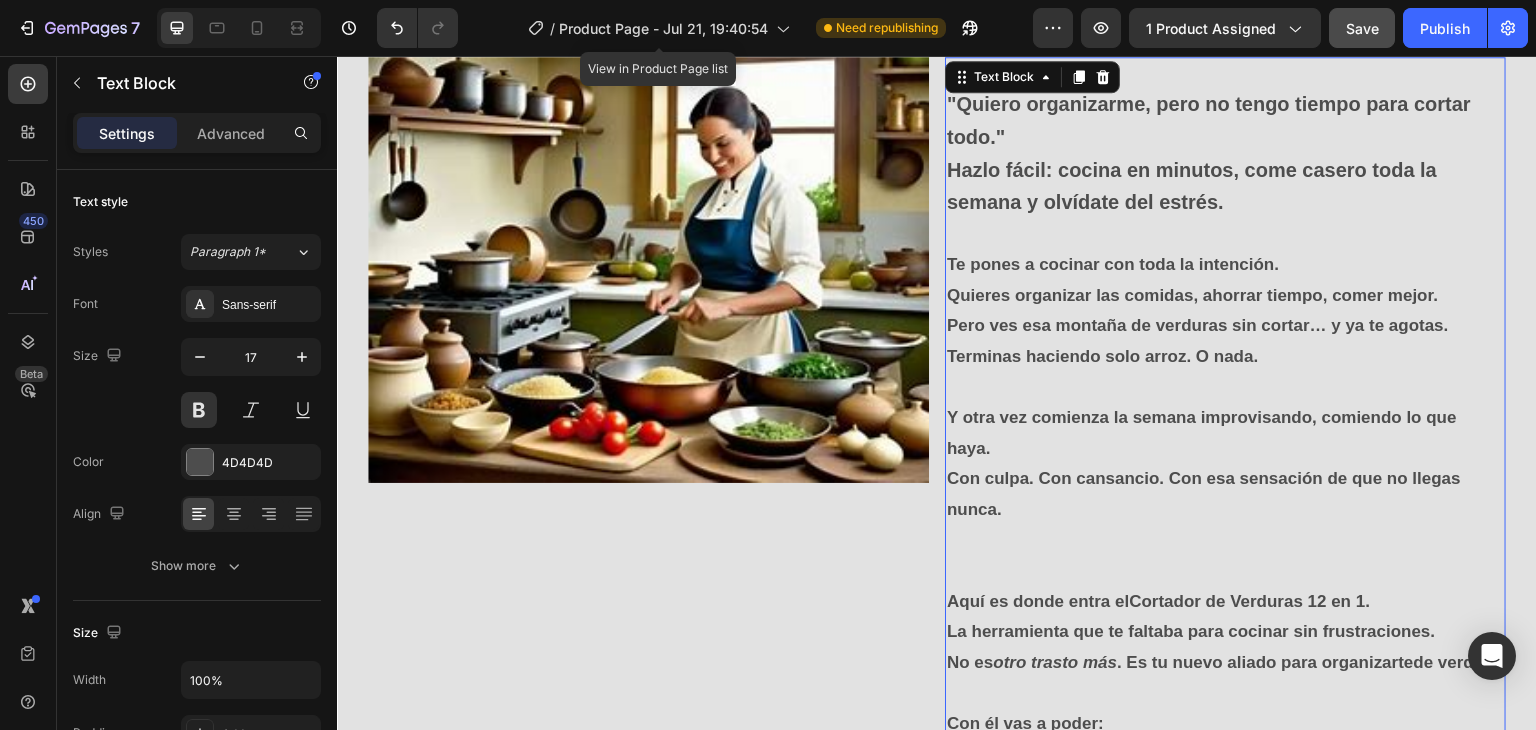 click on "Hazlo fácil: cocina en minutos, come casero toda la semana y olvídate del estrés." at bounding box center [1225, 187] 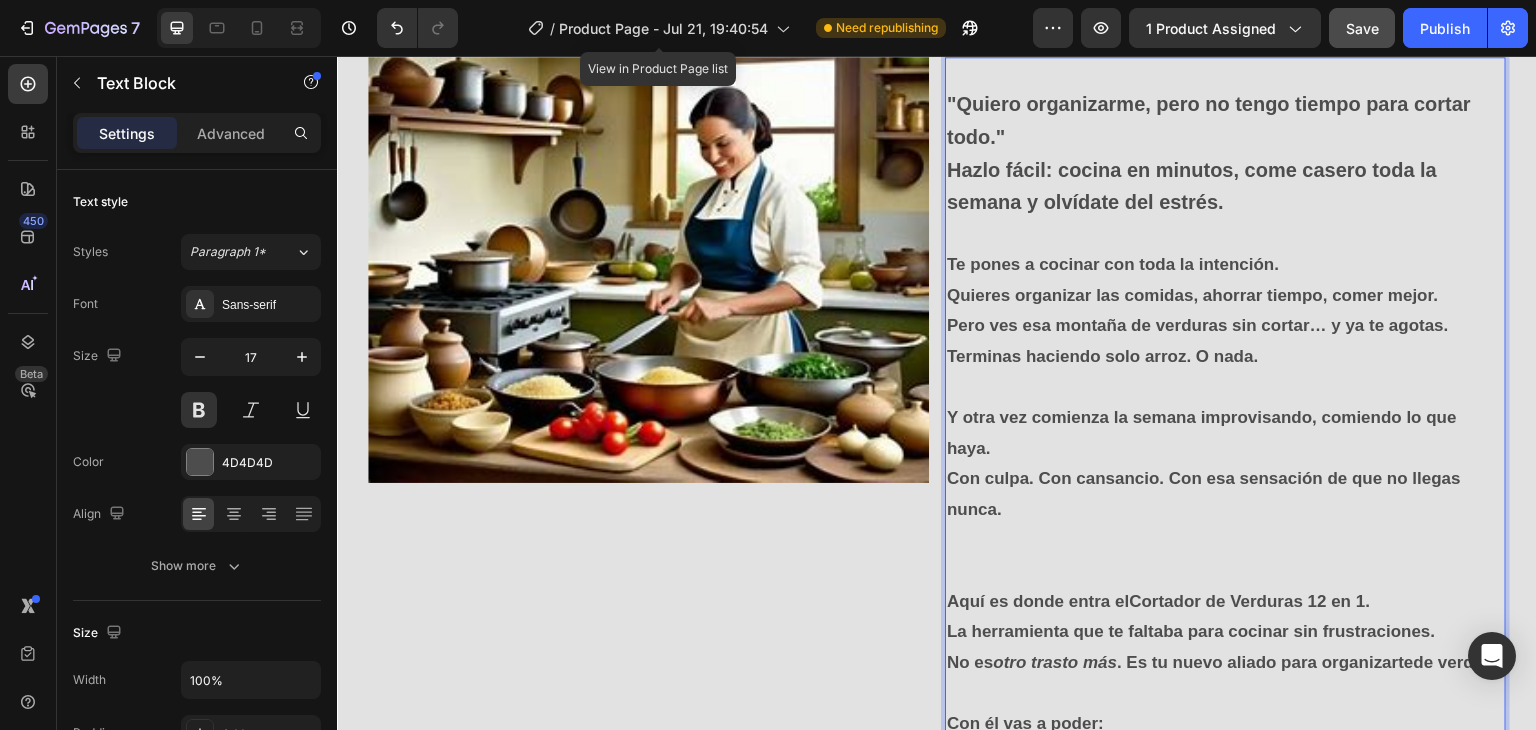 click on "Aquí es donde entra el  Cortador de Verduras 12 en 1 ." at bounding box center [1225, 602] 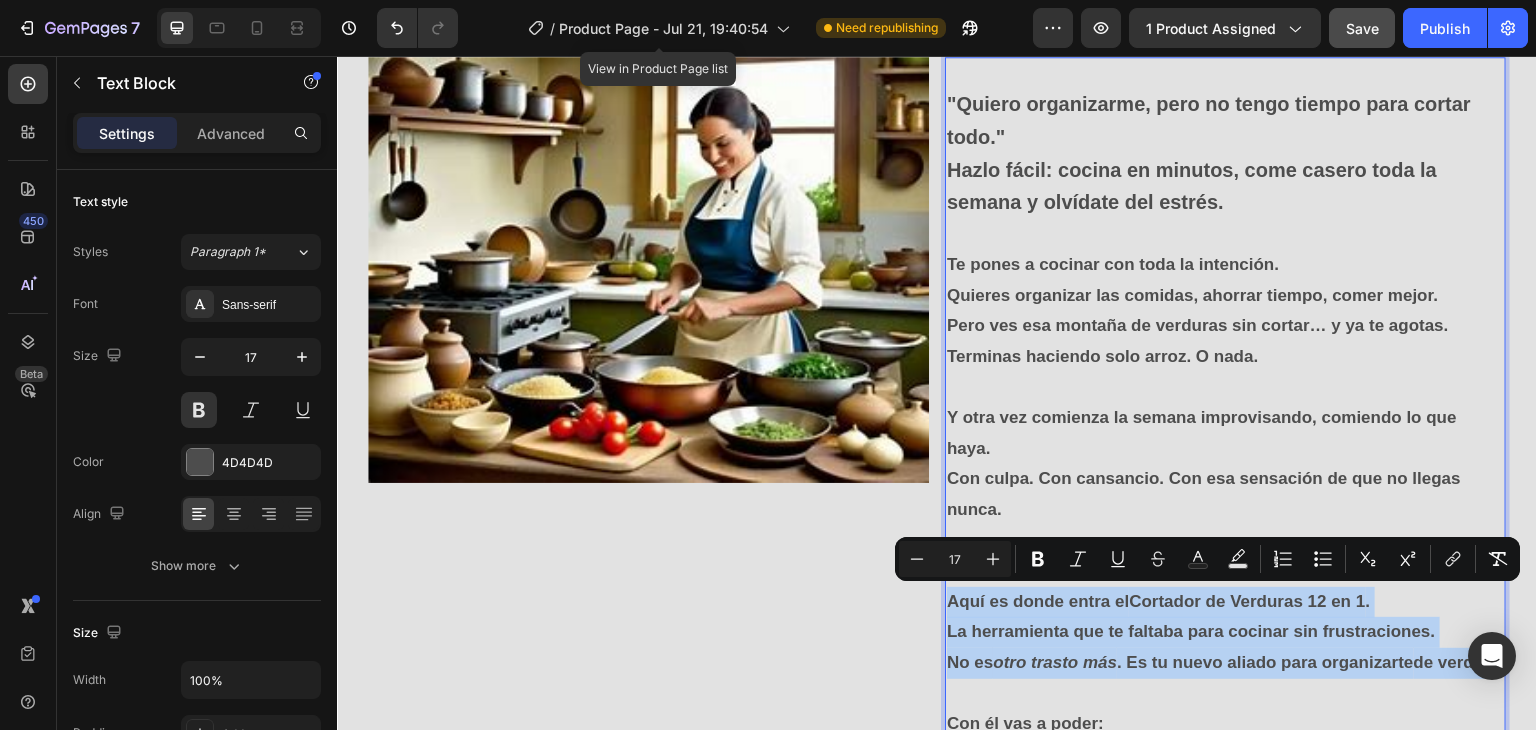 drag, startPoint x: 1083, startPoint y: 689, endPoint x: 939, endPoint y: 603, distance: 167.72597 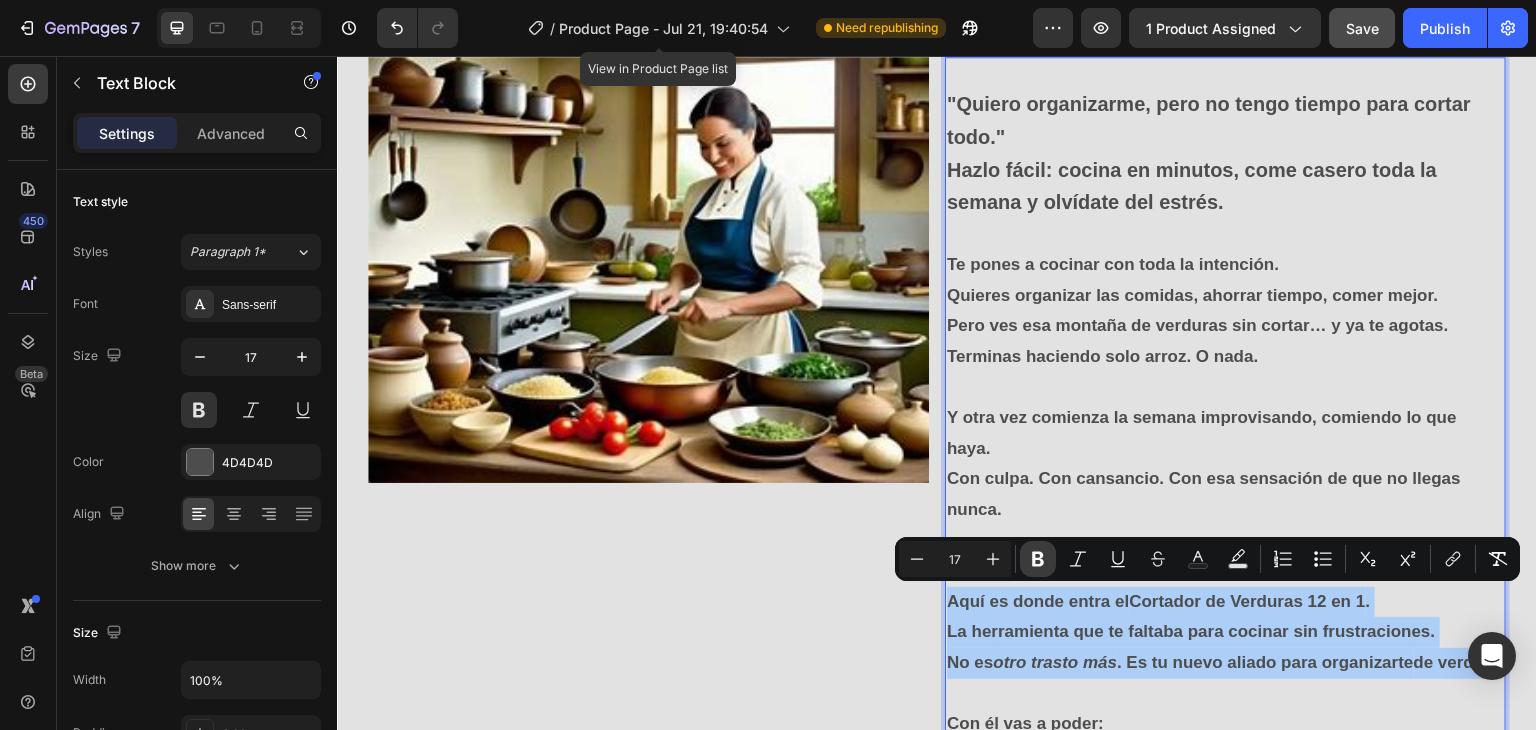 click 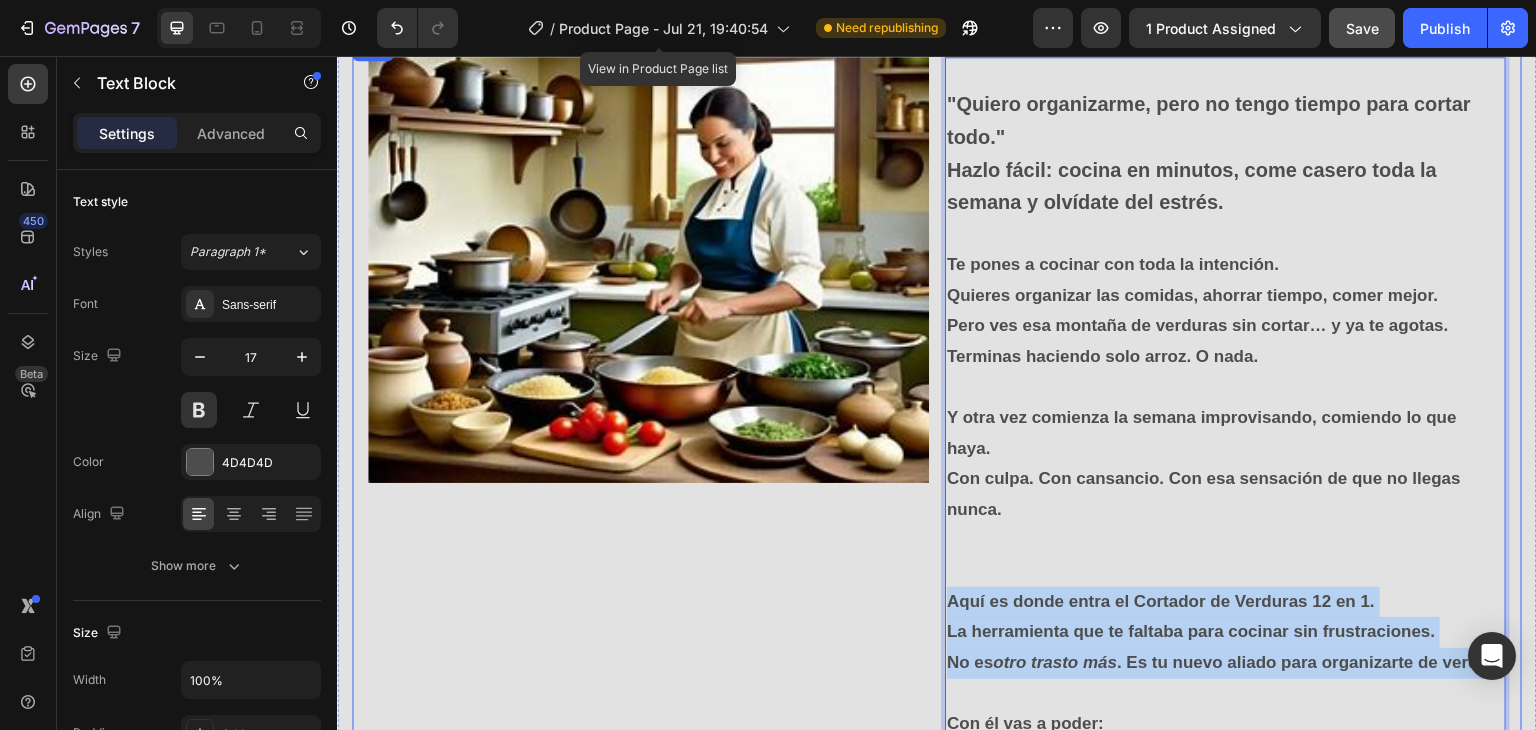 drag, startPoint x: 1030, startPoint y: 685, endPoint x: 930, endPoint y: 594, distance: 135.20724 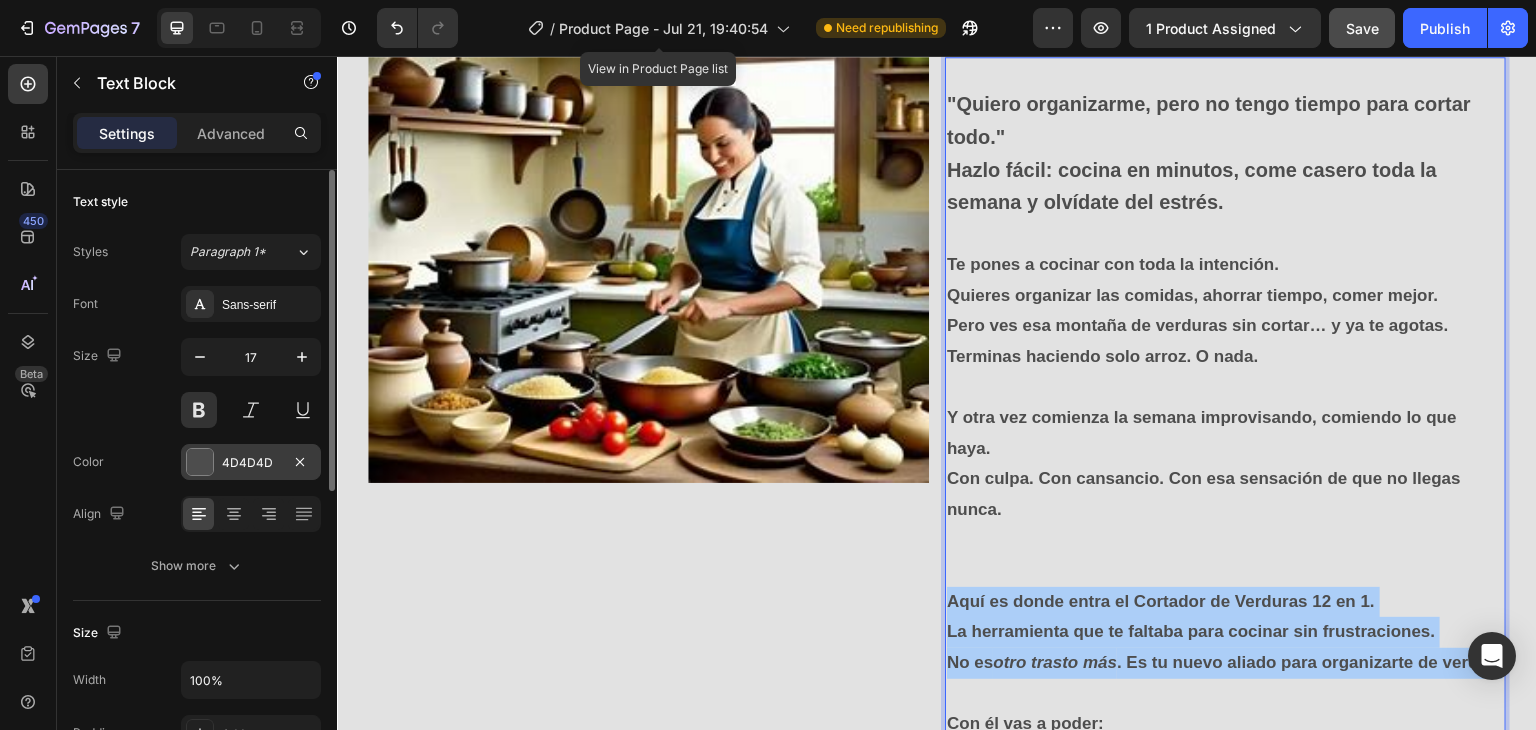 click on "4D4D4D" at bounding box center [251, 463] 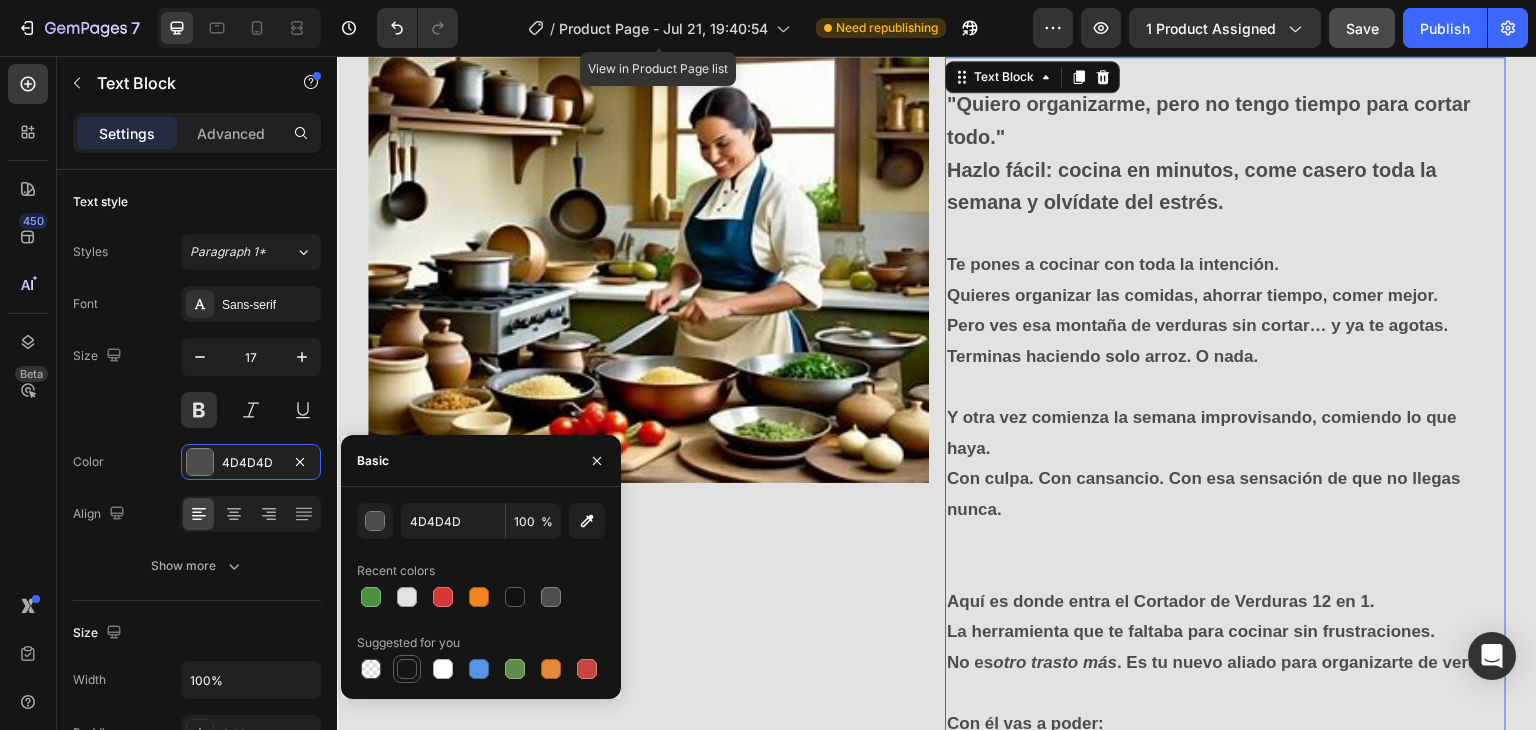 click at bounding box center [407, 669] 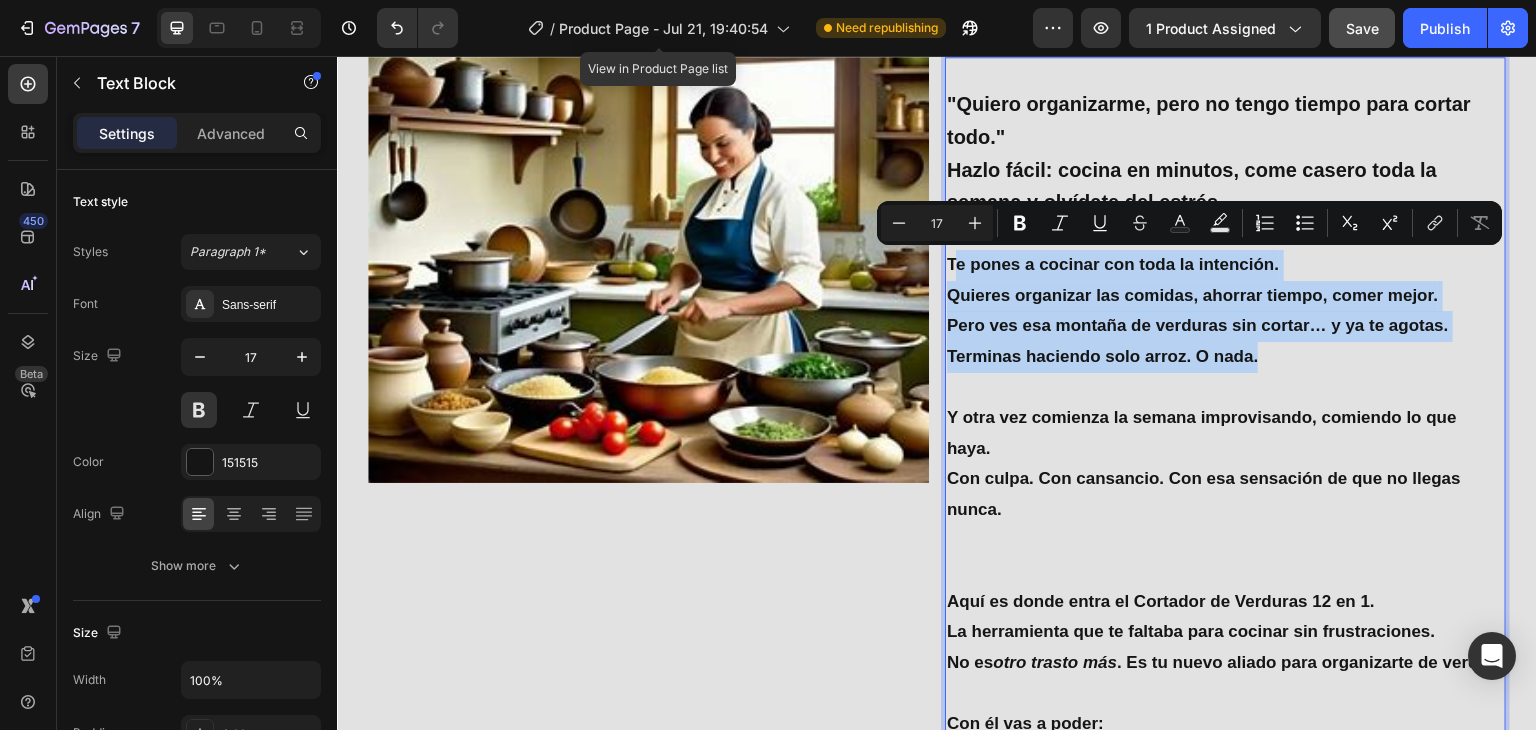 drag, startPoint x: 1264, startPoint y: 358, endPoint x: 947, endPoint y: 247, distance: 335.872 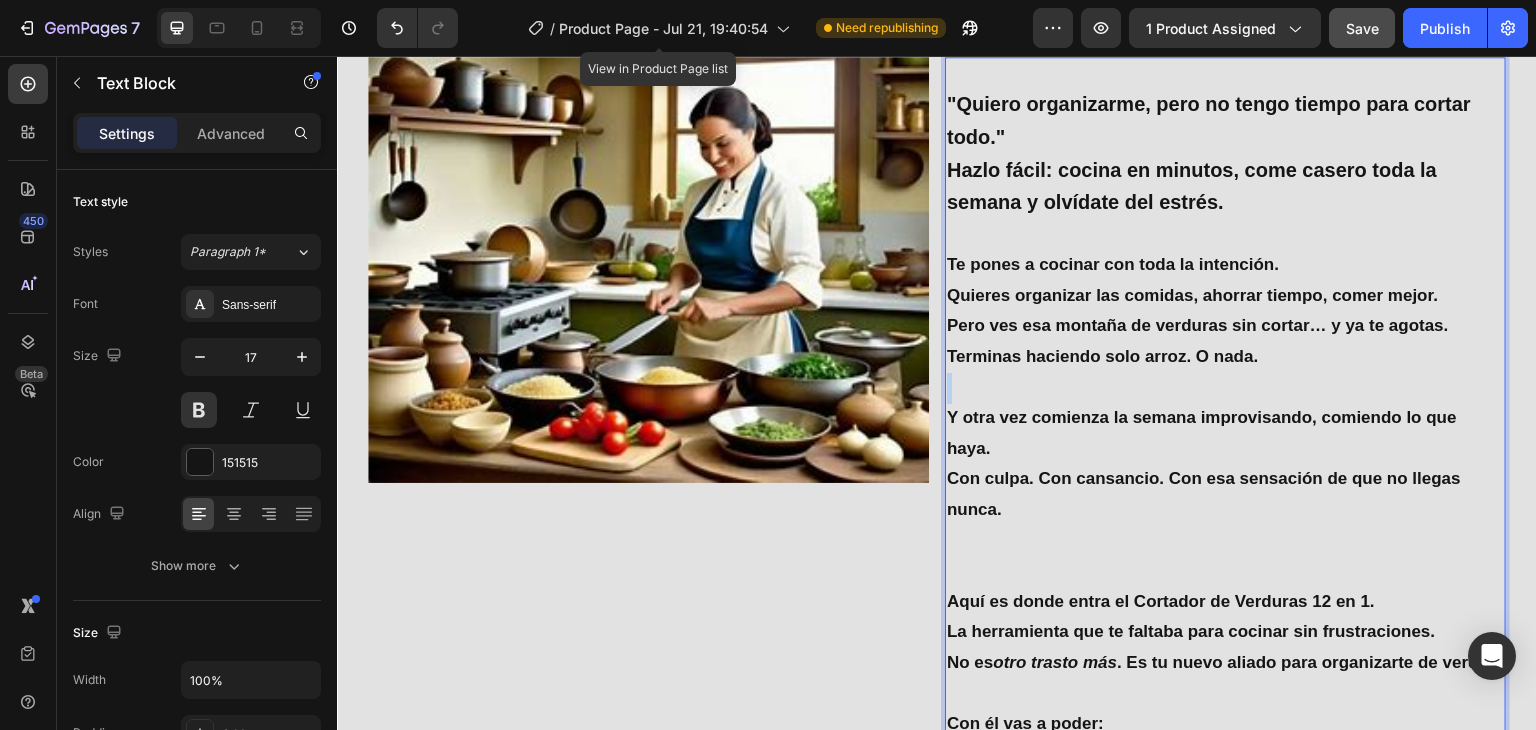 click on "Terminas haciendo solo arroz. O nada." at bounding box center [1225, 357] 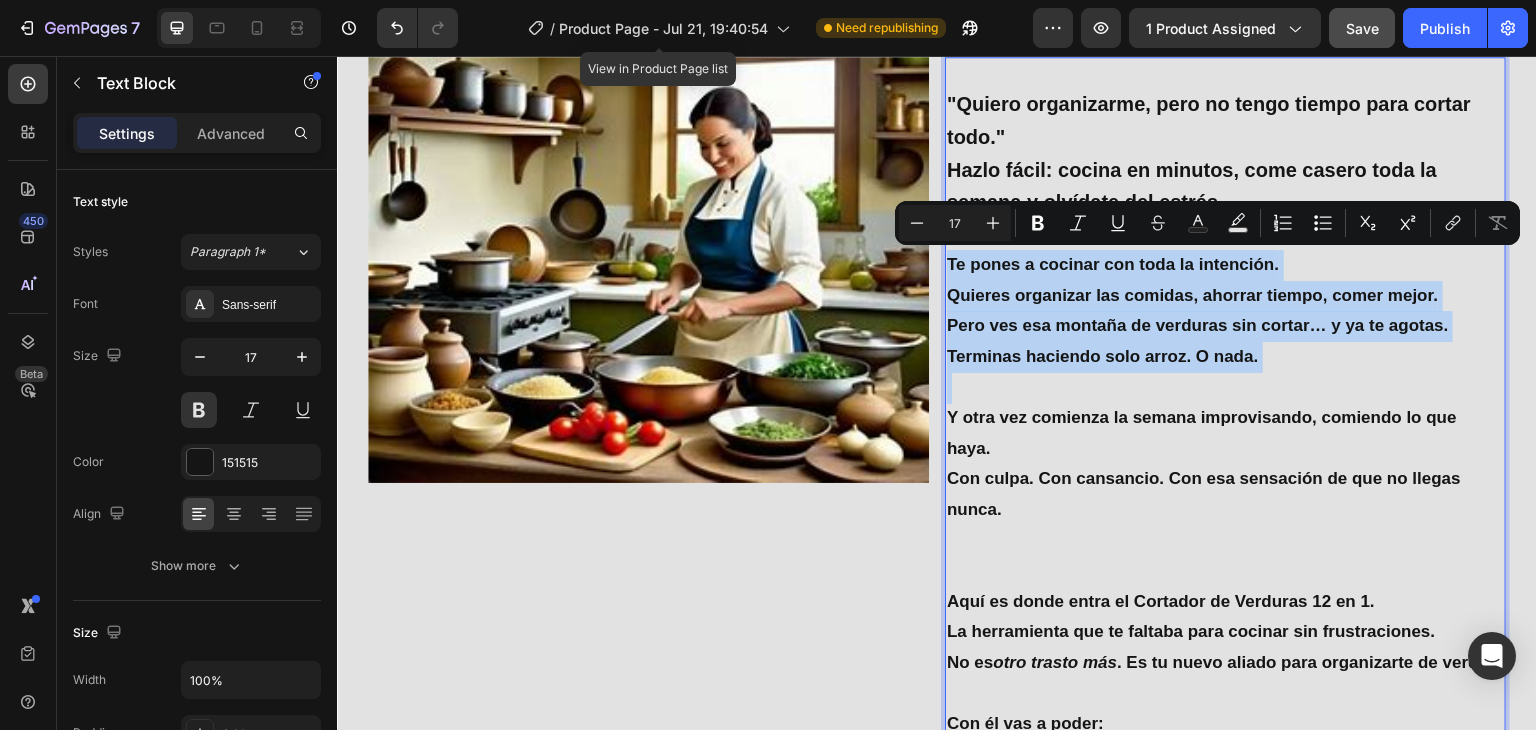 drag, startPoint x: 1260, startPoint y: 352, endPoint x: 966, endPoint y: 261, distance: 307.76126 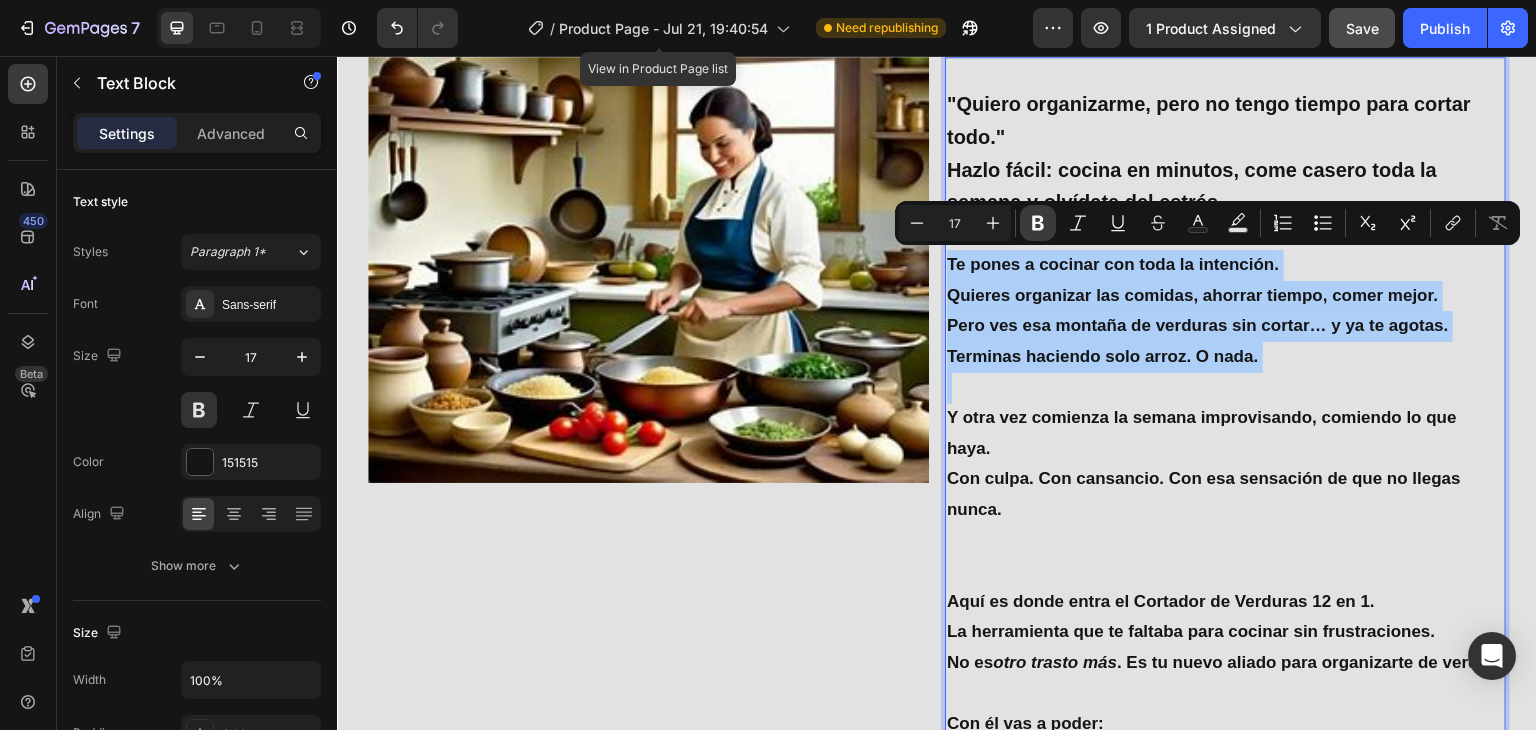 click 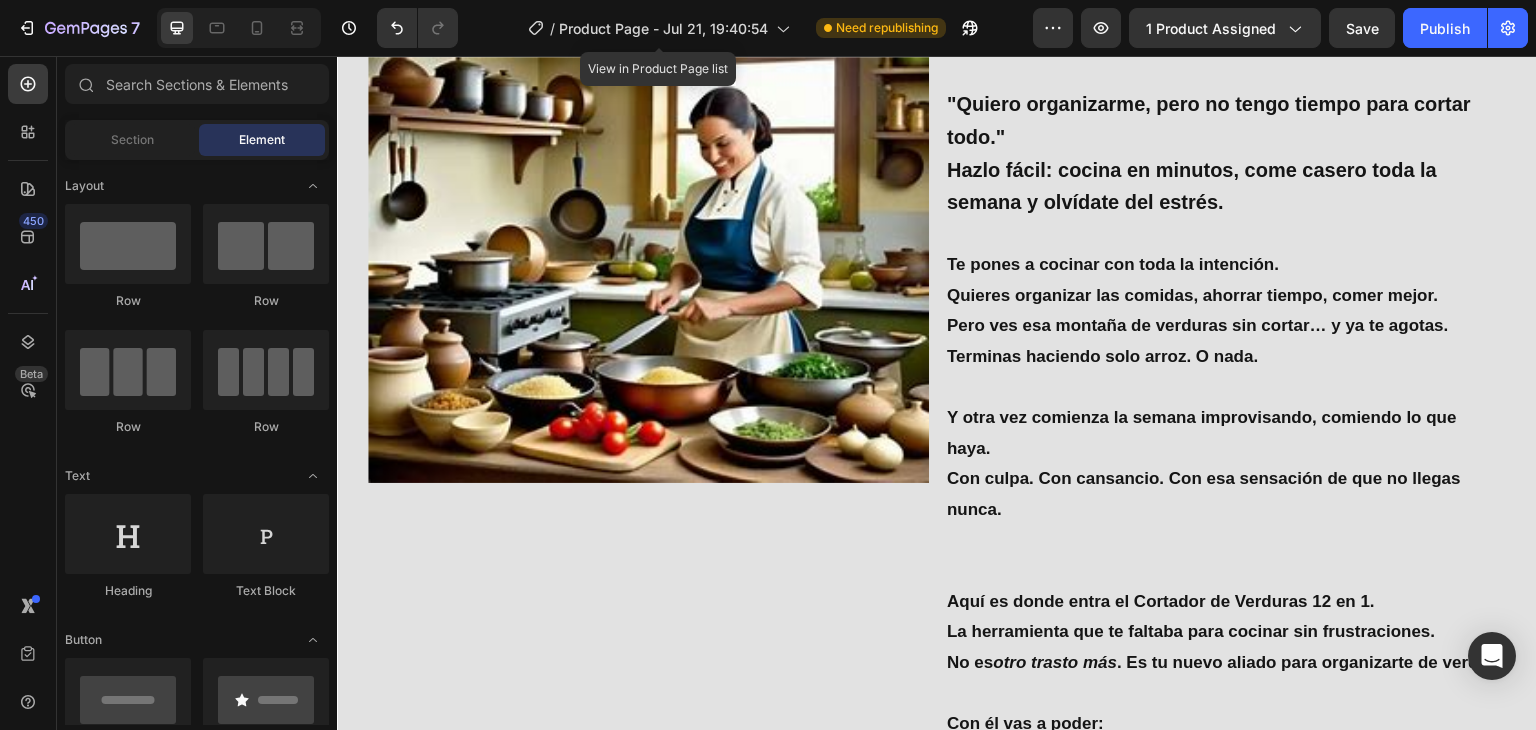 scroll, scrollTop: 1312, scrollLeft: 0, axis: vertical 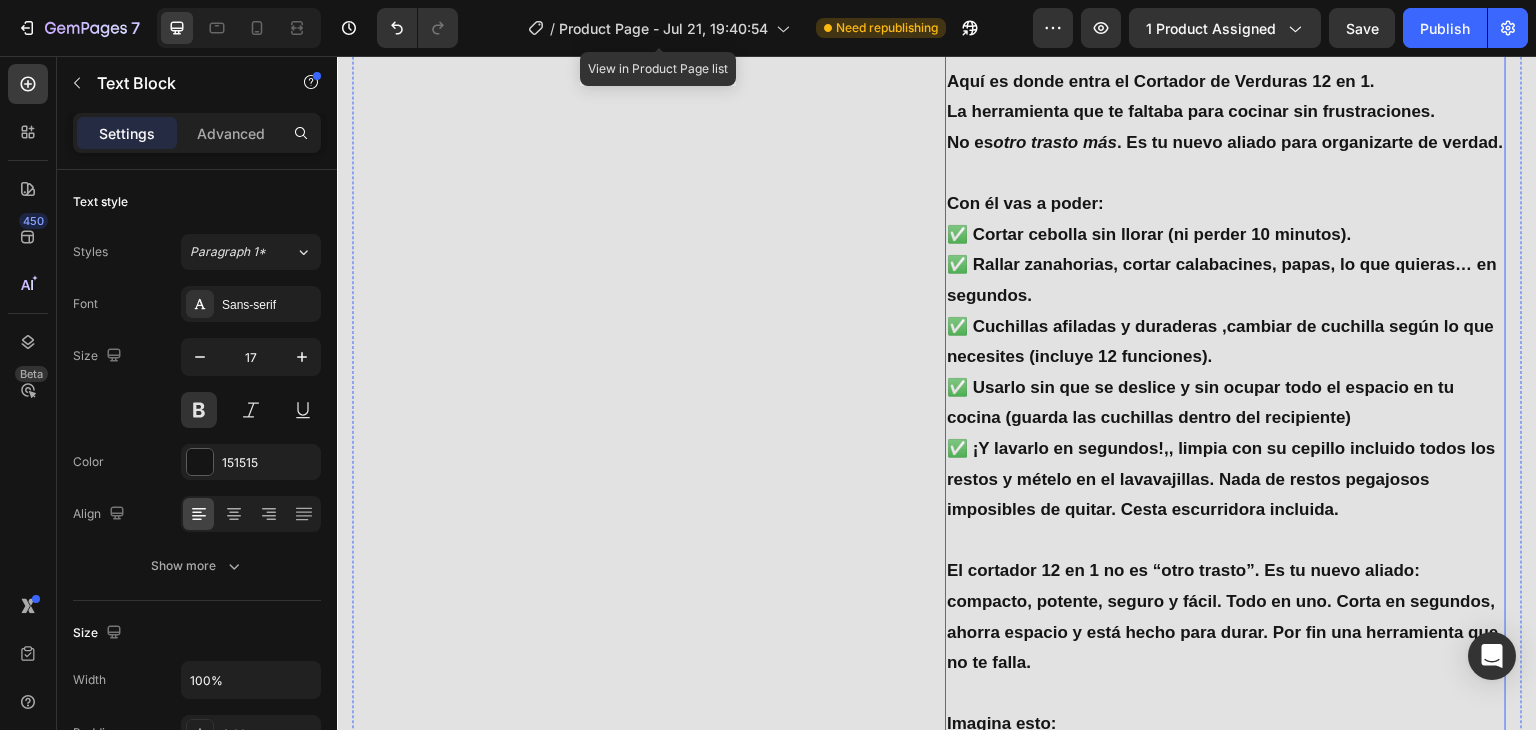 click on "Con él vas a poder:" at bounding box center (1225, 204) 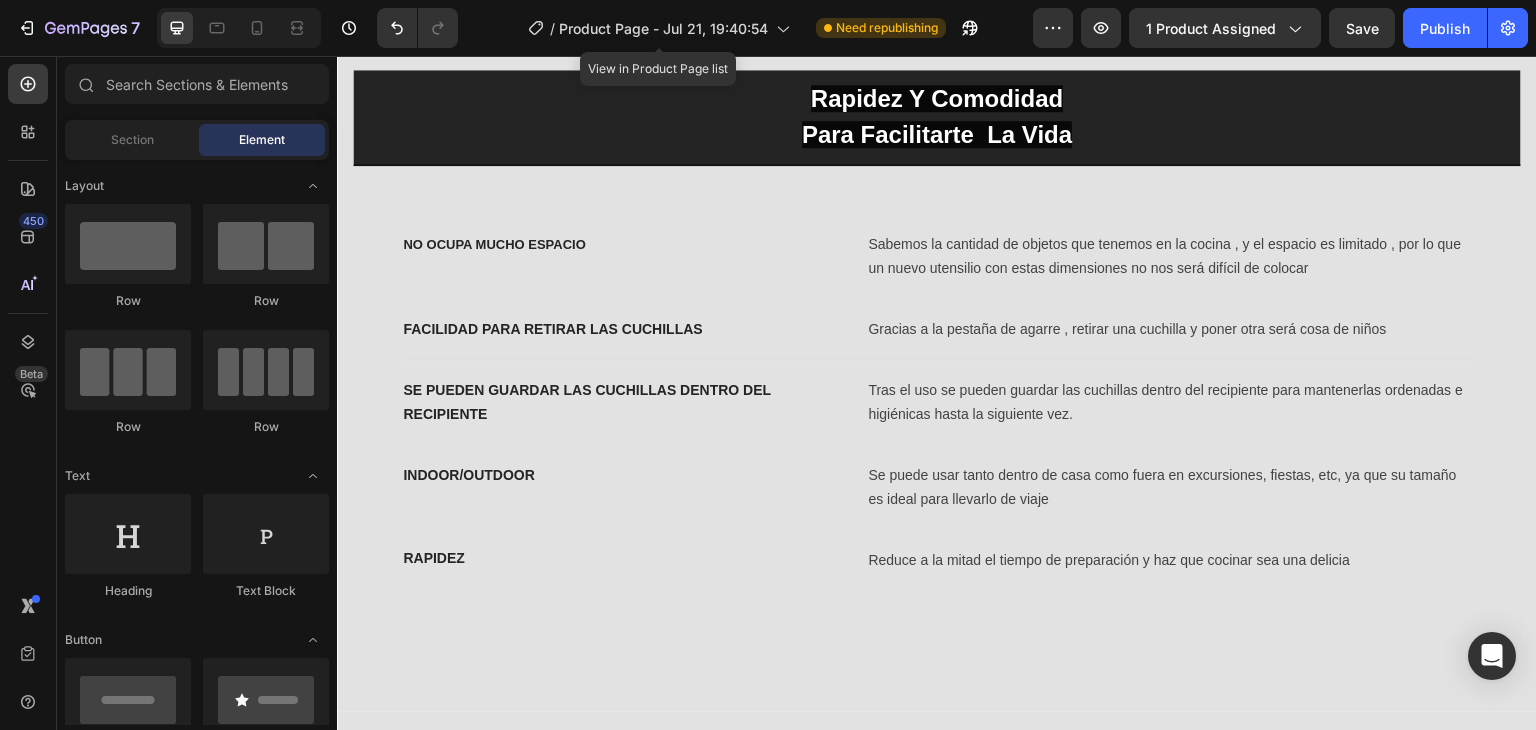 scroll, scrollTop: 2952, scrollLeft: 0, axis: vertical 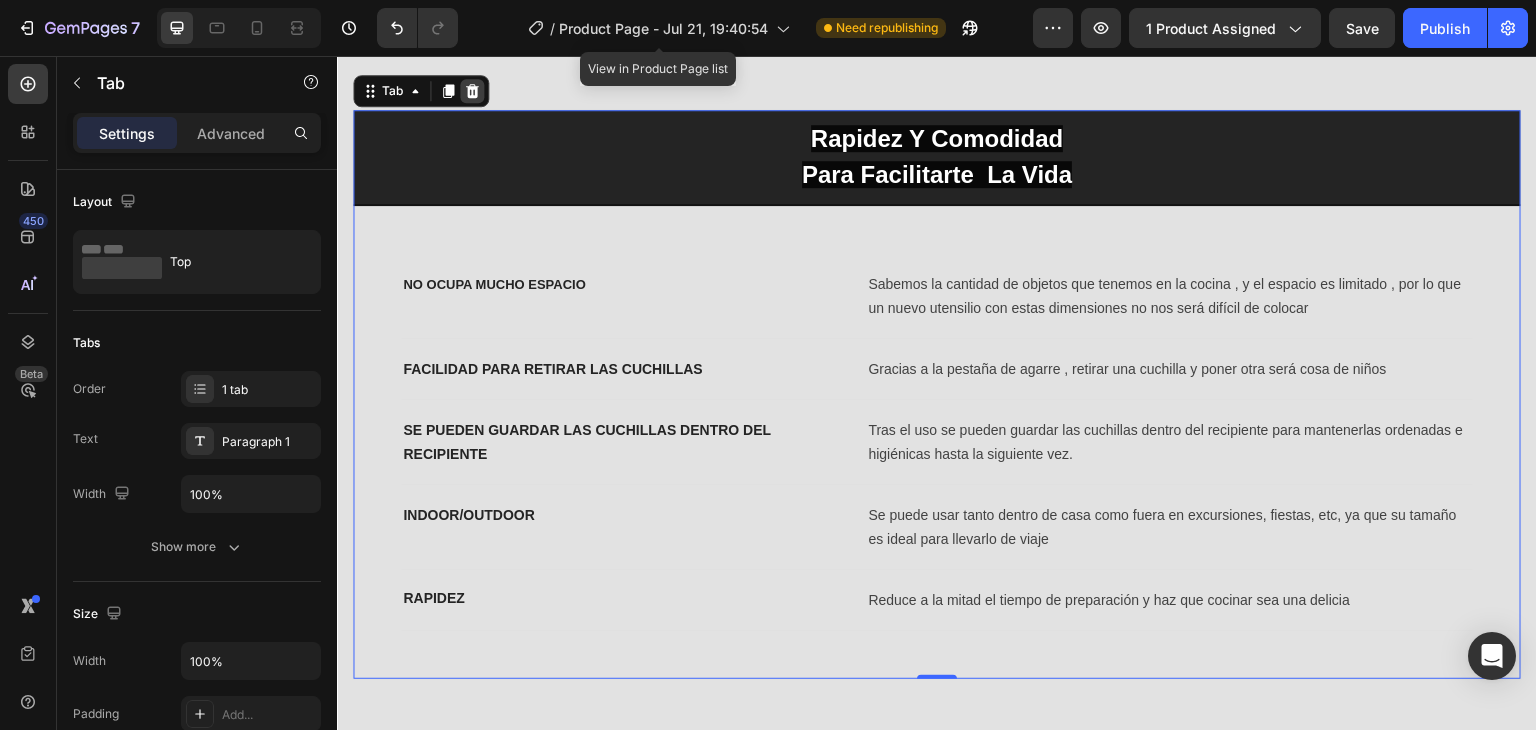 click 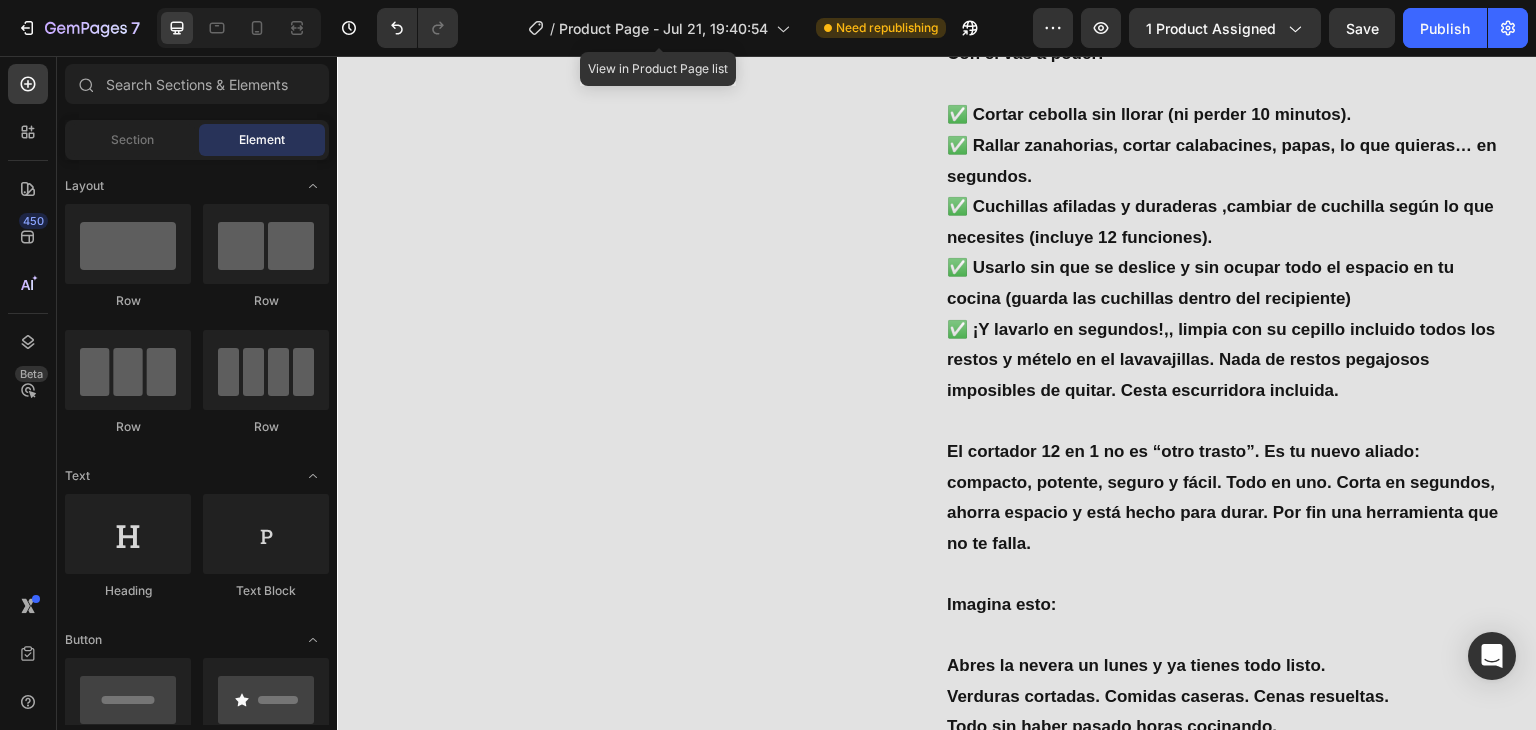 scroll, scrollTop: 1940, scrollLeft: 0, axis: vertical 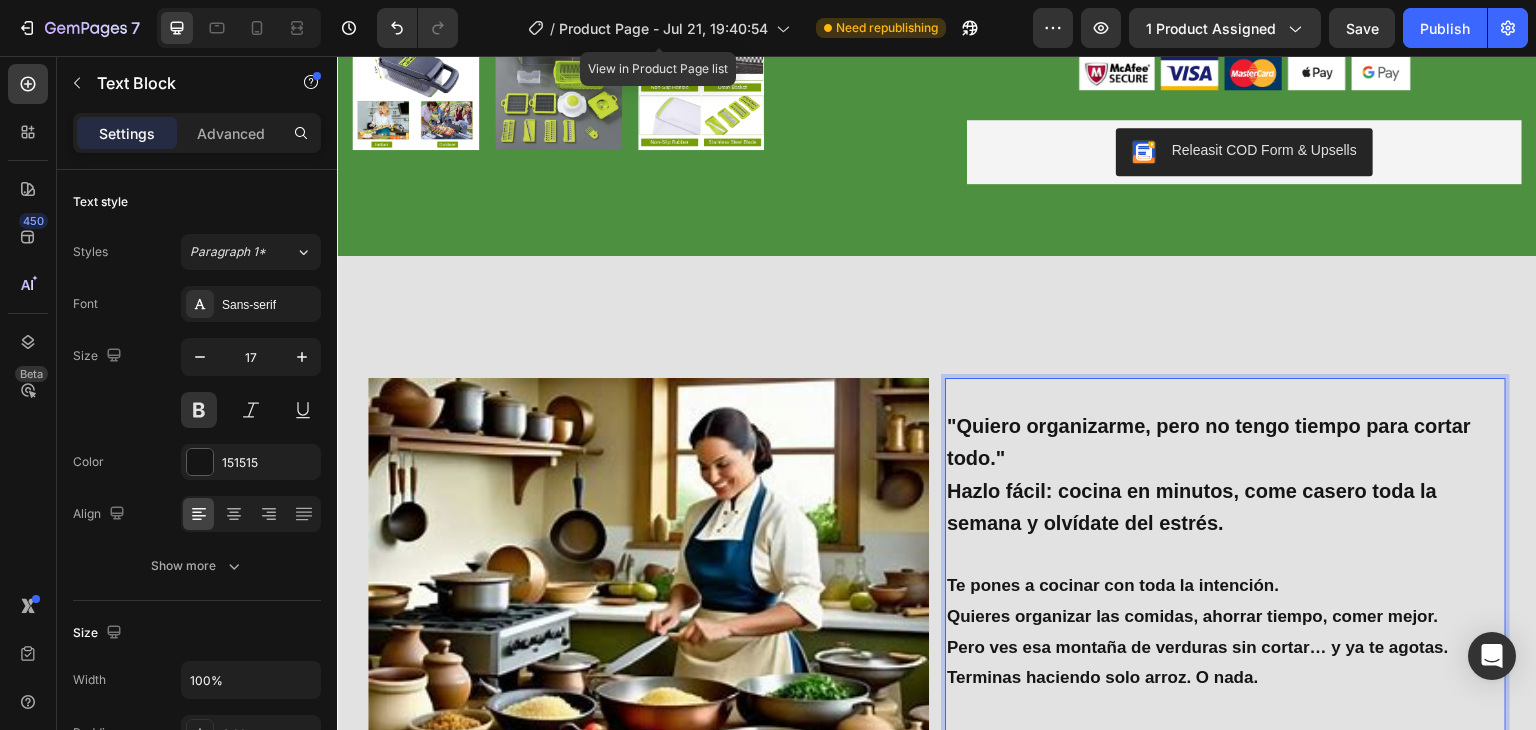 click at bounding box center (1225, 556) 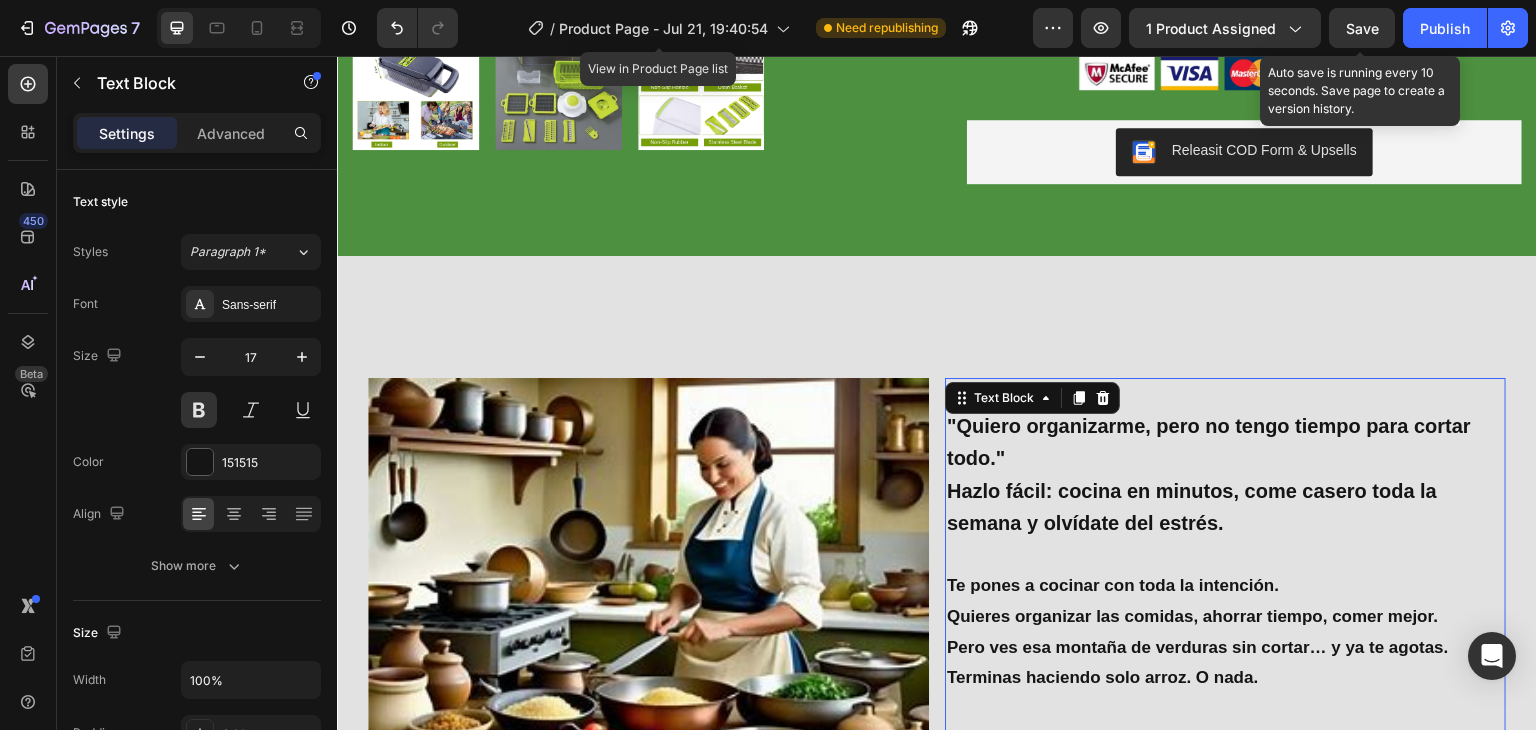 click on "Save" at bounding box center (1362, 28) 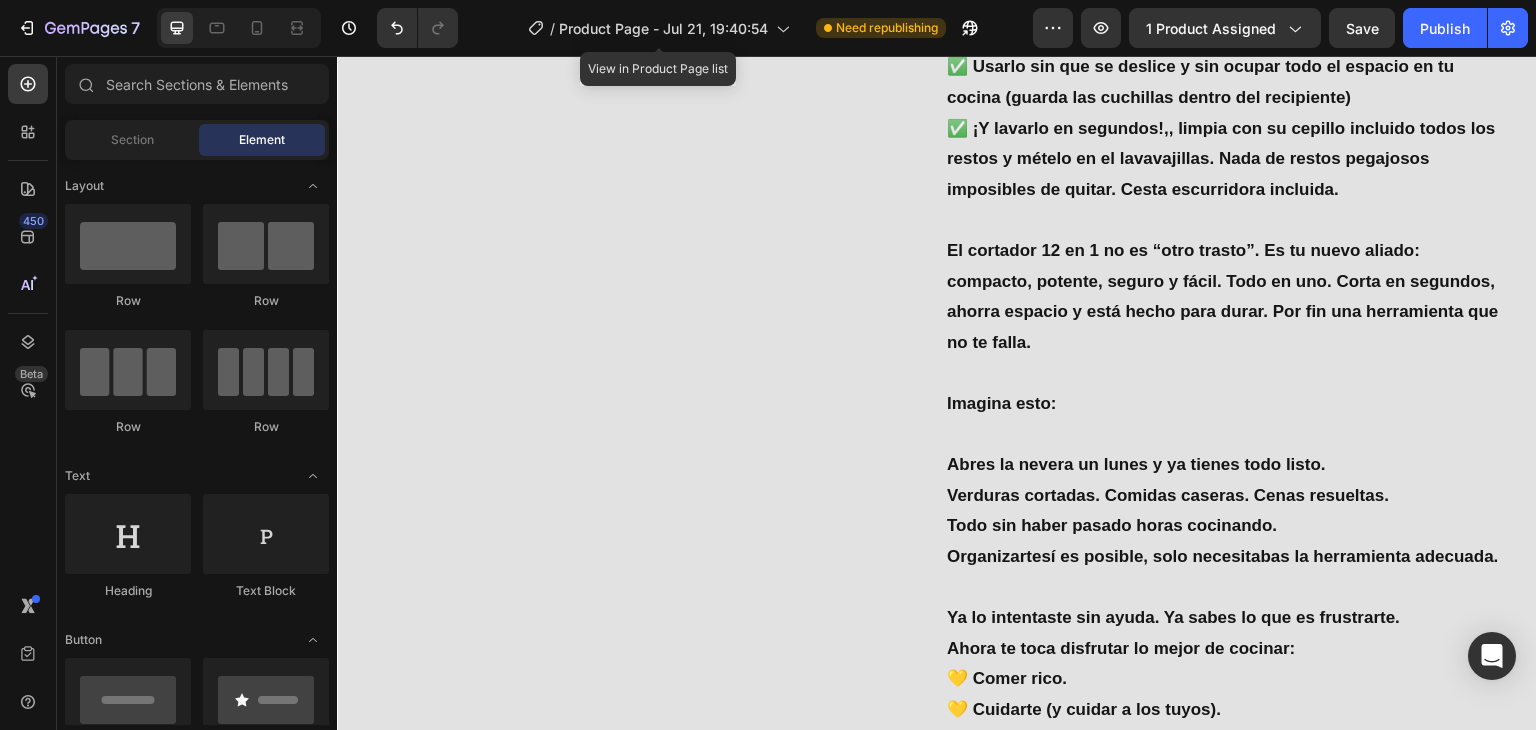 scroll, scrollTop: 2152, scrollLeft: 0, axis: vertical 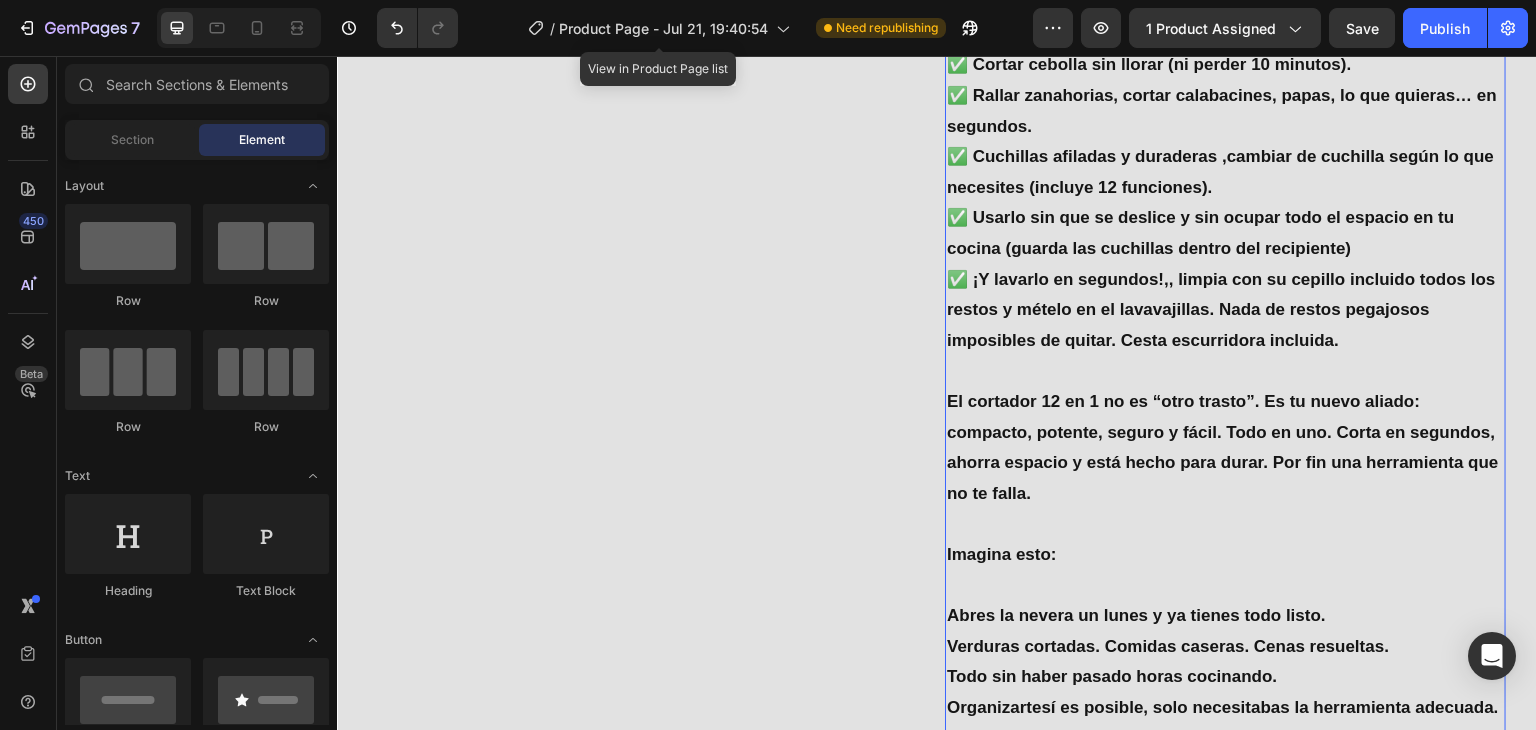 click on "El cortador 12 en 1 no es “otro trasto”. Es tu nuevo aliado: compacto, potente, seguro y fácil. Todo en uno. Corta en segundos, ahorra espacio y está hecho para durar. Por fin una herramienta que no te falla." at bounding box center [1225, 448] 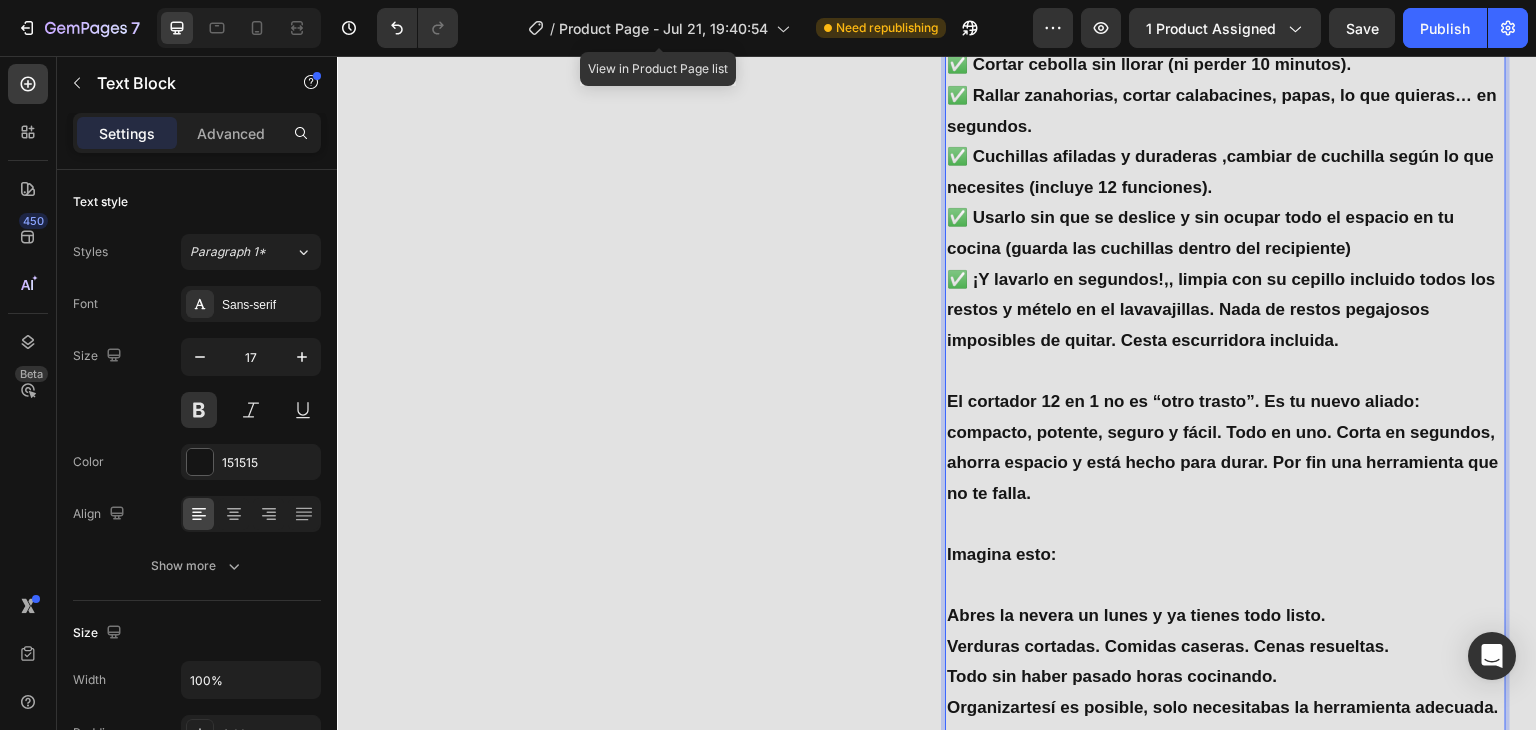 click on "El cortador 12 en 1 no es “otro trasto”. Es tu nuevo aliado: compacto, potente, seguro y fácil. Todo en uno. Corta en segundos, ahorra espacio y está hecho para durar. Por fin una herramienta que no te falla." at bounding box center (1225, 448) 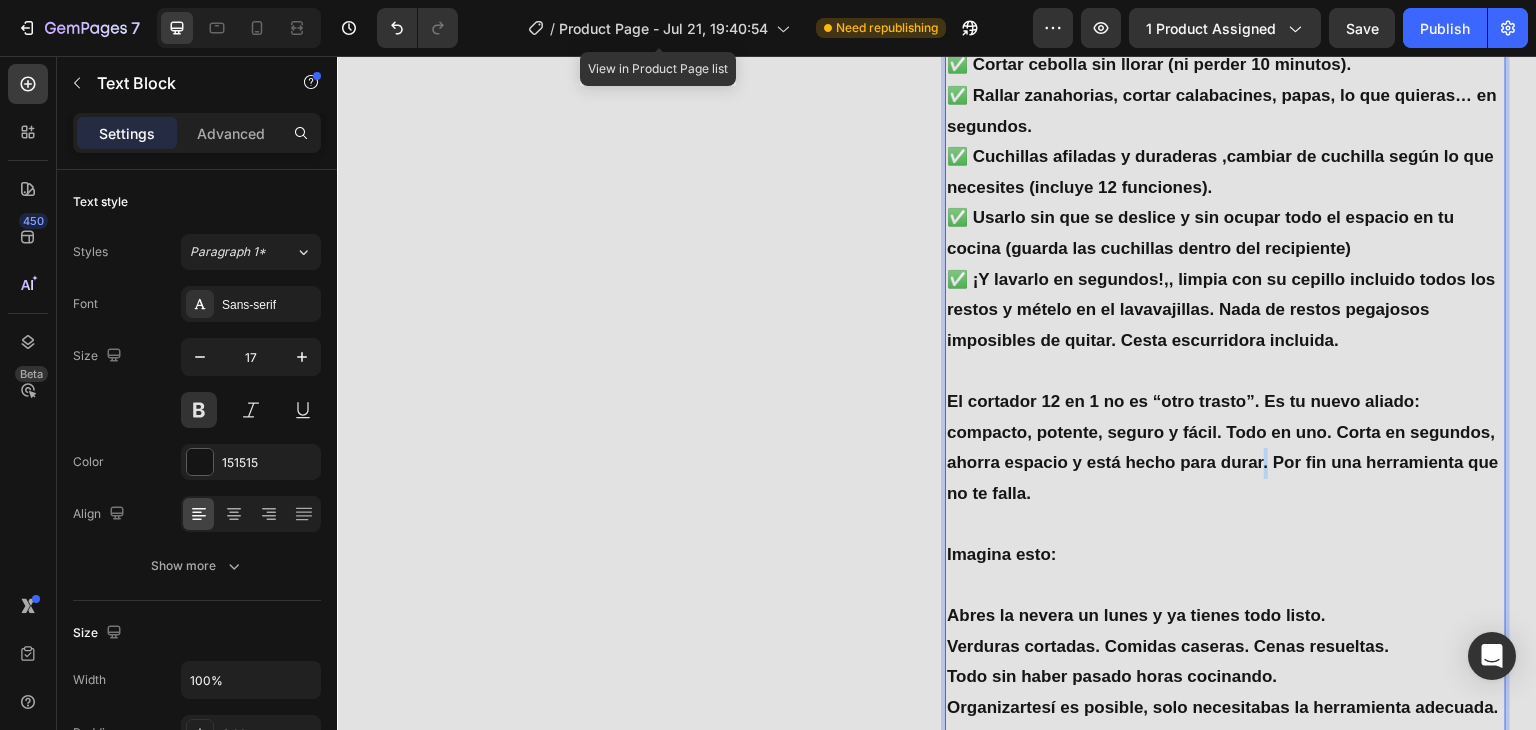 click on "El cortador 12 en 1 no es “otro trasto”. Es tu nuevo aliado: compacto, potente, seguro y fácil. Todo en uno. Corta en segundos, ahorra espacio y está hecho para durar. Por fin una herramienta que no te falla." at bounding box center (1225, 448) 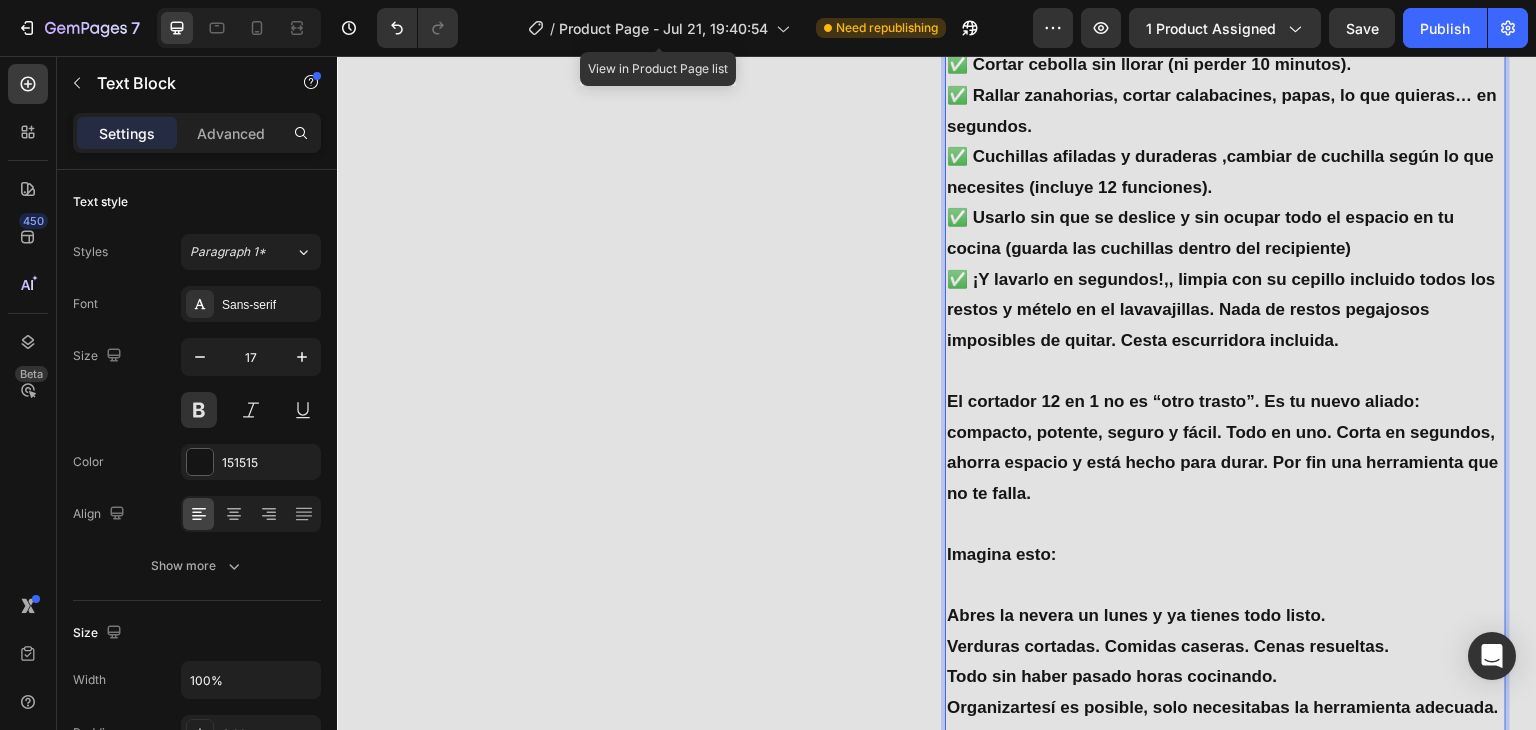 click on "El cortador 12 en 1 no es “otro trasto”. Es tu nuevo aliado: compacto, potente, seguro y fácil. Todo en uno. Corta en segundos, ahorra espacio y está hecho para durar. Por fin una herramienta que no te falla." at bounding box center (1225, 448) 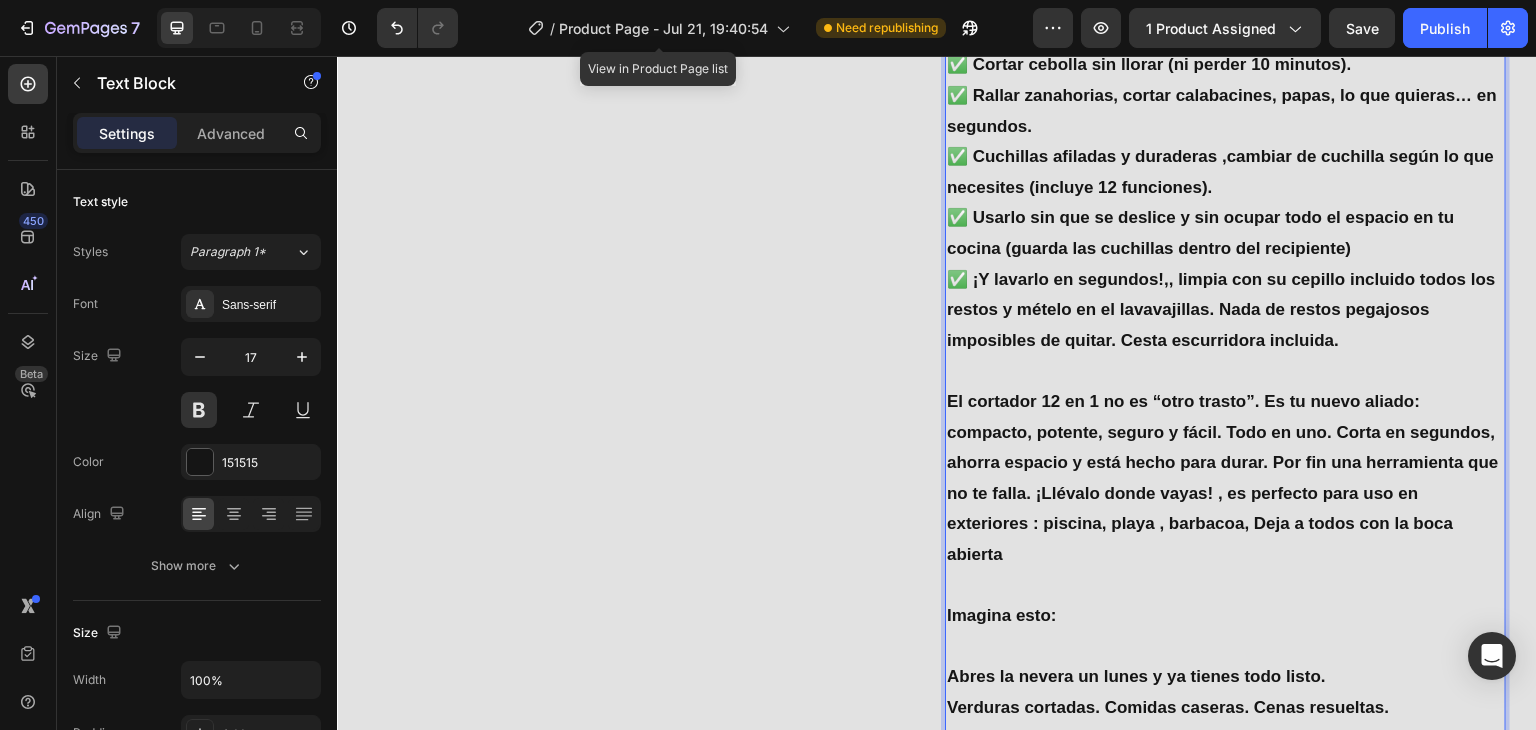 click on "El cortador 12 en 1 no es “otro trasto”. Es tu nuevo aliado: compacto, potente, seguro y fácil. Todo en uno. Corta en segundos, ahorra espacio y está hecho para durar. Por fin una herramienta que no te falla. ¡Llévalo donde vayas! , es perfecto para uso en exteriores : piscina, playa , barbacoa, Deja a todos con la boca abierta" at bounding box center [1225, 479] 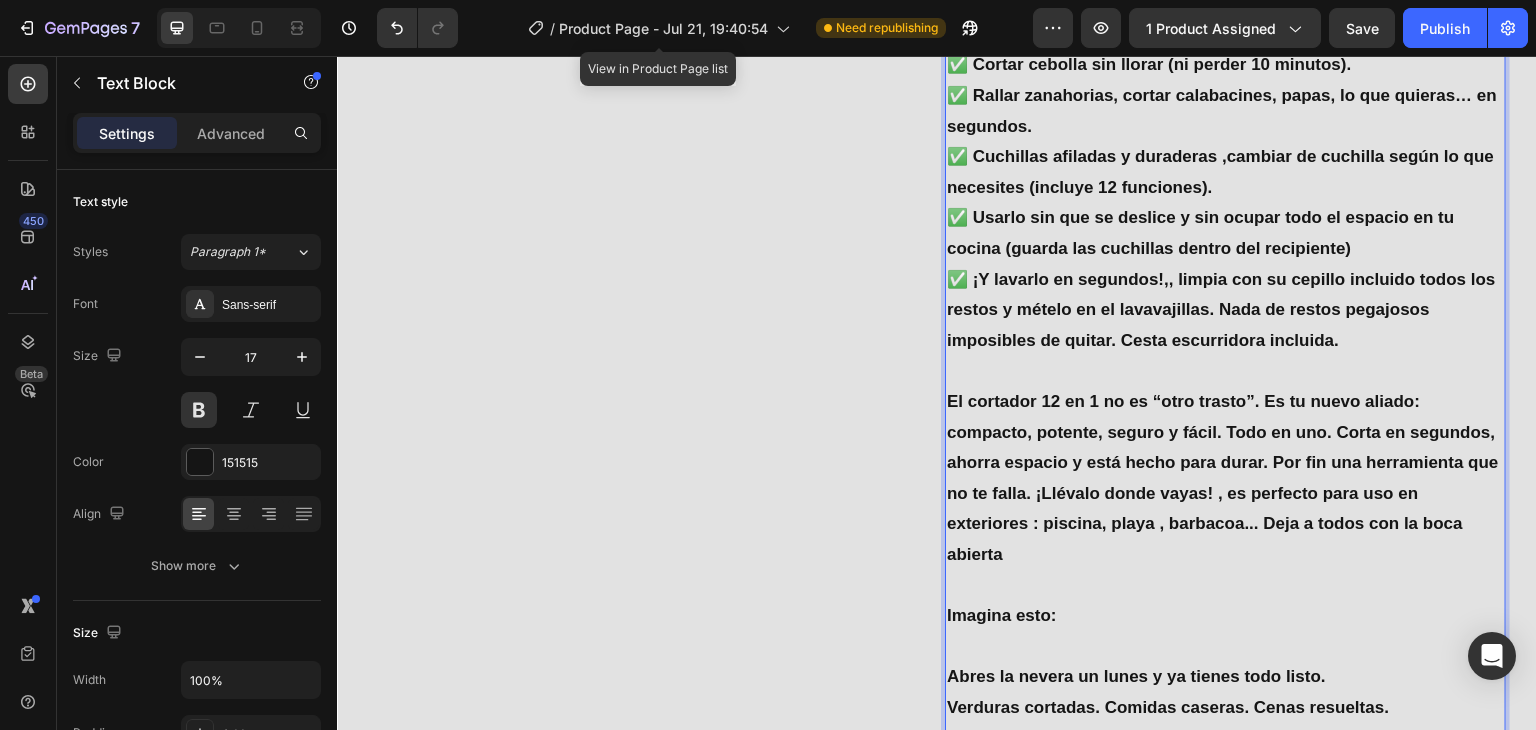 click on "El cortador 12 en 1 no es “otro trasto”. Es tu nuevo aliado: compacto, potente, seguro y fácil. Todo en uno. Corta en segundos, ahorra espacio y está hecho para durar. Por fin una herramienta que no te falla. ¡Llévalo donde vayas! , es perfecto para uso en exteriores : piscina, playa , barbacoa... Deja a todos con la boca abierta" at bounding box center [1225, 479] 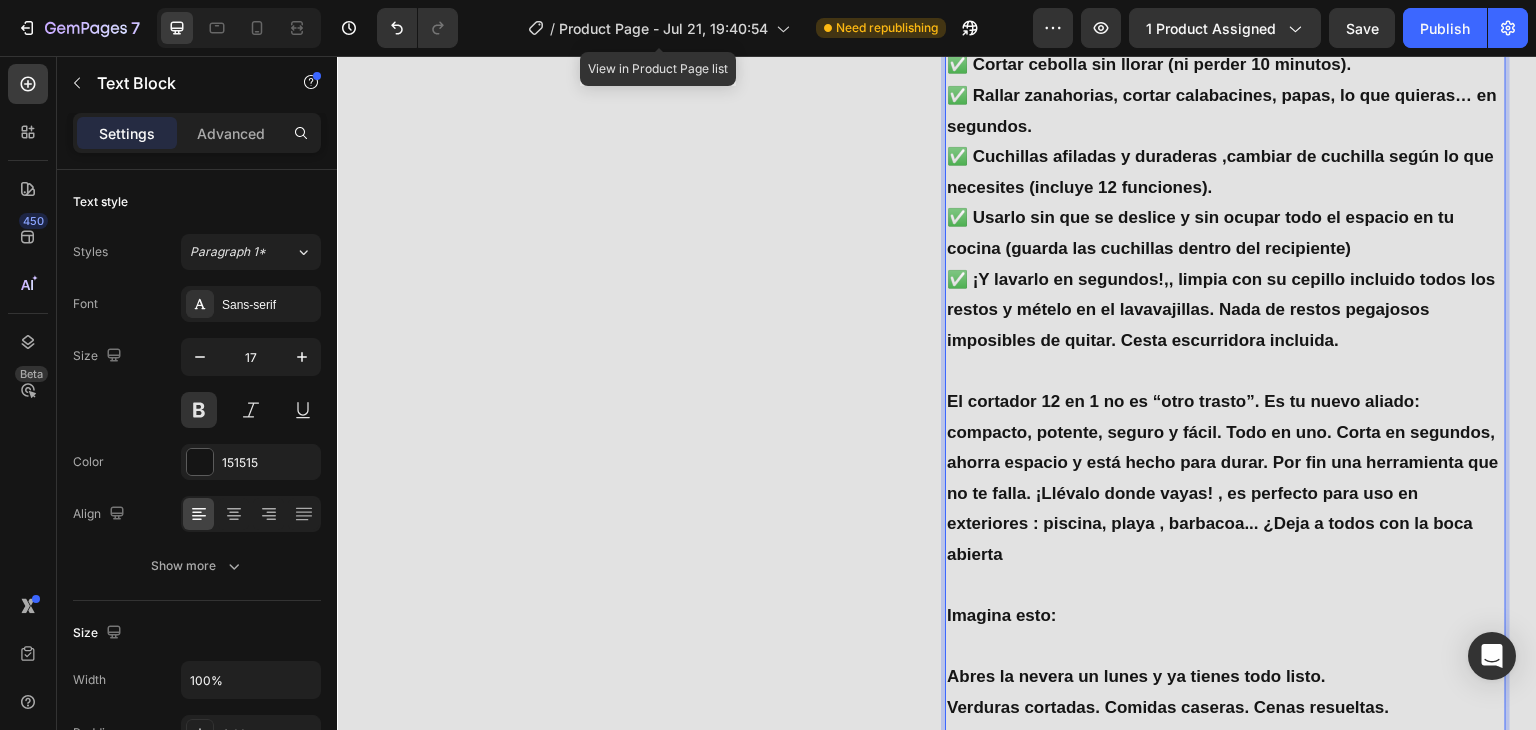 click on "El cortador 12 en 1 no es “otro trasto”. Es tu nuevo aliado: compacto, potente, seguro y fácil. Todo en uno. Corta en segundos, ahorra espacio y está hecho para durar. Por fin una herramienta que no te falla. ¡Llévalo donde vayas! , es perfecto para uso en exteriores : piscina, playa , barbacoa... ¿Deja a todos con la boca abierta" at bounding box center [1225, 479] 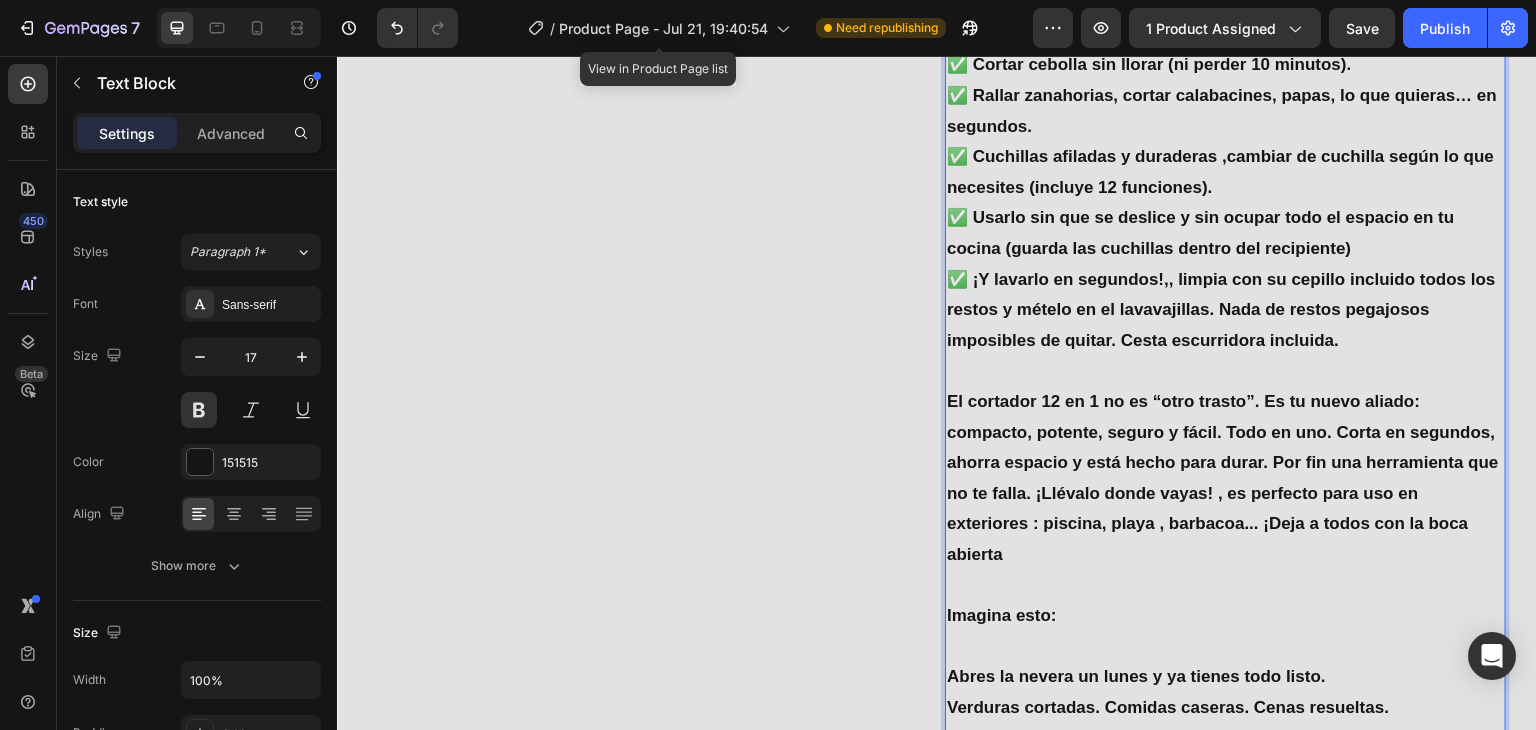 click on "El cortador 12 en 1 no es “otro trasto”. Es tu nuevo aliado: compacto, potente, seguro y fácil. Todo en uno. Corta en segundos, ahorra espacio y está hecho para durar. Por fin una herramienta que no te falla. ¡Llévalo donde vayas! , es perfecto para uso en exteriores : piscina, playa , barbacoa... ¡Deja a todos con la boca abierta" at bounding box center [1225, 479] 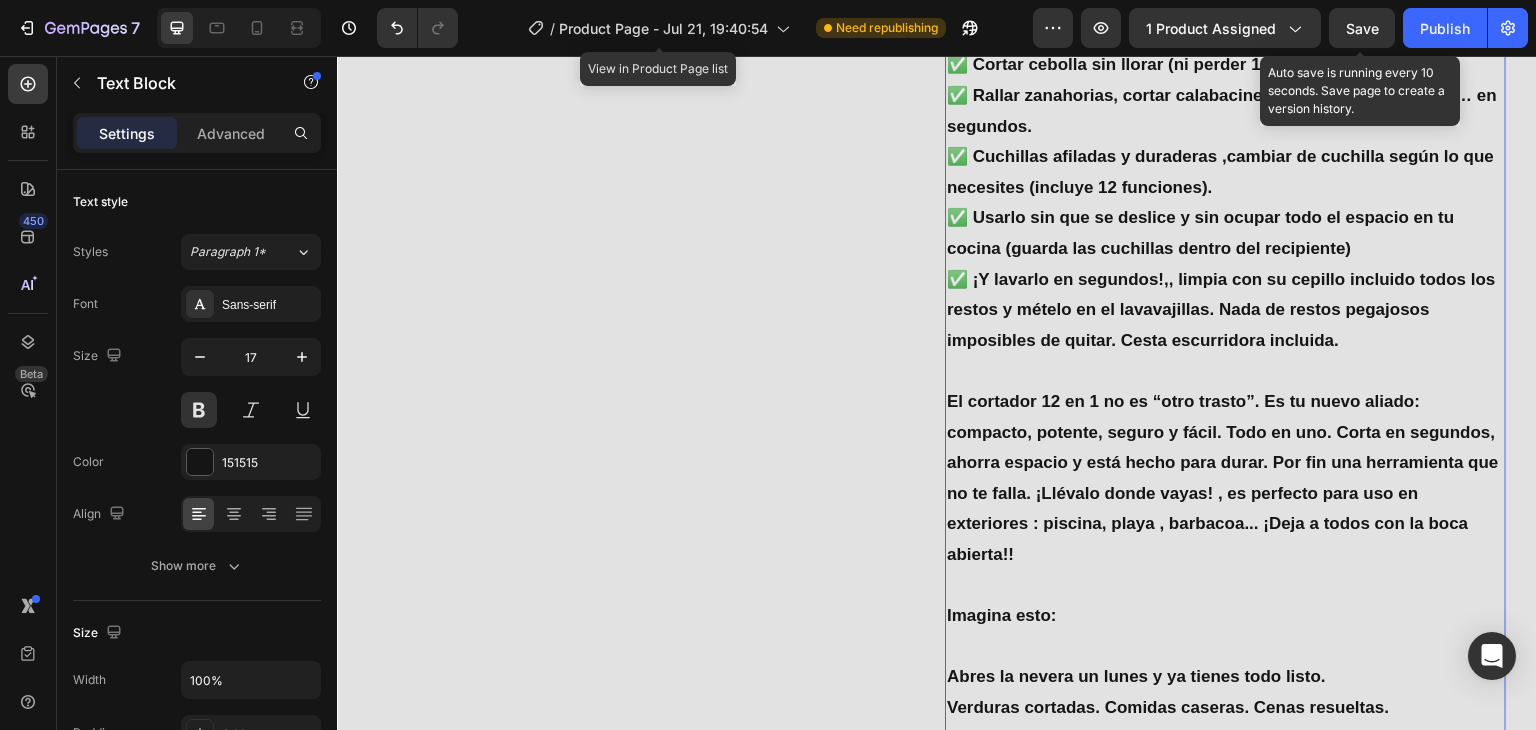 click on "Save" at bounding box center (1362, 28) 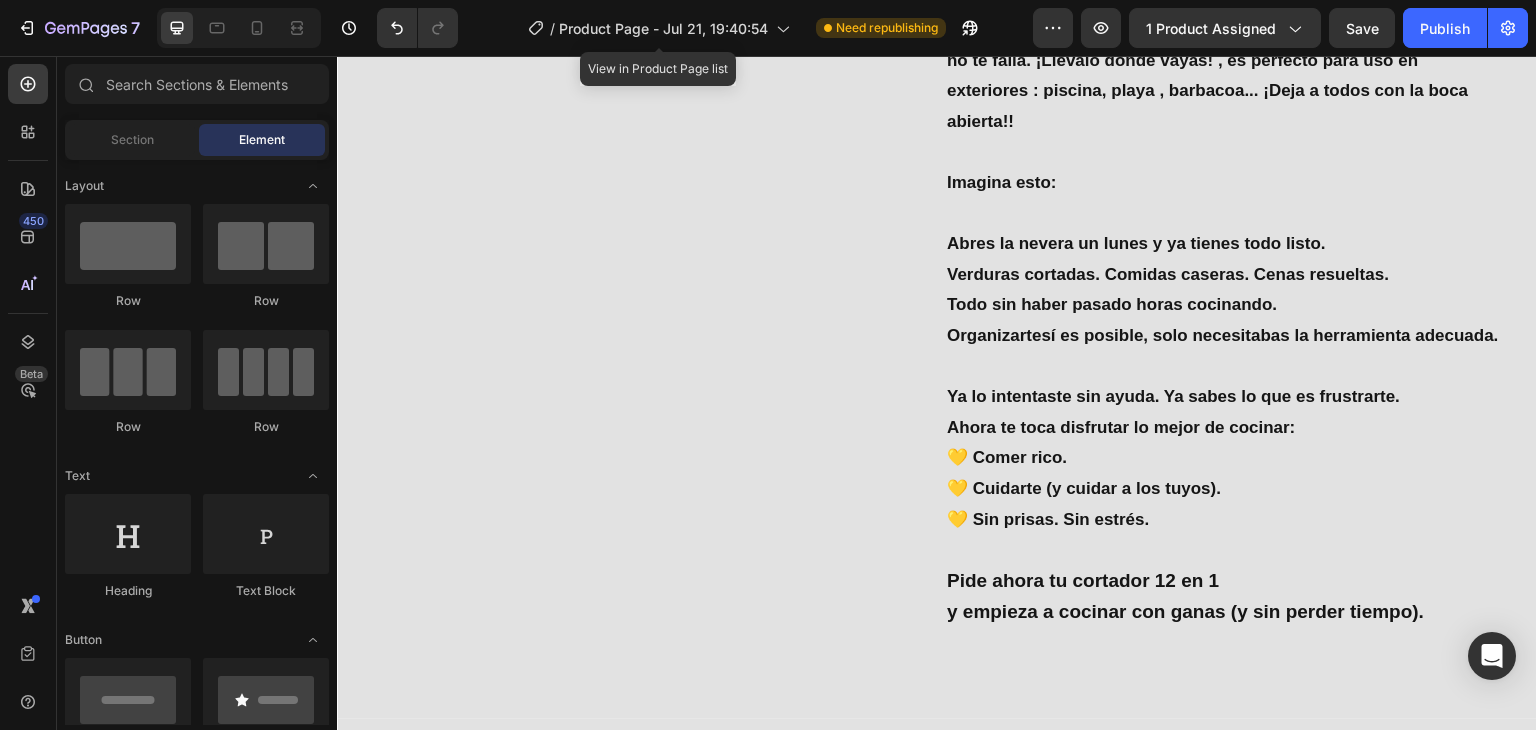 scroll, scrollTop: 2432, scrollLeft: 0, axis: vertical 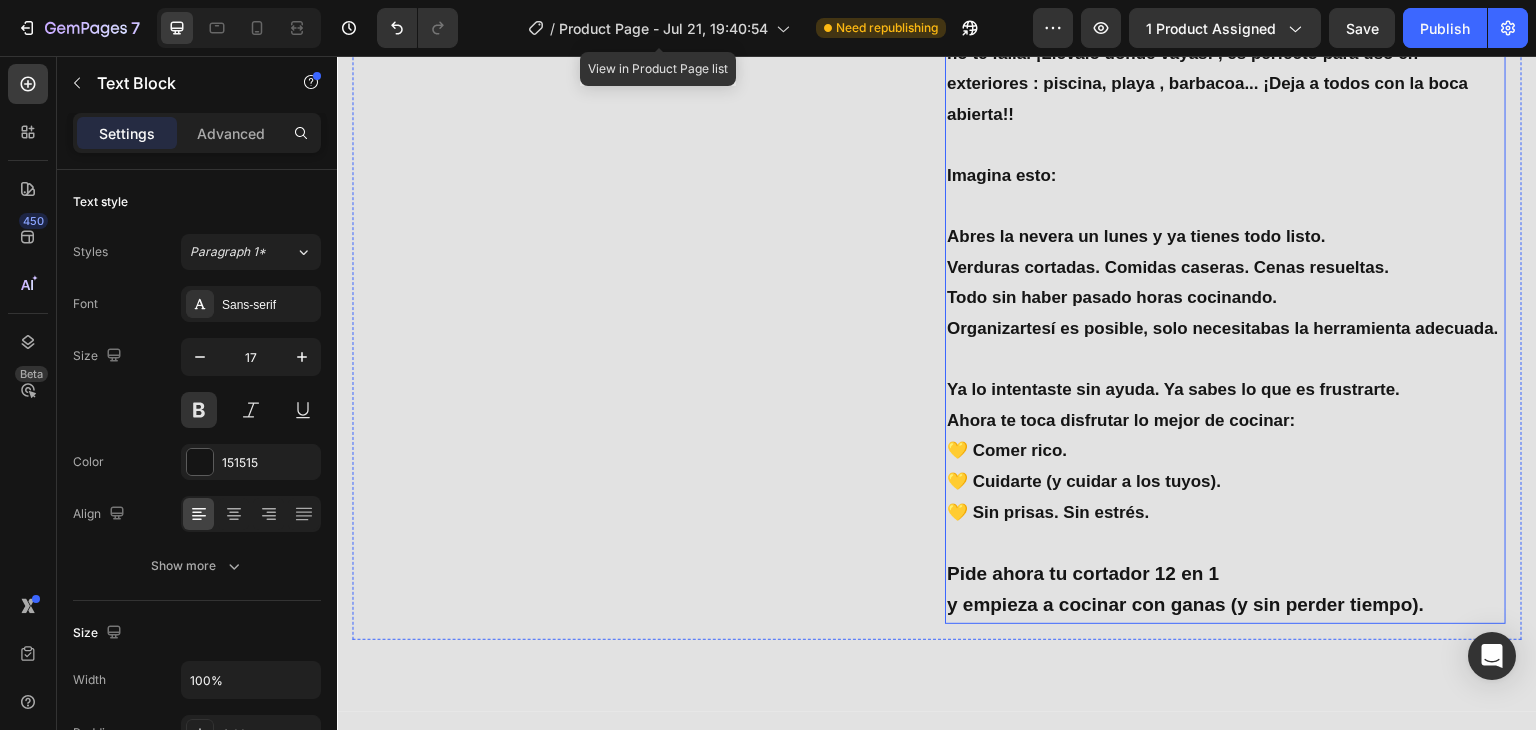click on "Abres la nevera un lunes y ya tienes todo listo. Verduras cortadas. Comidas caseras. Cenas resueltas. Todo sin haber pasado horas cocinando." at bounding box center [1225, 253] 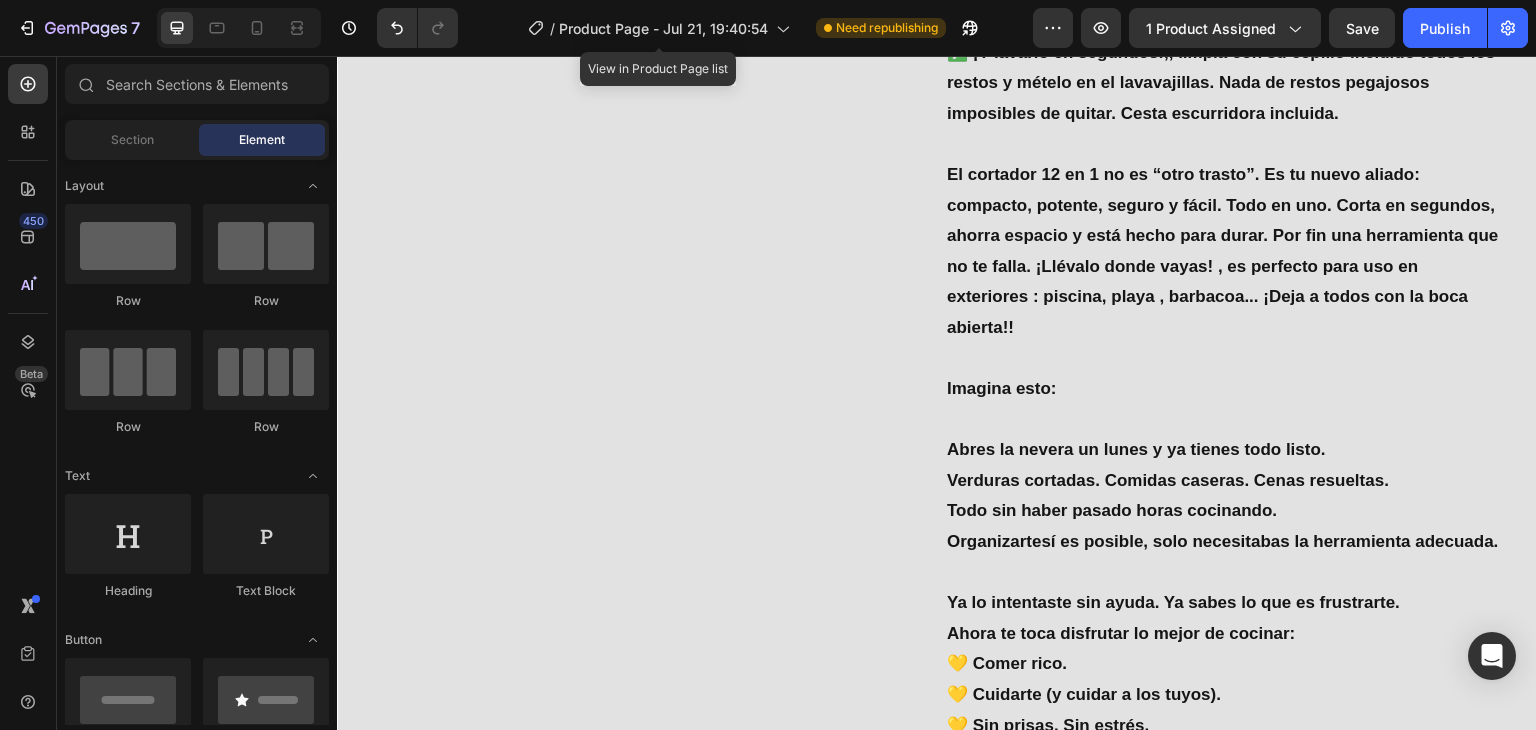 scroll, scrollTop: 2254, scrollLeft: 0, axis: vertical 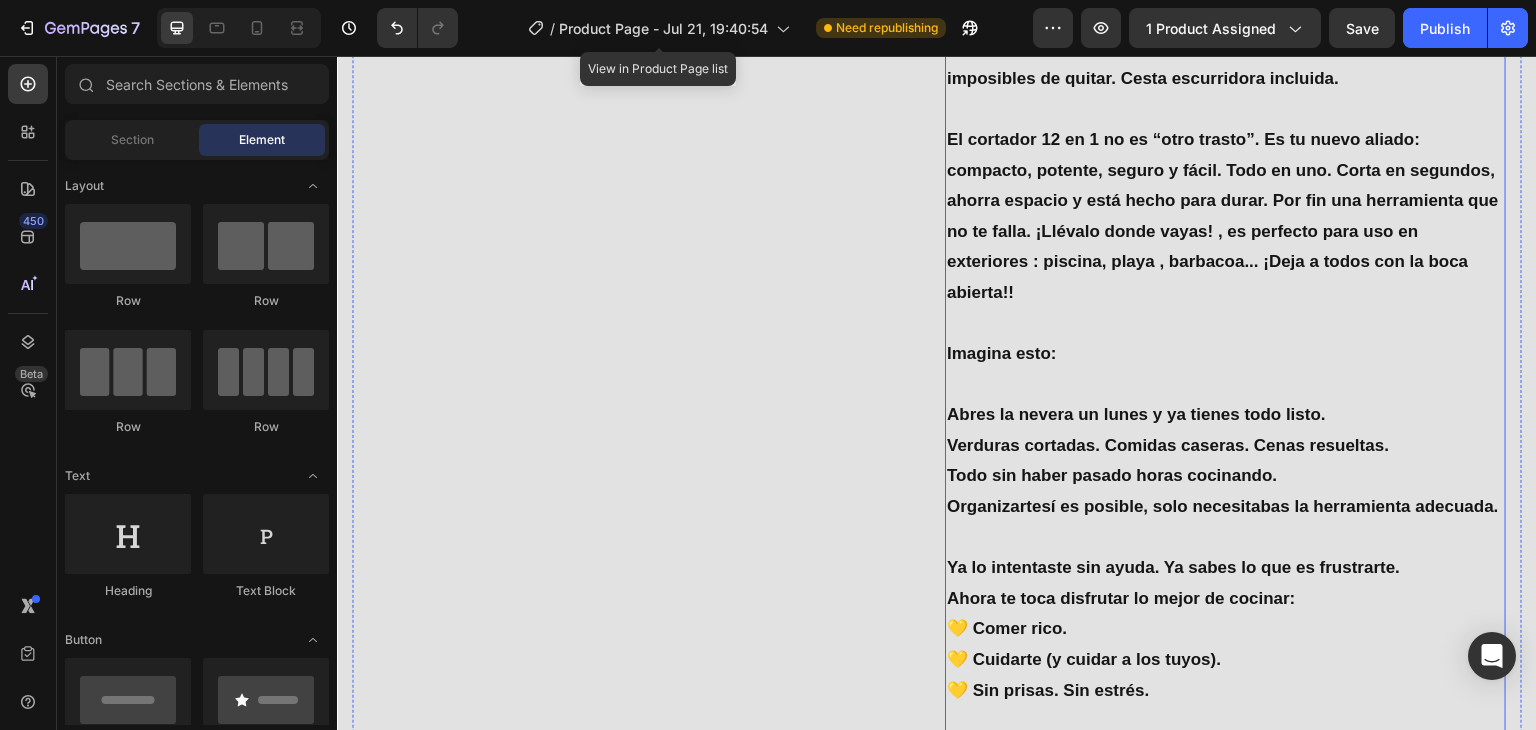 click on "Abres la nevera un lunes y ya tienes todo listo. Verduras cortadas. Comidas caseras. Cenas resueltas. Todo sin haber pasado horas cocinando." at bounding box center [1225, 431] 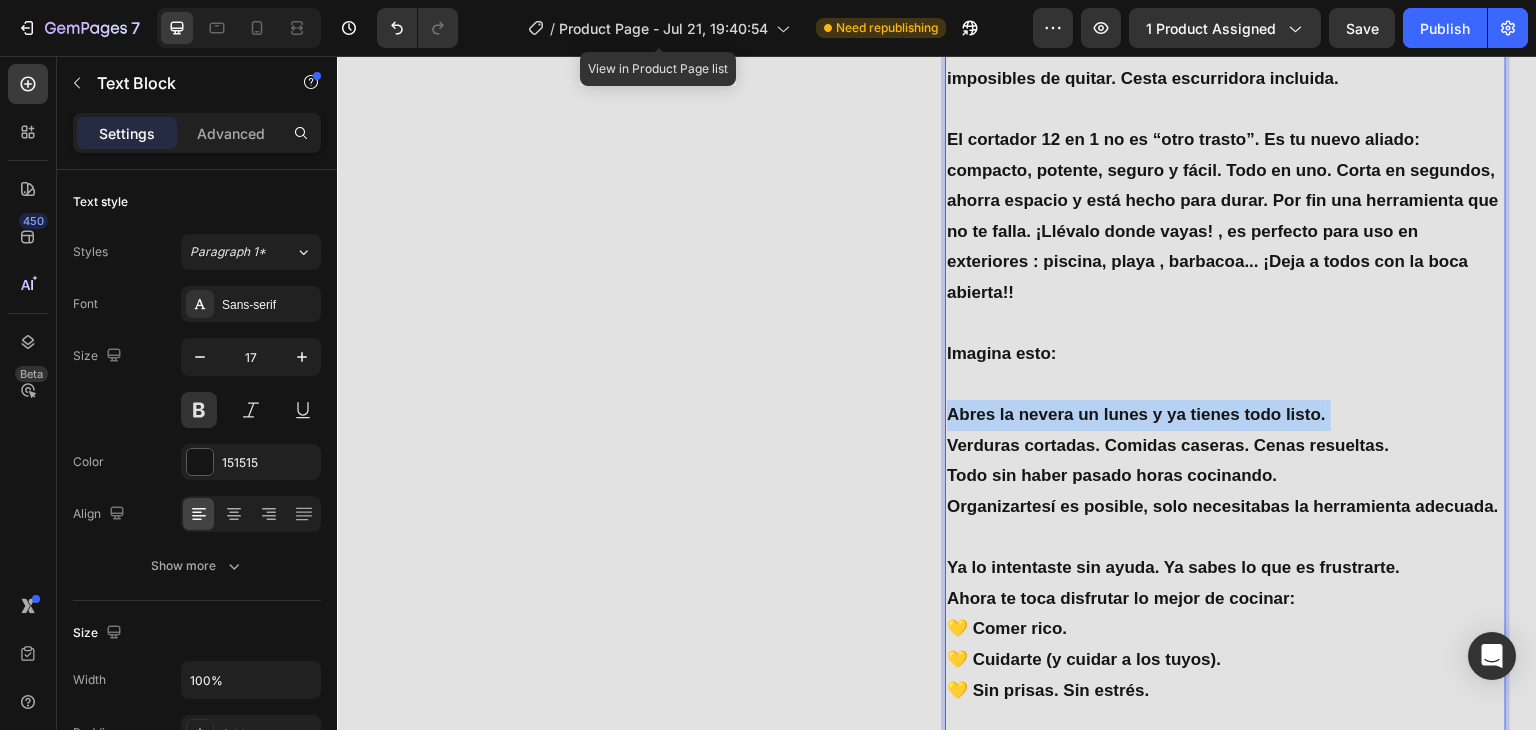 click on "Abres la nevera un lunes y ya tienes todo listo. Verduras cortadas. Comidas caseras. Cenas resueltas. Todo sin haber pasado horas cocinando." at bounding box center (1225, 431) 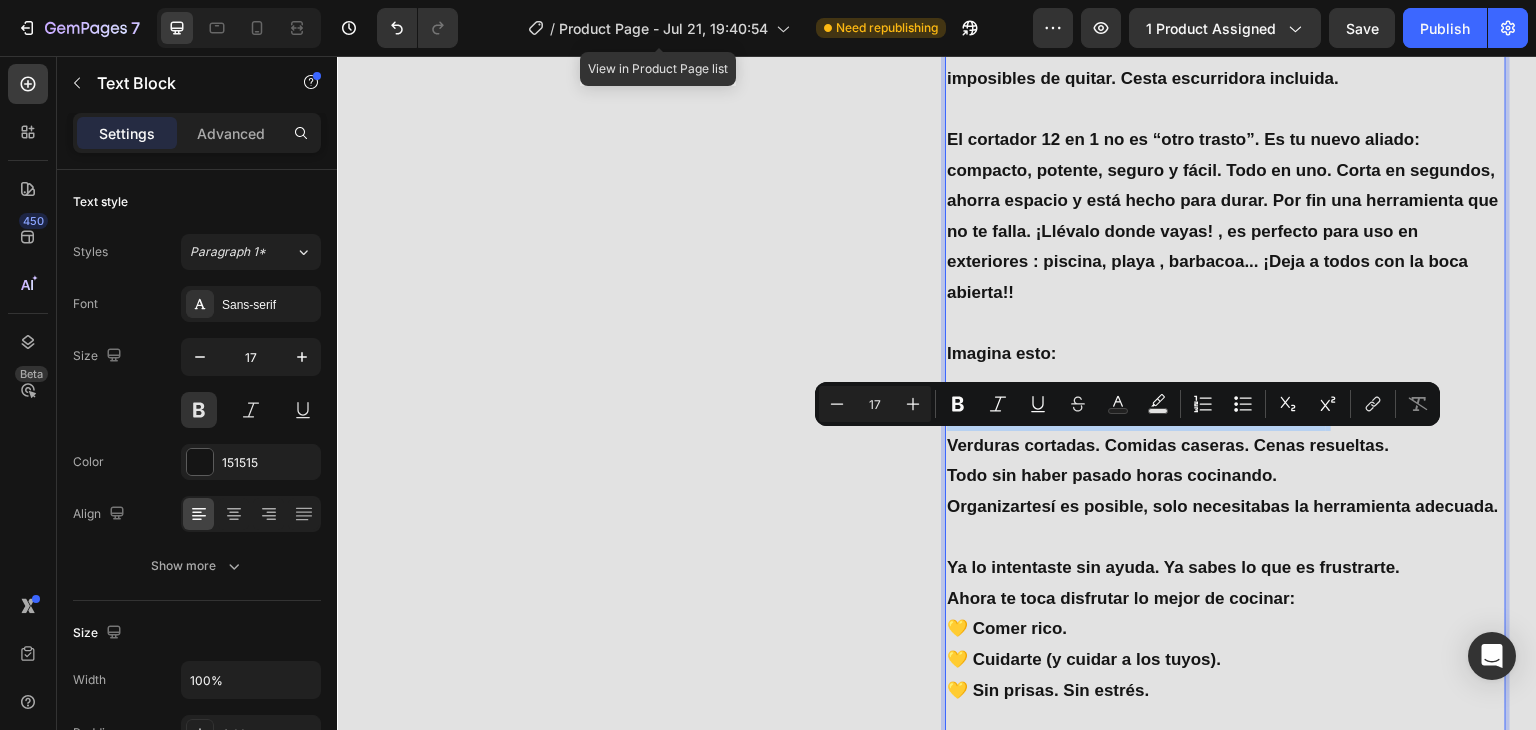 click on "Abres la nevera un lunes y ya tienes todo listo. Verduras cortadas. Comidas caseras. Cenas resueltas. Todo sin haber pasado horas cocinando." at bounding box center [1225, 431] 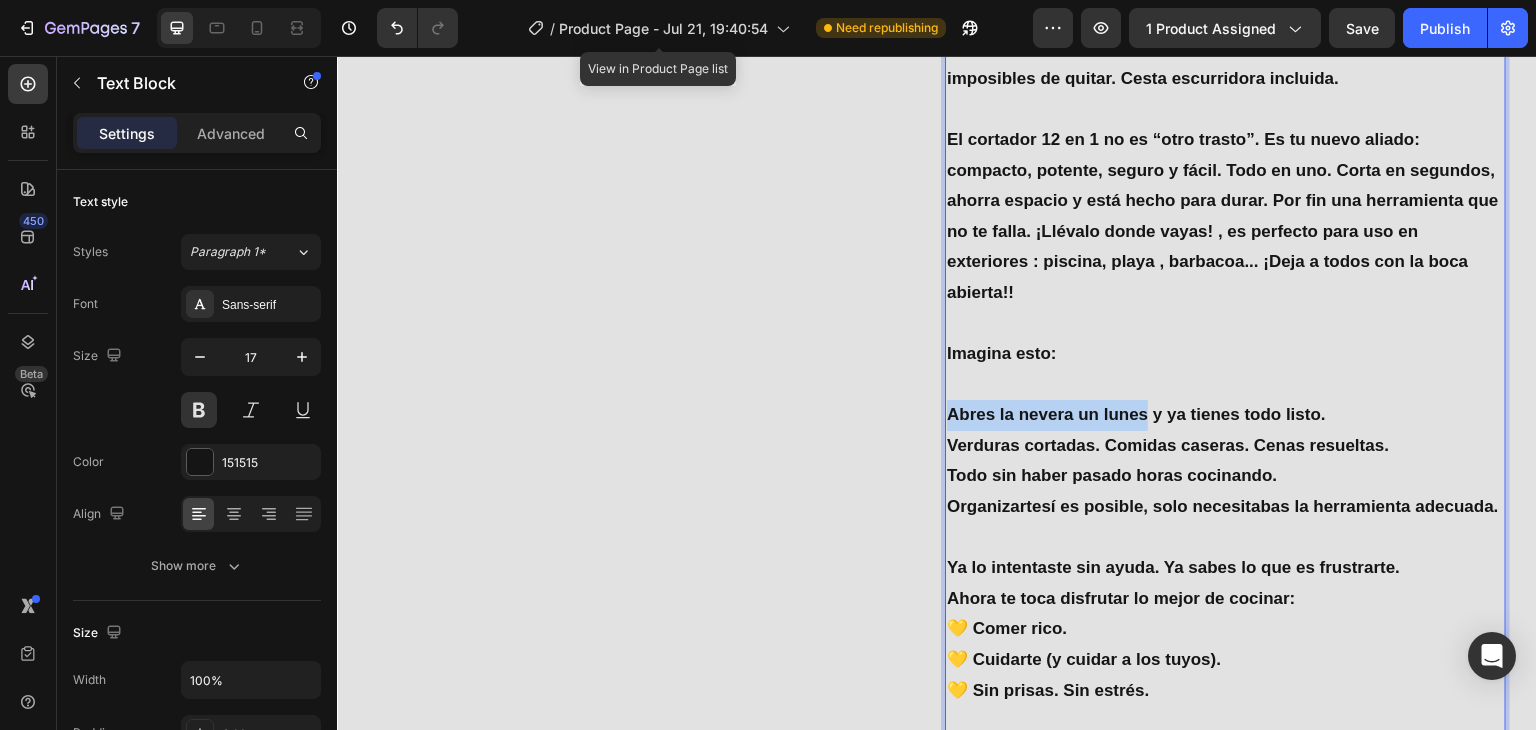 click on "Abres la nevera un lunes y ya tienes todo listo. Verduras cortadas. Comidas caseras. Cenas resueltas. Todo sin haber pasado horas cocinando." at bounding box center [1225, 431] 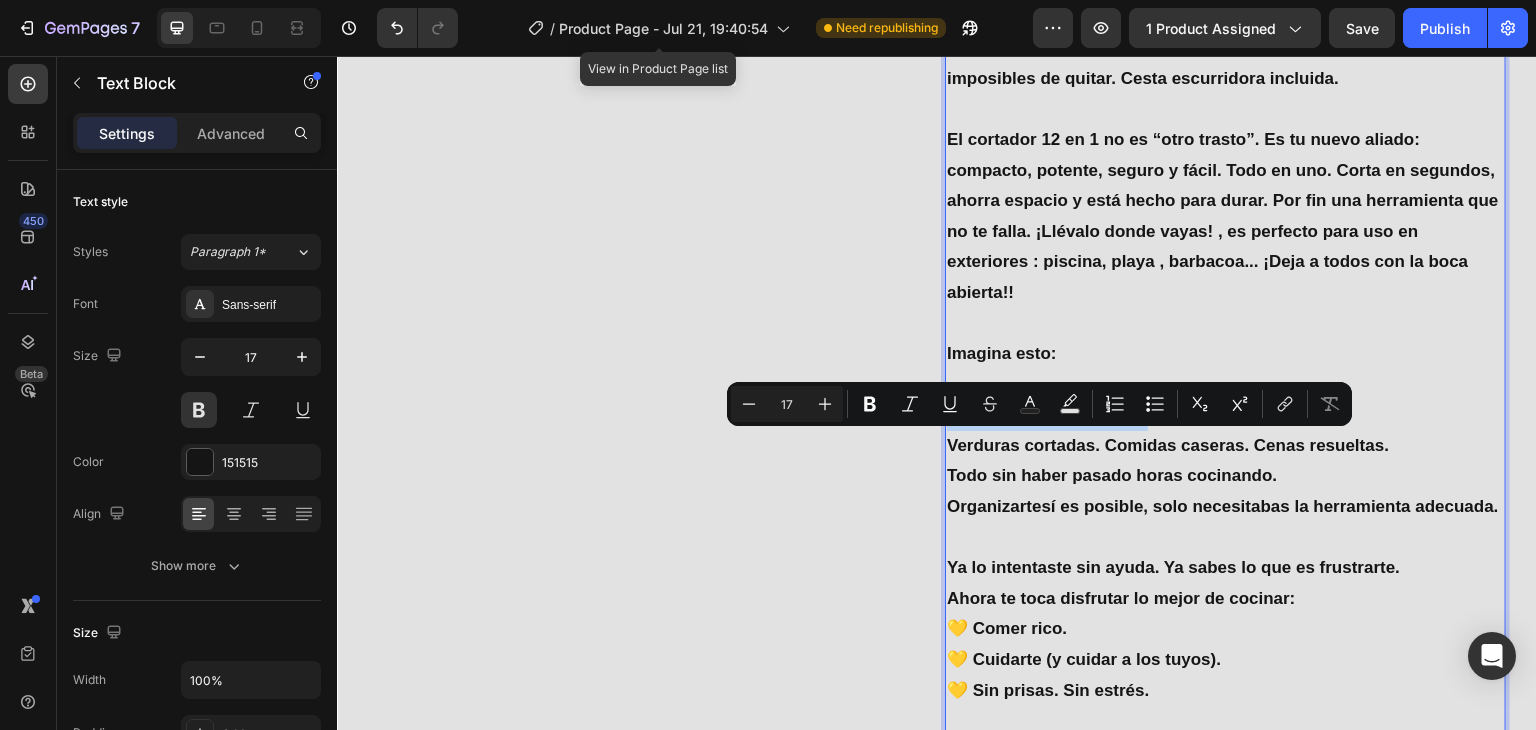 click on "Abres la nevera un lunes y ya tienes todo listo. Verduras cortadas. Comidas caseras. Cenas resueltas. Todo sin haber pasado horas cocinando." at bounding box center (1225, 431) 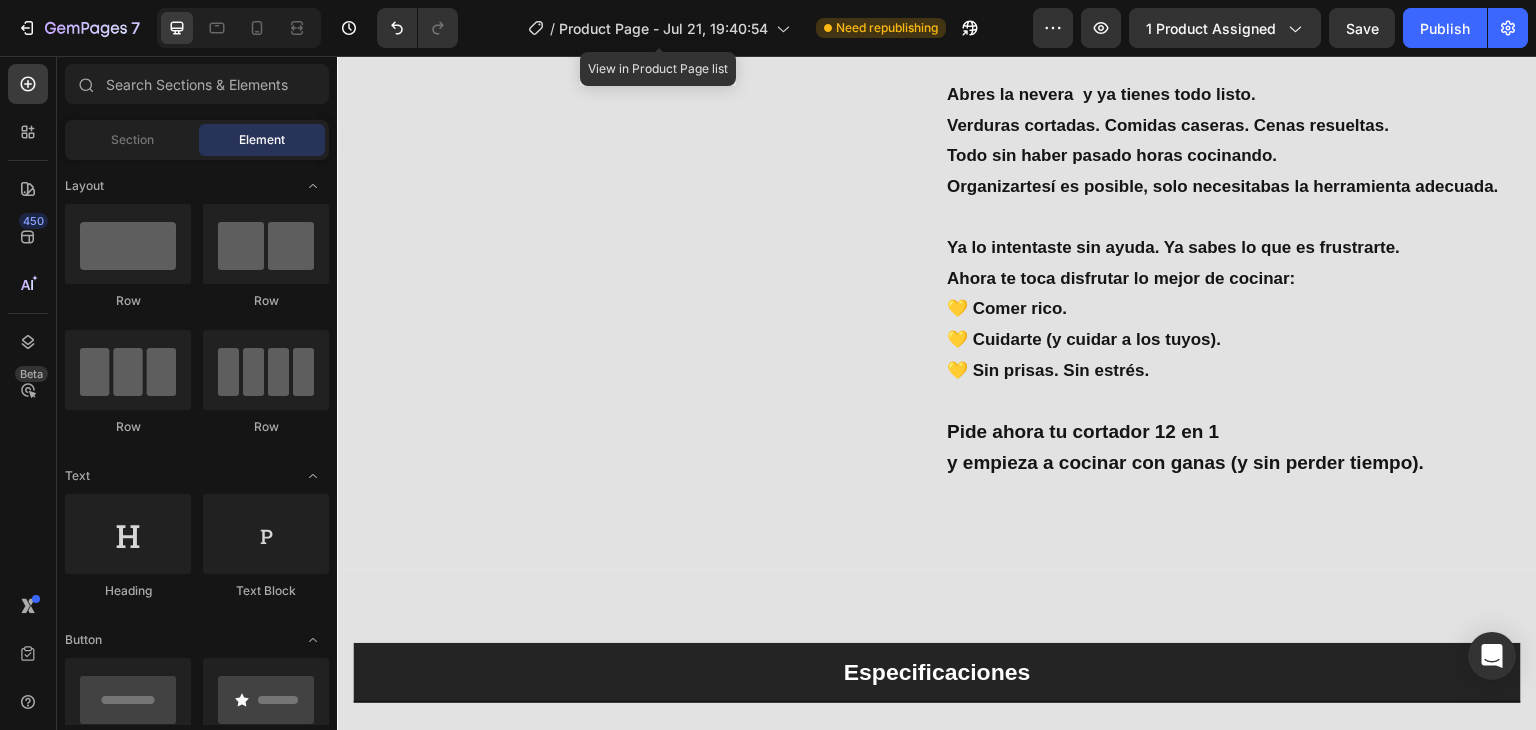 scroll, scrollTop: 2614, scrollLeft: 0, axis: vertical 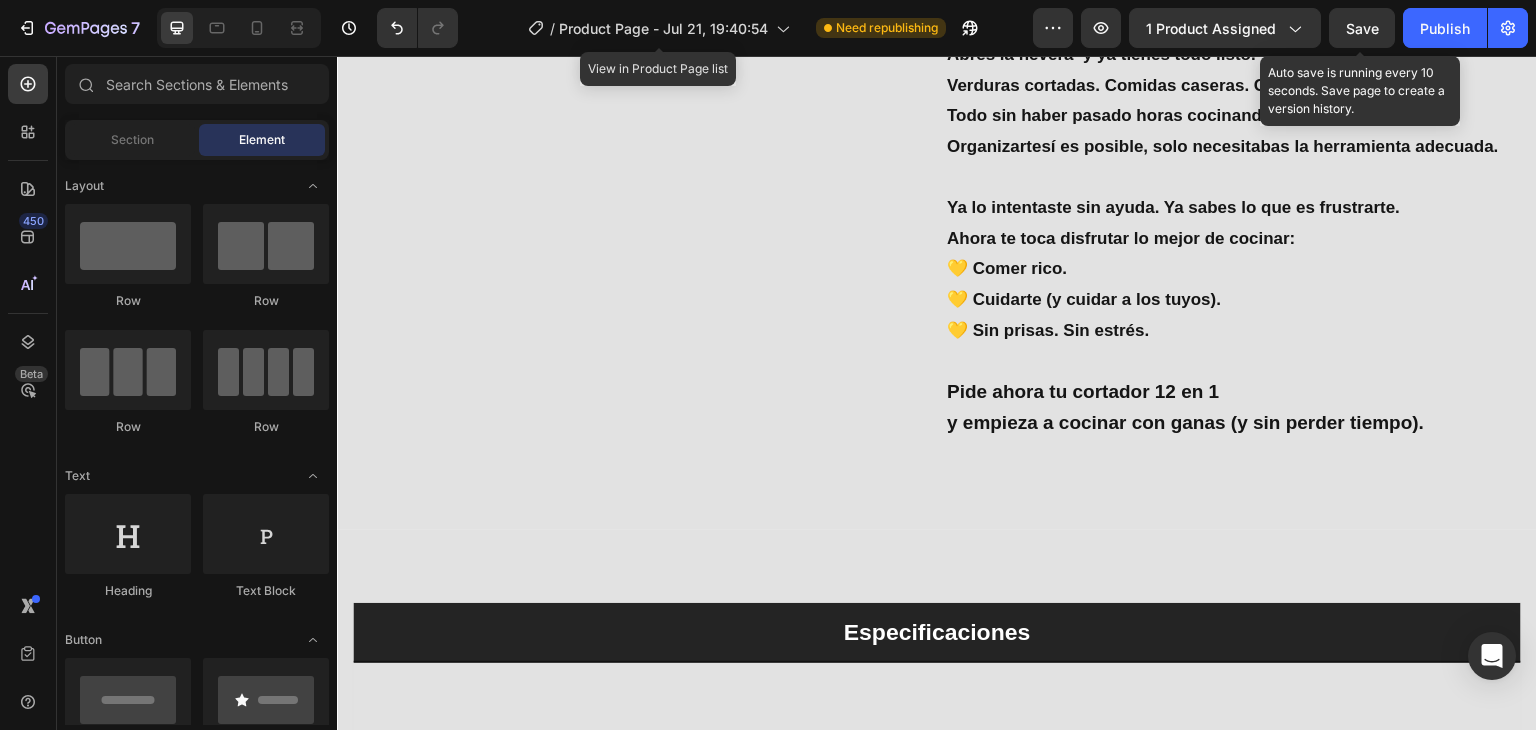 click on "Save" at bounding box center [1362, 28] 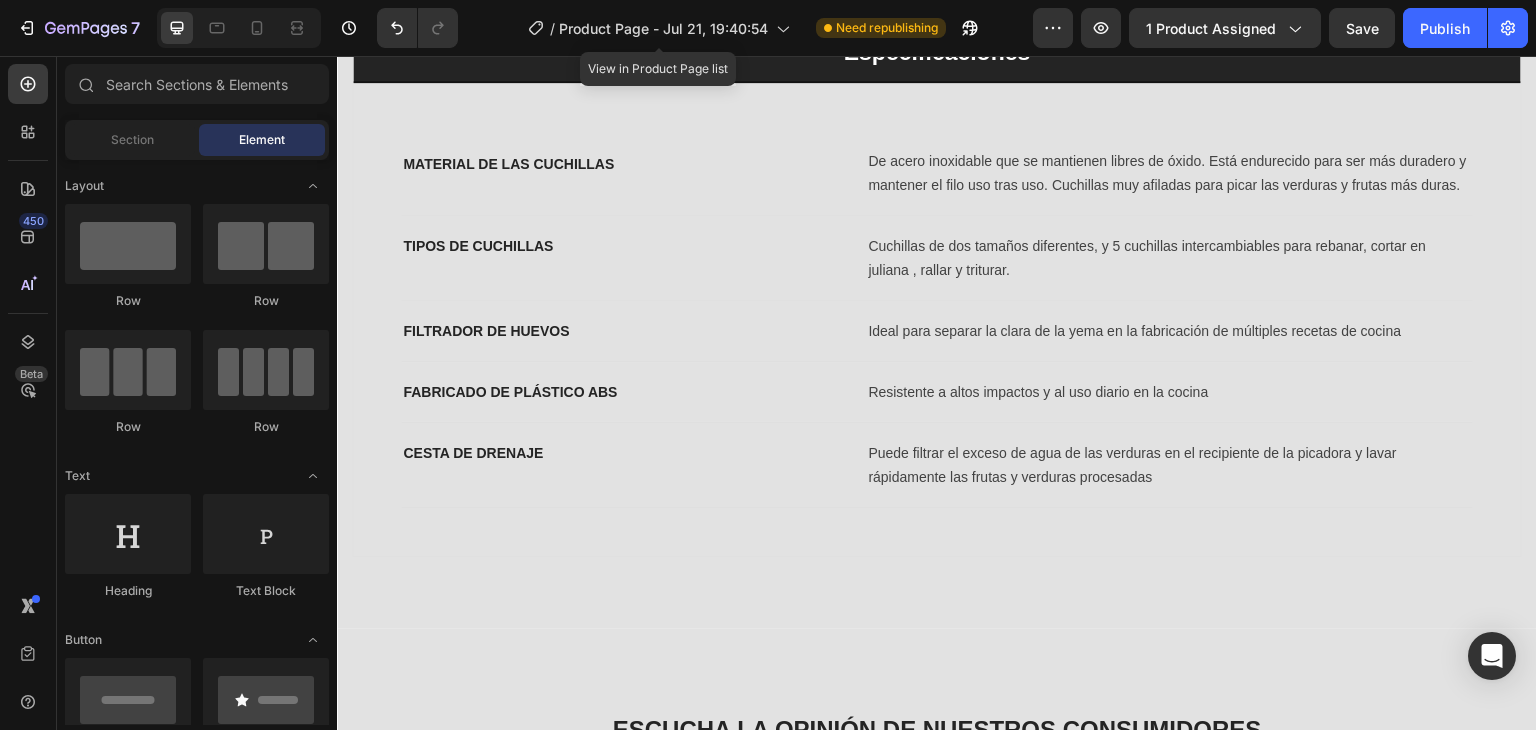 scroll, scrollTop: 3294, scrollLeft: 0, axis: vertical 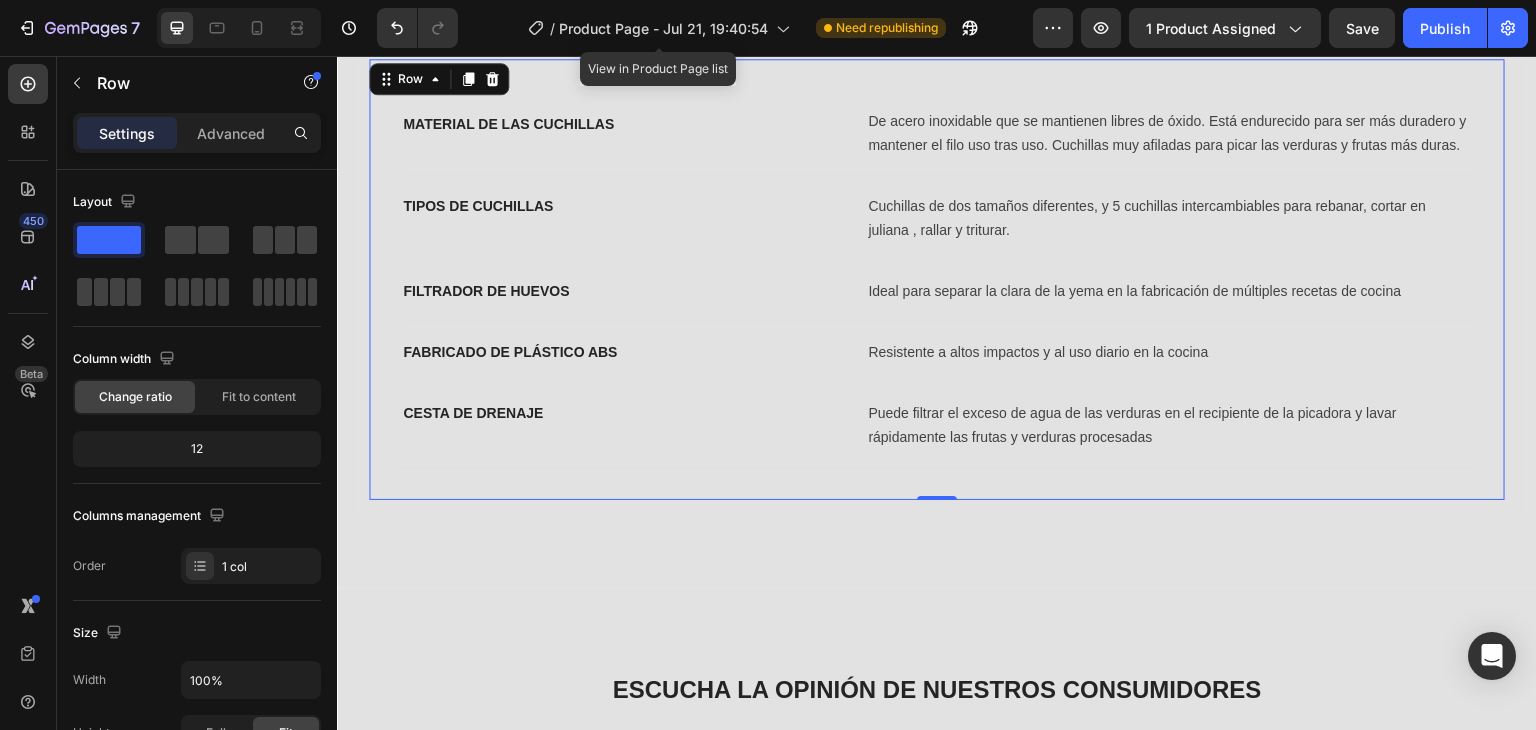 click on "MATERIAL DE LAS CUCHILLAS Text block De acero inoxidable que se mantienen libres de óxido. Está endurecido para ser más duradero y mantener el filo uso tras uso. Cuchillas muy afiladas para picar las verduras y frutas más duras. Text block Row TIPOS DE CUCHILLAS Text block Cuchillas de dos tamaños diferentes, y 5 cuchillas intercambiables para rebanar, cortar en juliana , rallar y triturar. Text block Row FILTRADOR DE HUEVOS  Text block Ideal para separar la clara de la yema en la fabricación de múltiples recetas de cocina Text block Row FABRICADO DE PLÁSTICO ABS  Text block Resistente a altos impactos y al uso diario en la cocina Text block Row CESTA DE DRENAJE Text block Puede filtrar el exceso de agua de las verduras en el recipiente de la picadora y lavar rápidamente las frutas y verduras procesadas Text block Row Row Row   0" at bounding box center [937, 279] 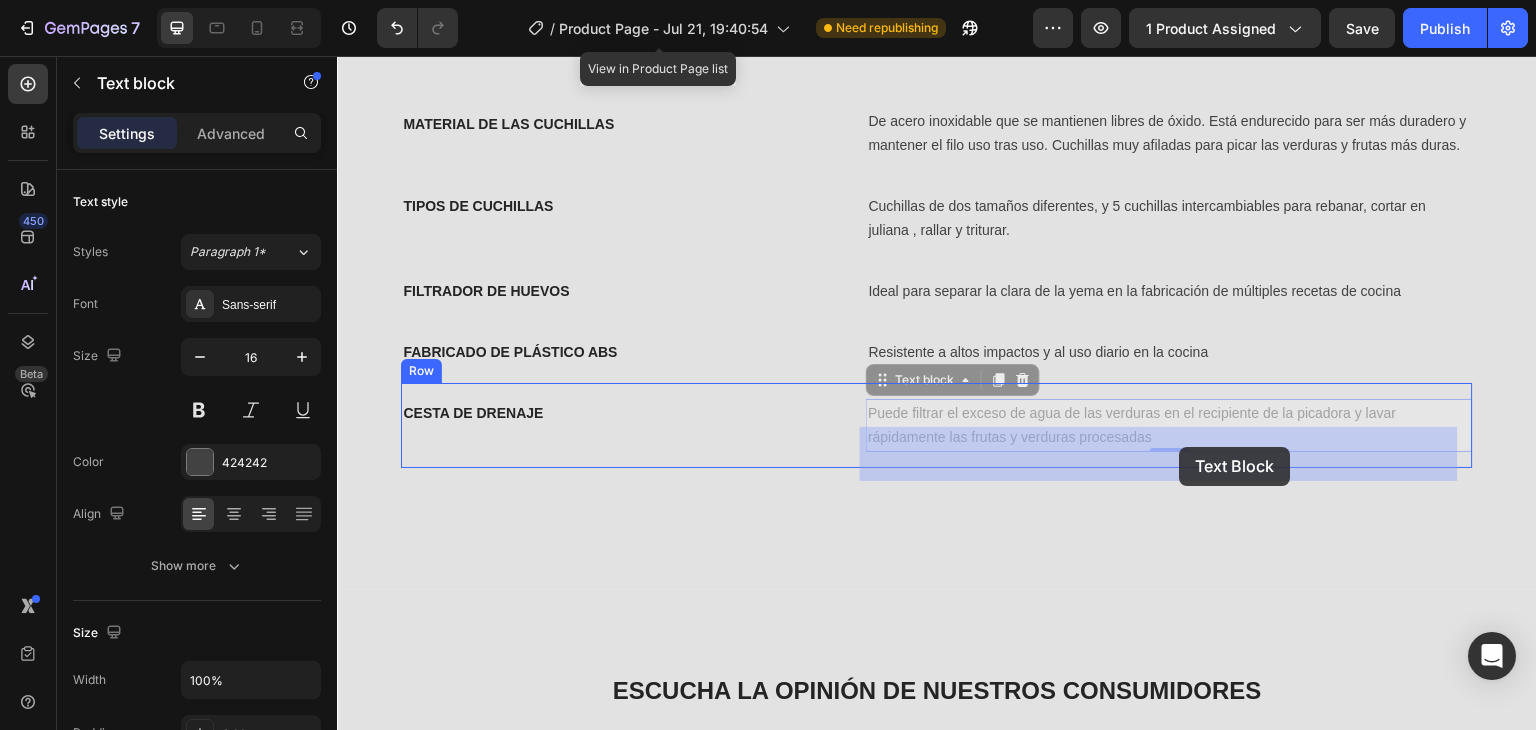 drag, startPoint x: 1211, startPoint y: 470, endPoint x: 1180, endPoint y: 447, distance: 38.600517 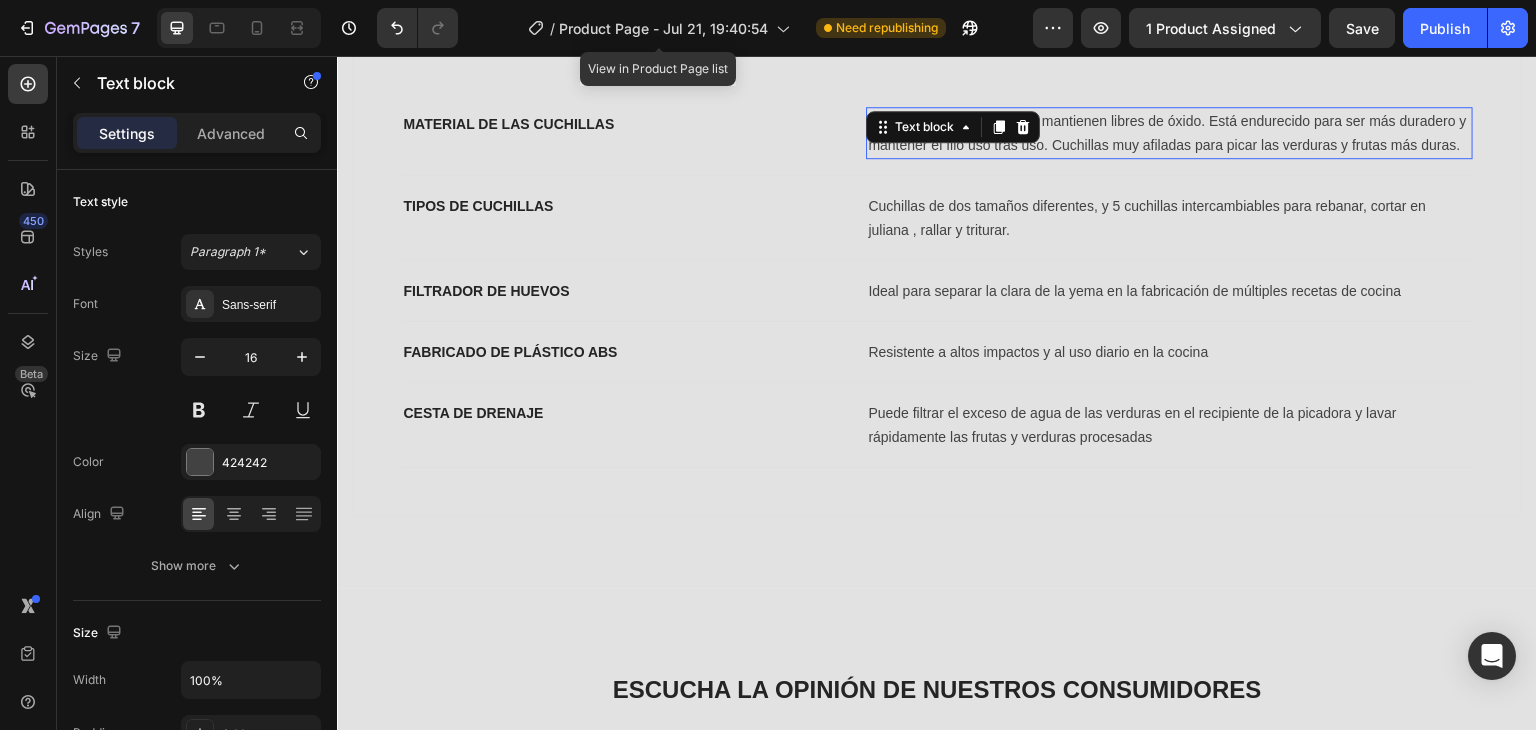 click on "De acero inoxidable que se mantienen libres de óxido. Está endurecido para ser más duradero y mantener el filo uso tras uso. Cuchillas muy afiladas para picar las verduras y frutas más duras." at bounding box center [1169, 133] 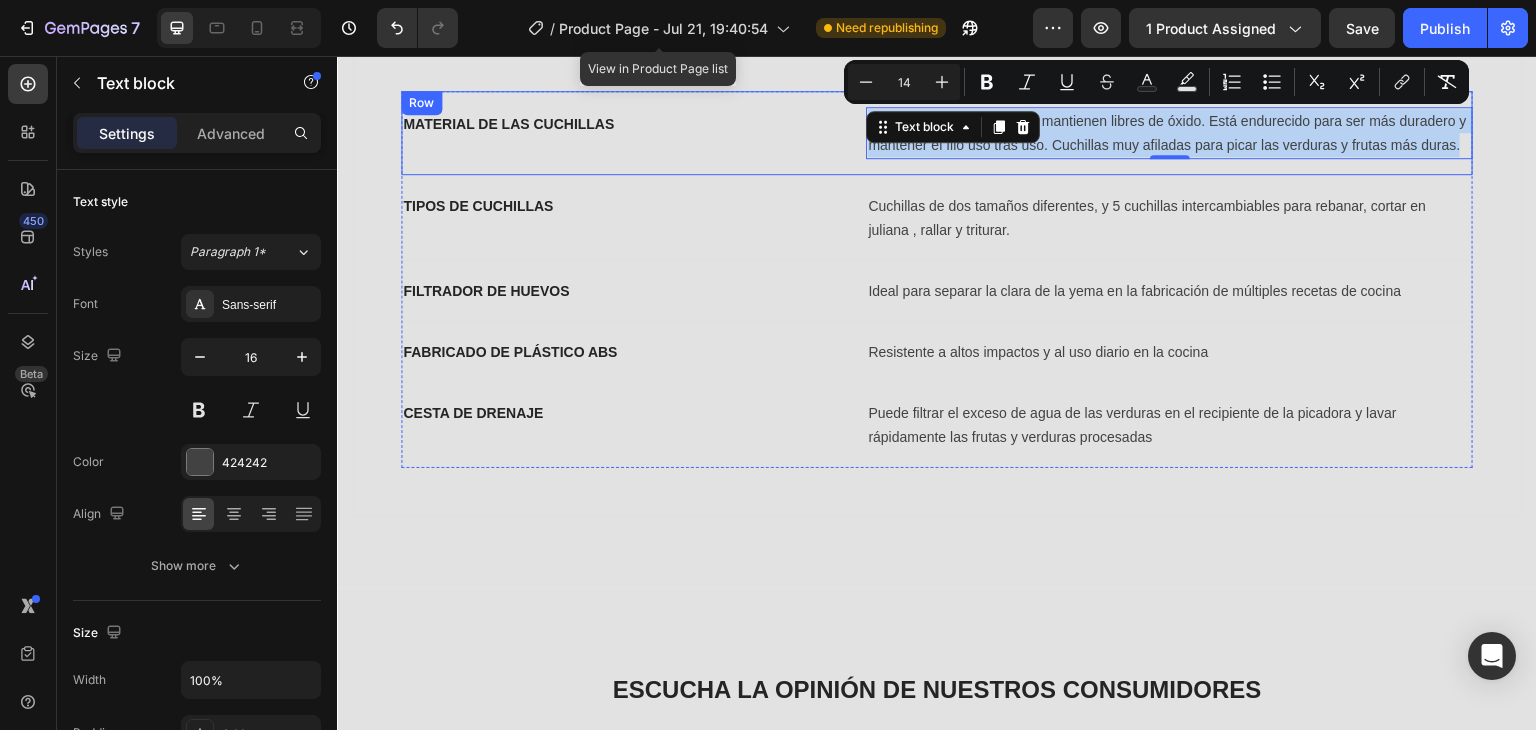 drag, startPoint x: 911, startPoint y: 161, endPoint x: 856, endPoint y: 112, distance: 73.661385 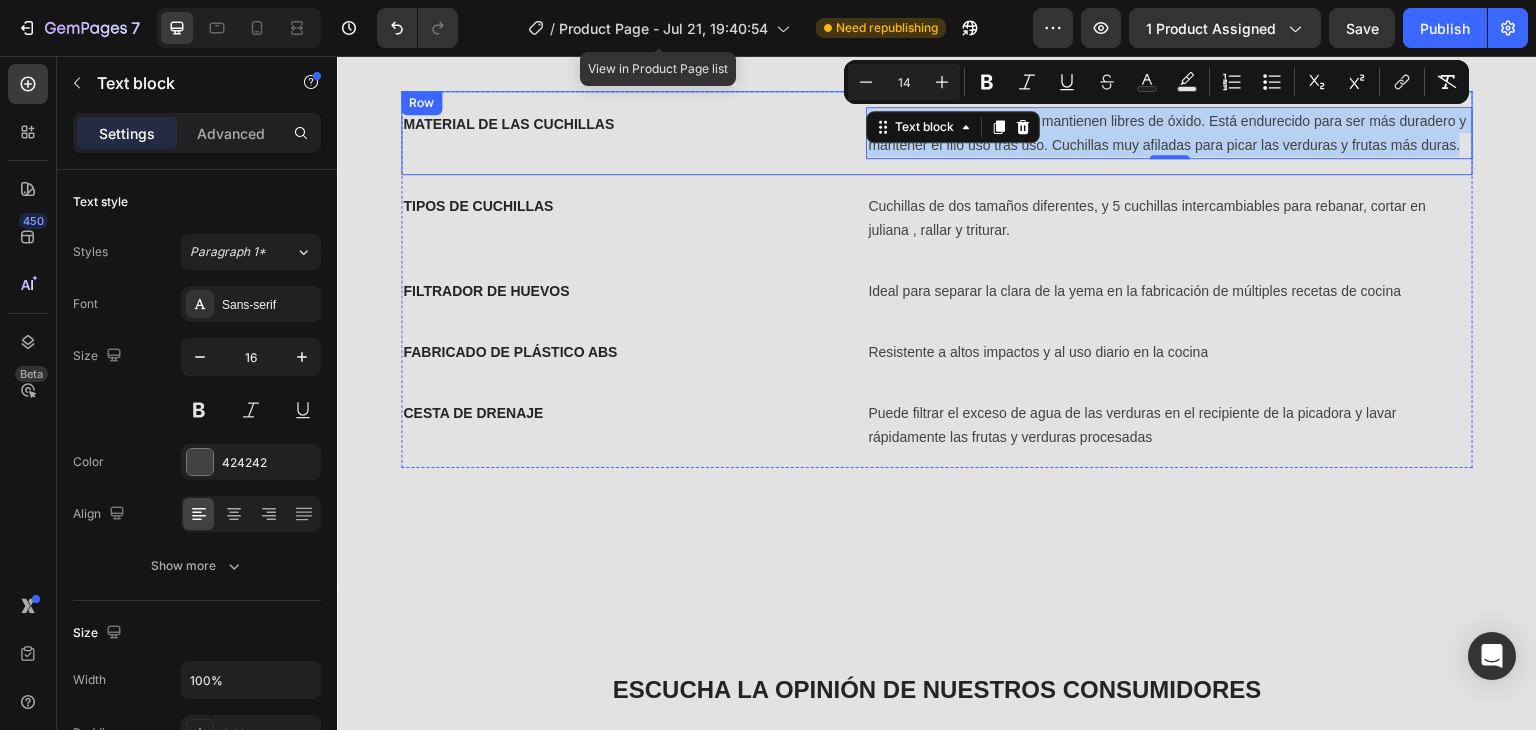 click on "MATERIAL DE LAS CUCHILLAS Text block De acero inoxidable que se mantienen libres de óxido. Está endurecido para ser más duradero y mantener el filo uso tras uso. Cuchillas muy afiladas para picar las verduras y frutas más duras. Text block   0 Row" at bounding box center [937, 133] 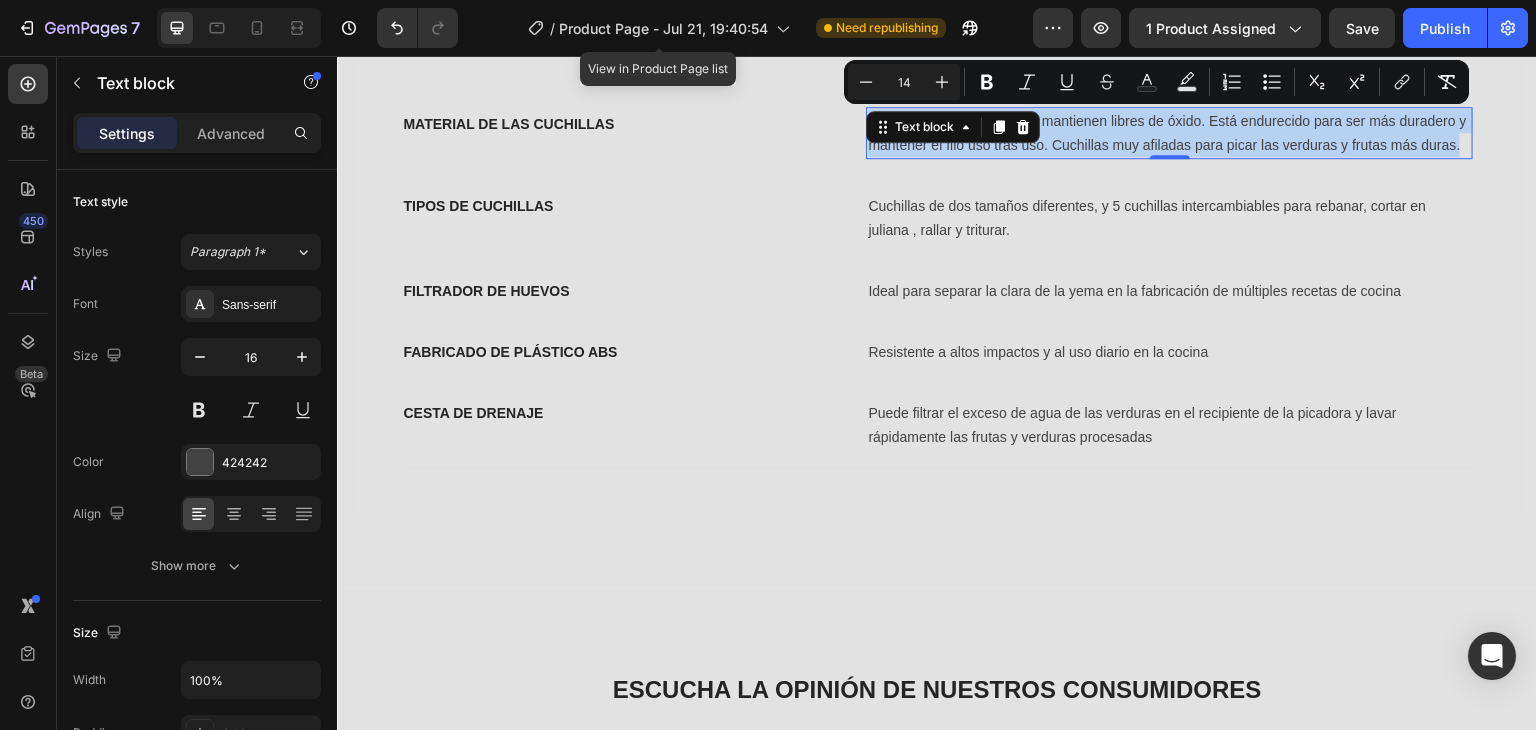 copy on "De acero inoxidable que se mantienen libres de óxido. Está endurecido para ser más duradero y mantener el filo uso tras uso. Cuchillas muy afiladas para picar las verduras y frutas más duras." 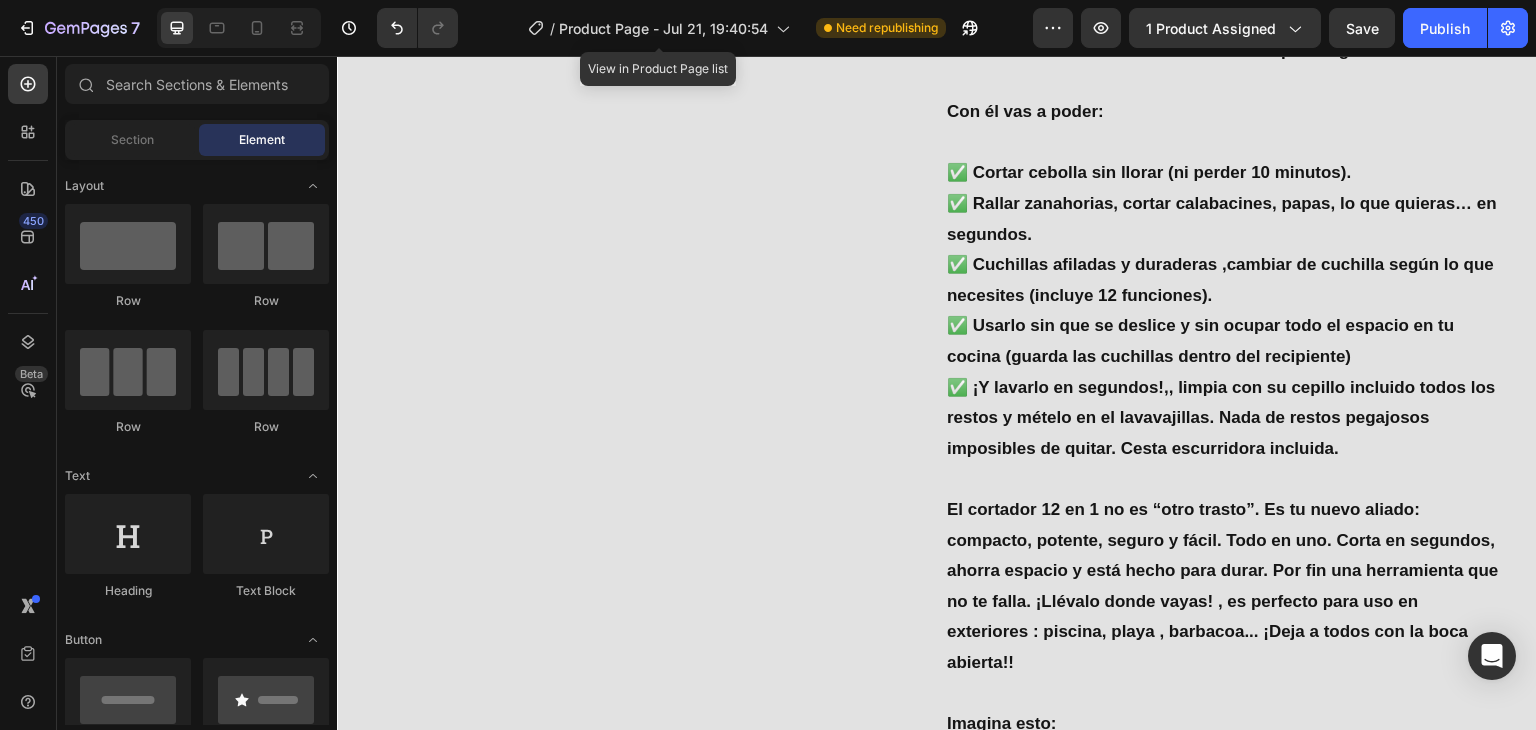 scroll, scrollTop: 1854, scrollLeft: 0, axis: vertical 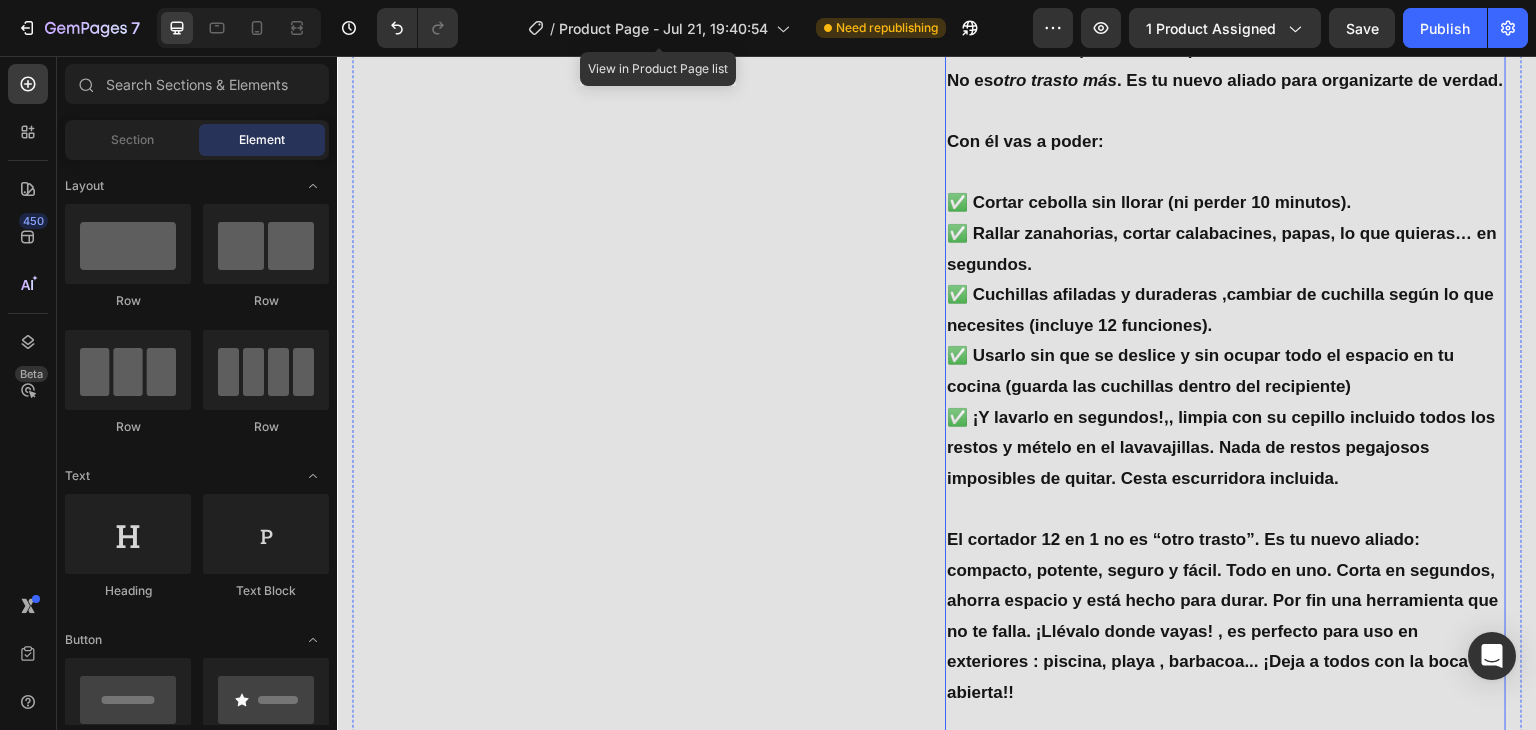 click on "✅ Cortar cebolla sin llorar (ni perder 10 minutos). ✅ Rallar zanahorias, cortar calabacines, papas, lo que quieras… en segundos. ✅ Cuchillas afiladas y duraderas ,cambiar de cuchilla según lo que necesites (incluye 12 funciones). ✅ Usarlo sin que se deslice y sin ocupar todo el espacio en tu cocina (guarda las cuchillas dentro del recipiente) ✅ ¡Y lavarlo en segundos!,, limpia con su cepillo incluido todos los restos y mételo en el lavavajillas. Nada de restos pegajosos imposibles de quitar. Cesta escurridora incluida." at bounding box center (1225, 341) 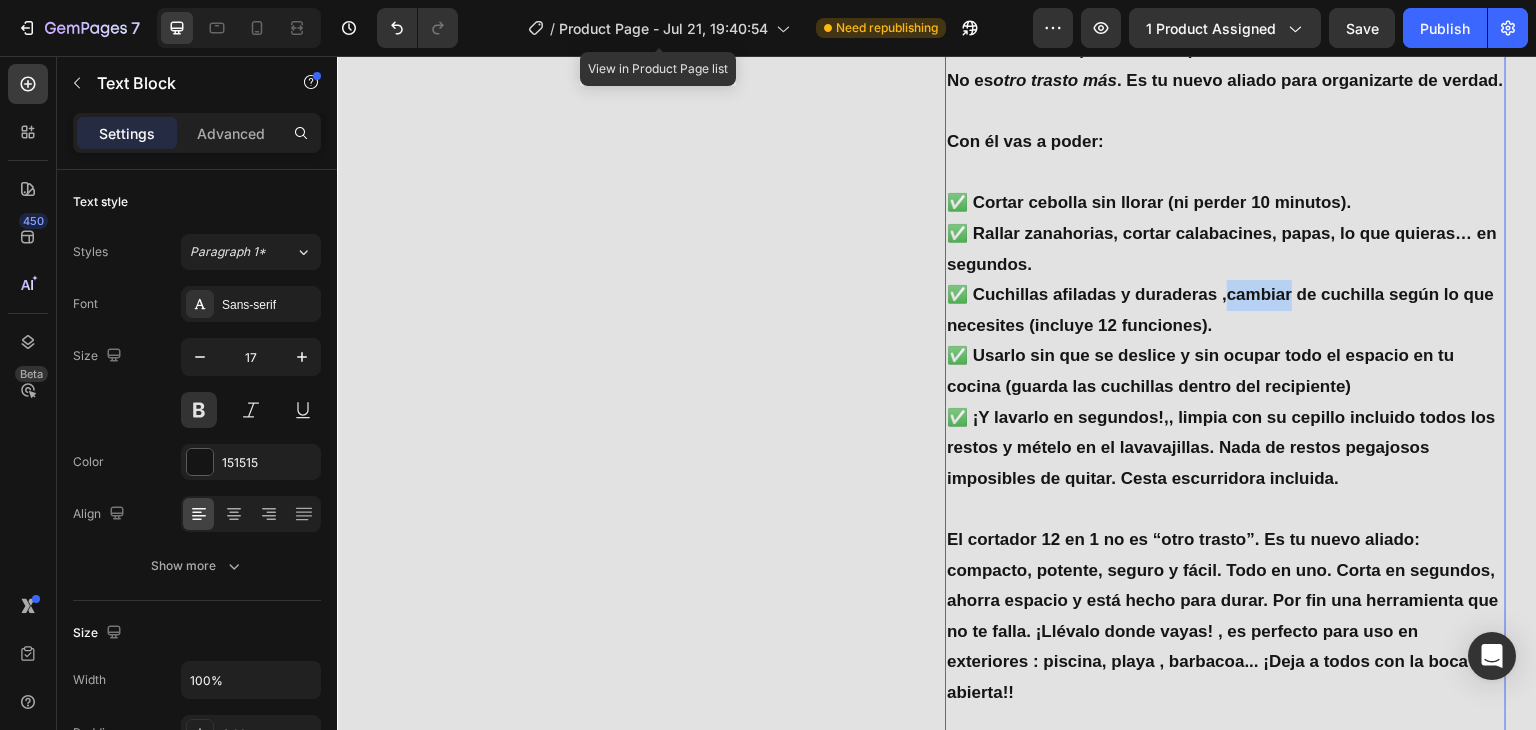 click on "✅ Cortar cebolla sin llorar (ni perder 10 minutos). ✅ Rallar zanahorias, cortar calabacines, papas, lo que quieras… en segundos. ✅ Cuchillas afiladas y duraderas ,cambiar de cuchilla según lo que necesites (incluye 12 funciones). ✅ Usarlo sin que se deslice y sin ocupar todo el espacio en tu cocina (guarda las cuchillas dentro del recipiente) ✅ ¡Y lavarlo en segundos!,, limpia con su cepillo incluido todos los restos y mételo en el lavavajillas. Nada de restos pegajosos imposibles de quitar. Cesta escurridora incluida." at bounding box center [1225, 341] 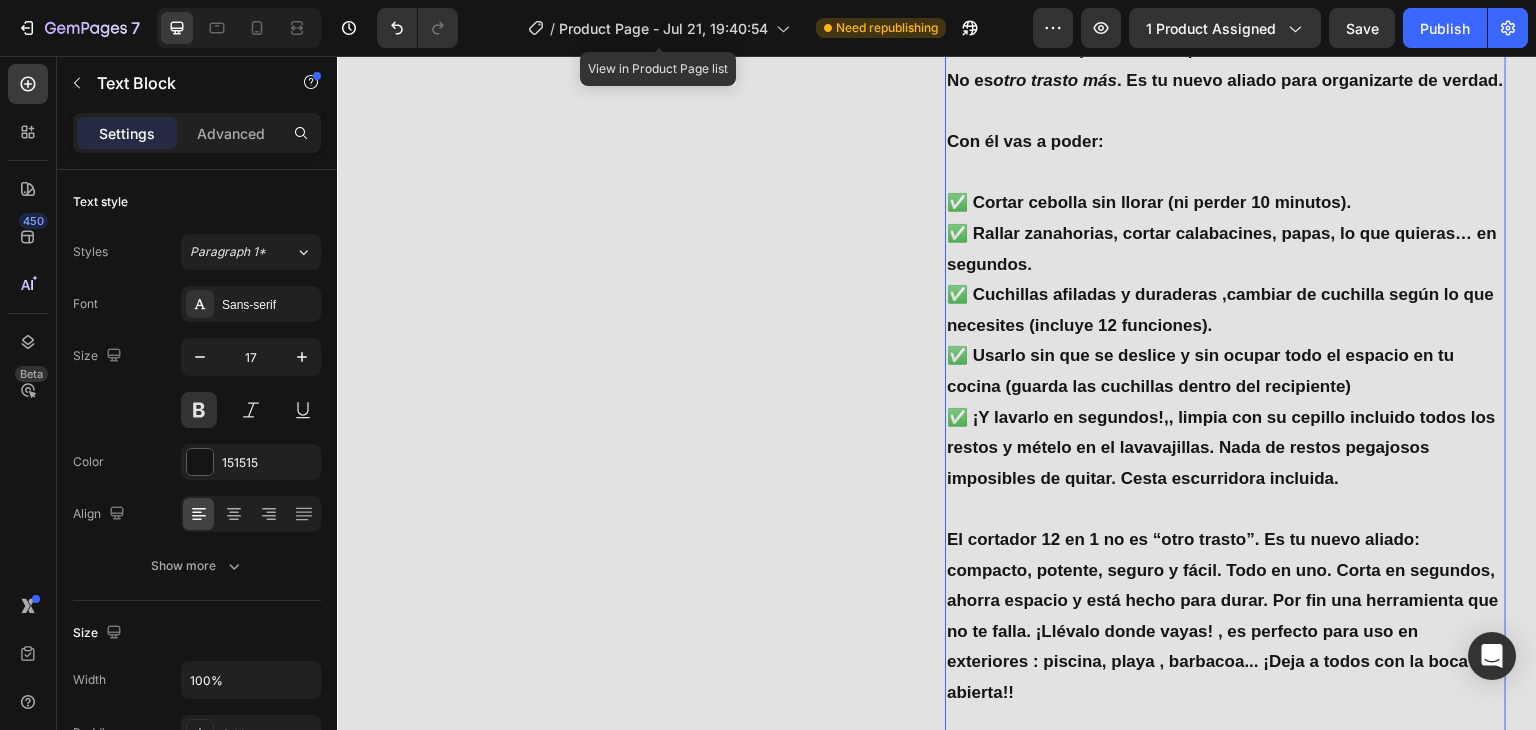 click on "✅ Cortar cebolla sin llorar (ni perder 10 minutos). ✅ Rallar zanahorias, cortar calabacines, papas, lo que quieras… en segundos. ✅ Cuchillas afiladas y duraderas ,cambiar de cuchilla según lo que necesites (incluye 12 funciones). ✅ Usarlo sin que se deslice y sin ocupar todo el espacio en tu cocina (guarda las cuchillas dentro del recipiente) ✅ ¡Y lavarlo en segundos!,, limpia con su cepillo incluido todos los restos y mételo en el lavavajillas. Nada de restos pegajosos imposibles de quitar. Cesta escurridora incluida." at bounding box center [1225, 341] 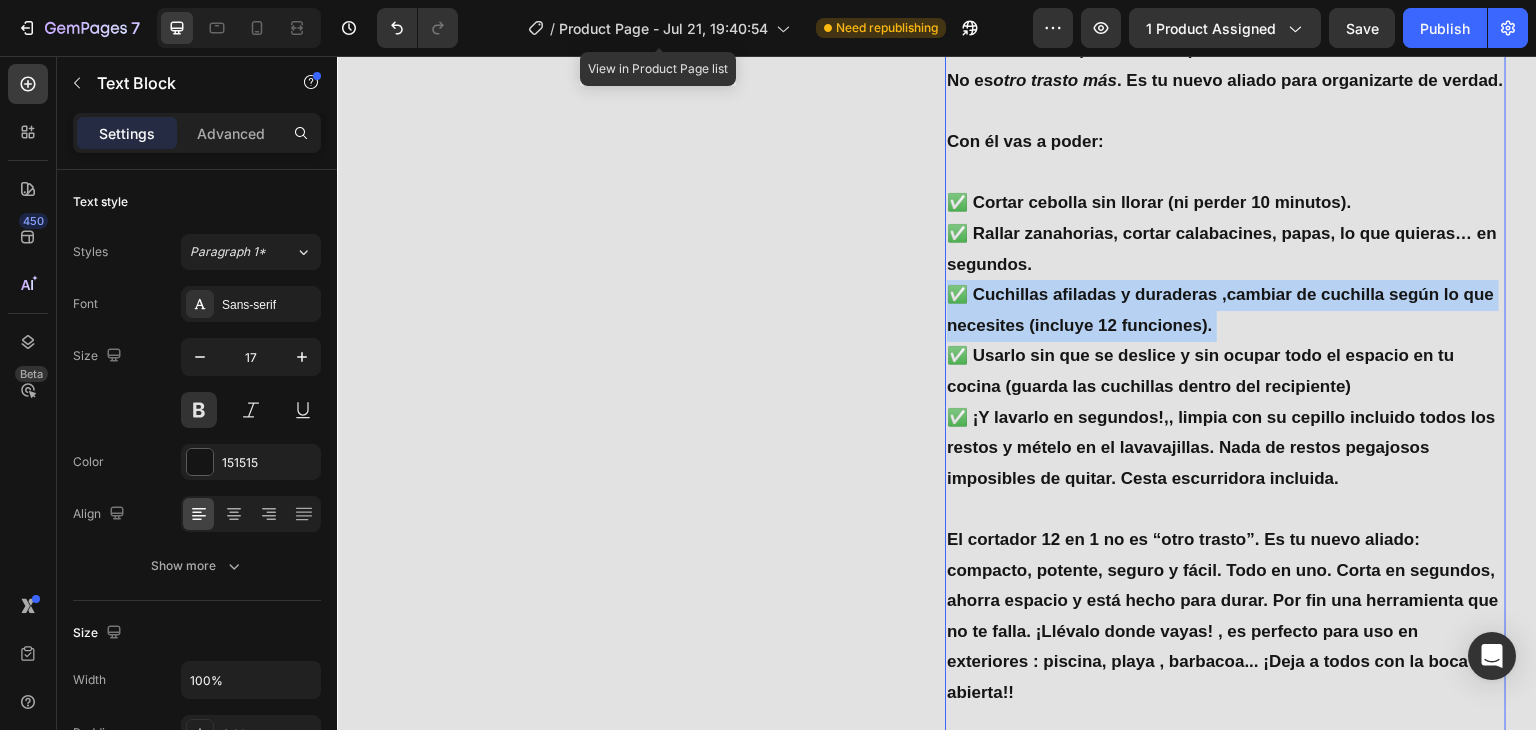 click on "✅ Cortar cebolla sin llorar (ni perder 10 minutos). ✅ Rallar zanahorias, cortar calabacines, papas, lo que quieras… en segundos. ✅ Cuchillas afiladas y duraderas ,cambiar de cuchilla según lo que necesites (incluye 12 funciones). ✅ Usarlo sin que se deslice y sin ocupar todo el espacio en tu cocina (guarda las cuchillas dentro del recipiente) ✅ ¡Y lavarlo en segundos!,, limpia con su cepillo incluido todos los restos y mételo en el lavavajillas. Nada de restos pegajosos imposibles de quitar. Cesta escurridora incluida." at bounding box center (1225, 341) 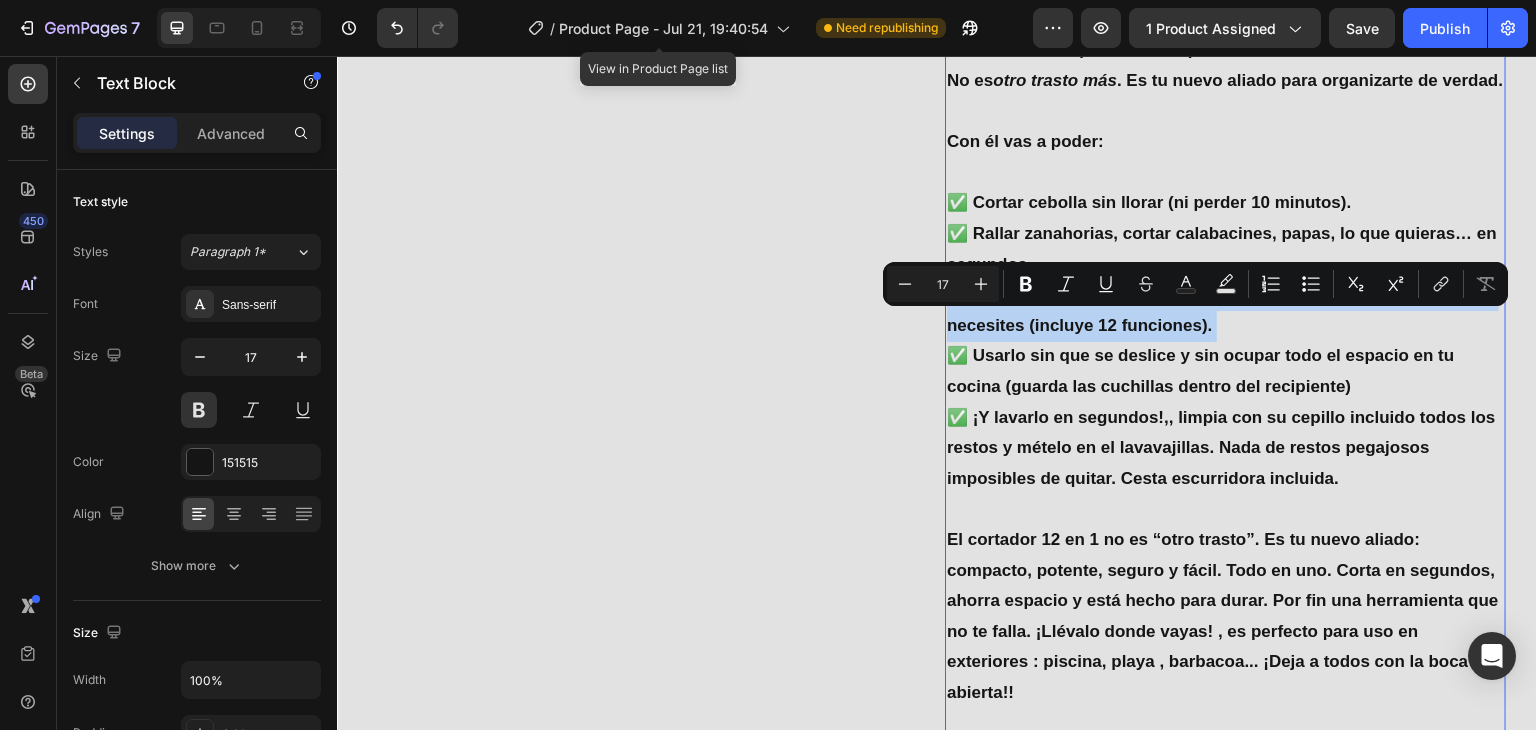 click on "✅ Cortar cebolla sin llorar (ni perder 10 minutos). ✅ Rallar zanahorias, cortar calabacines, papas, lo que quieras… en segundos. ✅ Cuchillas afiladas y duraderas ,cambiar de cuchilla según lo que necesites (incluye 12 funciones). ✅ Usarlo sin que se deslice y sin ocupar todo el espacio en tu cocina (guarda las cuchillas dentro del recipiente) ✅ ¡Y lavarlo en segundos!,, limpia con su cepillo incluido todos los restos y mételo en el lavavajillas. Nada de restos pegajosos imposibles de quitar. Cesta escurridora incluida." at bounding box center [1225, 341] 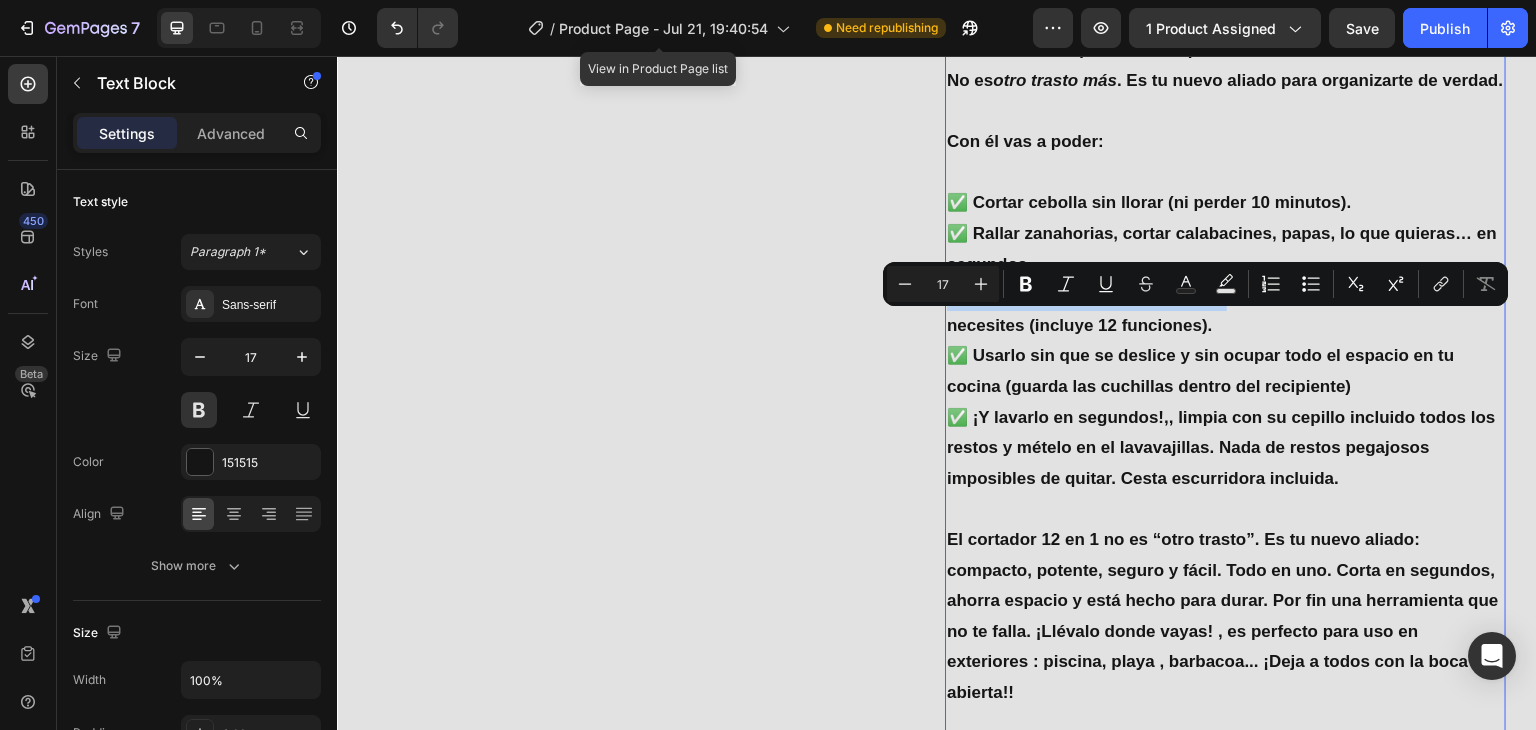 click on "✅ Cortar cebolla sin llorar (ni perder 10 minutos). ✅ Rallar zanahorias, cortar calabacines, papas, lo que quieras… en segundos. ✅ Cuchillas afiladas y duraderas ,cambiar de cuchilla según lo que necesites (incluye 12 funciones). ✅ Usarlo sin que se deslice y sin ocupar todo el espacio en tu cocina (guarda las cuchillas dentro del recipiente) ✅ ¡Y lavarlo en segundos!,, limpia con su cepillo incluido todos los restos y mételo en el lavavajillas. Nada de restos pegajosos imposibles de quitar. Cesta escurridora incluida." at bounding box center [1225, 341] 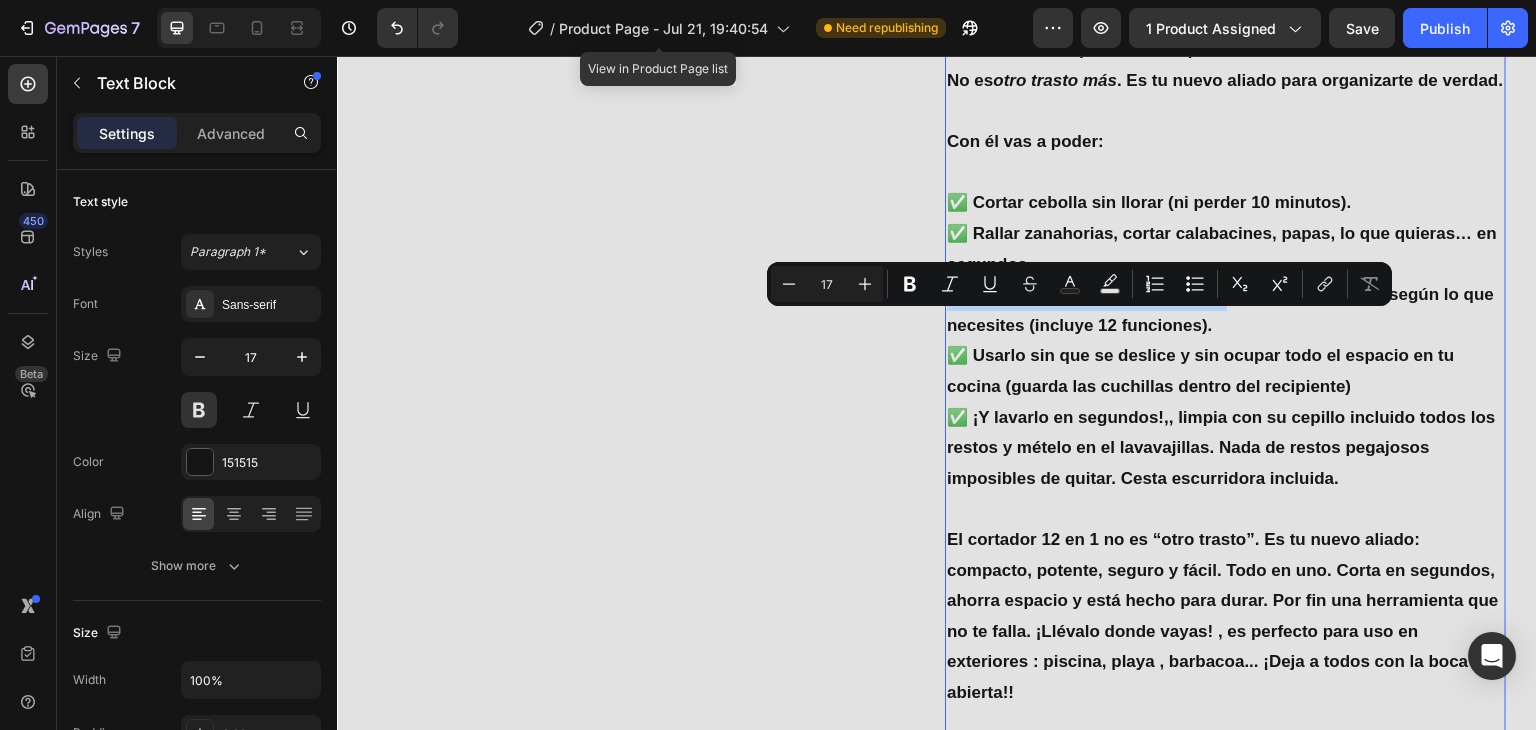 click on "✅ Cortar cebolla sin llorar (ni perder 10 minutos). ✅ Rallar zanahorias, cortar calabacines, papas, lo que quieras… en segundos. ✅ Cuchillas afiladas y duraderas ,cambiar de cuchilla según lo que necesites (incluye 12 funciones). ✅ Usarlo sin que se deslice y sin ocupar todo el espacio en tu cocina (guarda las cuchillas dentro del recipiente) ✅ ¡Y lavarlo en segundos!,, limpia con su cepillo incluido todos los restos y mételo en el lavavajillas. Nada de restos pegajosos imposibles de quitar. Cesta escurridora incluida." at bounding box center (1225, 341) 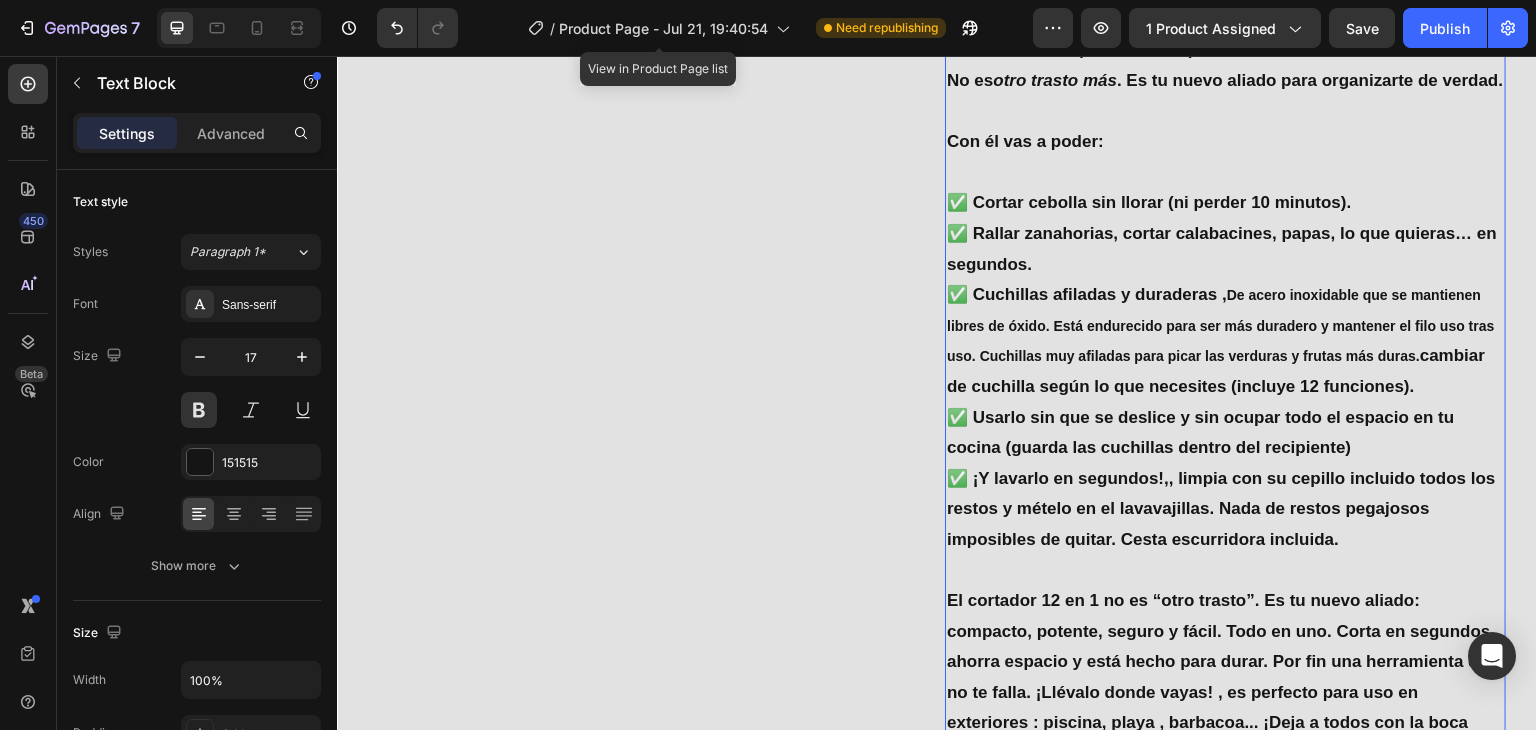 click on "✅ Cortar cebolla sin llorar (ni perder 10 minutos). ✅ Rallar zanahorias, cortar calabacines, papas, lo que quieras… en segundos. ✅ Cuchillas afiladas y duraderas , De acero inoxidable que se mantienen libres de óxido. Está endurecido para ser más duradero y mantener el filo uso tras uso. Cuchillas muy afiladas para picar las verduras y frutas más duras.  cambiar de cuchilla según lo que necesites (incluye 12 funciones). ✅ Usarlo sin que se deslice y sin ocupar todo el espacio en tu cocina (guarda las cuchillas dentro del recipiente) ✅ ¡Y lavarlo en segundos!,, limpia con su cepillo incluido todos los restos y mételo en el lavavajillas. Nada de restos pegajosos imposibles de quitar. Cesta escurridora incluida." at bounding box center [1225, 371] 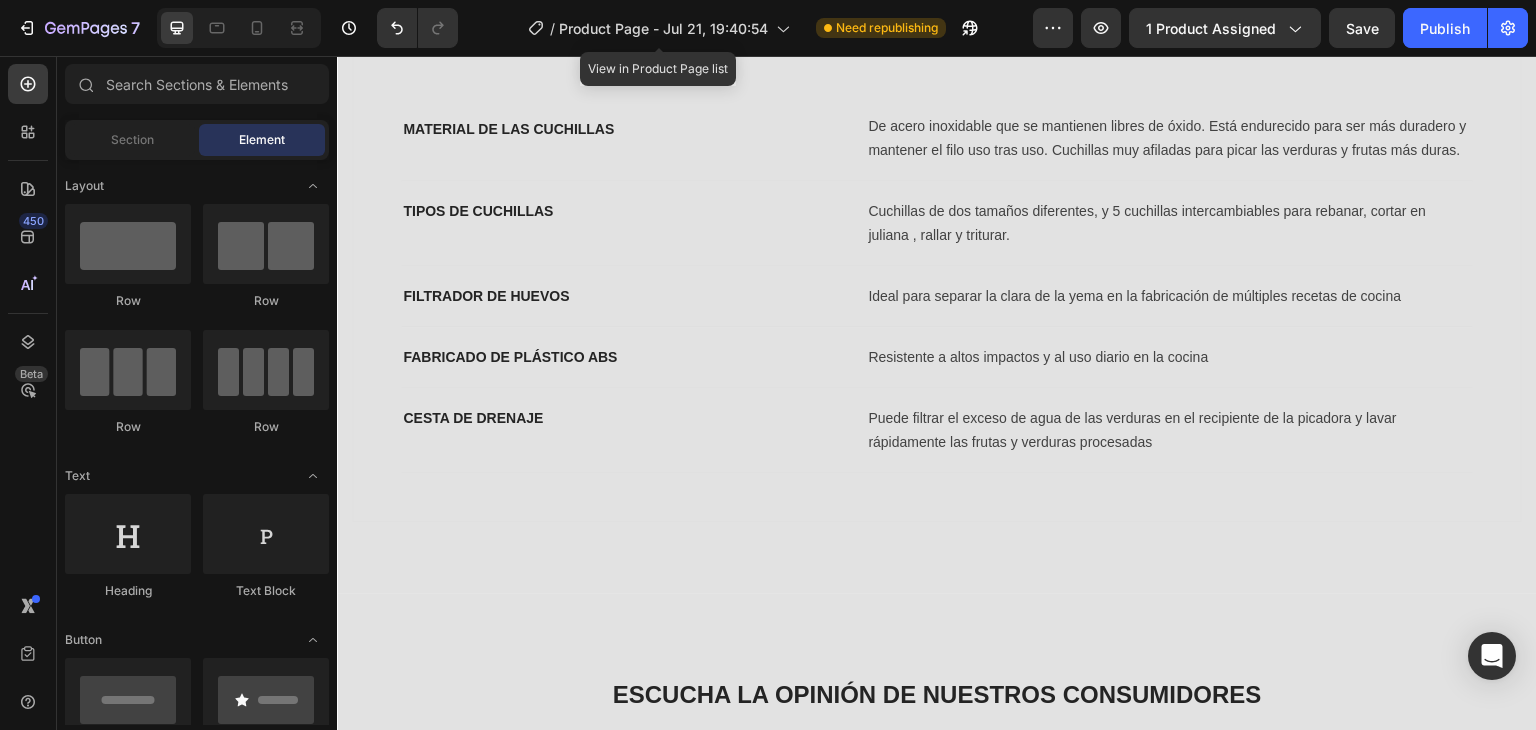 scroll, scrollTop: 3374, scrollLeft: 0, axis: vertical 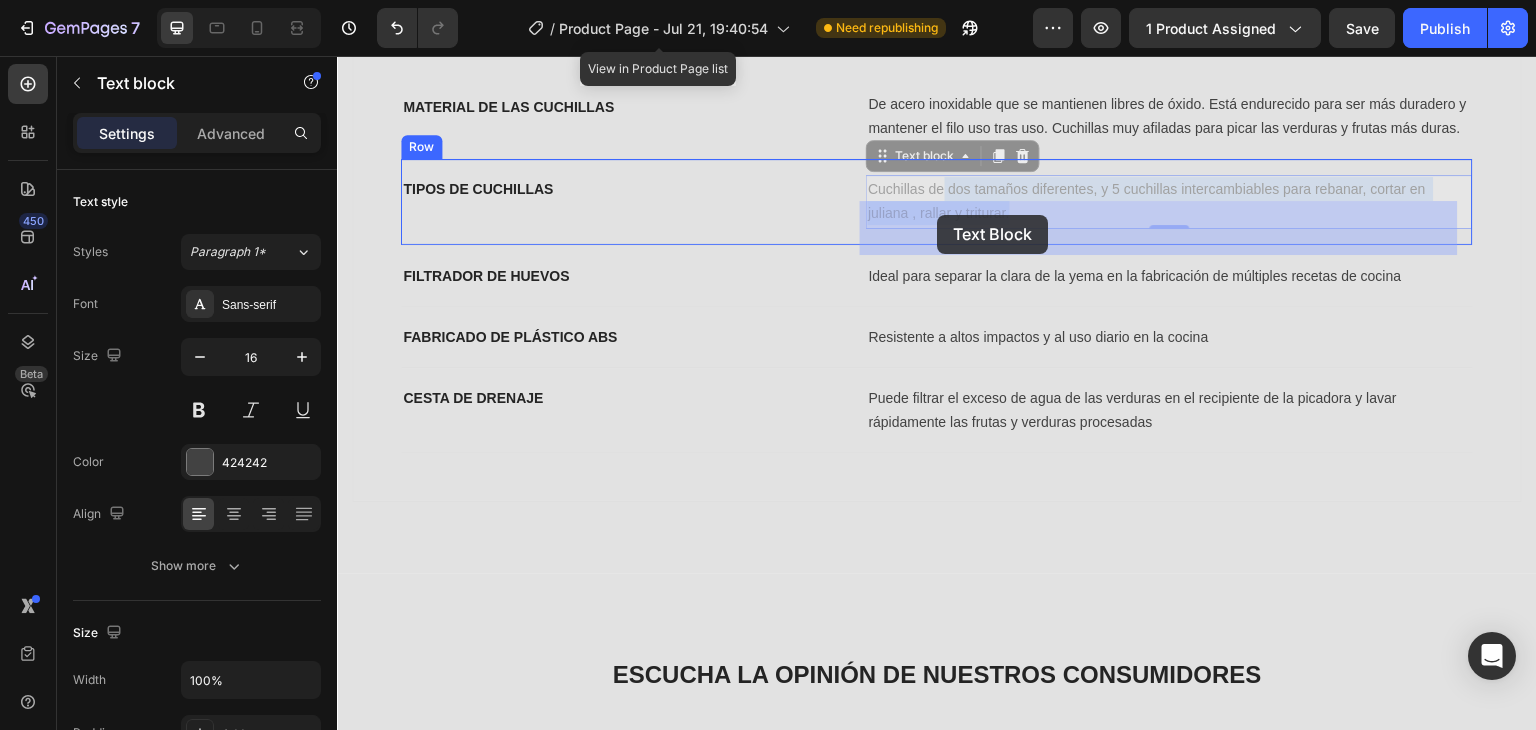 drag, startPoint x: 1020, startPoint y: 237, endPoint x: 937, endPoint y: 215, distance: 85.86617 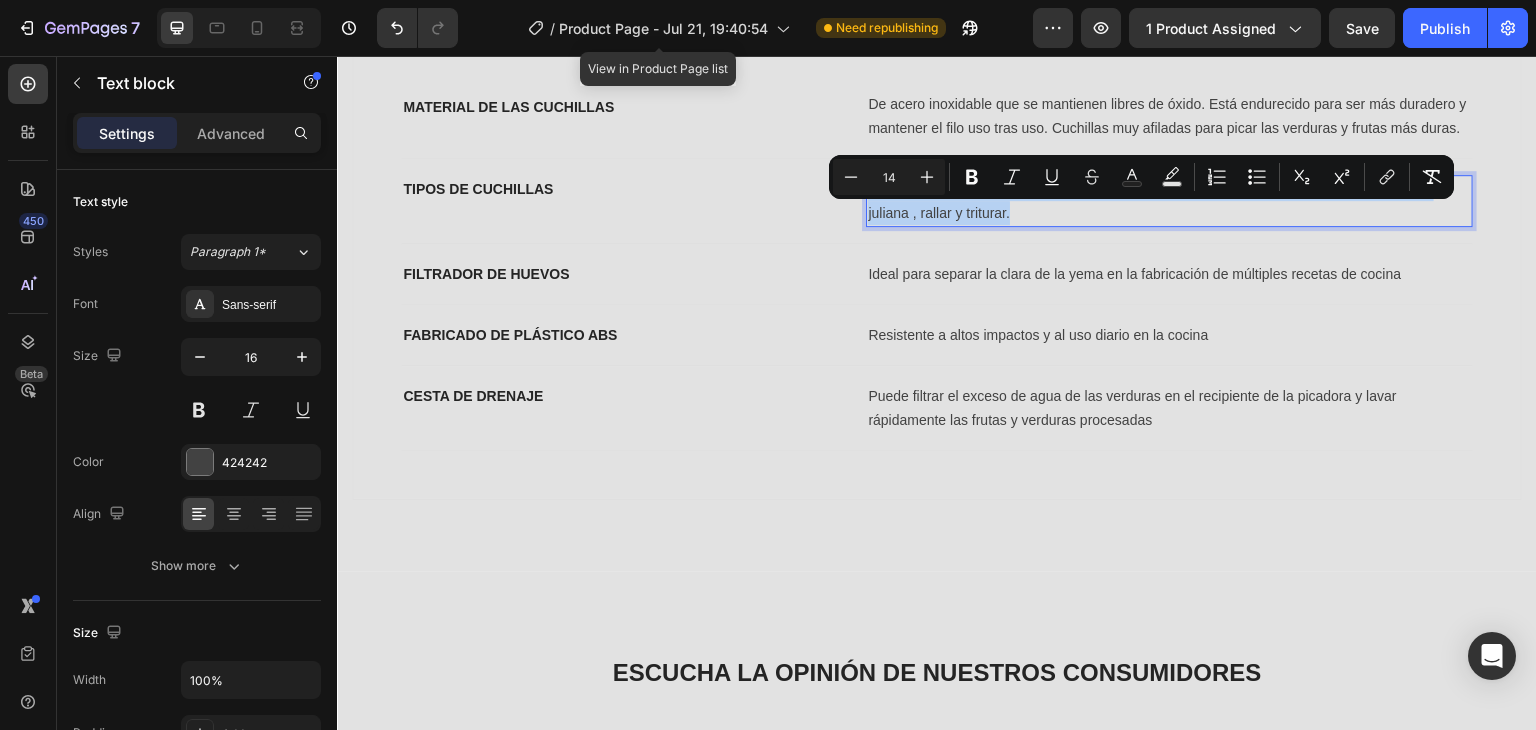 drag, startPoint x: 1014, startPoint y: 232, endPoint x: 859, endPoint y: 209, distance: 156.69716 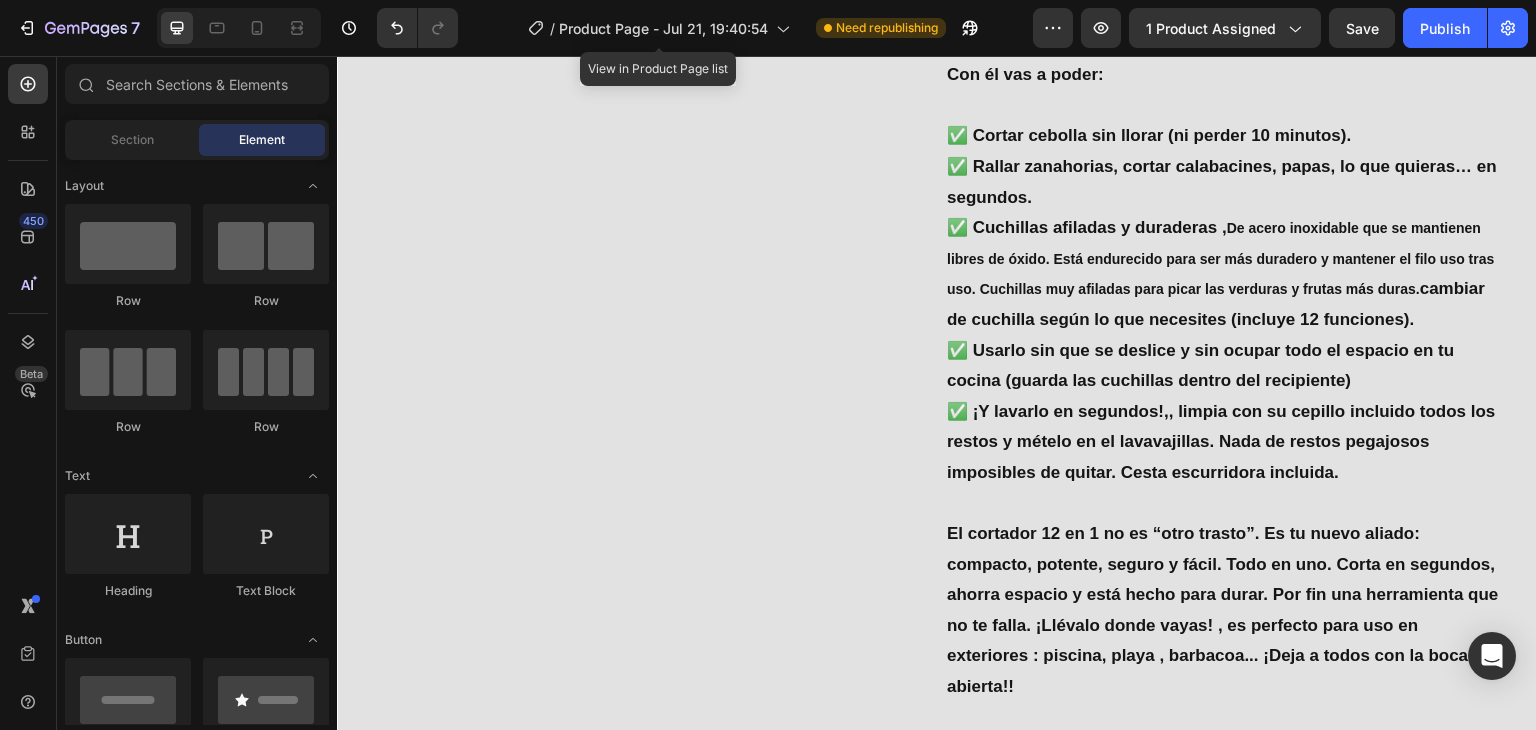 scroll, scrollTop: 1841, scrollLeft: 0, axis: vertical 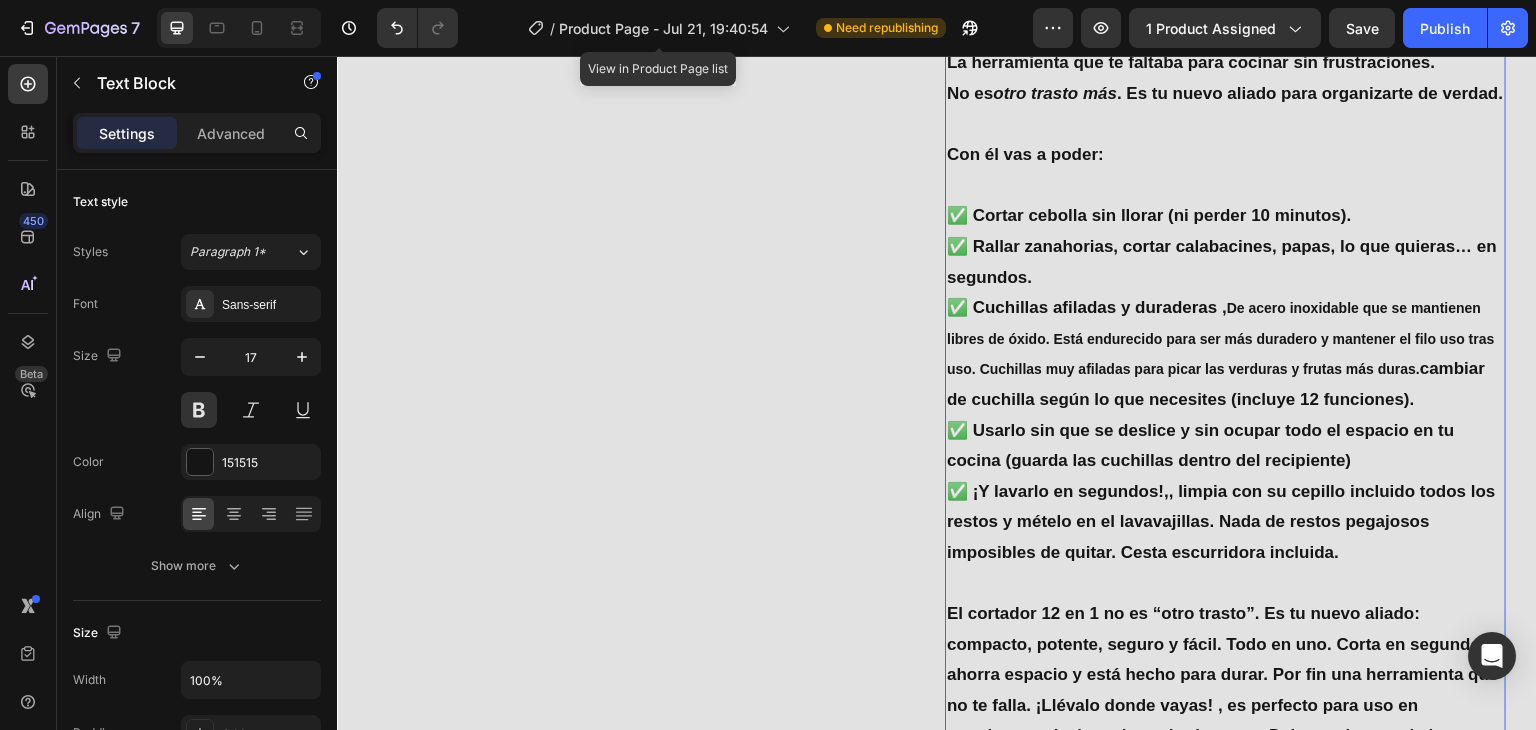 click on "✅ Cortar cebolla sin llorar (ni perder 10 minutos). ✅ Rallar zanahorias, cortar calabacines, papas, lo que quieras… en segundos. ✅ Cuchillas afiladas y duraderas , De acero inoxidable que se mantienen libres de óxido. Está endurecido para ser más duradero y mantener el filo uso tras uso. Cuchillas muy afiladas para picar las verduras y frutas más duras.  cambiar de cuchilla según lo que necesites (incluye 12 funciones). ✅ Usarlo sin que se deslice y sin ocupar todo el espacio en tu cocina (guarda las cuchillas dentro del recipiente) ✅ ¡Y lavarlo en segundos!,, limpia con su cepillo incluido todos los restos y mételo en el lavavajillas. Nada de restos pegajosos imposibles de quitar. Cesta escurridora incluida." at bounding box center [1225, 384] 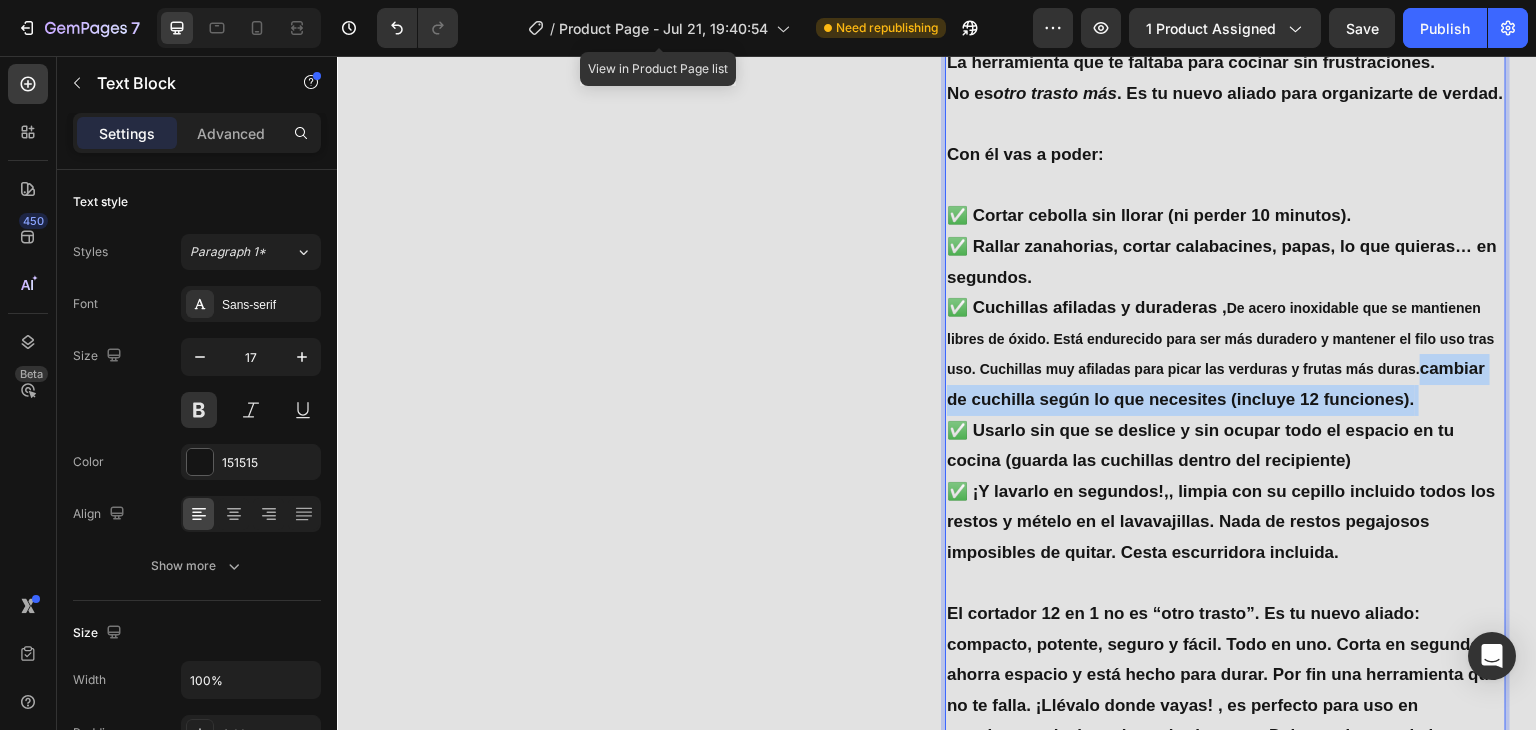 click on "✅ Cortar cebolla sin llorar (ni perder 10 minutos). ✅ Rallar zanahorias, cortar calabacines, papas, lo que quieras… en segundos. ✅ Cuchillas afiladas y duraderas , De acero inoxidable que se mantienen libres de óxido. Está endurecido para ser más duradero y mantener el filo uso tras uso. Cuchillas muy afiladas para picar las verduras y frutas más duras.  cambiar de cuchilla según lo que necesites (incluye 12 funciones). ✅ Usarlo sin que se deslice y sin ocupar todo el espacio en tu cocina (guarda las cuchillas dentro del recipiente) ✅ ¡Y lavarlo en segundos!,, limpia con su cepillo incluido todos los restos y mételo en el lavavajillas. Nada de restos pegajosos imposibles de quitar. Cesta escurridora incluida." at bounding box center (1225, 384) 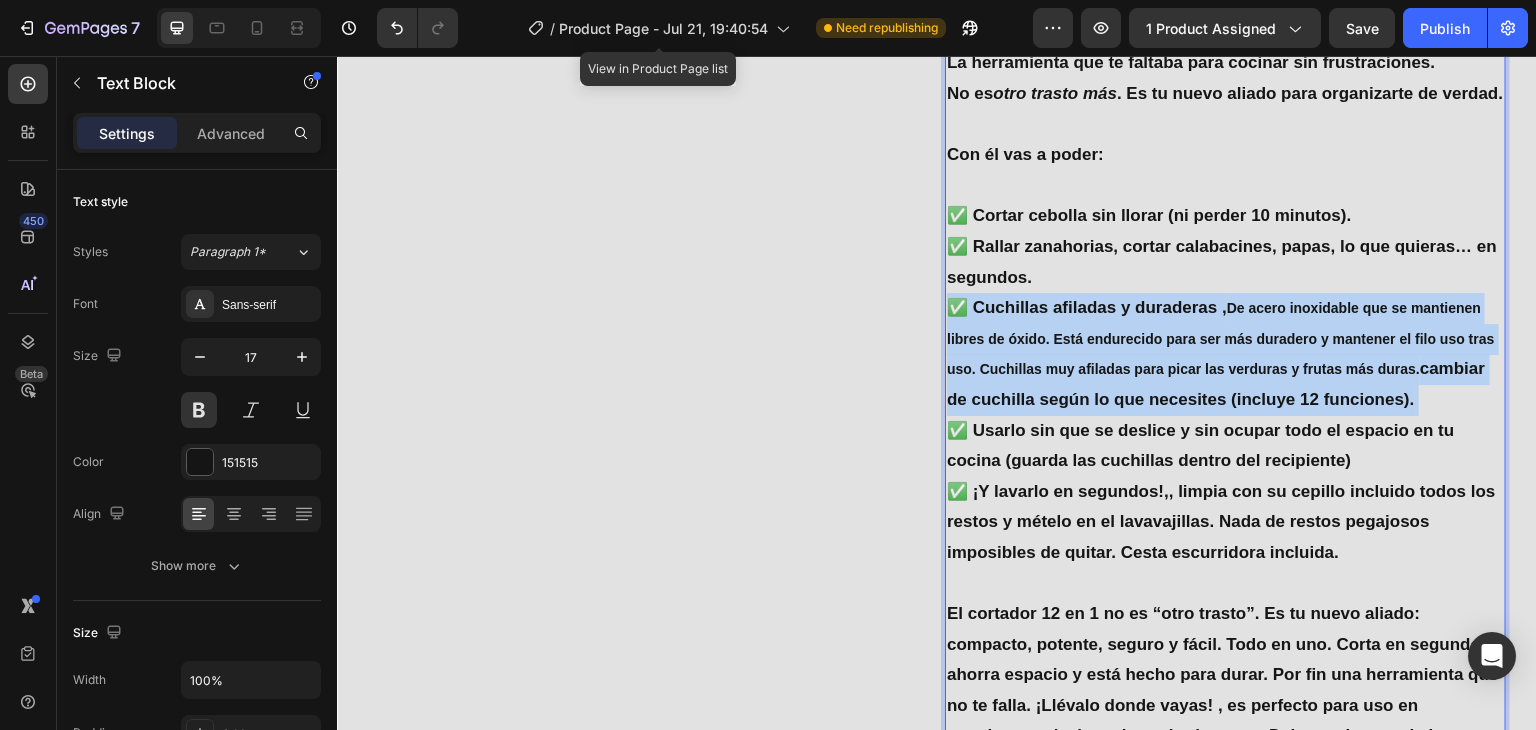 click on "✅ Cortar cebolla sin llorar (ni perder 10 minutos). ✅ Rallar zanahorias, cortar calabacines, papas, lo que quieras… en segundos. ✅ Cuchillas afiladas y duraderas , De acero inoxidable que se mantienen libres de óxido. Está endurecido para ser más duradero y mantener el filo uso tras uso. Cuchillas muy afiladas para picar las verduras y frutas más duras.  cambiar de cuchilla según lo que necesites (incluye 12 funciones). ✅ Usarlo sin que se deslice y sin ocupar todo el espacio en tu cocina (guarda las cuchillas dentro del recipiente) ✅ ¡Y lavarlo en segundos!,, limpia con su cepillo incluido todos los restos y mételo en el lavavajillas. Nada de restos pegajosos imposibles de quitar. Cesta escurridora incluida." at bounding box center [1225, 384] 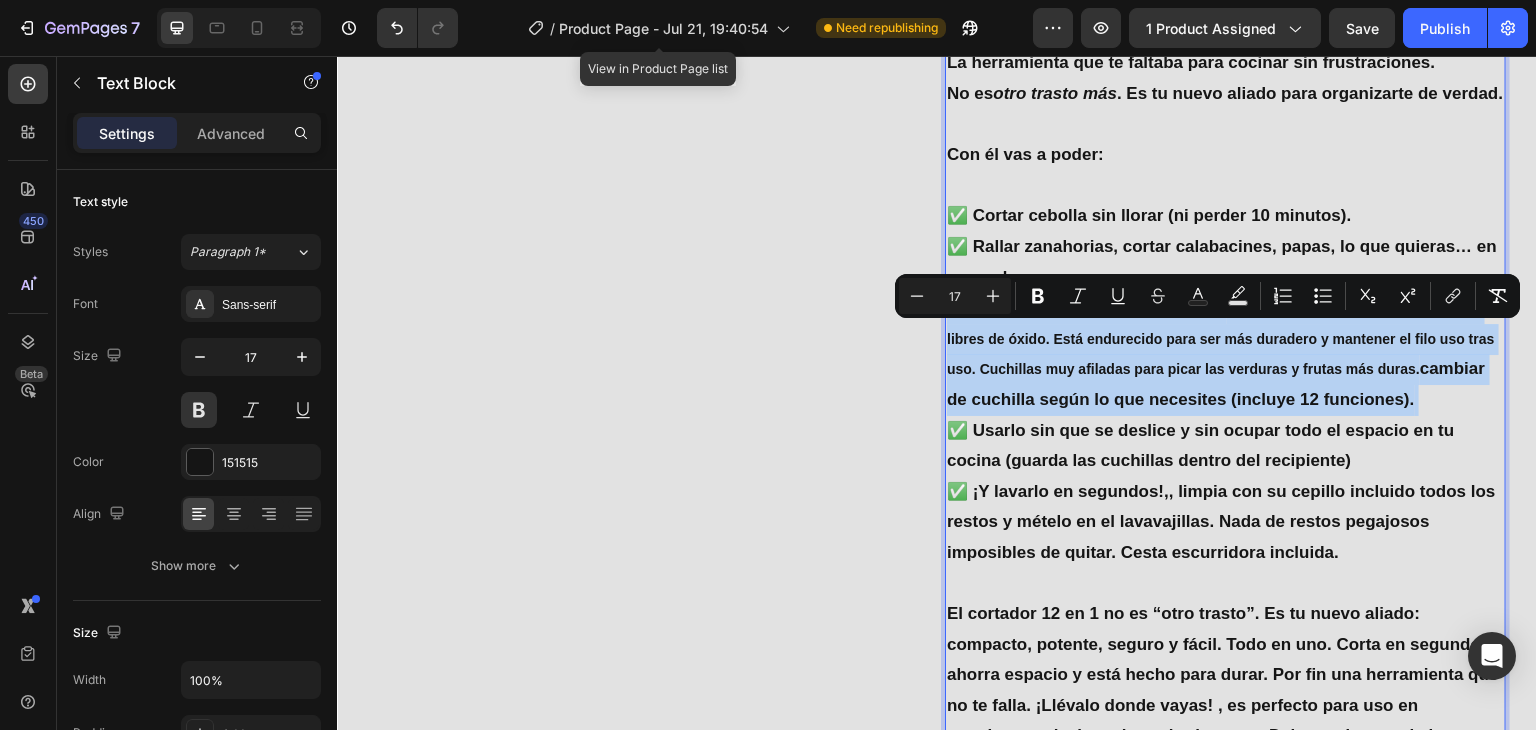 click on "✅ Cortar cebolla sin llorar (ni perder 10 minutos). ✅ Rallar zanahorias, cortar calabacines, papas, lo que quieras… en segundos. ✅ Cuchillas afiladas y duraderas , De acero inoxidable que se mantienen libres de óxido. Está endurecido para ser más duradero y mantener el filo uso tras uso. Cuchillas muy afiladas para picar las verduras y frutas más duras.  cambiar de cuchilla según lo que necesites (incluye 12 funciones). ✅ Usarlo sin que se deslice y sin ocupar todo el espacio en tu cocina (guarda las cuchillas dentro del recipiente) ✅ ¡Y lavarlo en segundos!,, limpia con su cepillo incluido todos los restos y mételo en el lavavajillas. Nada de restos pegajosos imposibles de quitar. Cesta escurridora incluida." at bounding box center [1225, 384] 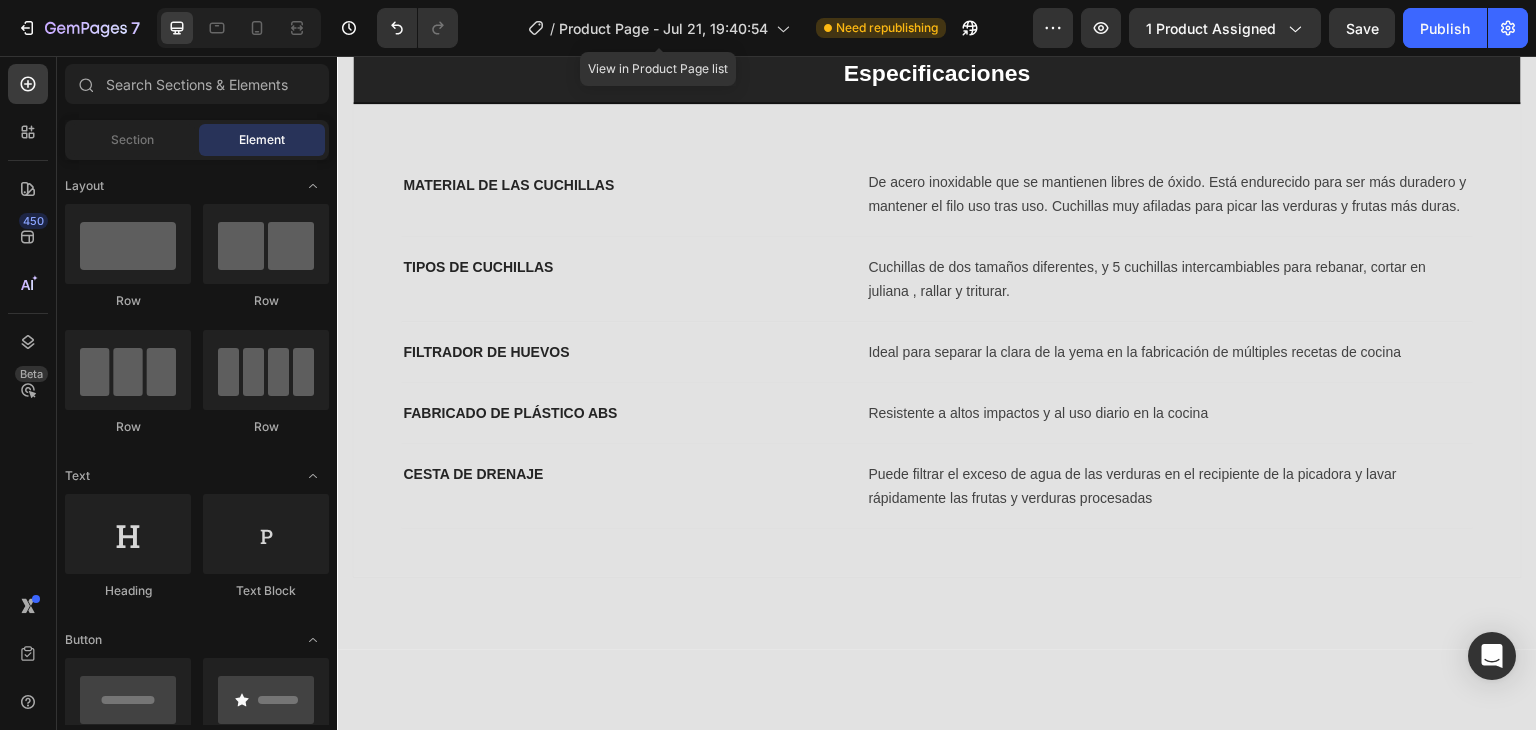 scroll, scrollTop: 3361, scrollLeft: 0, axis: vertical 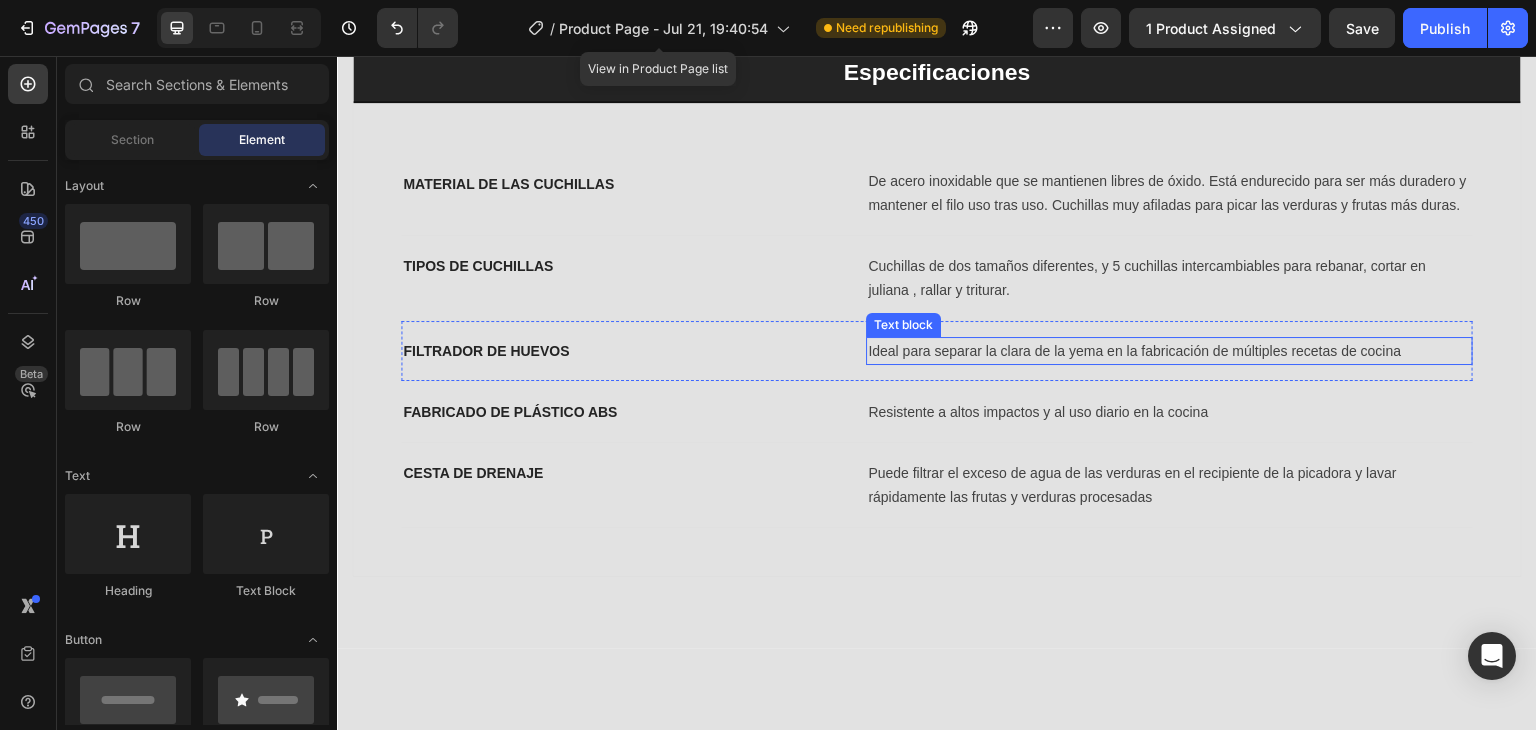 click on "Ideal para separar la clara de la yema en la fabricación de múltiples recetas de cocina" at bounding box center [1134, 351] 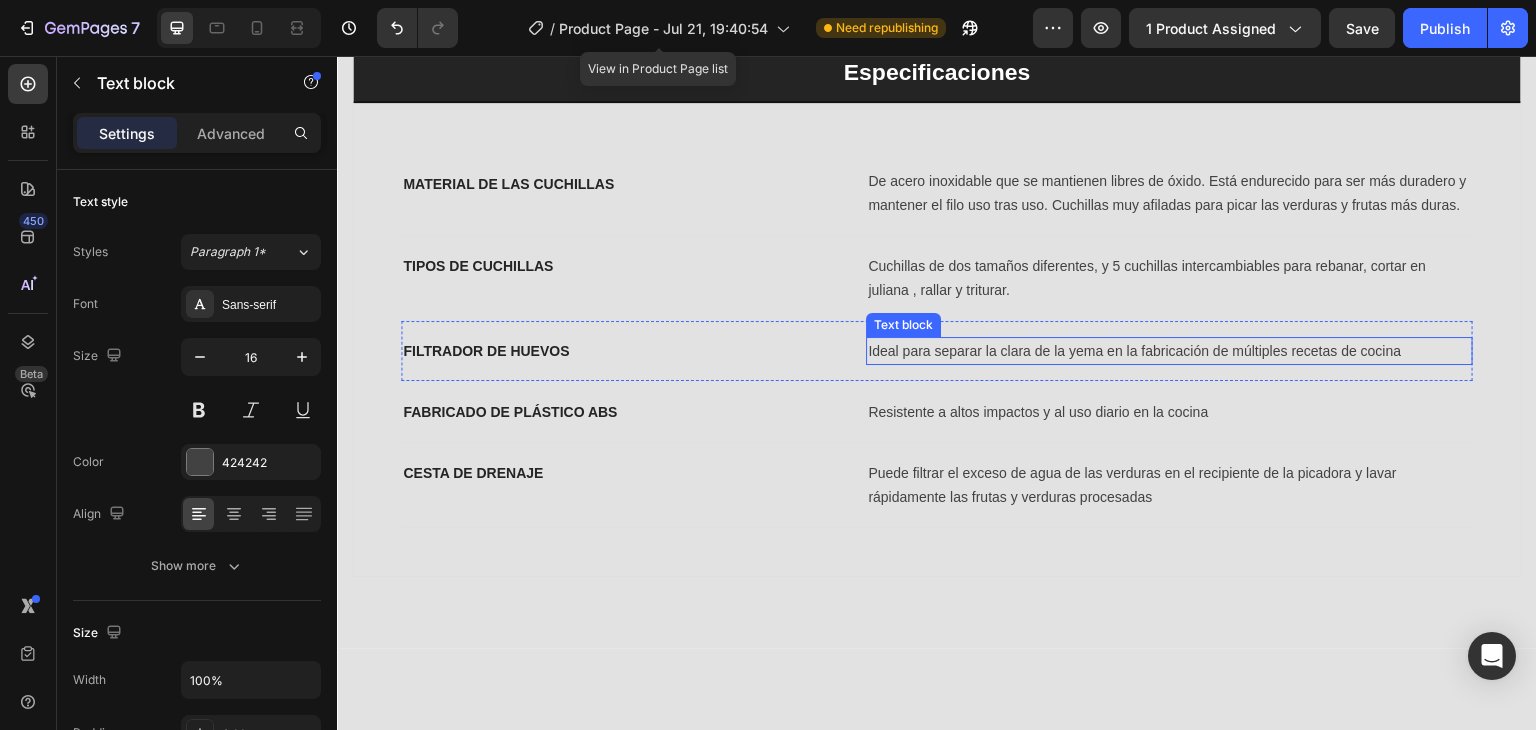 click on "Ideal para separar la clara de la yema en la fabricación de múltiples recetas de cocina" at bounding box center [1134, 351] 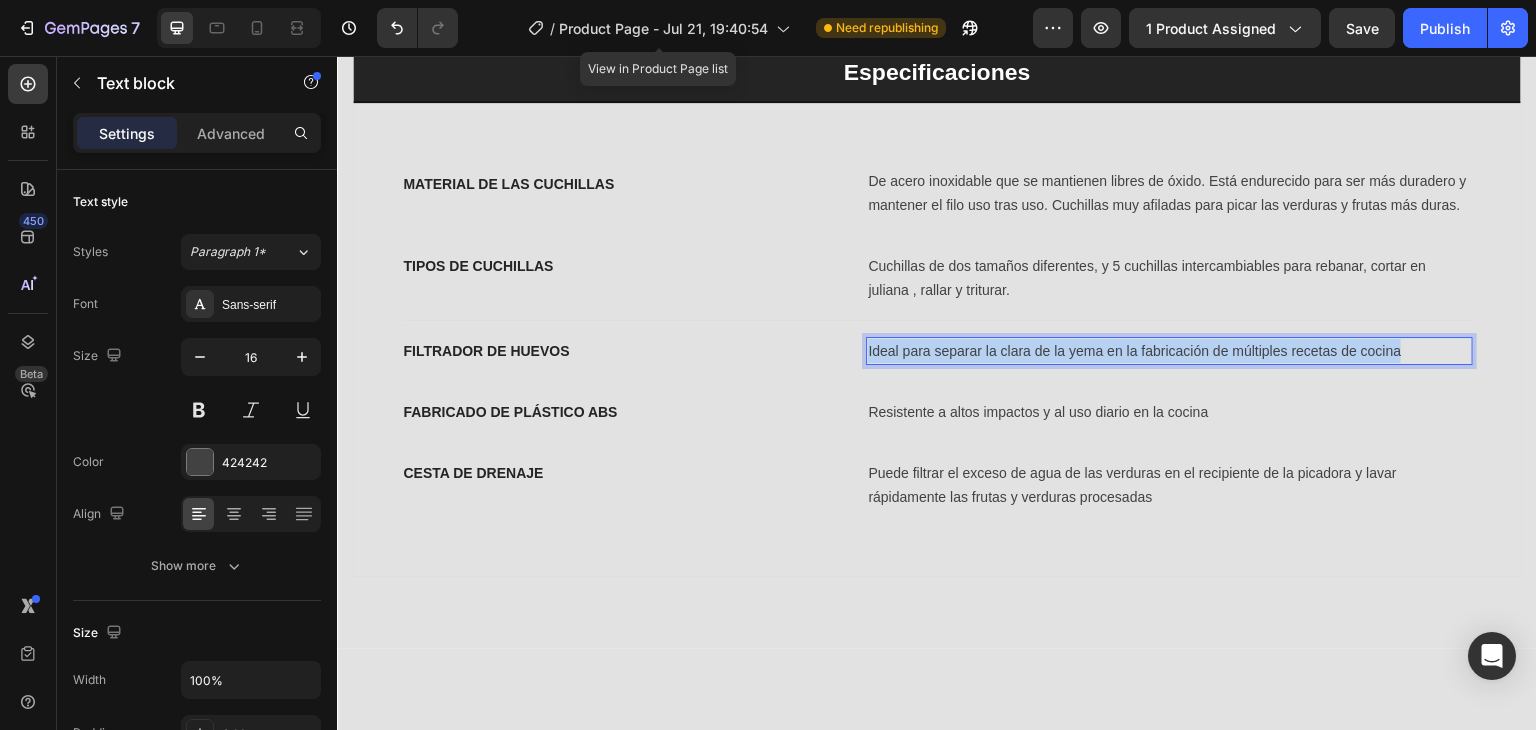 click on "Ideal para separar la clara de la yema en la fabricación de múltiples recetas de cocina" at bounding box center [1134, 351] 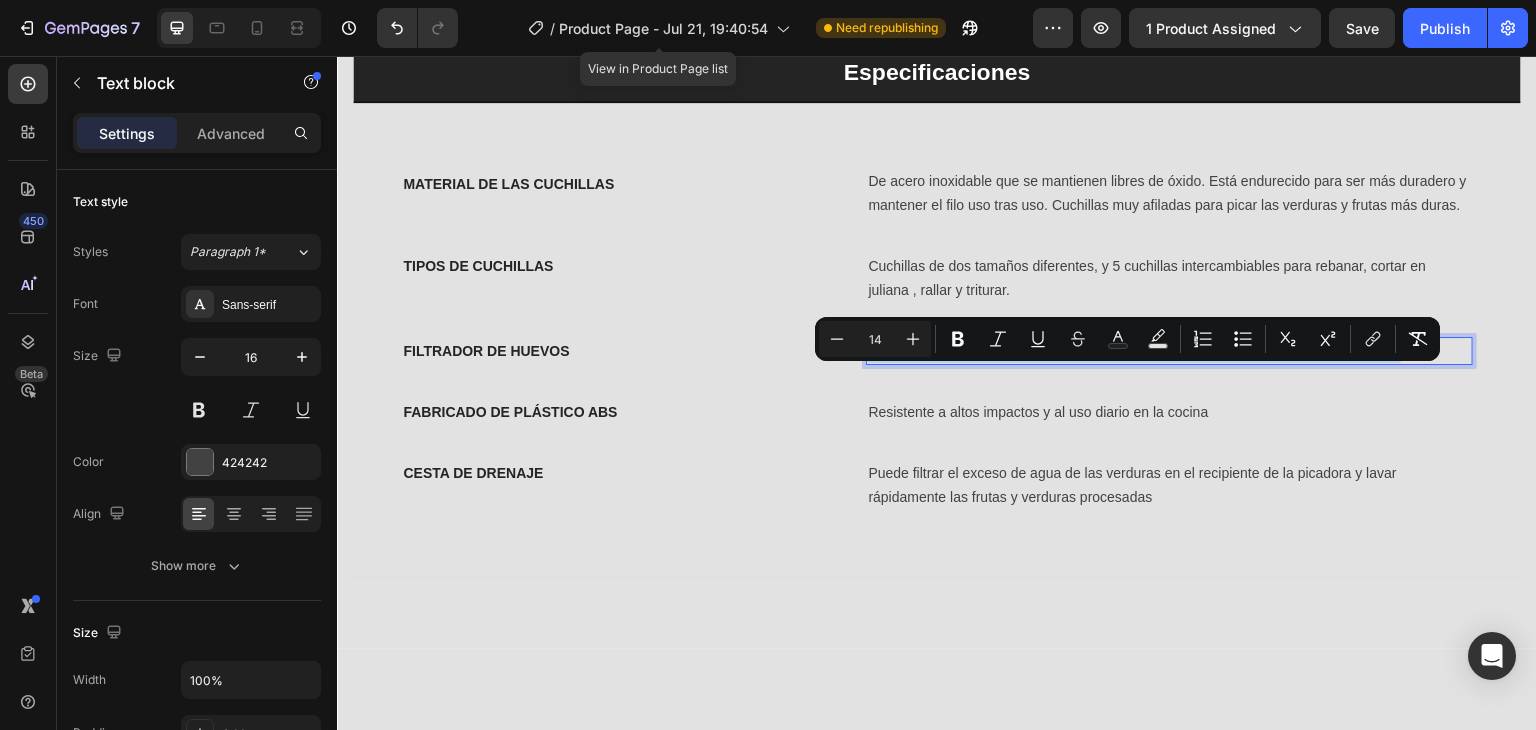 copy on "Ideal para separar la clara de la yema en la fabricación de múltiples recetas de cocina" 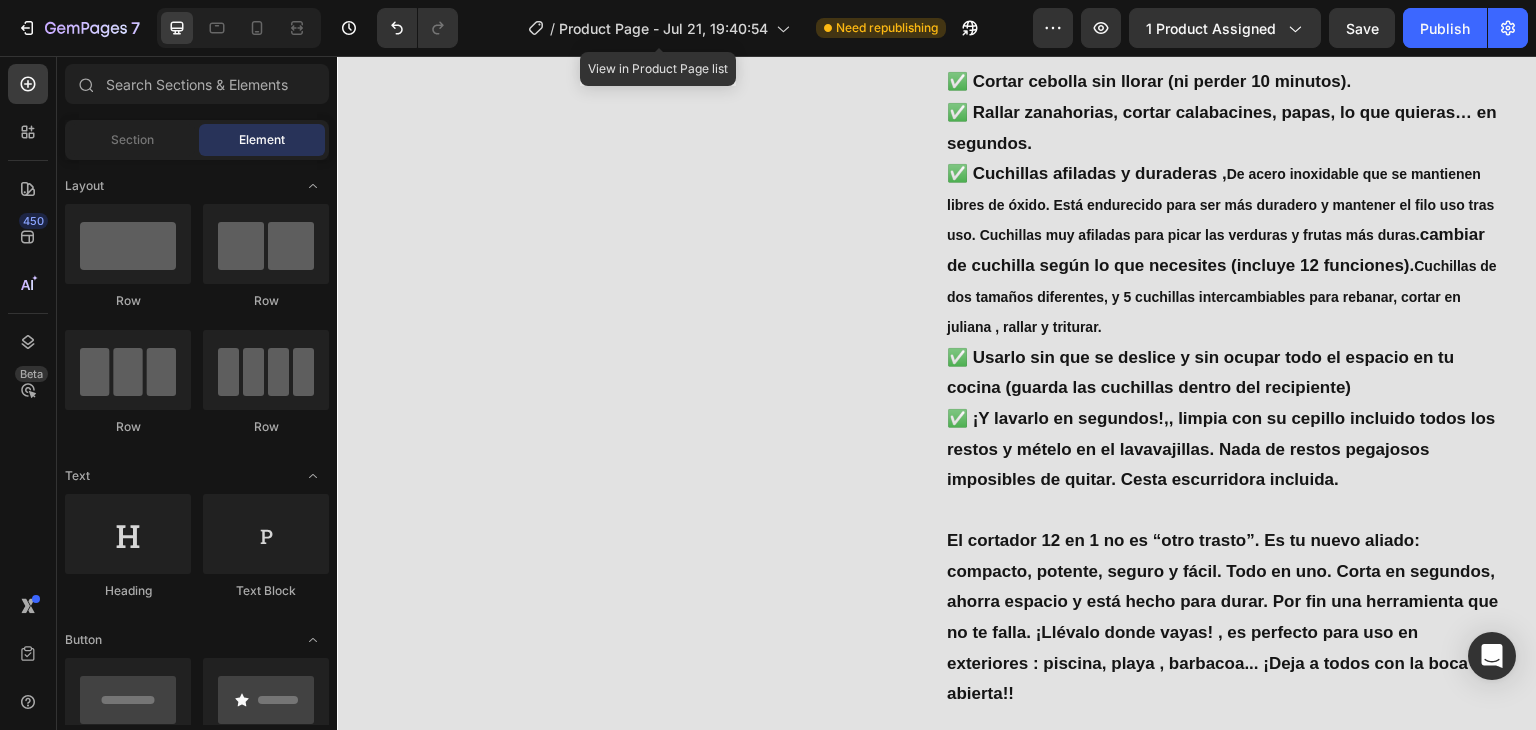 scroll, scrollTop: 1935, scrollLeft: 0, axis: vertical 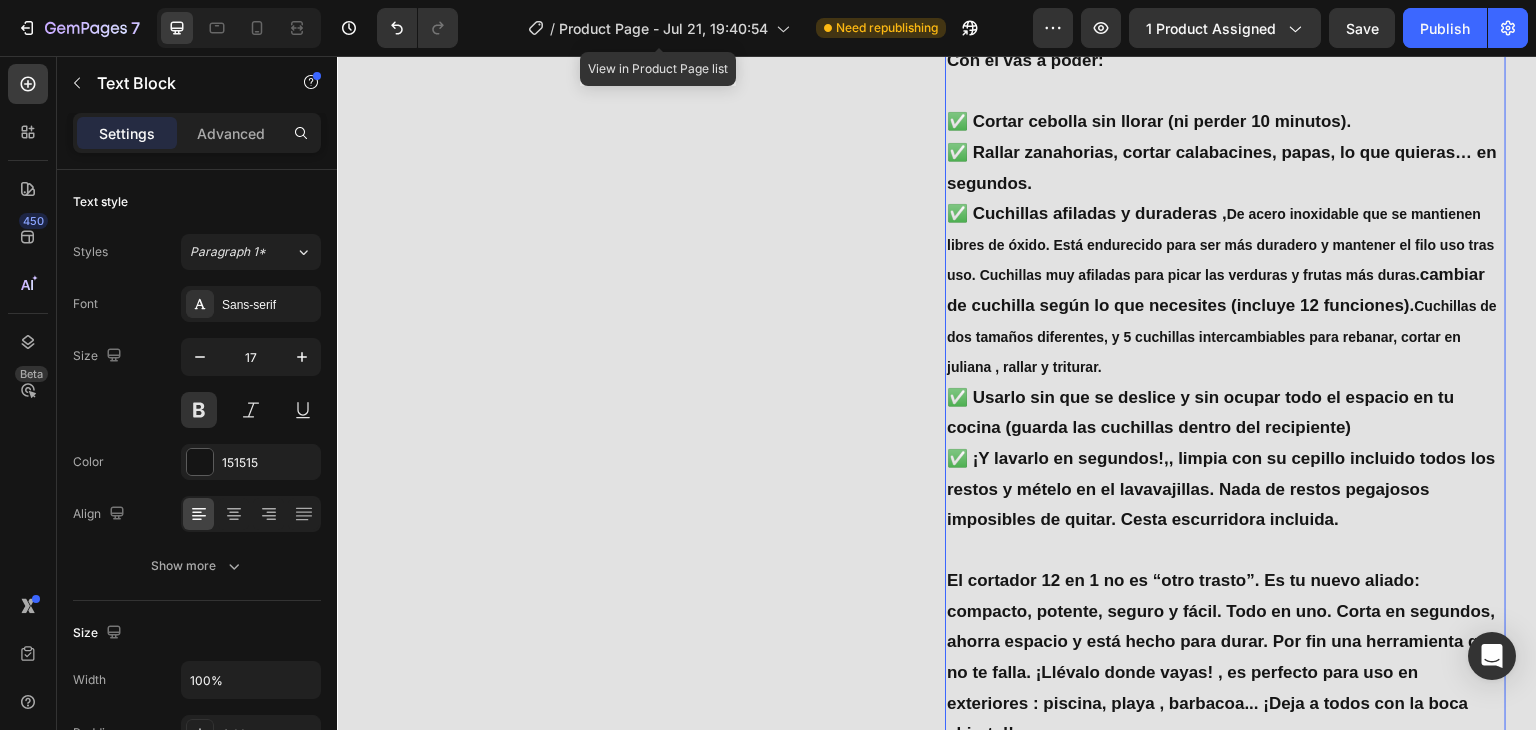 click on "✅ Cortar cebolla sin llorar (ni perder 10 minutos). ✅ Rallar zanahorias, cortar calabacines, papas, lo que quieras… en segundos. ✅ Cuchillas afiladas y duraderas , De acero inoxidable que se mantienen libres de óxido. Está endurecido para ser más duradero y mantener el filo uso tras uso. Cuchillas muy afiladas para picar las verduras y frutas más duras.  cambiar de cuchilla según lo que necesites (incluye 12 funciones). Cuchillas de dos tamaños diferentes, y 5 cuchillas intercambiables para rebanar, cortar en juliana , rallar y triturar. ✅ Usarlo sin que se deslice y sin ocupar todo el espacio en tu cocina (guarda las cuchillas dentro del recipiente) ✅ ¡Y lavarlo en segundos!,, limpia con su cepillo incluido todos los restos y mételo en el lavavajillas. Nada de restos pegajosos imposibles de quitar. Cesta escurridora incluida." at bounding box center (1225, 321) 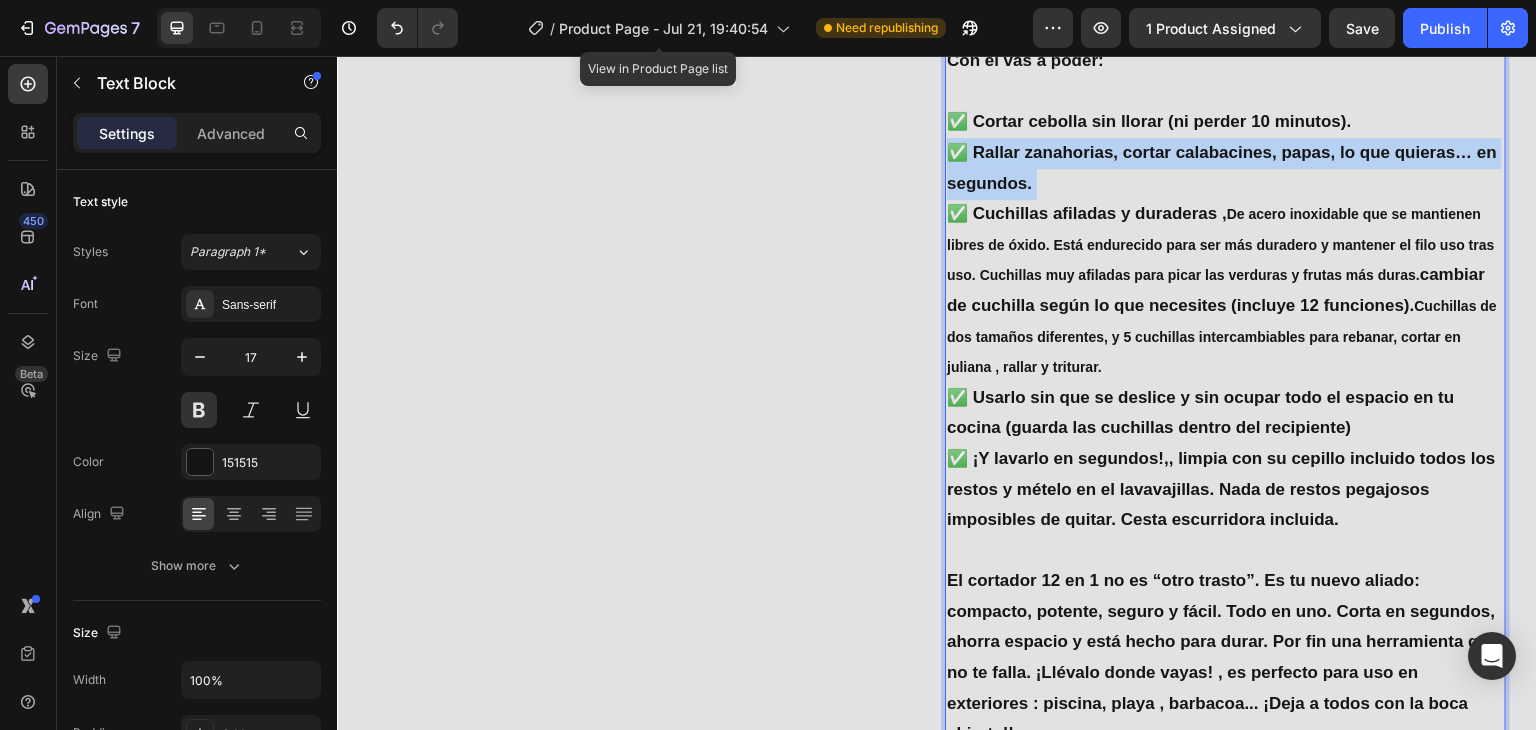 click on "✅ Cortar cebolla sin llorar (ni perder 10 minutos). ✅ Rallar zanahorias, cortar calabacines, papas, lo que quieras… en segundos. ✅ Cuchillas afiladas y duraderas , De acero inoxidable que se mantienen libres de óxido. Está endurecido para ser más duradero y mantener el filo uso tras uso. Cuchillas muy afiladas para picar las verduras y frutas más duras.  cambiar de cuchilla según lo que necesites (incluye 12 funciones). Cuchillas de dos tamaños diferentes, y 5 cuchillas intercambiables para rebanar, cortar en juliana , rallar y triturar. ✅ Usarlo sin que se deslice y sin ocupar todo el espacio en tu cocina (guarda las cuchillas dentro del recipiente) ✅ ¡Y lavarlo en segundos!,, limpia con su cepillo incluido todos los restos y mételo en el lavavajillas. Nada de restos pegajosos imposibles de quitar. Cesta escurridora incluida." at bounding box center (1225, 321) 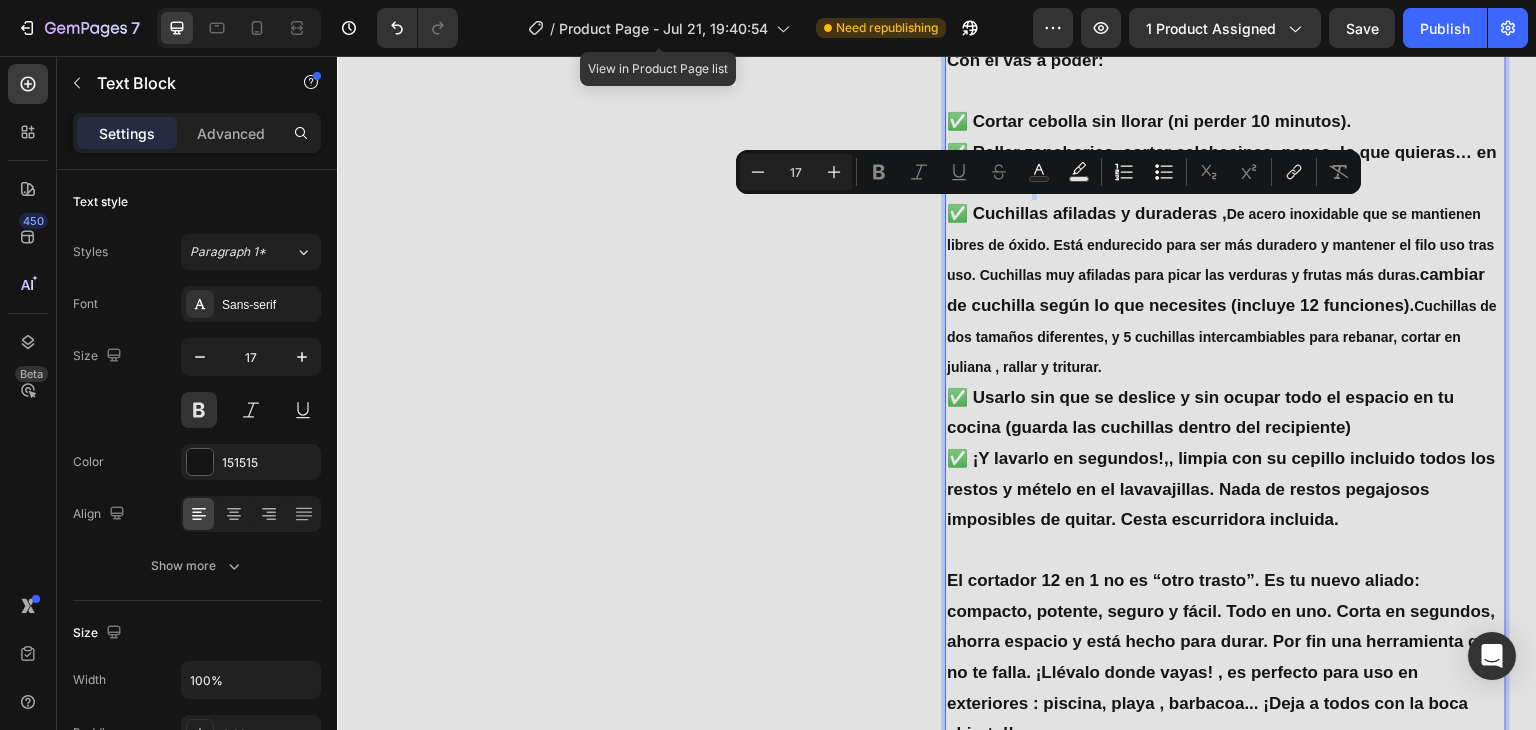 click on "✅ Cortar cebolla sin llorar (ni perder 10 minutos). ✅ Rallar zanahorias, cortar calabacines, papas, lo que quieras… en segundos. ✅ Cuchillas afiladas y duraderas , De acero inoxidable que se mantienen libres de óxido. Está endurecido para ser más duradero y mantener el filo uso tras uso. Cuchillas muy afiladas para picar las verduras y frutas más duras.  cambiar de cuchilla según lo que necesites (incluye 12 funciones). Cuchillas de dos tamaños diferentes, y 5 cuchillas intercambiables para rebanar, cortar en juliana , rallar y triturar. ✅ Usarlo sin que se deslice y sin ocupar todo el espacio en tu cocina (guarda las cuchillas dentro del recipiente) ✅ ¡Y lavarlo en segundos!,, limpia con su cepillo incluido todos los restos y mételo en el lavavajillas. Nada de restos pegajosos imposibles de quitar. Cesta escurridora incluida." at bounding box center [1225, 321] 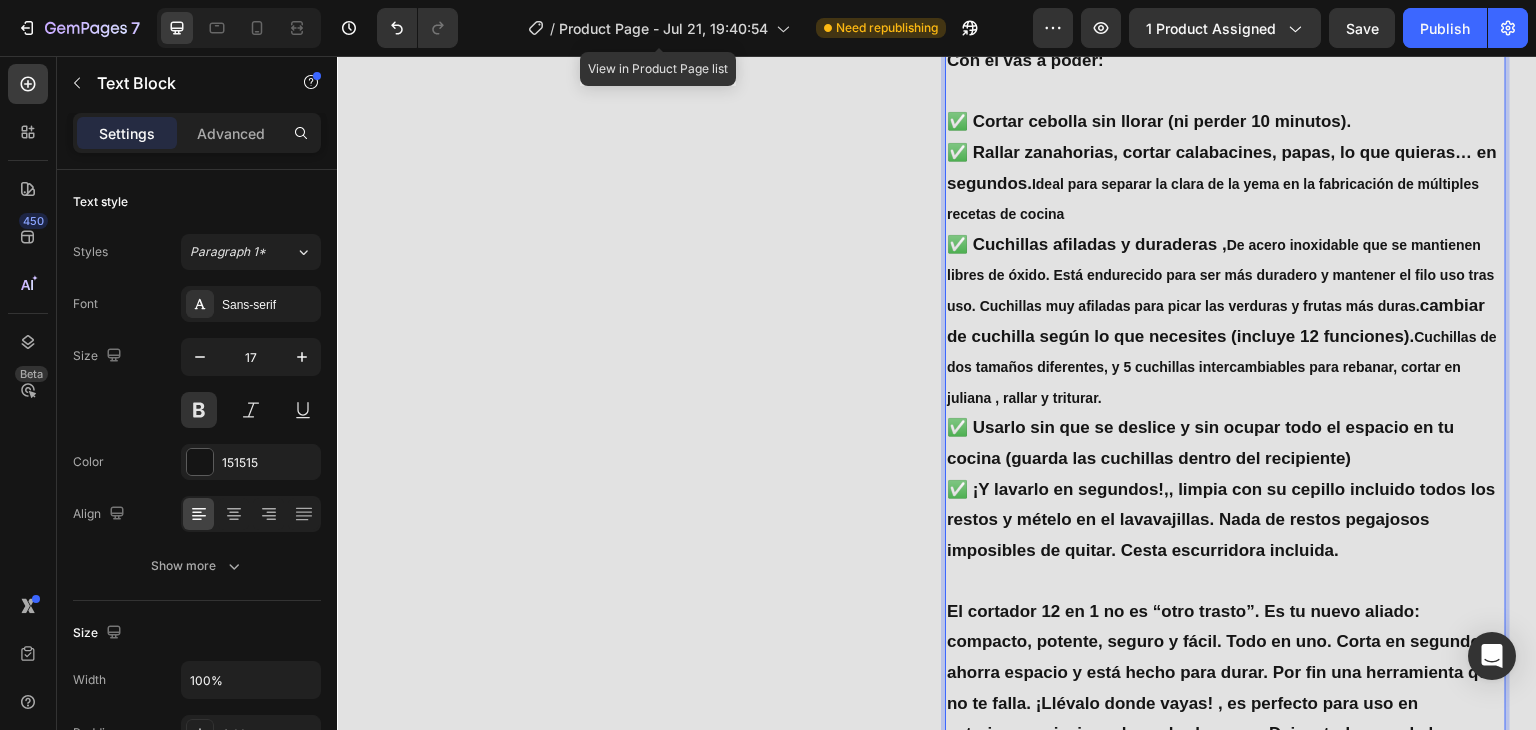 click on "✅ Cortar cebolla sin llorar (ni perder 10 minutos). ✅ Rallar zanahorias, cortar calabacines, papas, lo que quieras… en segundos. Ideal para separar la clara de la yema en la fabricación de múltiples recetas de cocina ✅ Cuchillas afiladas y duraderas , De acero inoxidable que se mantienen libres de óxido. Está endurecido para ser más duradero y mantener el filo uso tras uso. Cuchillas muy afiladas para picar las verduras y frutas más duras. cambiar de cuchilla según lo que necesites (incluye 12 funciones). Cuchillas de dos tamaños diferentes, y 5 cuchillas intercambiables para rebanar, cortar en juliana , rallar y triturar. ✅ Usarlo sin que se deslice y sin ocupar todo el espacio en tu cocina (guarda las cuchillas dentro del recipiente) ✅ ¡Y lavarlo en segundos!,, limpia con su cepillo incluido todos los restos y mételo en el lavavajillas. Nada de restos pegajosos imposibles de quitar. Cesta escurridora incluida." at bounding box center [1225, 336] 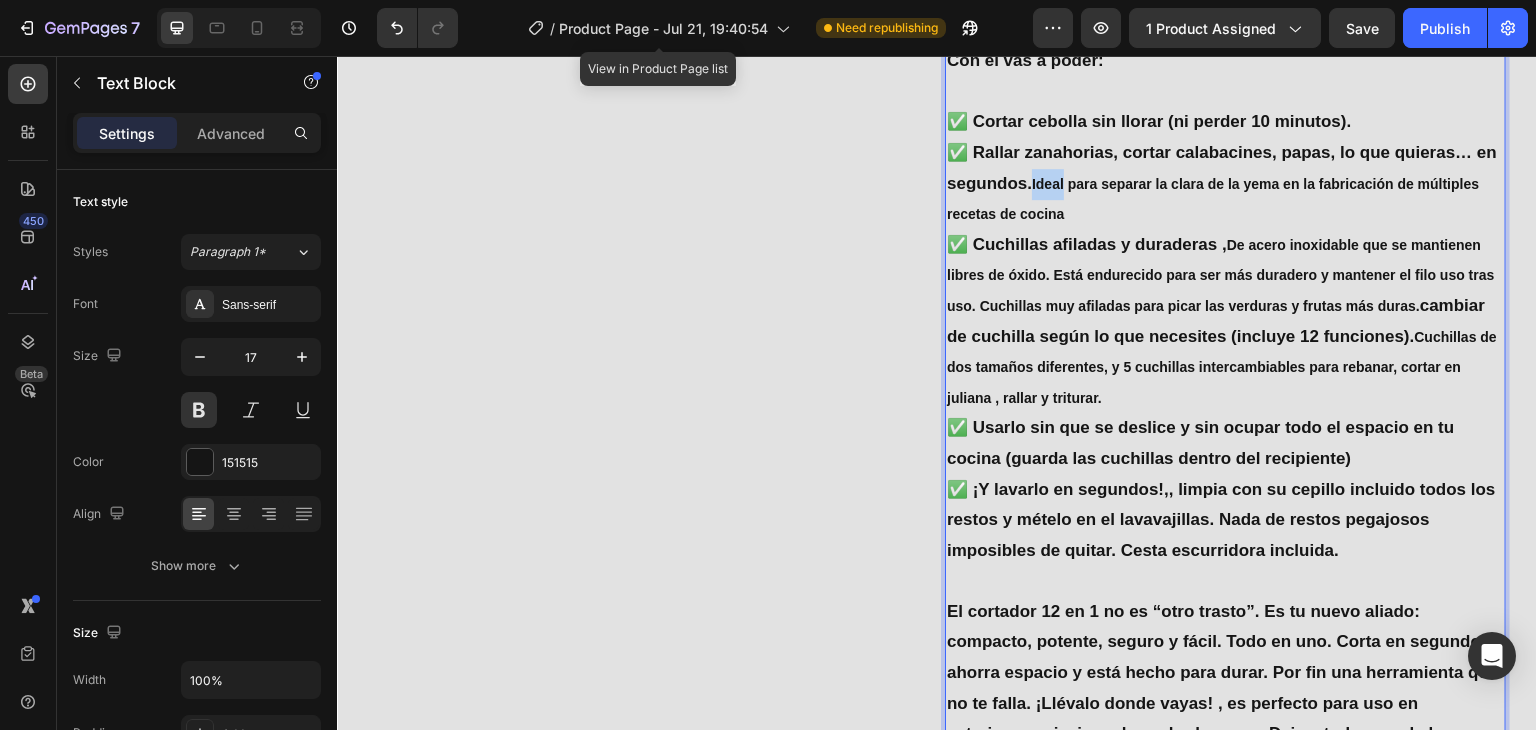 click on "✅ Cortar cebolla sin llorar (ni perder 10 minutos). ✅ Rallar zanahorias, cortar calabacines, papas, lo que quieras… en segundos. Ideal para separar la clara de la yema en la fabricación de múltiples recetas de cocina ✅ Cuchillas afiladas y duraderas , De acero inoxidable que se mantienen libres de óxido. Está endurecido para ser más duradero y mantener el filo uso tras uso. Cuchillas muy afiladas para picar las verduras y frutas más duras. cambiar de cuchilla según lo que necesites (incluye 12 funciones). Cuchillas de dos tamaños diferentes, y 5 cuchillas intercambiables para rebanar, cortar en juliana , rallar y triturar. ✅ Usarlo sin que se deslice y sin ocupar todo el espacio en tu cocina (guarda las cuchillas dentro del recipiente) ✅ ¡Y lavarlo en segundos!,, limpia con su cepillo incluido todos los restos y mételo en el lavavajillas. Nada de restos pegajosos imposibles de quitar. Cesta escurridora incluida." at bounding box center (1225, 336) 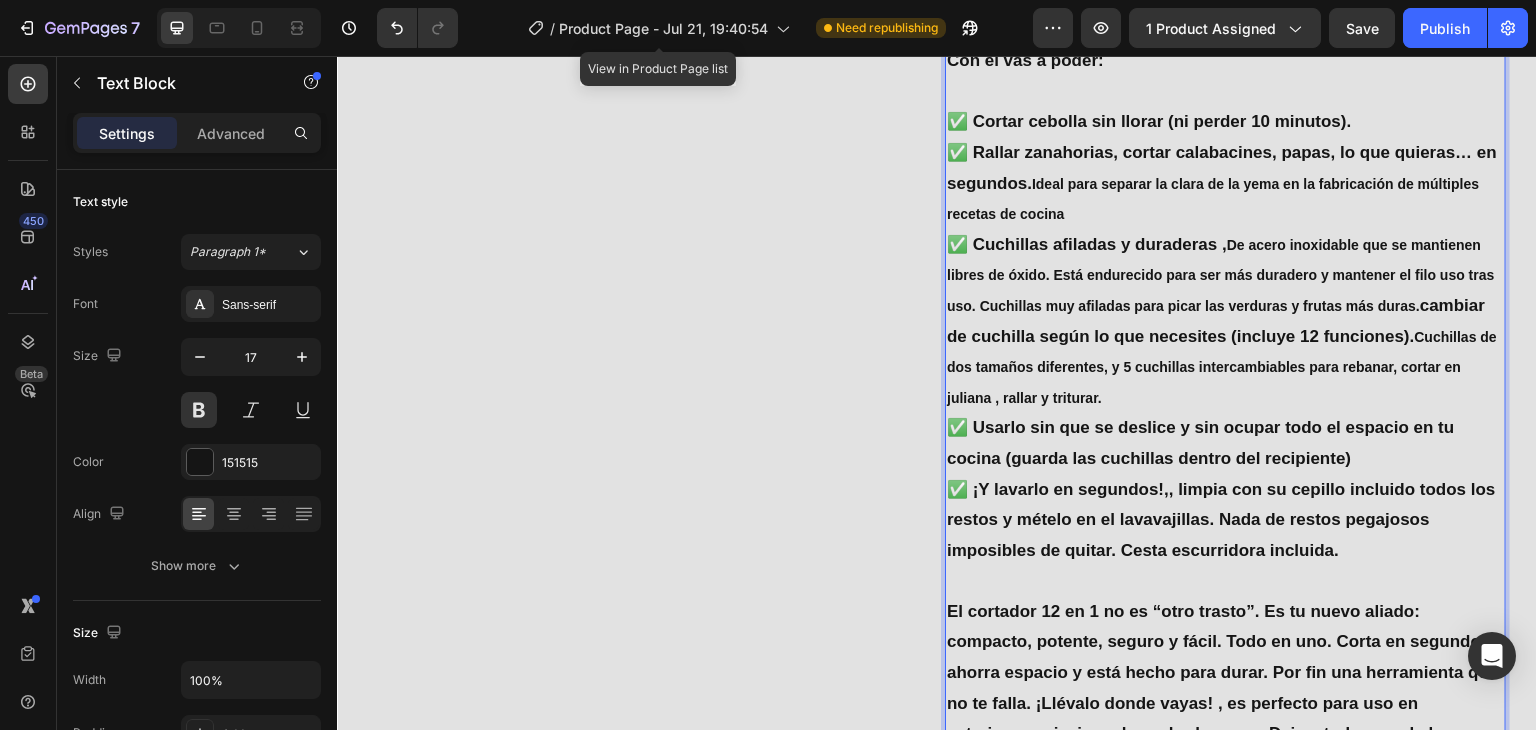 click on "✅ Cortar cebolla sin llorar (ni perder 10 minutos). ✅ Rallar zanahorias, cortar calabacines, papas, lo que quieras… en segundos. Ideal para separar la clara de la yema en la fabricación de múltiples recetas de cocina ✅ Cuchillas afiladas y duraderas , De acero inoxidable que se mantienen libres de óxido. Está endurecido para ser más duradero y mantener el filo uso tras uso. Cuchillas muy afiladas para picar las verduras y frutas más duras. cambiar de cuchilla según lo que necesites (incluye 12 funciones). Cuchillas de dos tamaños diferentes, y 5 cuchillas intercambiables para rebanar, cortar en juliana , rallar y triturar. ✅ Usarlo sin que se deslice y sin ocupar todo el espacio en tu cocina (guarda las cuchillas dentro del recipiente) ✅ ¡Y lavarlo en segundos!,, limpia con su cepillo incluido todos los restos y mételo en el lavavajillas. Nada de restos pegajosos imposibles de quitar. Cesta escurridora incluida." at bounding box center [1225, 336] 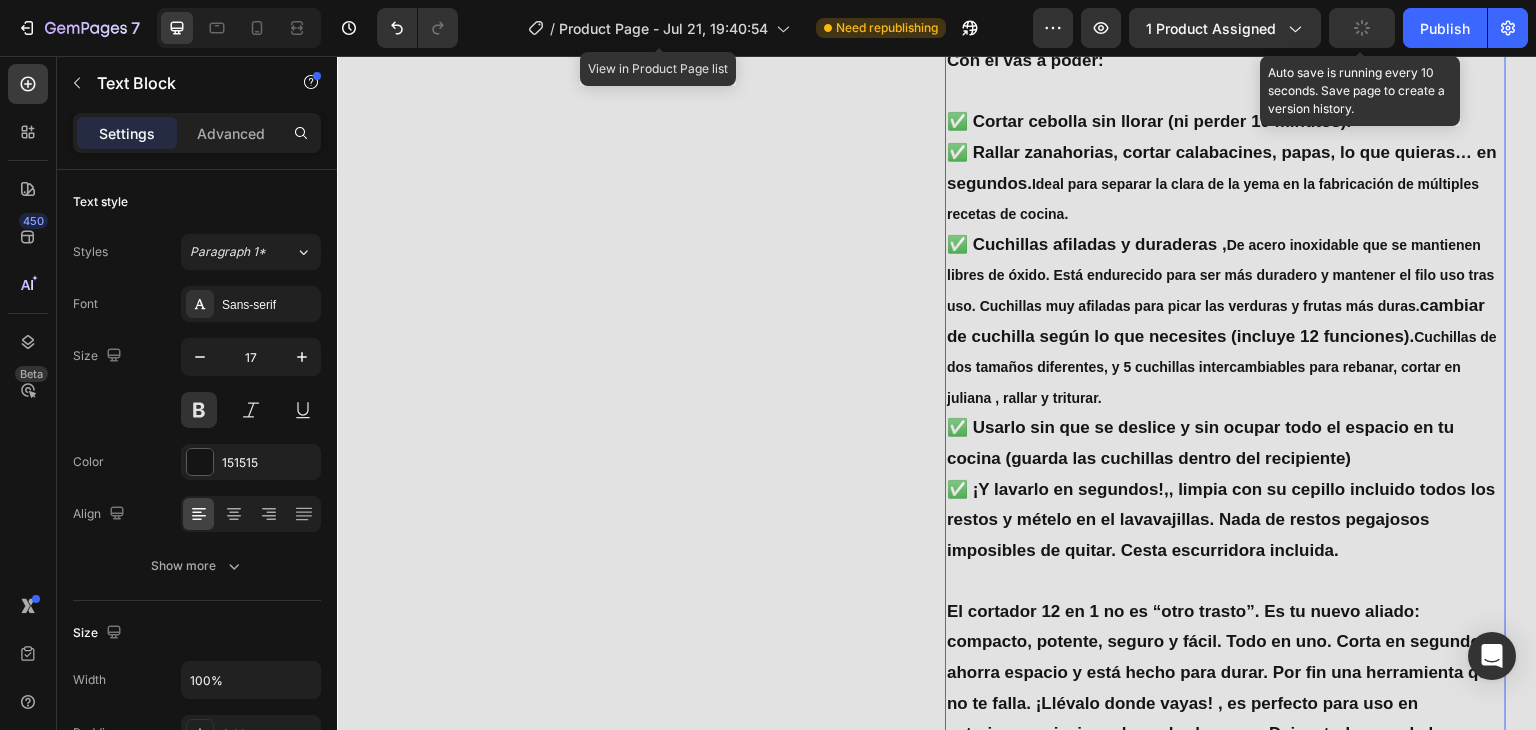 click 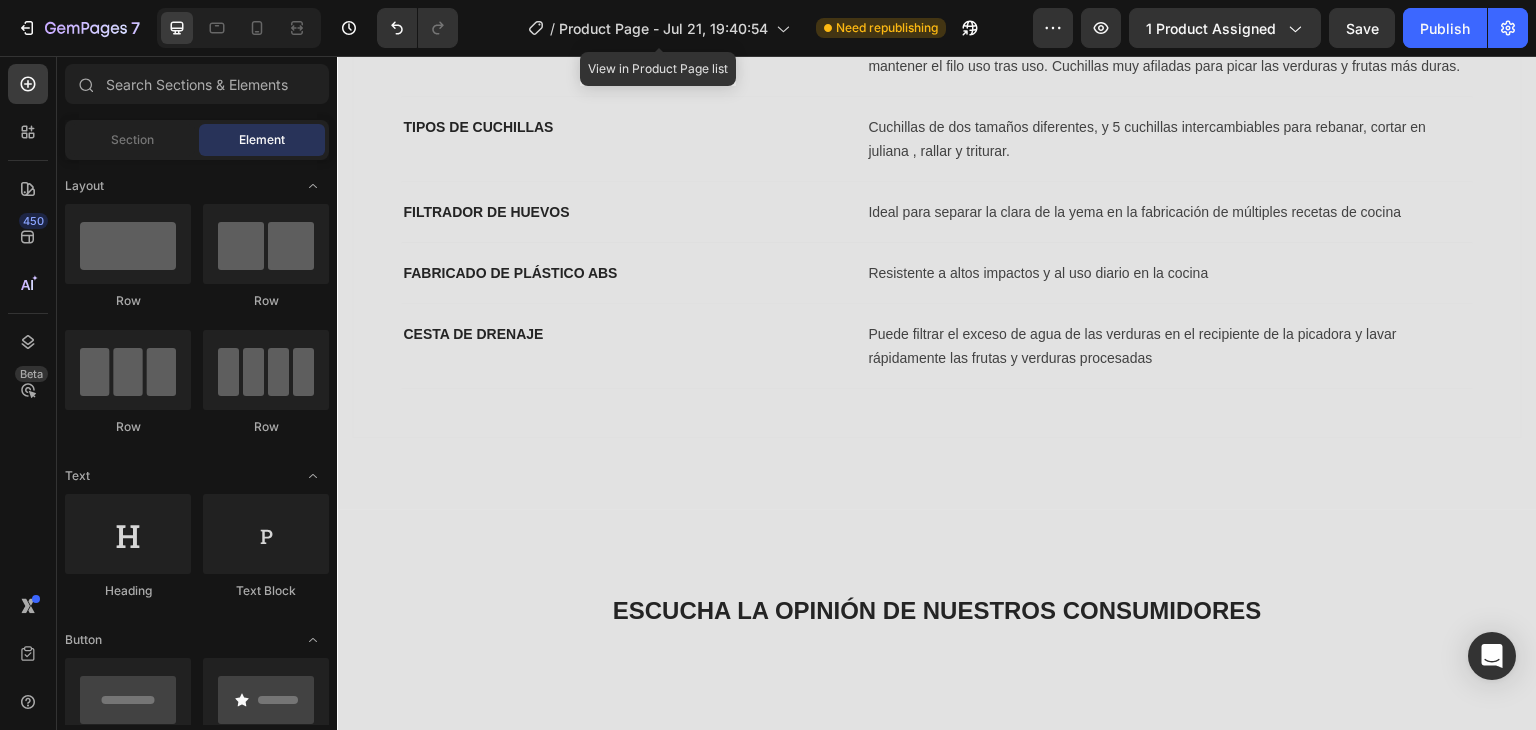 scroll, scrollTop: 3535, scrollLeft: 0, axis: vertical 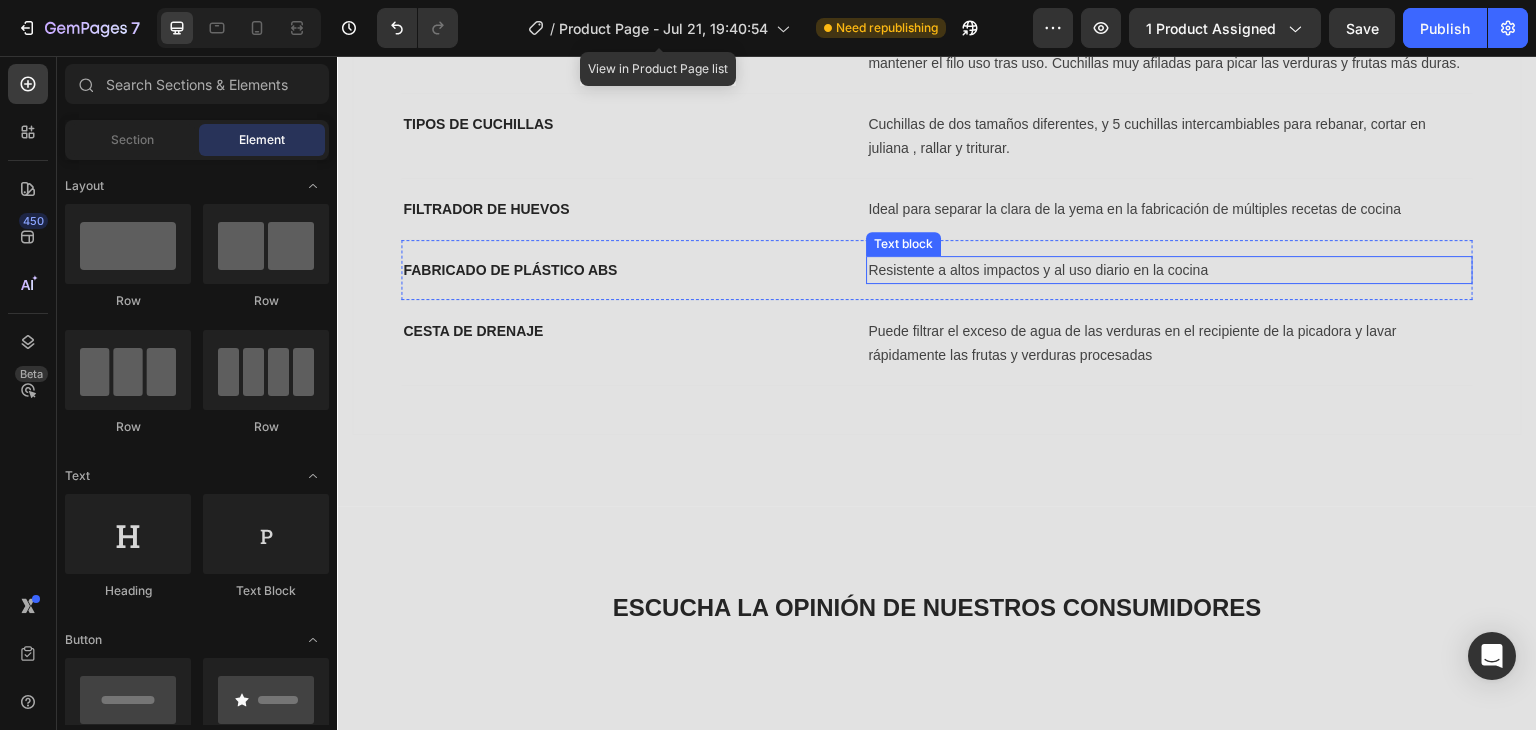 click on "Resistente a altos impactos y al uso diario en la cocina" at bounding box center (1169, 270) 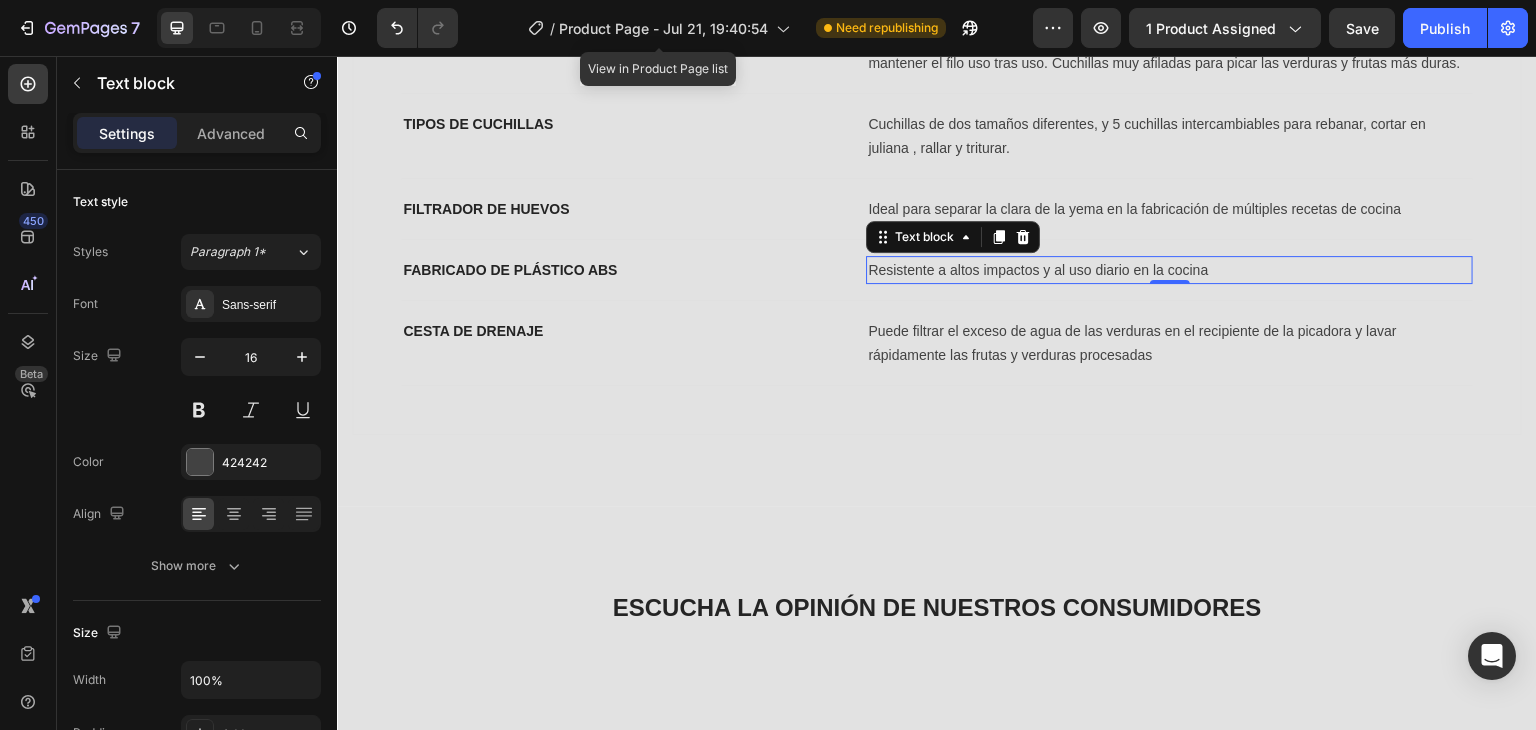 click on "Resistente a altos impactos y al uso diario en la cocina" at bounding box center [1169, 270] 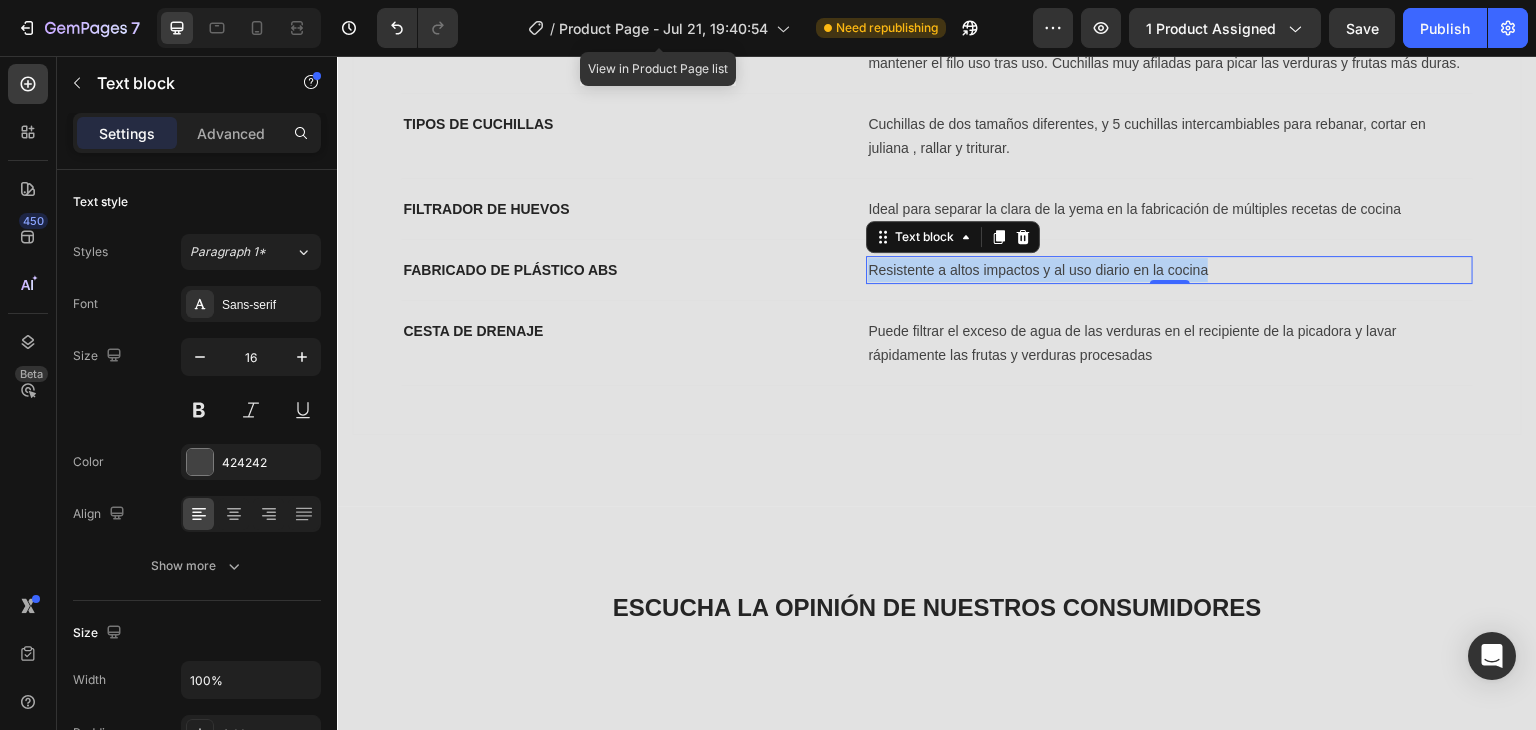 click on "Resistente a altos impactos y al uso diario en la cocina" at bounding box center (1169, 270) 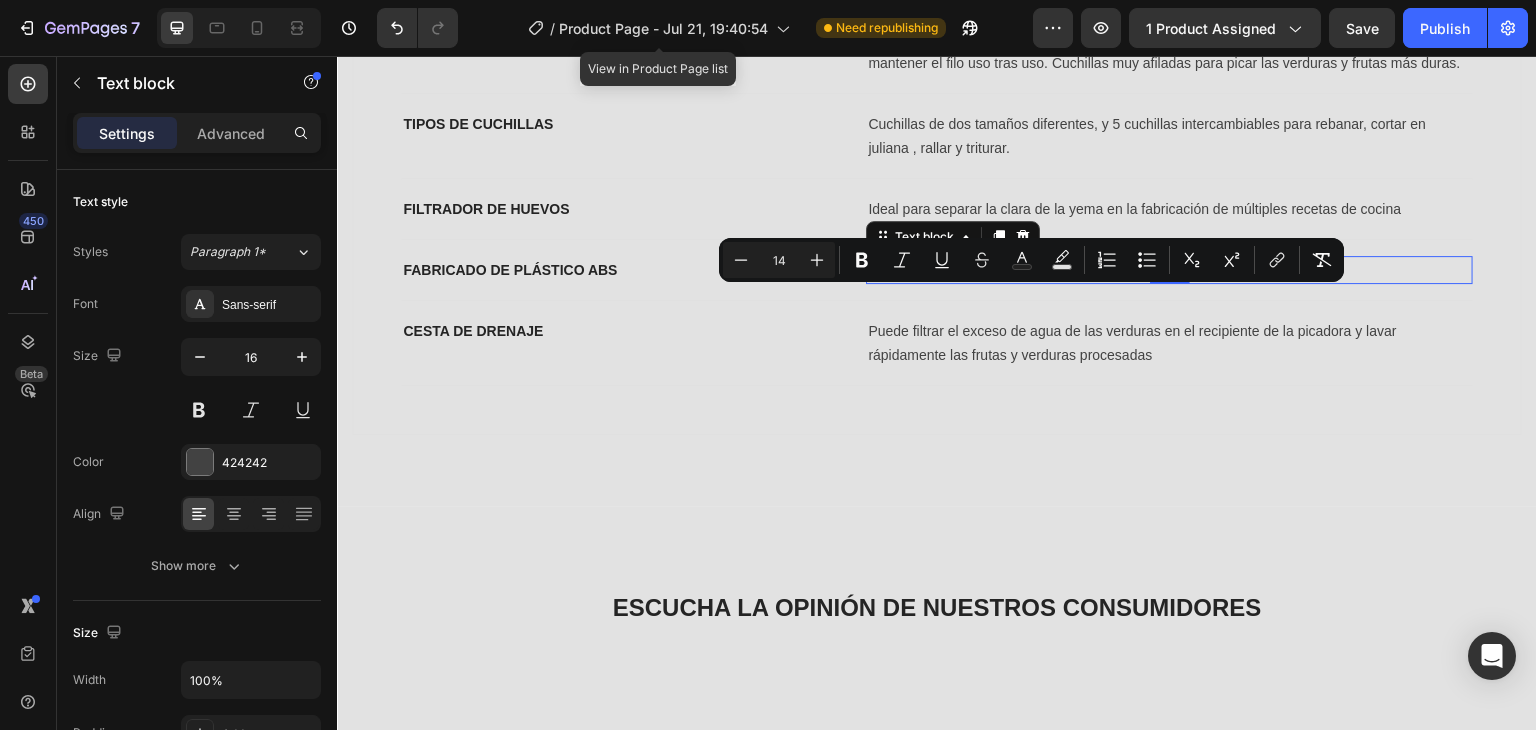 copy on "Resistente a altos impactos y al uso diario en la cocina" 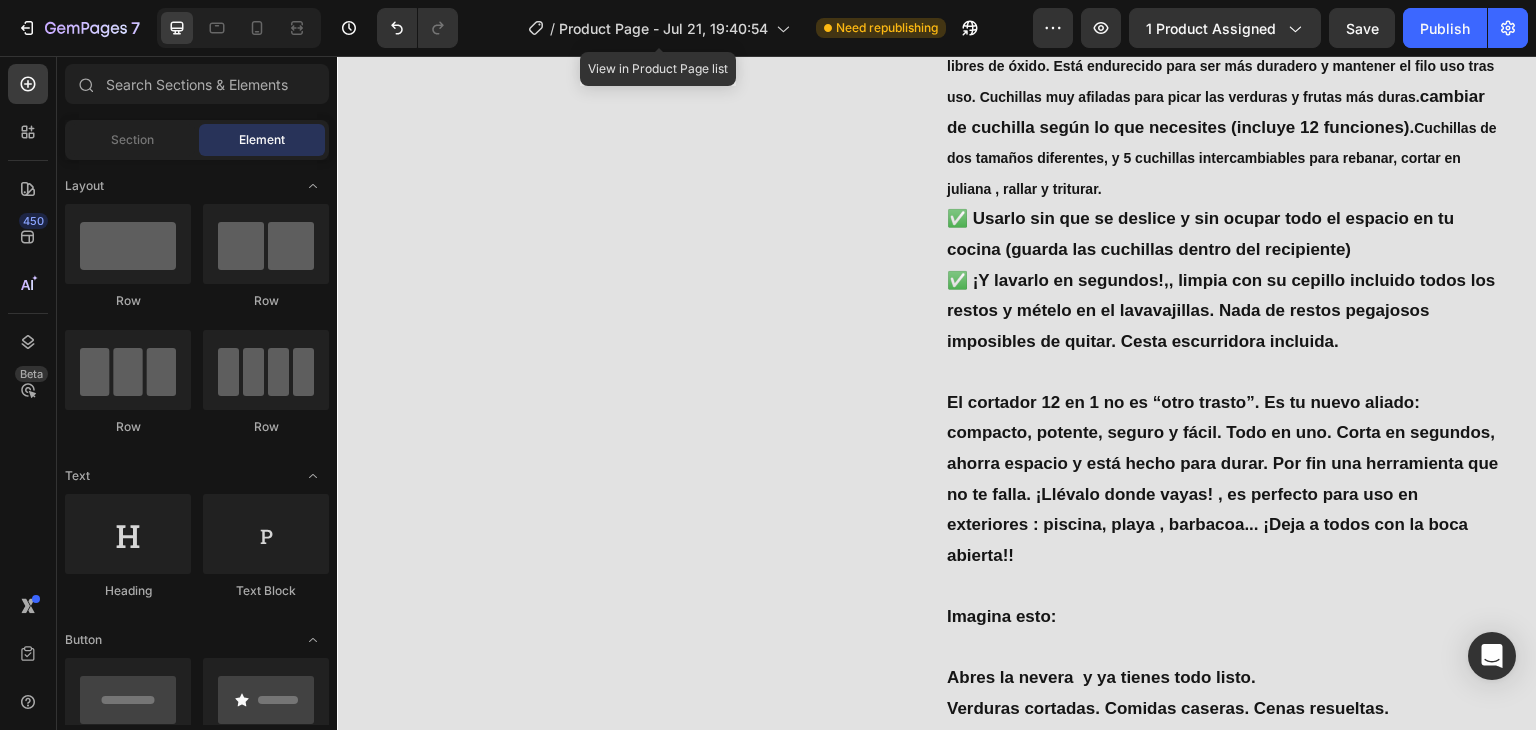 scroll, scrollTop: 2081, scrollLeft: 0, axis: vertical 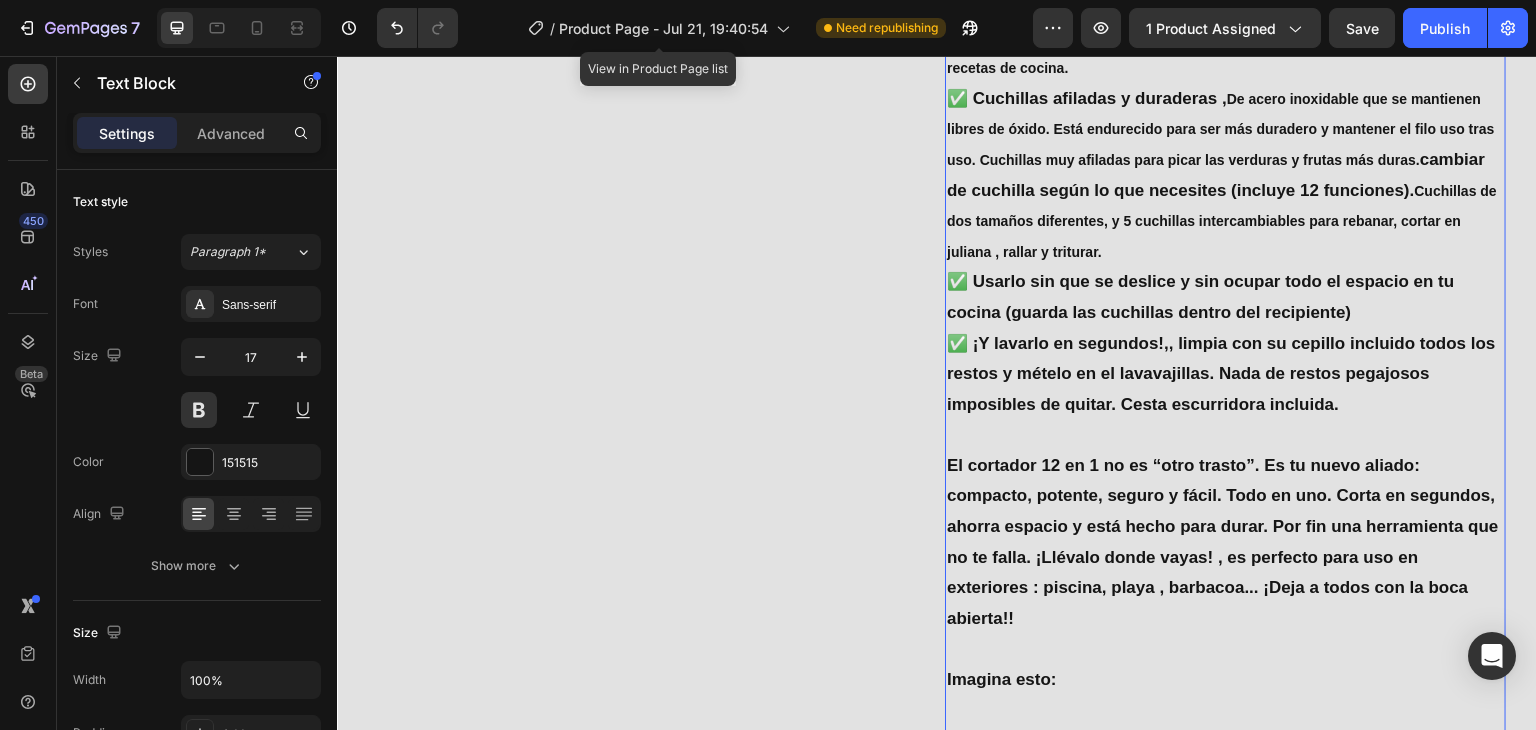 click on "✅ Cortar cebolla sin llorar (ni perder 10 minutos). ✅ Rallar zanahorias, cortar calabacines, papas, lo que quieras… en segundos. Ideal para separar la clara de la yema en la fabricación de múltiples recetas de cocina. ✅ Cuchillas afiladas y duraderas , De acero inoxidable que se mantienen libres de óxido. Está endurecido para ser más duradero y mantener el filo uso tras uso. Cuchillas muy afiladas para picar las verduras y frutas más duras. cambiar de cuchilla según lo que necesites (incluye 12 funciones). Cuchillas de dos tamaños diferentes, y 5 cuchillas intercambiables para rebanar, cortar en juliana , rallar y triturar. ✅ Usarlo sin que se deslice y sin ocupar todo el espacio en tu cocina (guarda las cuchillas dentro del recipiente) ✅ ¡Y lavarlo en segundos!,, limpia con su cepillo incluido todos los restos y mételo en el lavavajillas. Nada de restos pegajosos imposibles de quitar. Cesta escurridora incluida." at bounding box center (1225, 190) 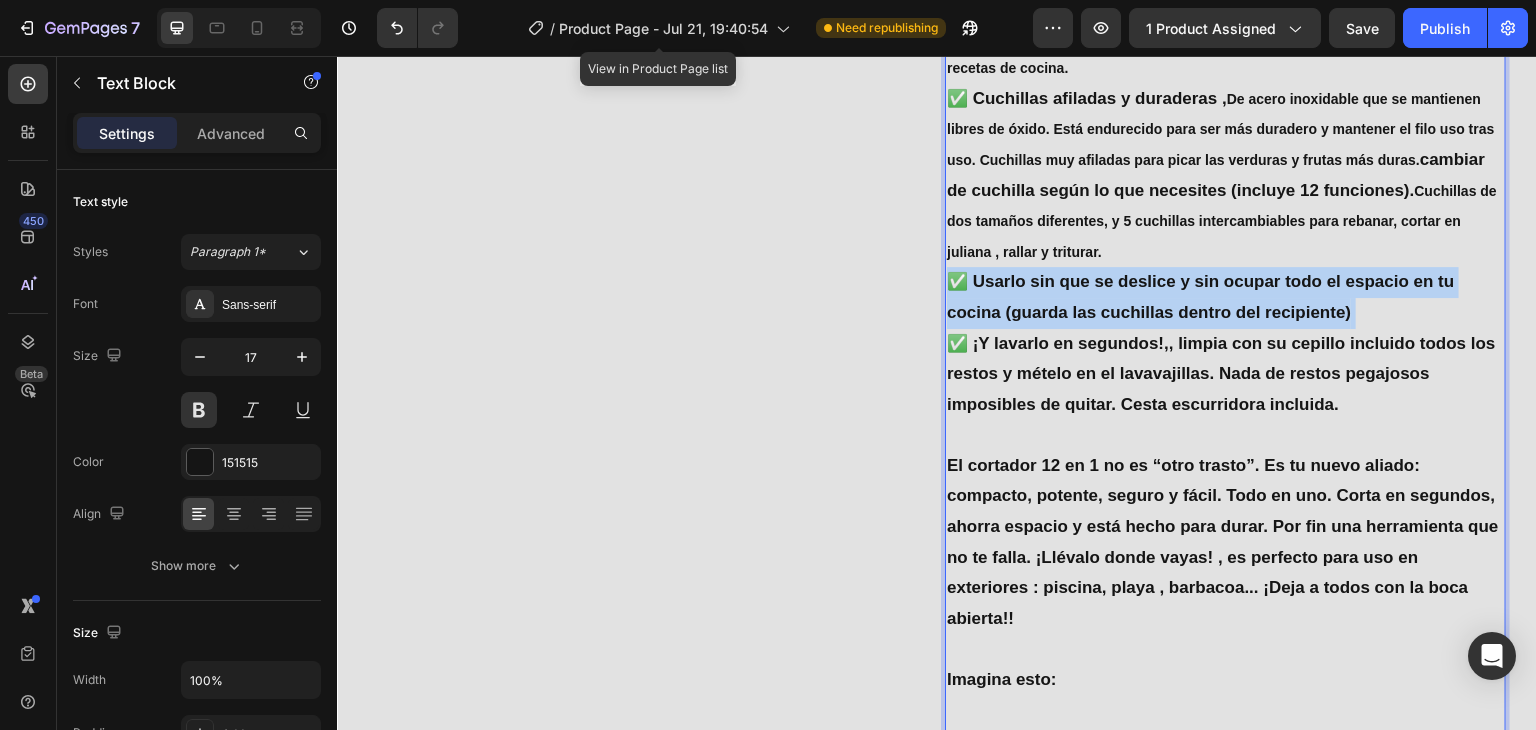 click on "✅ Cortar cebolla sin llorar (ni perder 10 minutos). ✅ Rallar zanahorias, cortar calabacines, papas, lo que quieras… en segundos. Ideal para separar la clara de la yema en la fabricación de múltiples recetas de cocina. ✅ Cuchillas afiladas y duraderas , De acero inoxidable que se mantienen libres de óxido. Está endurecido para ser más duradero y mantener el filo uso tras uso. Cuchillas muy afiladas para picar las verduras y frutas más duras. cambiar de cuchilla según lo que necesites (incluye 12 funciones). Cuchillas de dos tamaños diferentes, y 5 cuchillas intercambiables para rebanar, cortar en juliana , rallar y triturar. ✅ Usarlo sin que se deslice y sin ocupar todo el espacio en tu cocina (guarda las cuchillas dentro del recipiente) ✅ ¡Y lavarlo en segundos!,, limpia con su cepillo incluido todos los restos y mételo en el lavavajillas. Nada de restos pegajosos imposibles de quitar. Cesta escurridora incluida." at bounding box center [1225, 190] 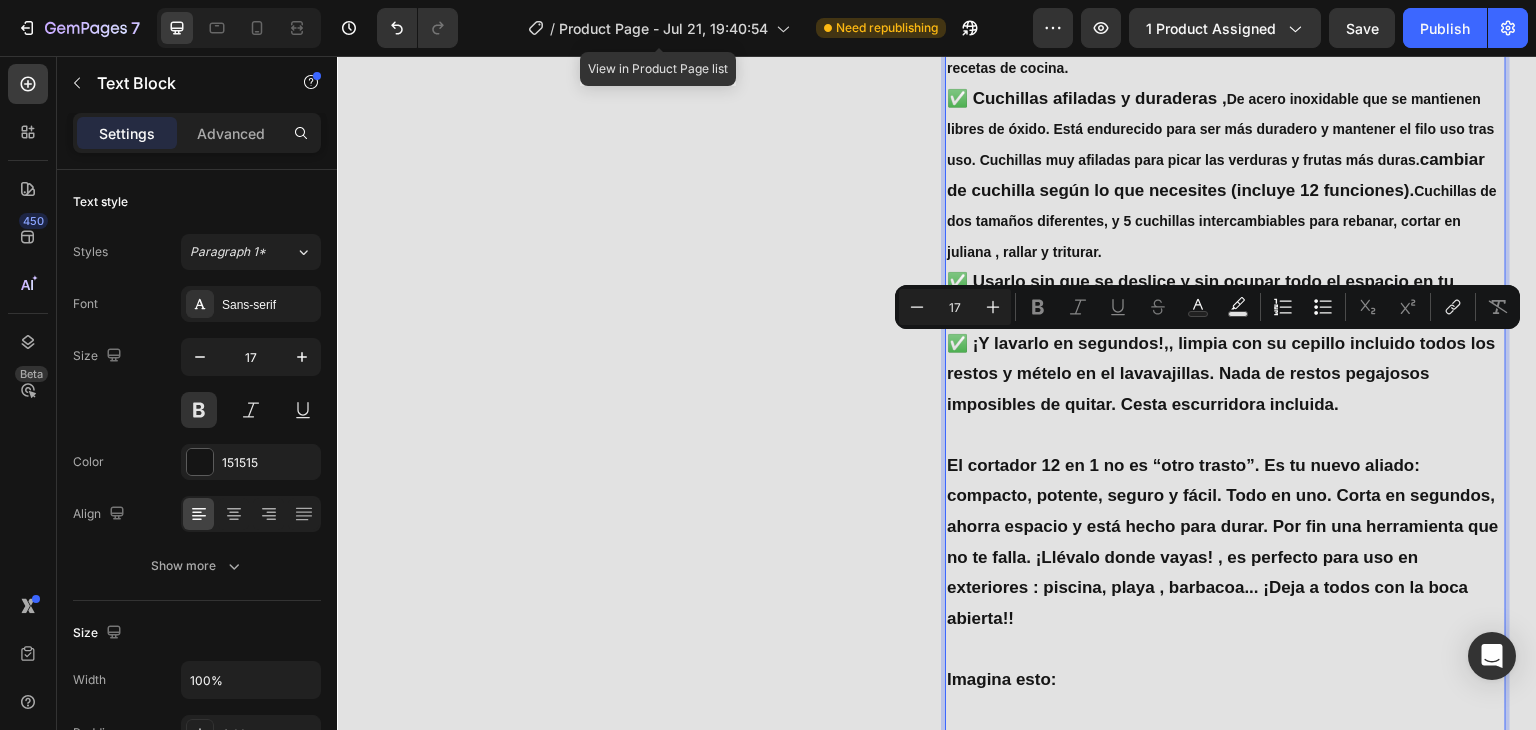 click on "✅ Cortar cebolla sin llorar (ni perder 10 minutos). ✅ Rallar zanahorias, cortar calabacines, papas, lo que quieras… en segundos. Ideal para separar la clara de la yema en la fabricación de múltiples recetas de cocina. ✅ Cuchillas afiladas y duraderas , De acero inoxidable que se mantienen libres de óxido. Está endurecido para ser más duradero y mantener el filo uso tras uso. Cuchillas muy afiladas para picar las verduras y frutas más duras. cambiar de cuchilla según lo que necesites (incluye 12 funciones). Cuchillas de dos tamaños diferentes, y 5 cuchillas intercambiables para rebanar, cortar en juliana , rallar y triturar. ✅ Usarlo sin que se deslice y sin ocupar todo el espacio en tu cocina (guarda las cuchillas dentro del recipiente) ✅ ¡Y lavarlo en segundos!,, limpia con su cepillo incluido todos los restos y mételo en el lavavajillas. Nada de restos pegajosos imposibles de quitar. Cesta escurridora incluida." at bounding box center [1225, 190] 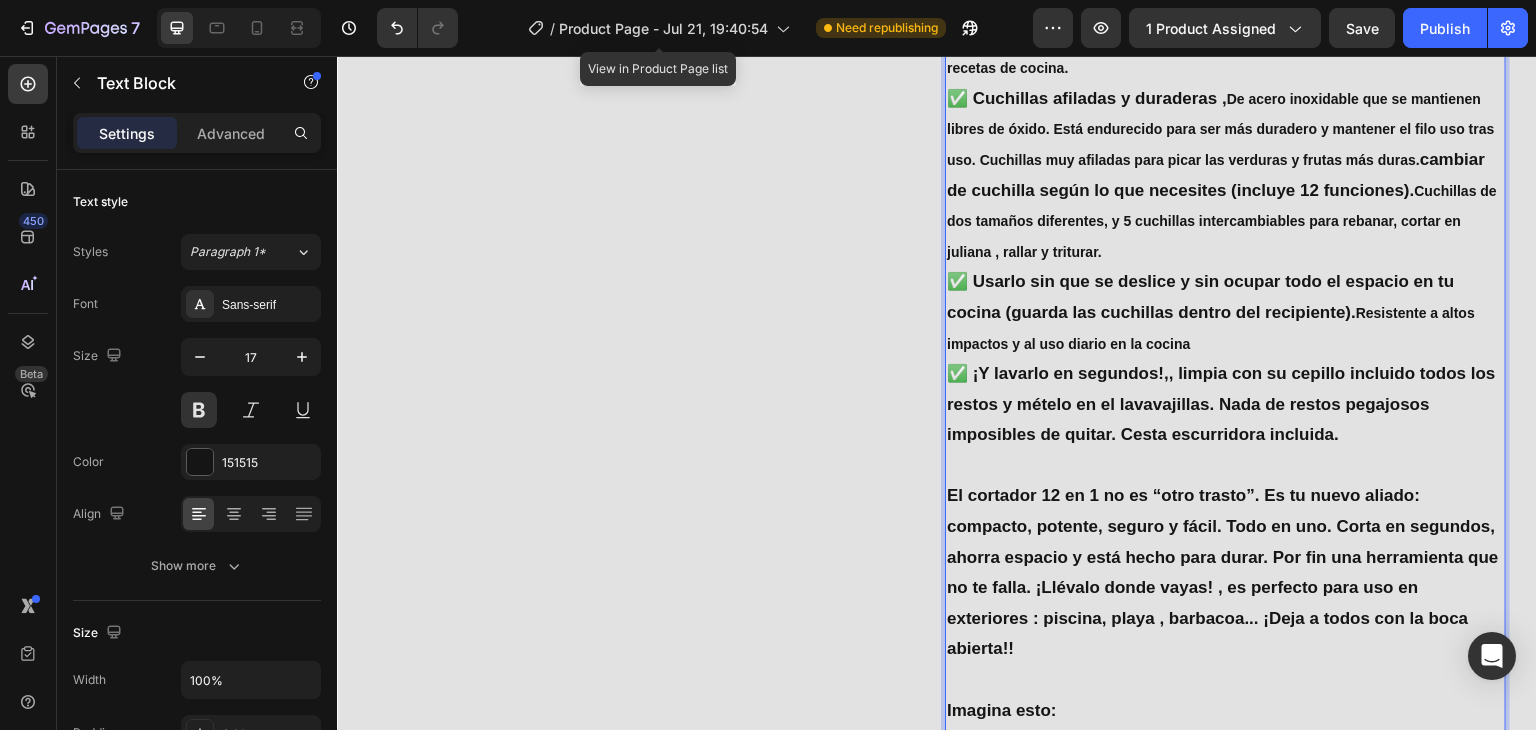 click on "Resistente a altos impactos y al uso diario en la cocina" at bounding box center (1211, 328) 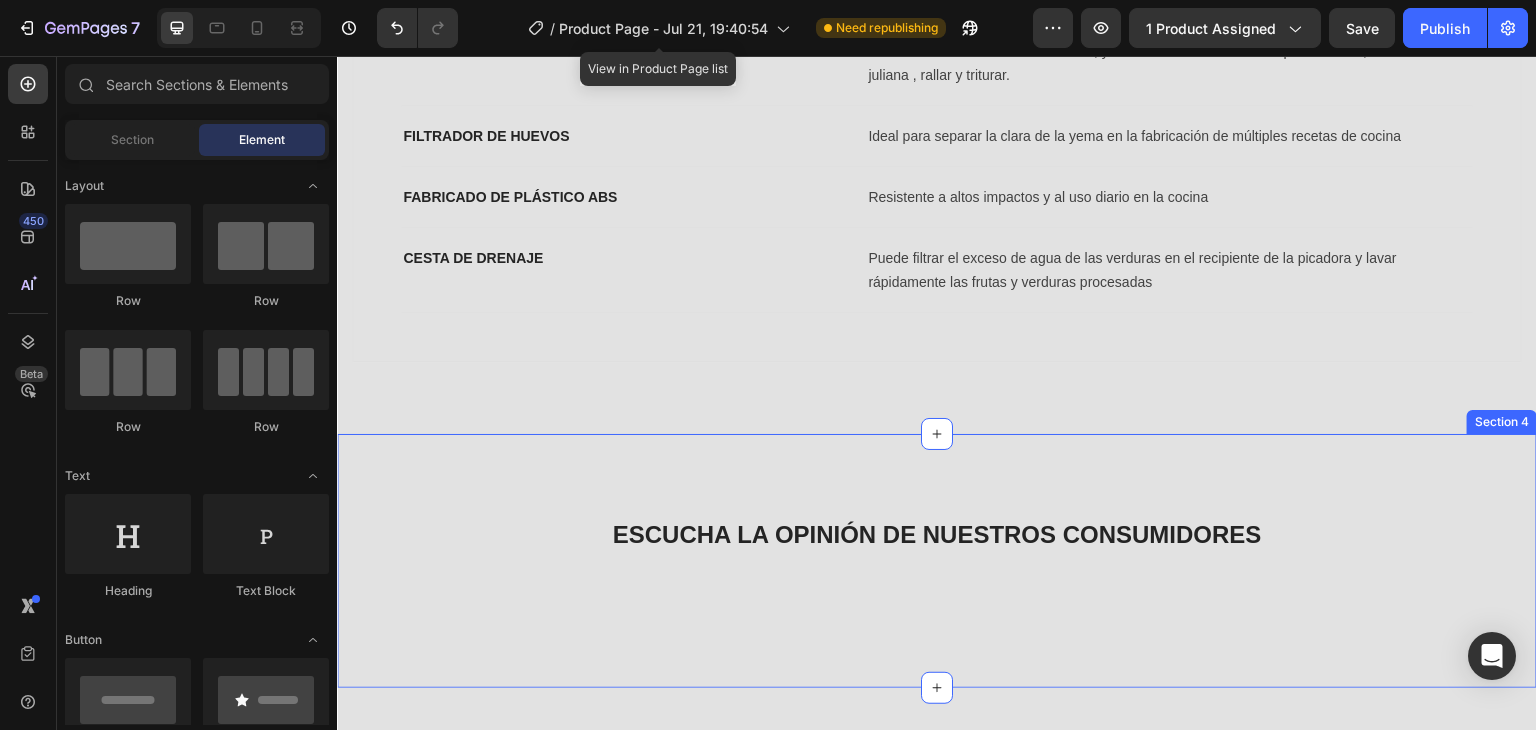 scroll, scrollTop: 3641, scrollLeft: 0, axis: vertical 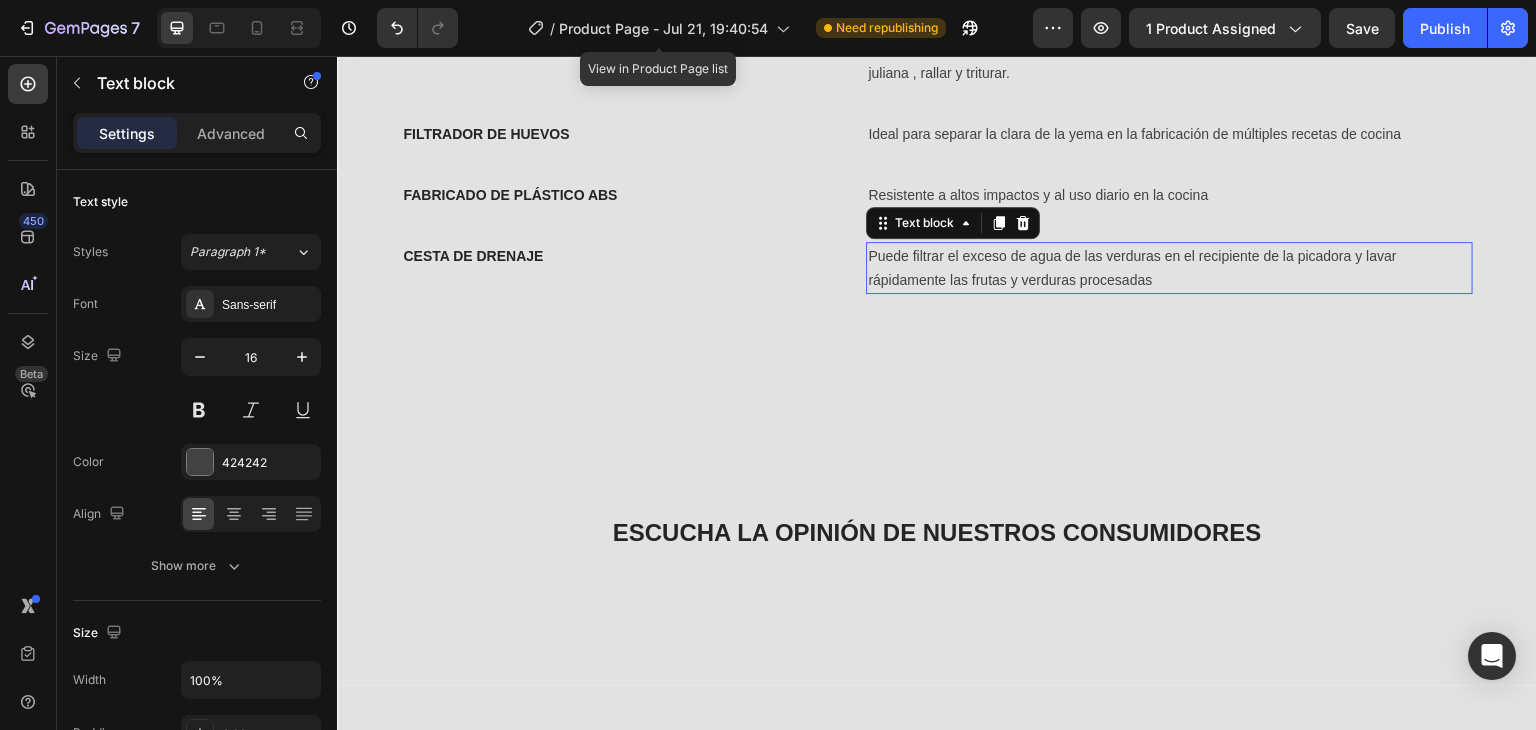 click on "Puede filtrar el exceso de agua de las verduras en el recipiente de la picadora y lavar rápidamente las frutas y verduras procesadas" at bounding box center (1169, 268) 